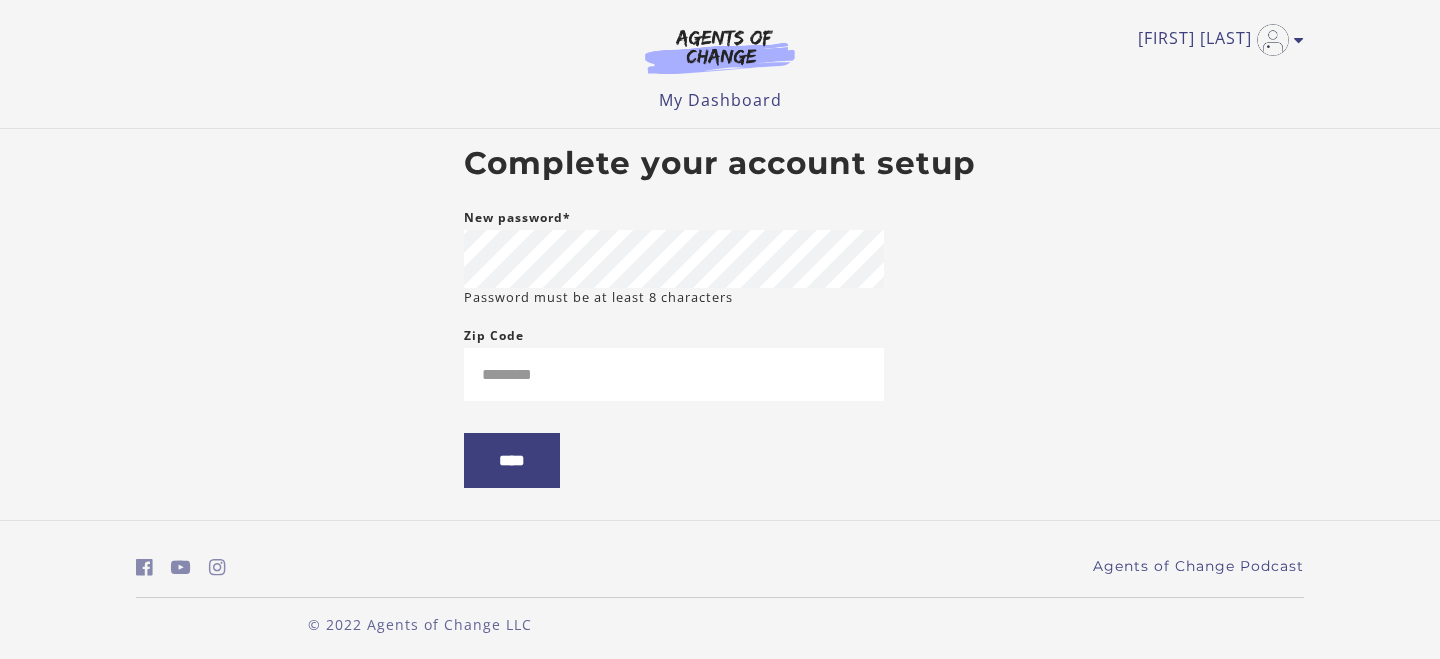 scroll, scrollTop: 0, scrollLeft: 0, axis: both 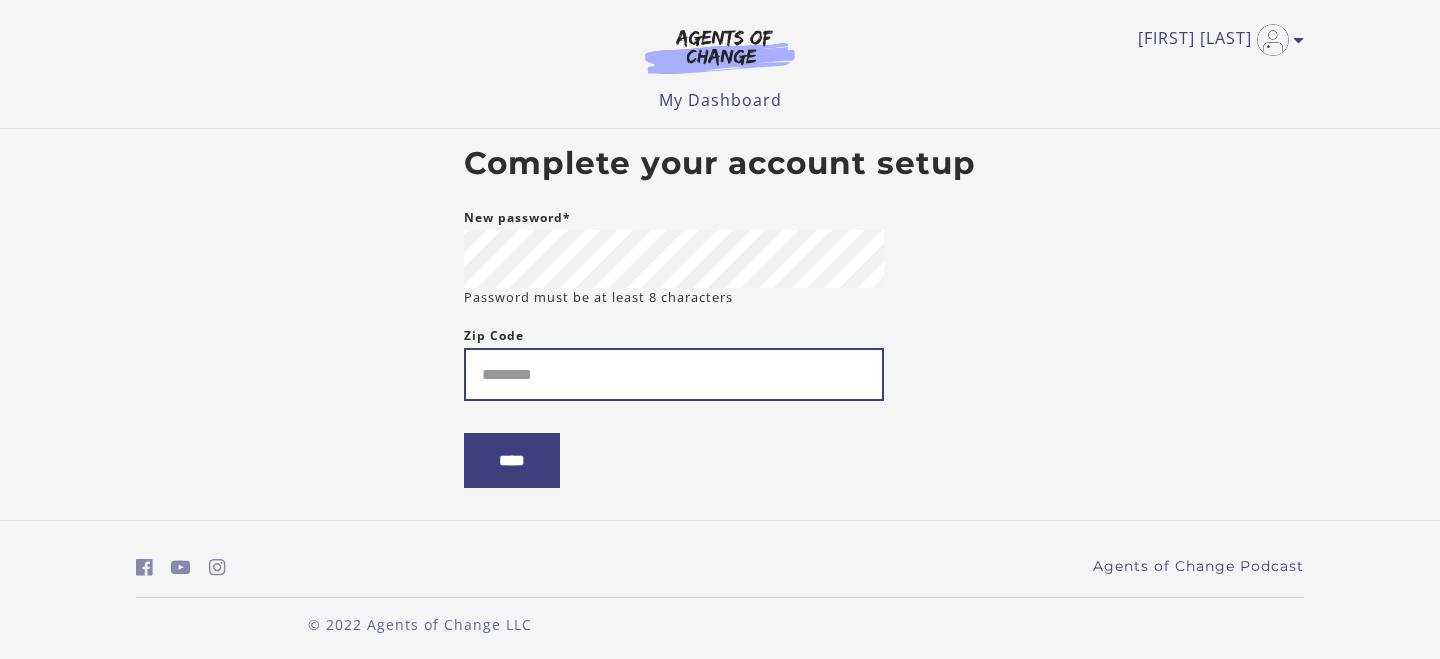 click on "Zip Code" at bounding box center [674, 374] 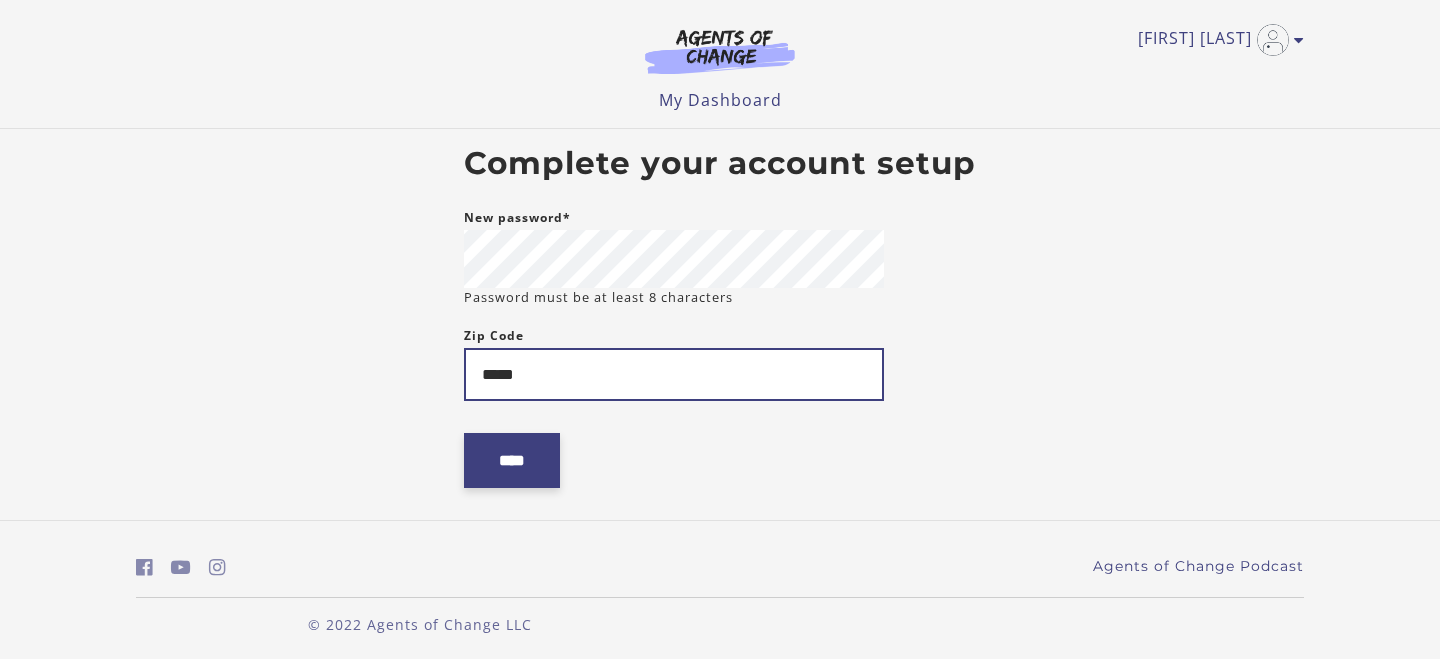 type on "*****" 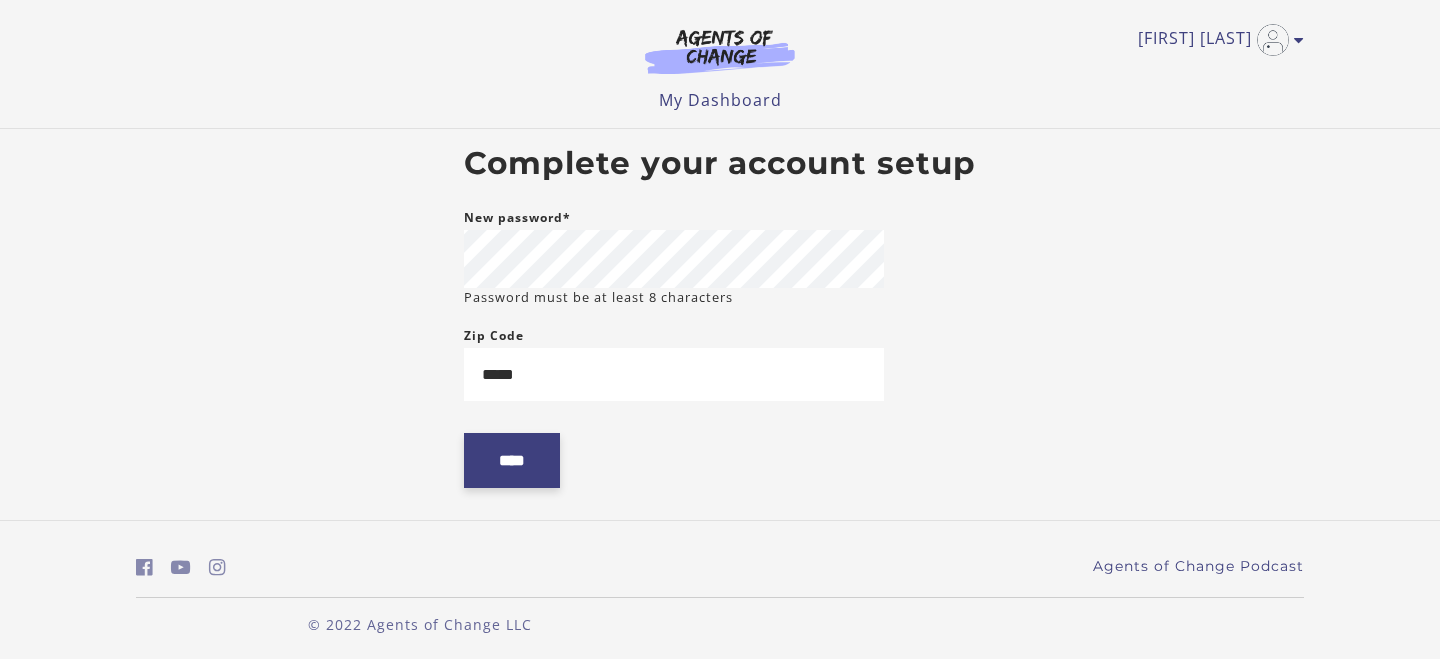 click on "****" at bounding box center [512, 460] 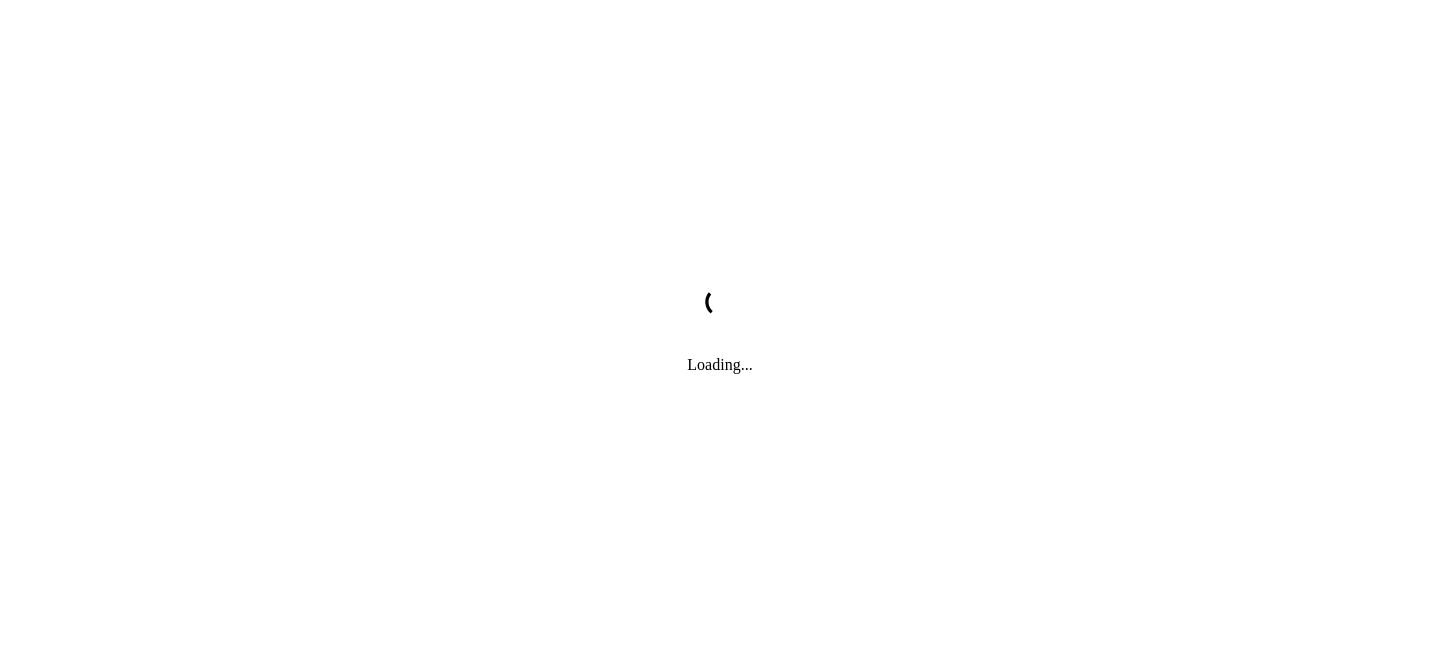 scroll, scrollTop: 0, scrollLeft: 0, axis: both 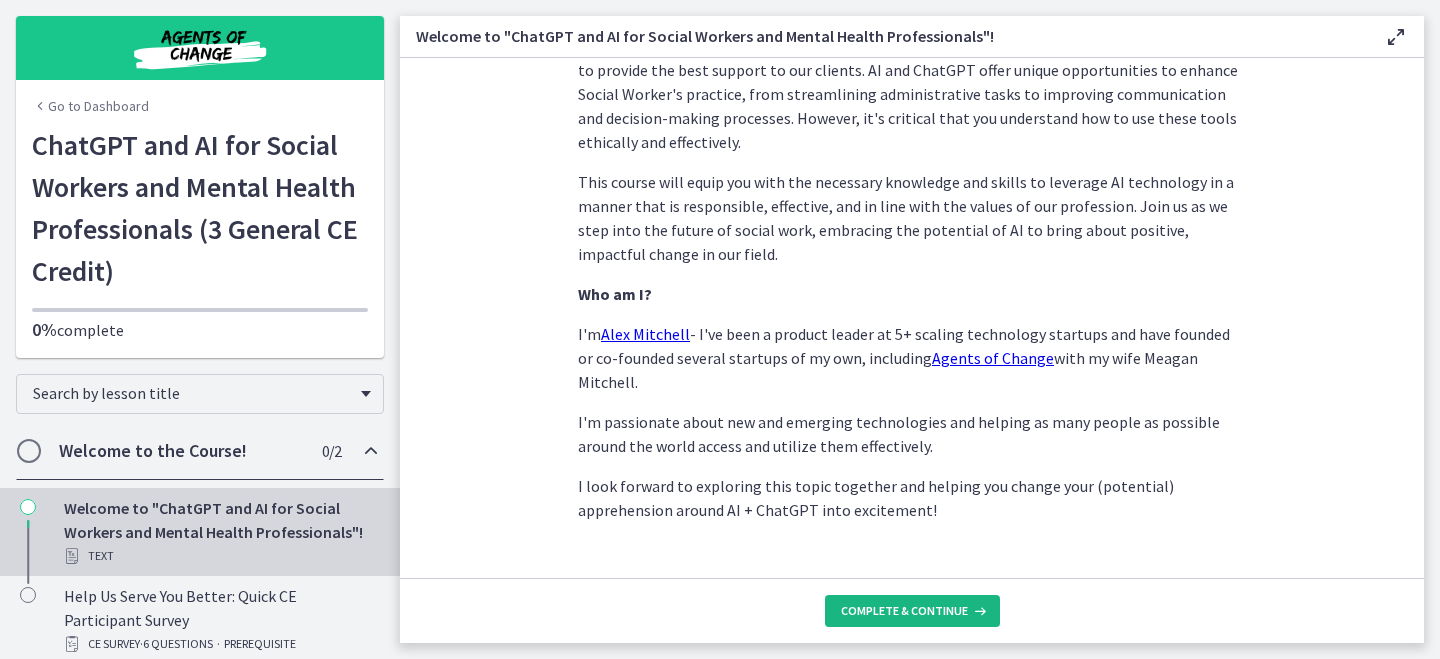 click on "Complete & continue" at bounding box center (912, 611) 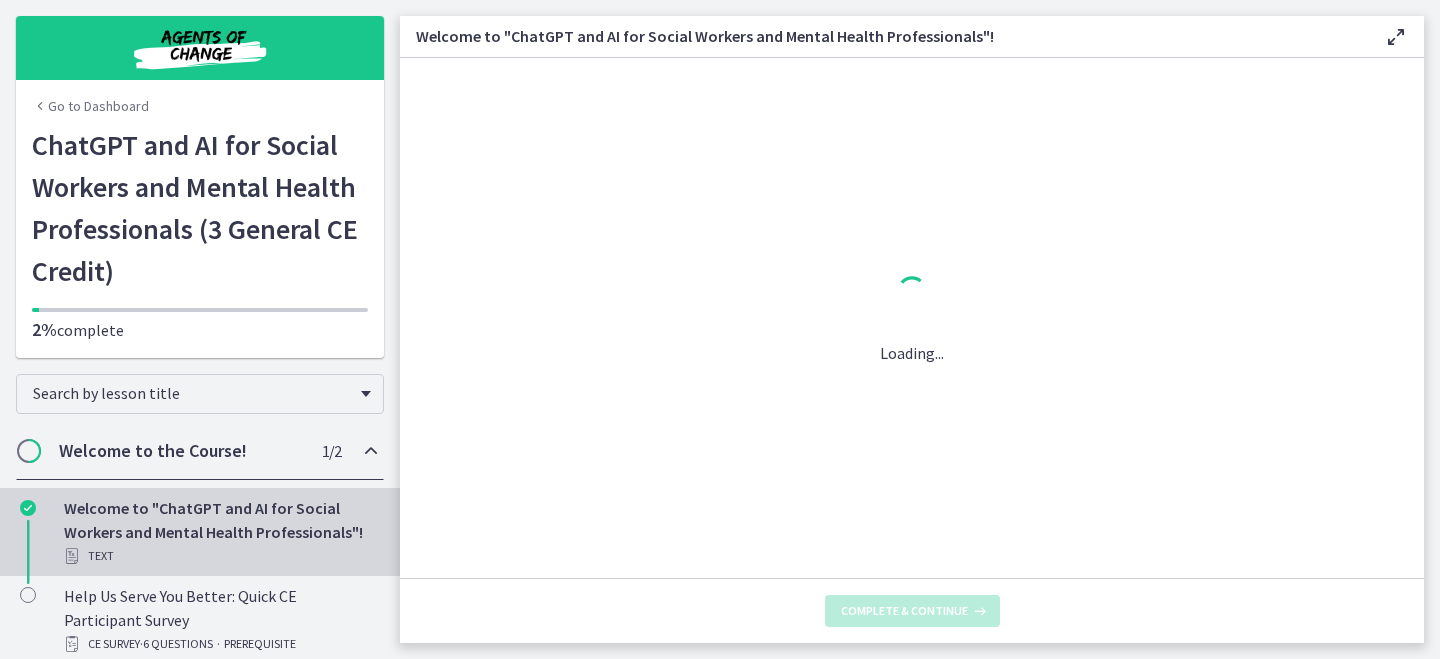 scroll, scrollTop: 0, scrollLeft: 0, axis: both 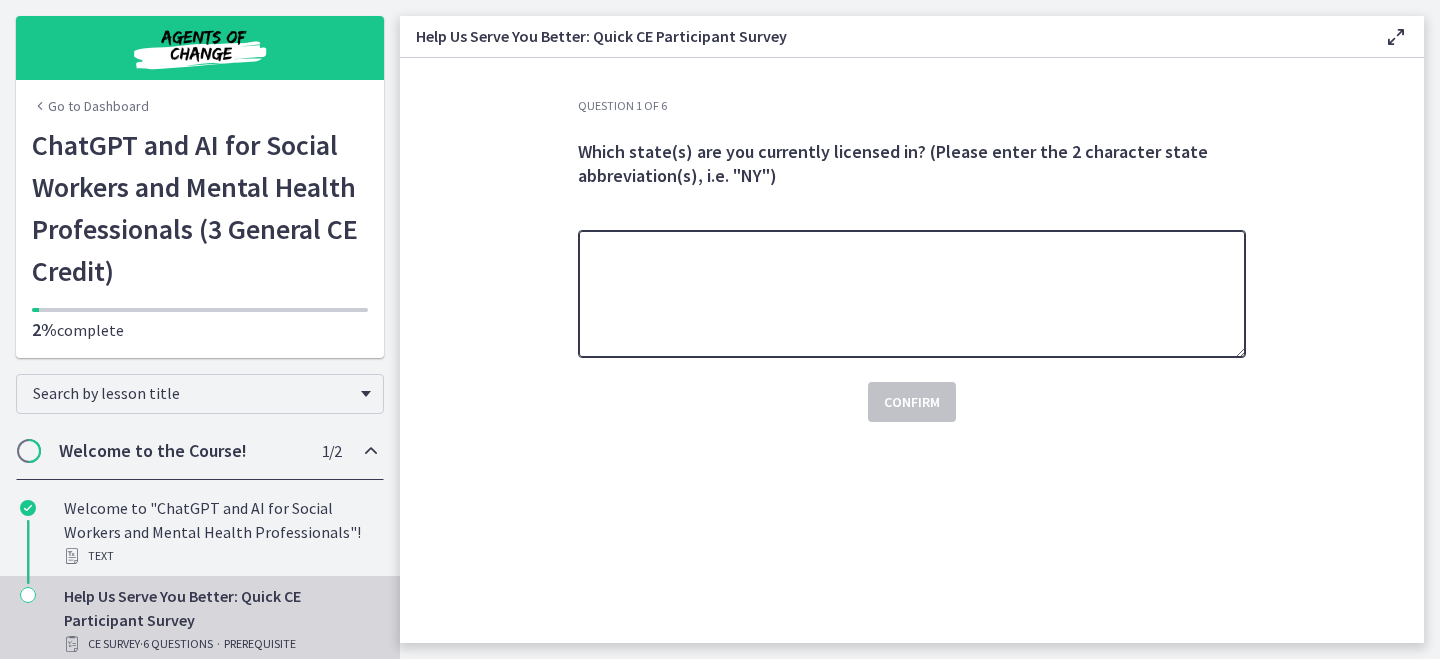 click at bounding box center (912, 294) 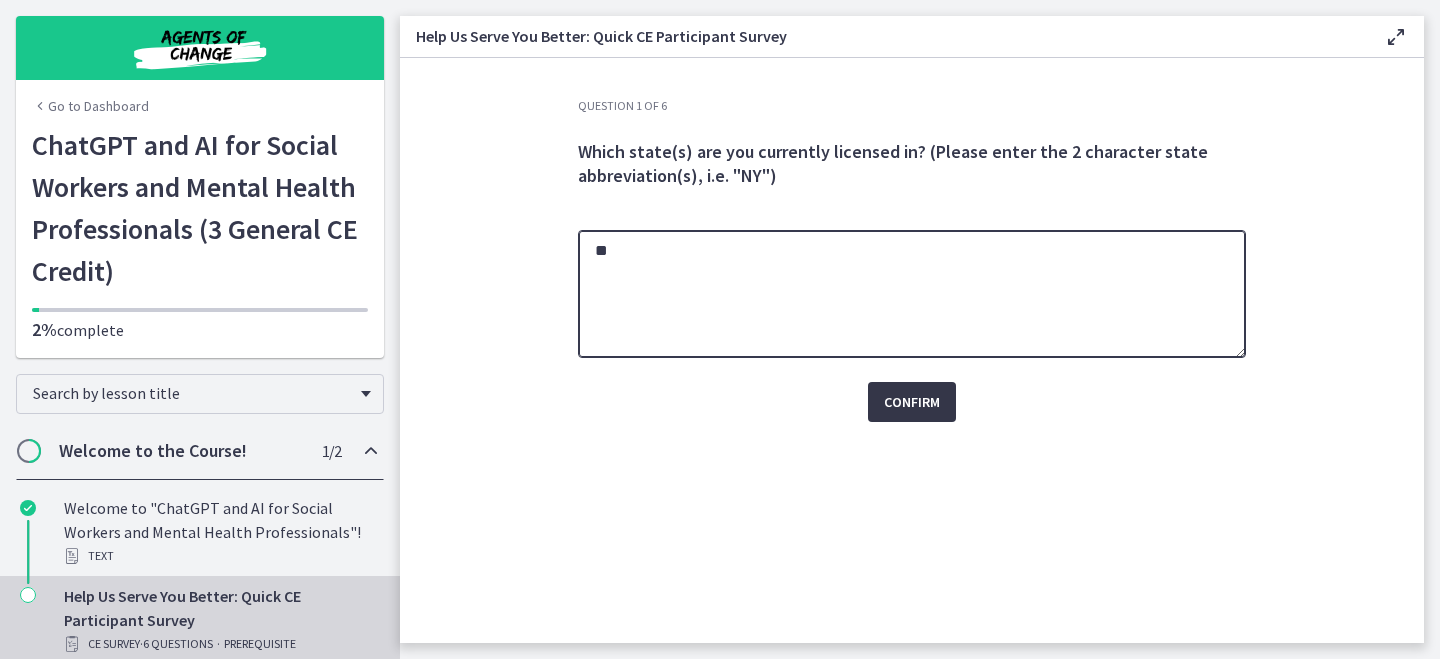 type on "**" 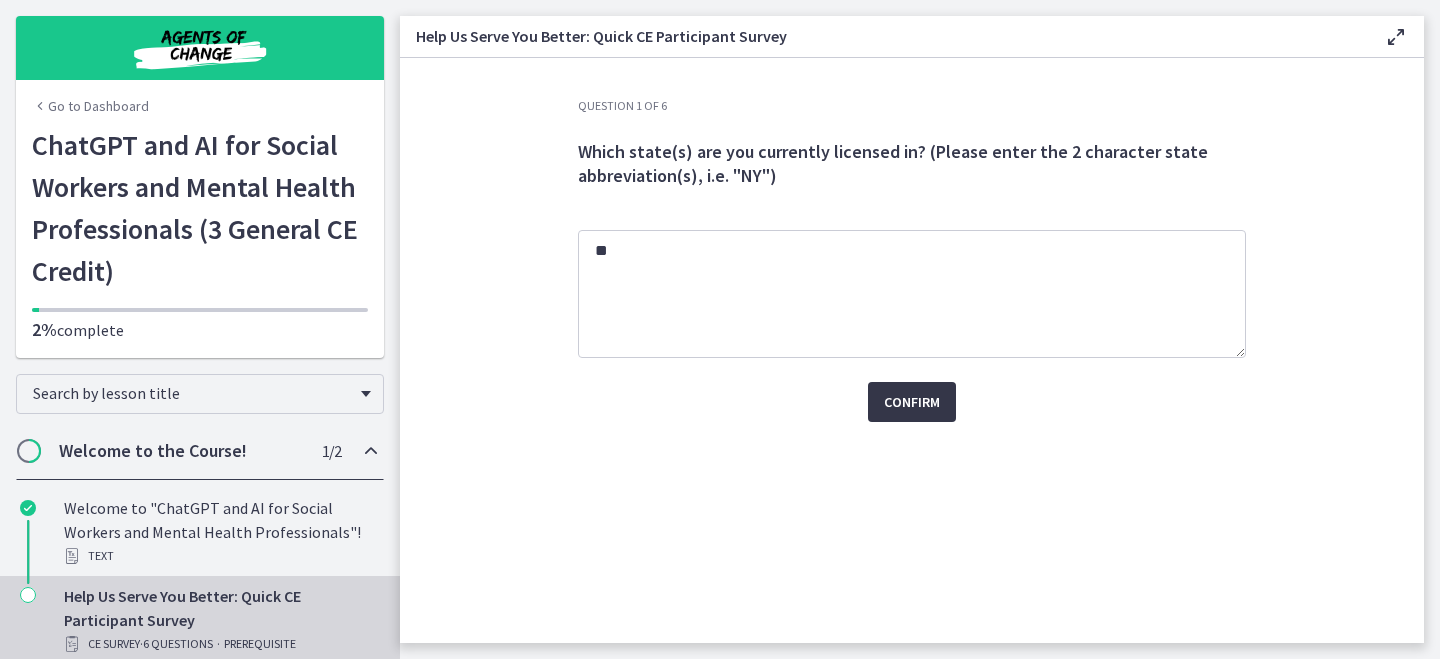 click on "Confirm" at bounding box center (912, 402) 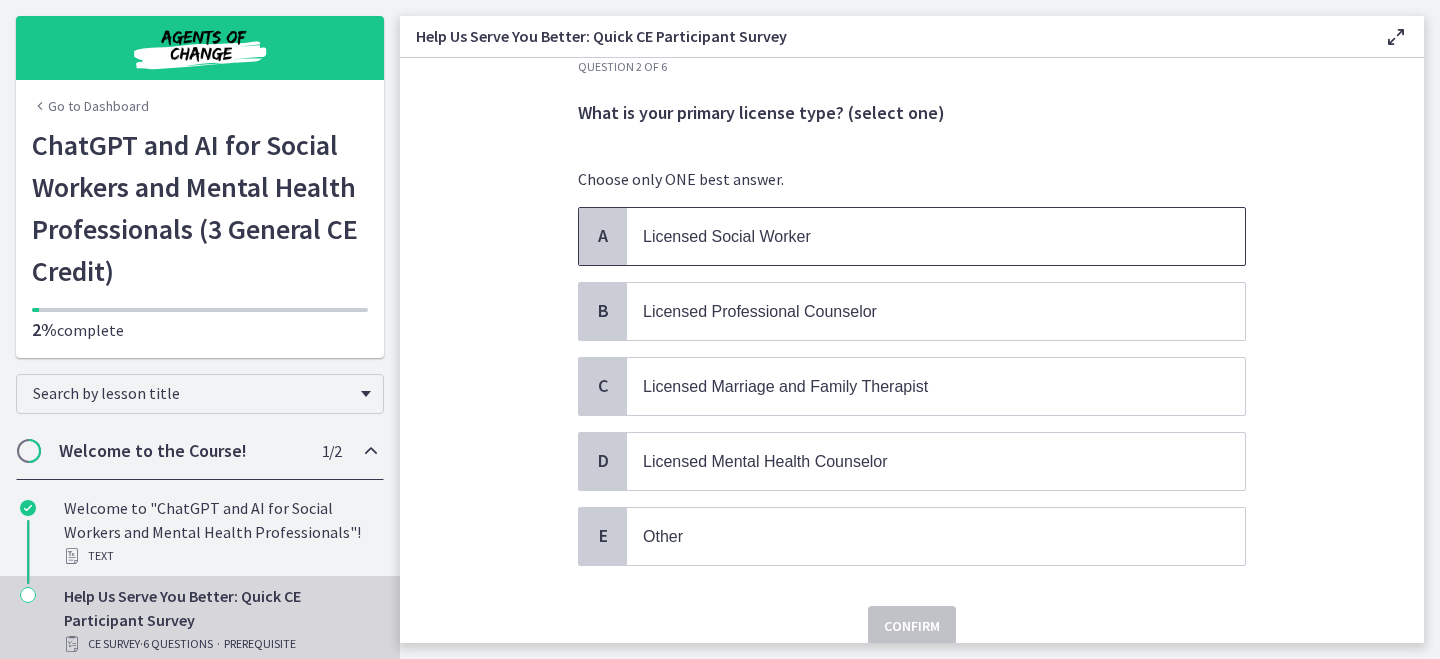 scroll, scrollTop: 41, scrollLeft: 0, axis: vertical 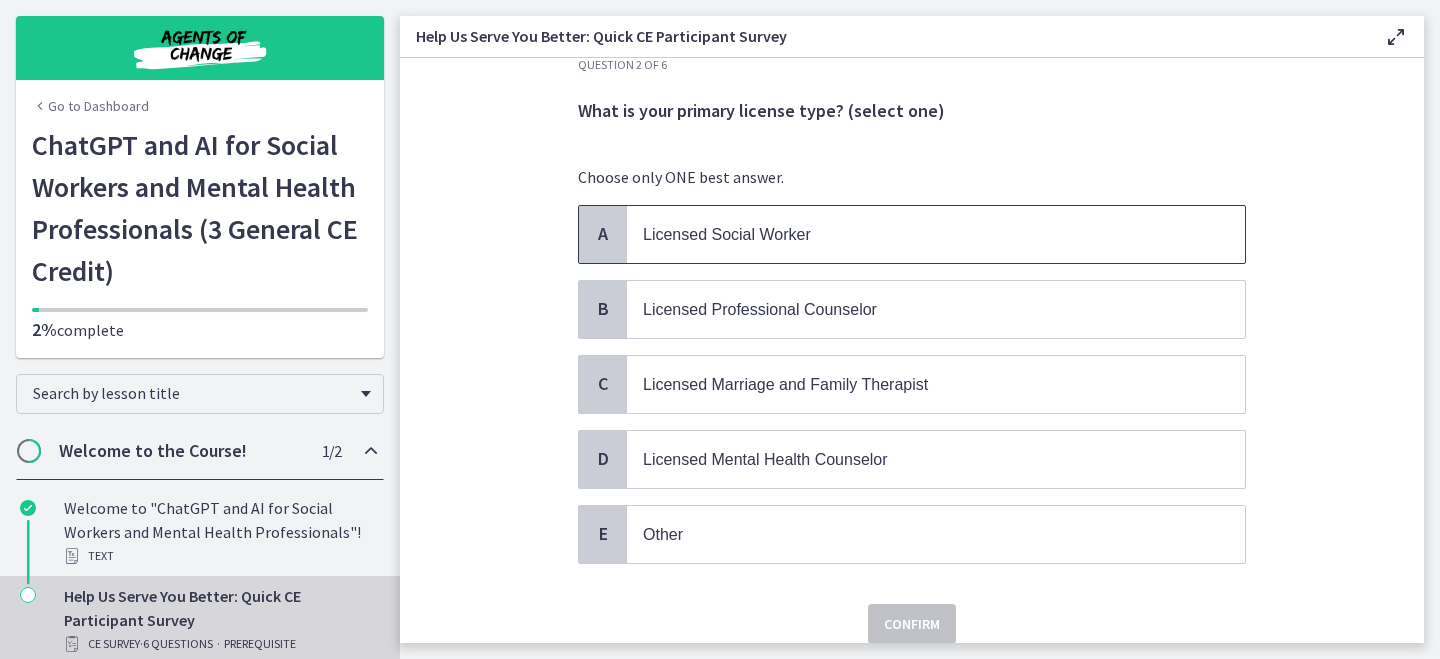 click on "Licensed Social Worker" at bounding box center [916, 234] 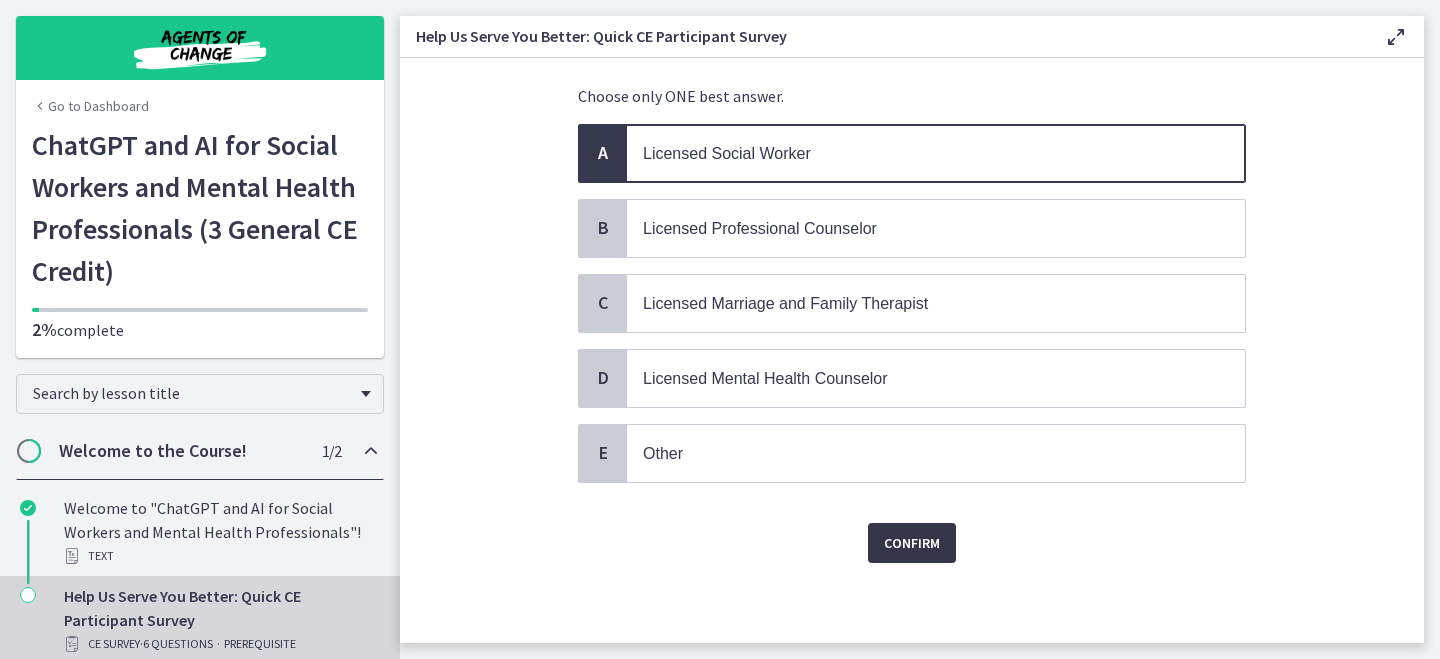 scroll, scrollTop: 122, scrollLeft: 0, axis: vertical 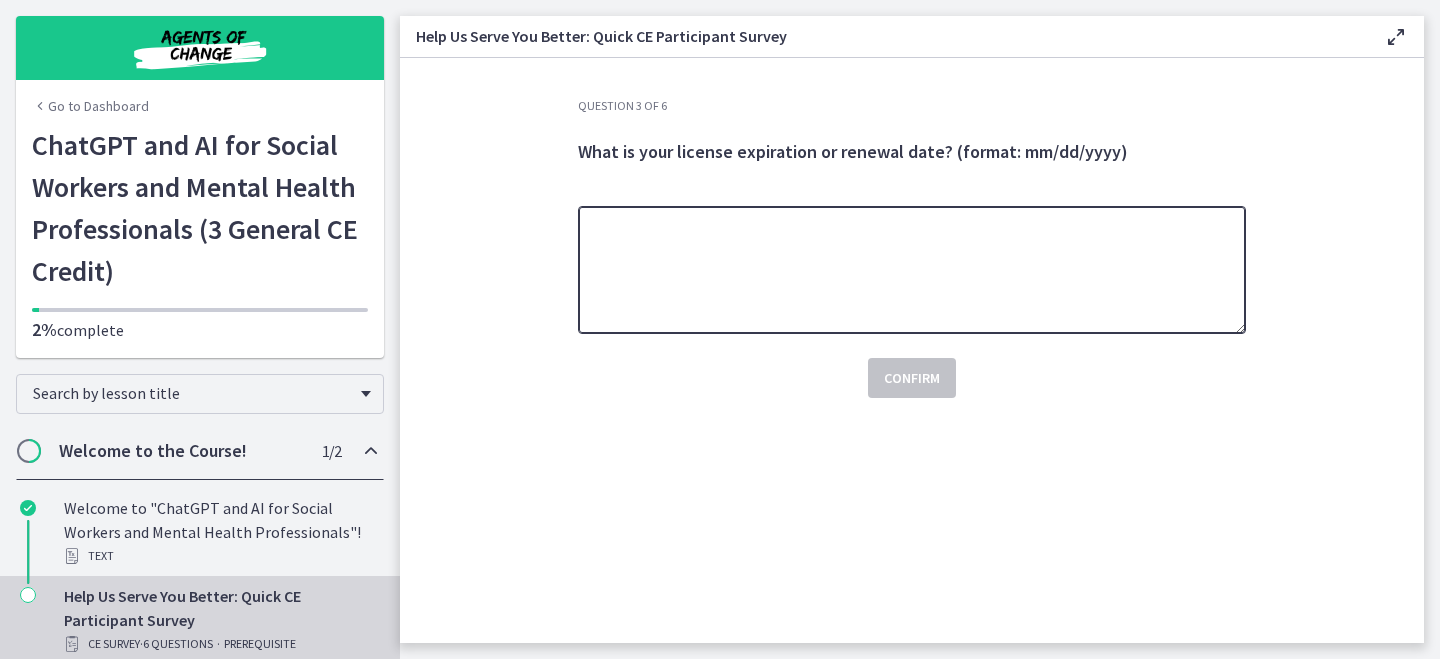 click at bounding box center (912, 270) 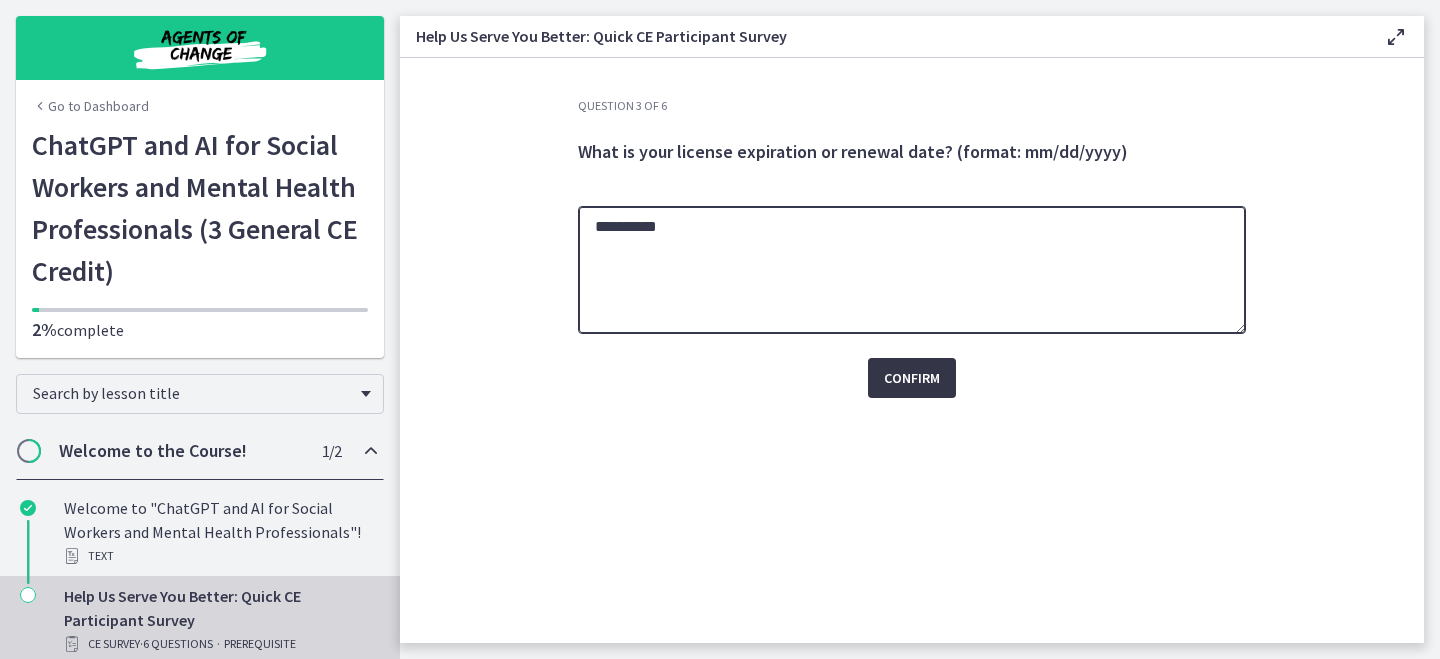 type on "**********" 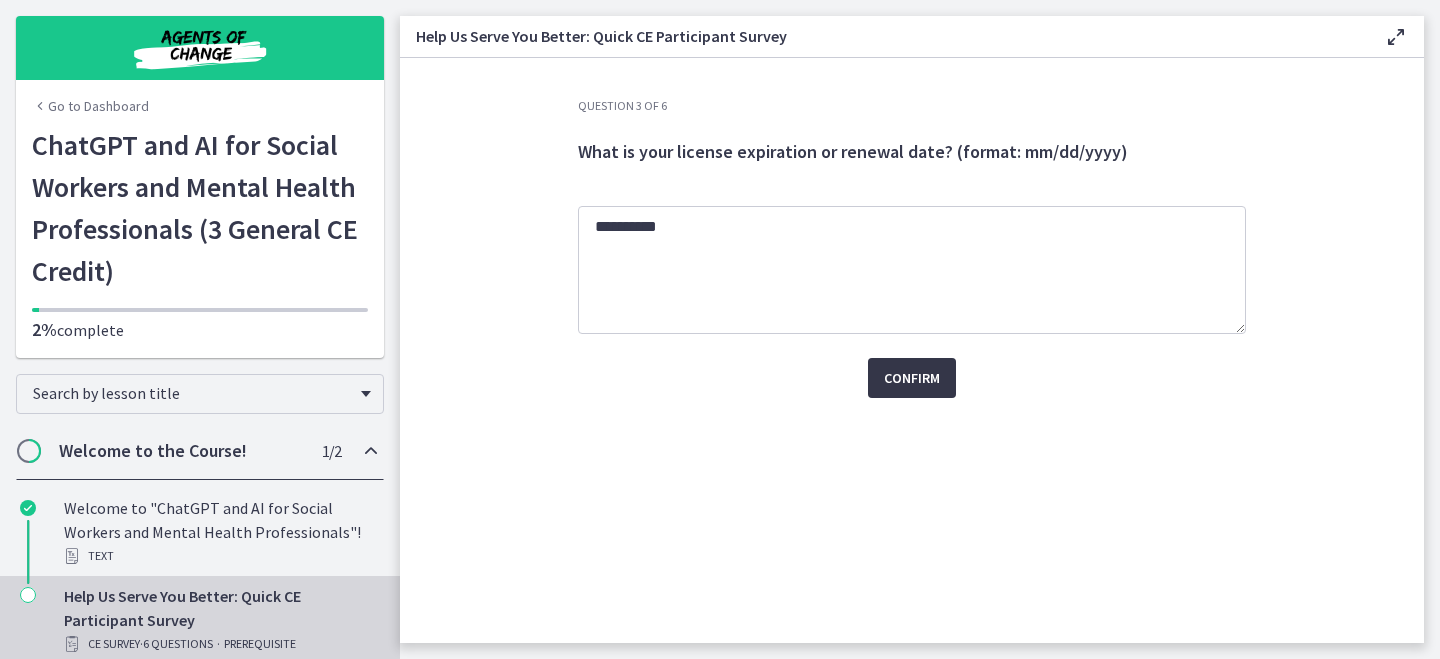 click on "Confirm" at bounding box center [912, 378] 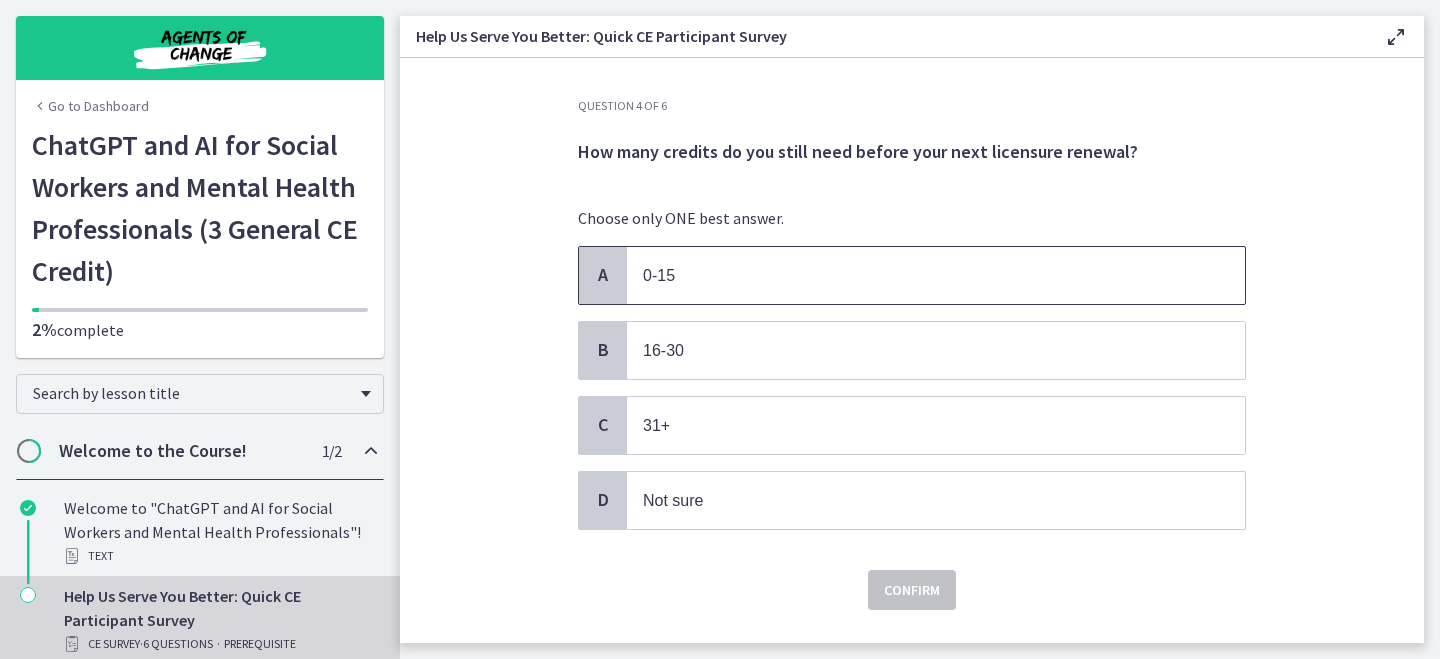 click on "0-15" at bounding box center (916, 275) 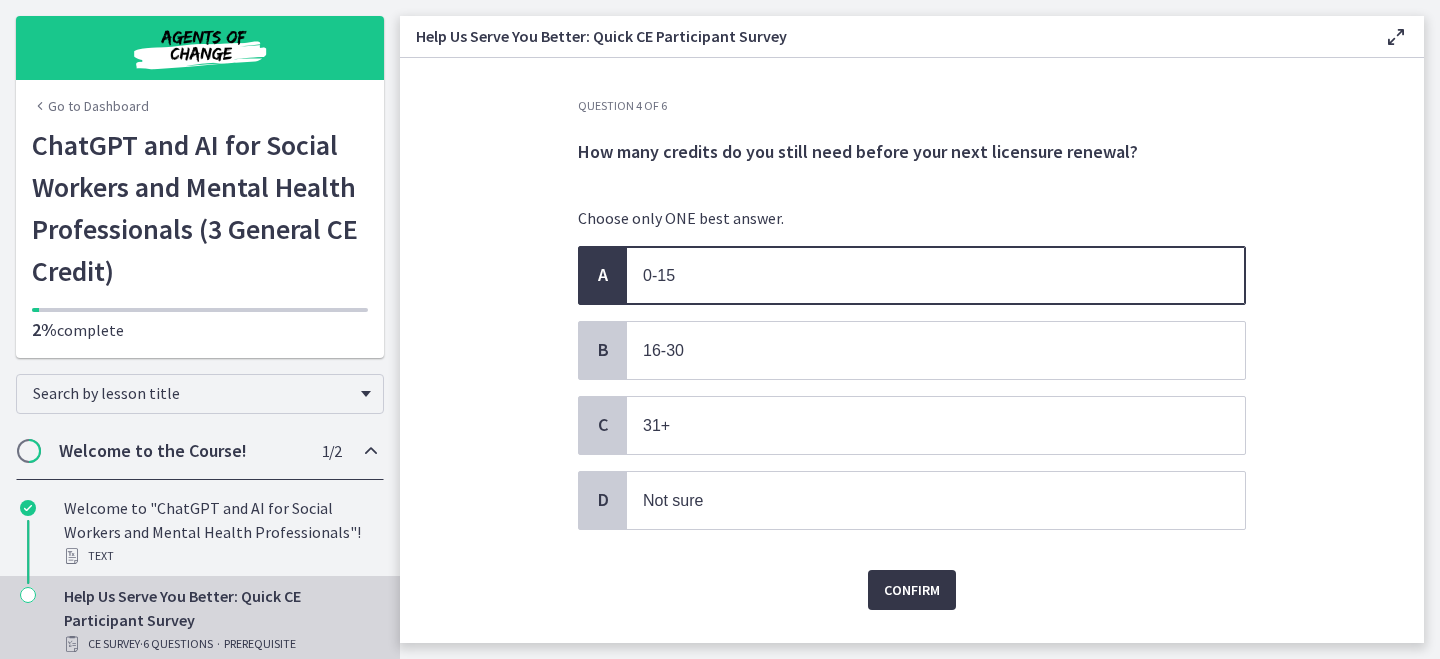 click on "Confirm" at bounding box center (912, 590) 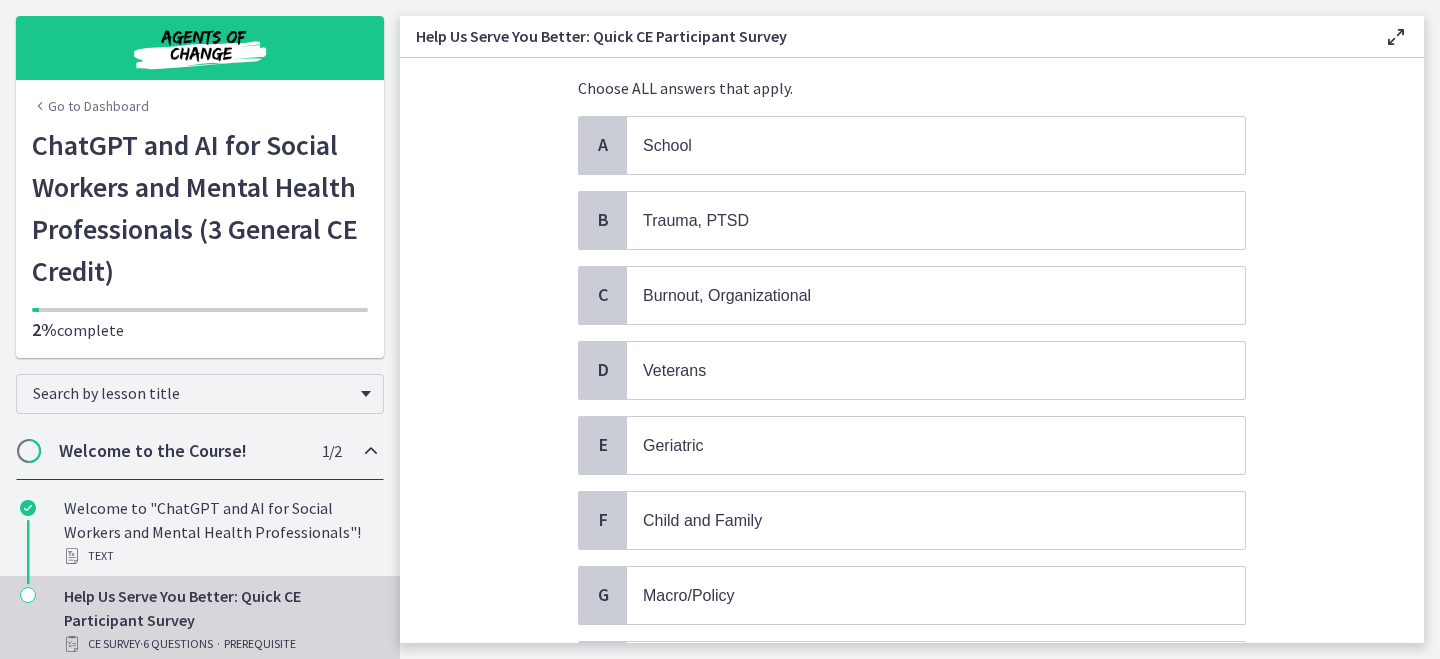 scroll, scrollTop: 133, scrollLeft: 0, axis: vertical 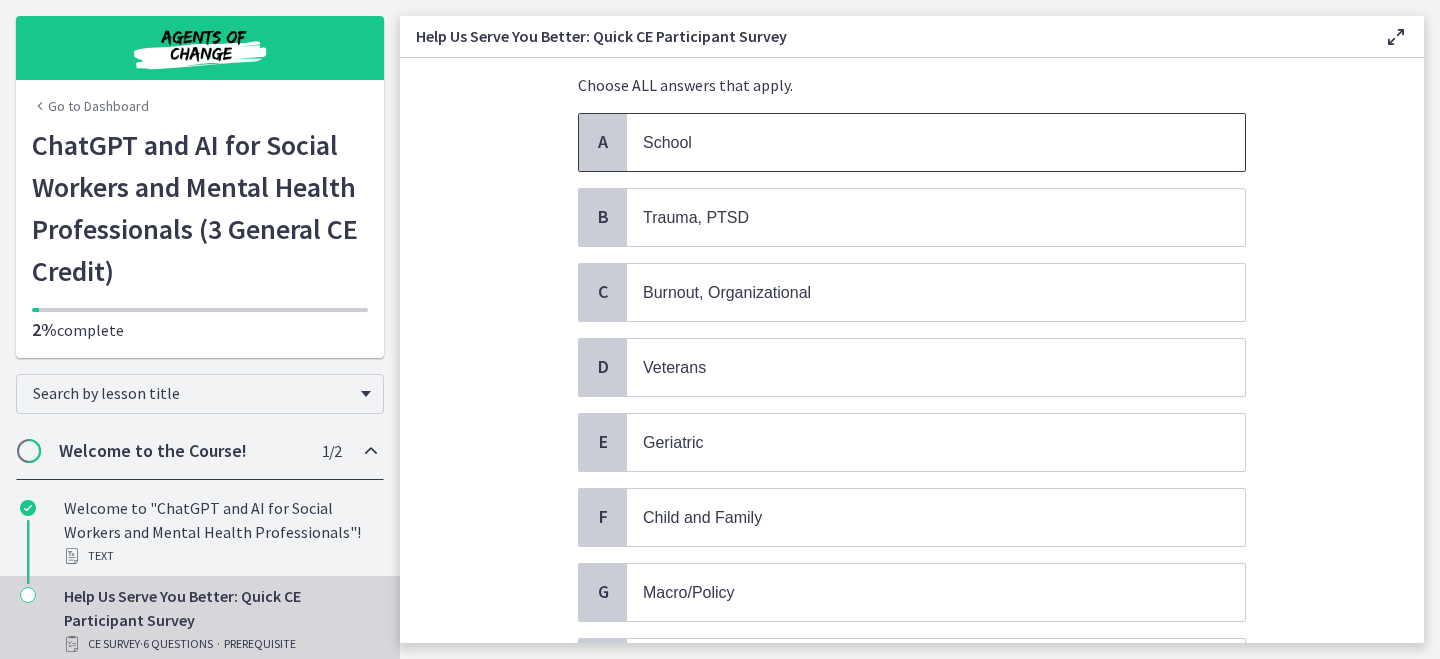 click on "School" at bounding box center [936, 142] 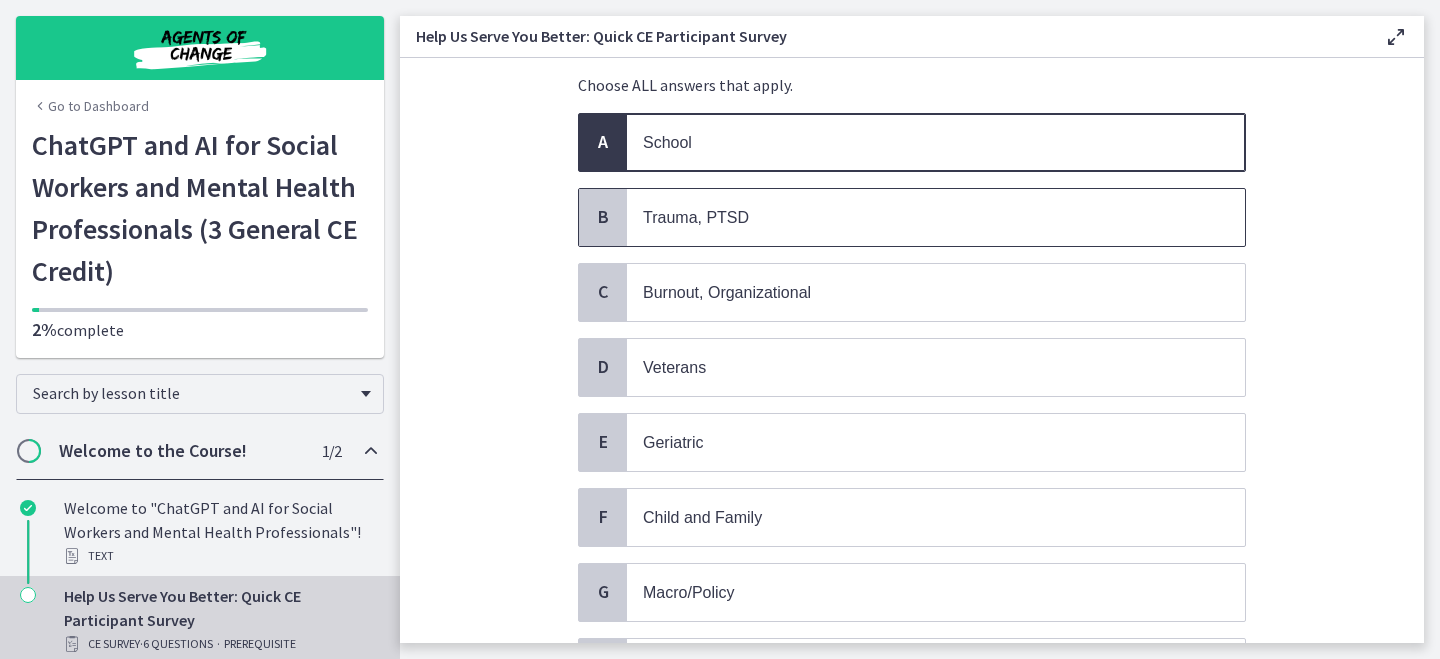 click on "Trauma, PTSD" at bounding box center [936, 217] 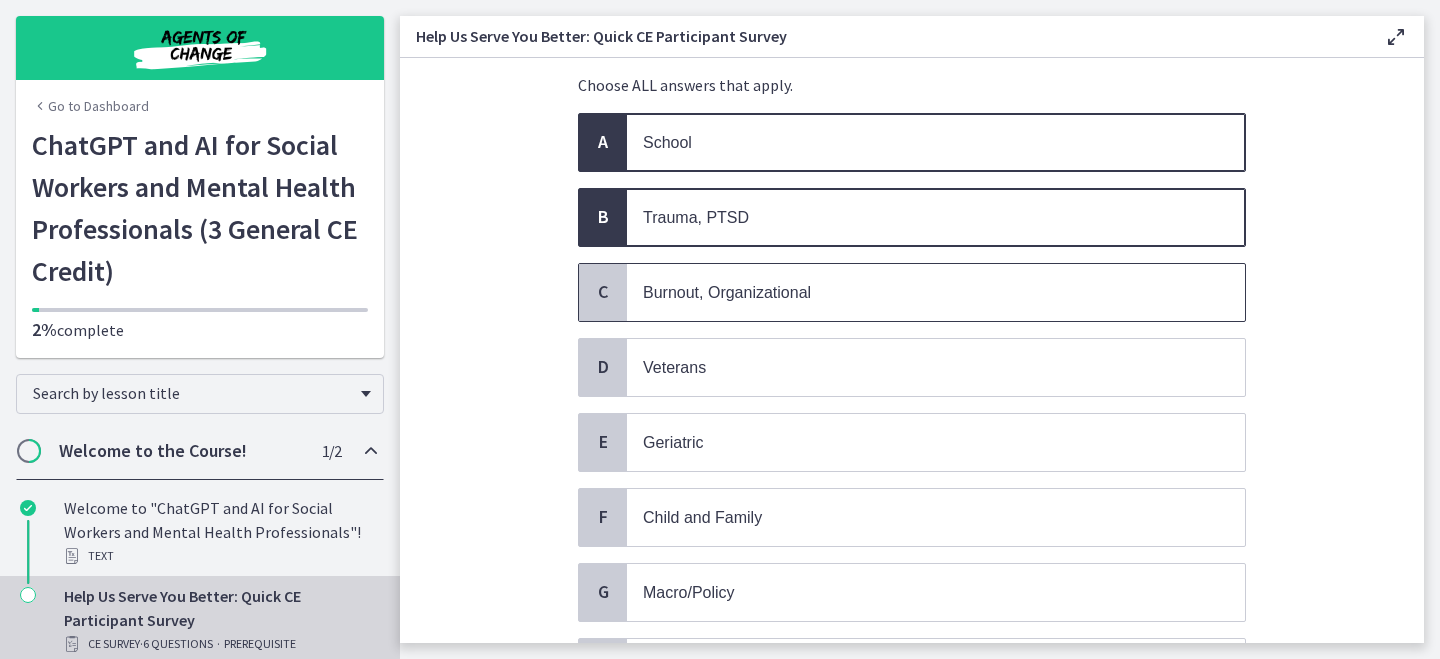 click on "Burnout, Organizational" at bounding box center [936, 292] 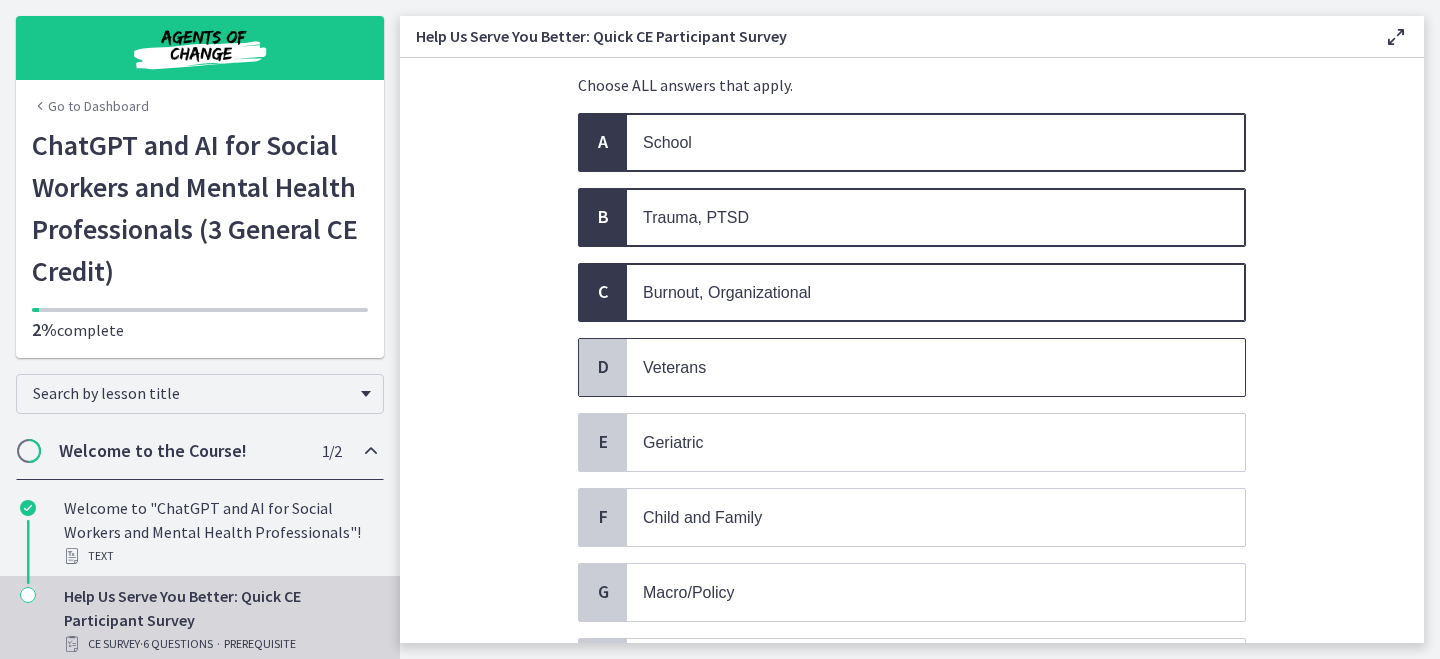 click on "Veterans" at bounding box center (936, 367) 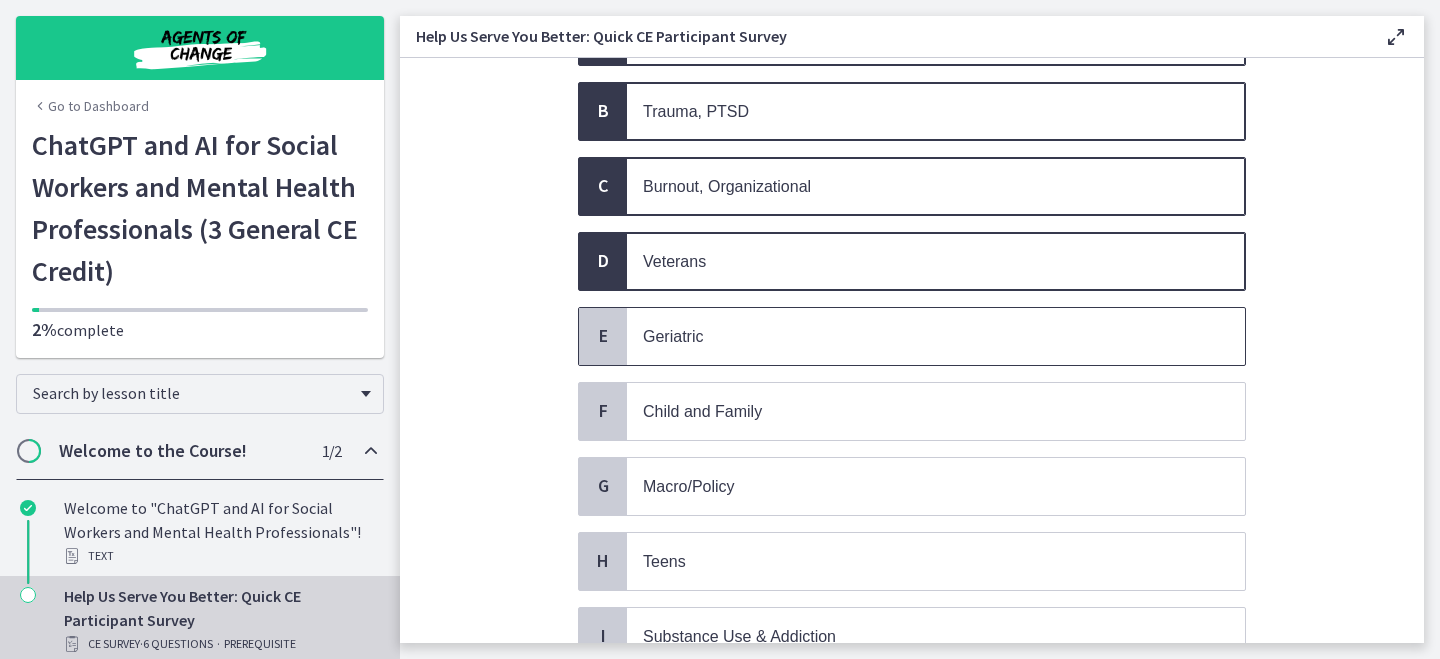scroll, scrollTop: 267, scrollLeft: 0, axis: vertical 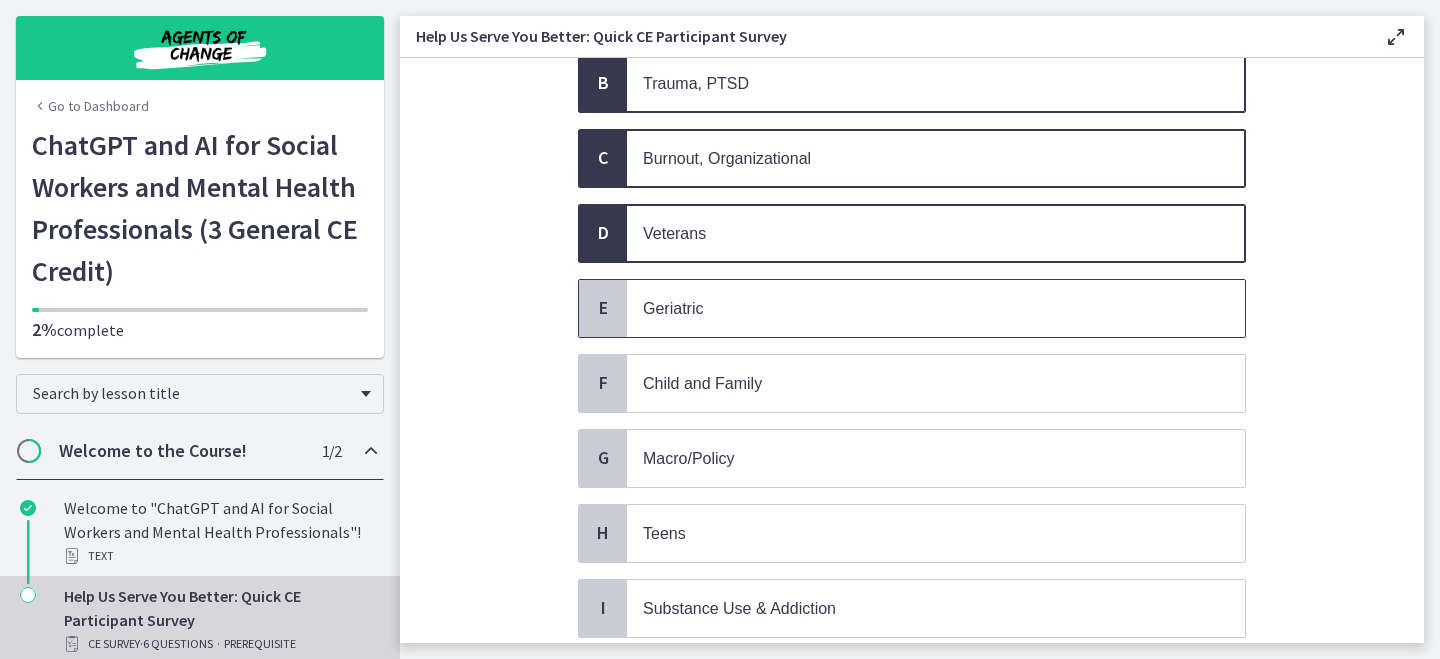 click on "Geriatric" at bounding box center (916, 308) 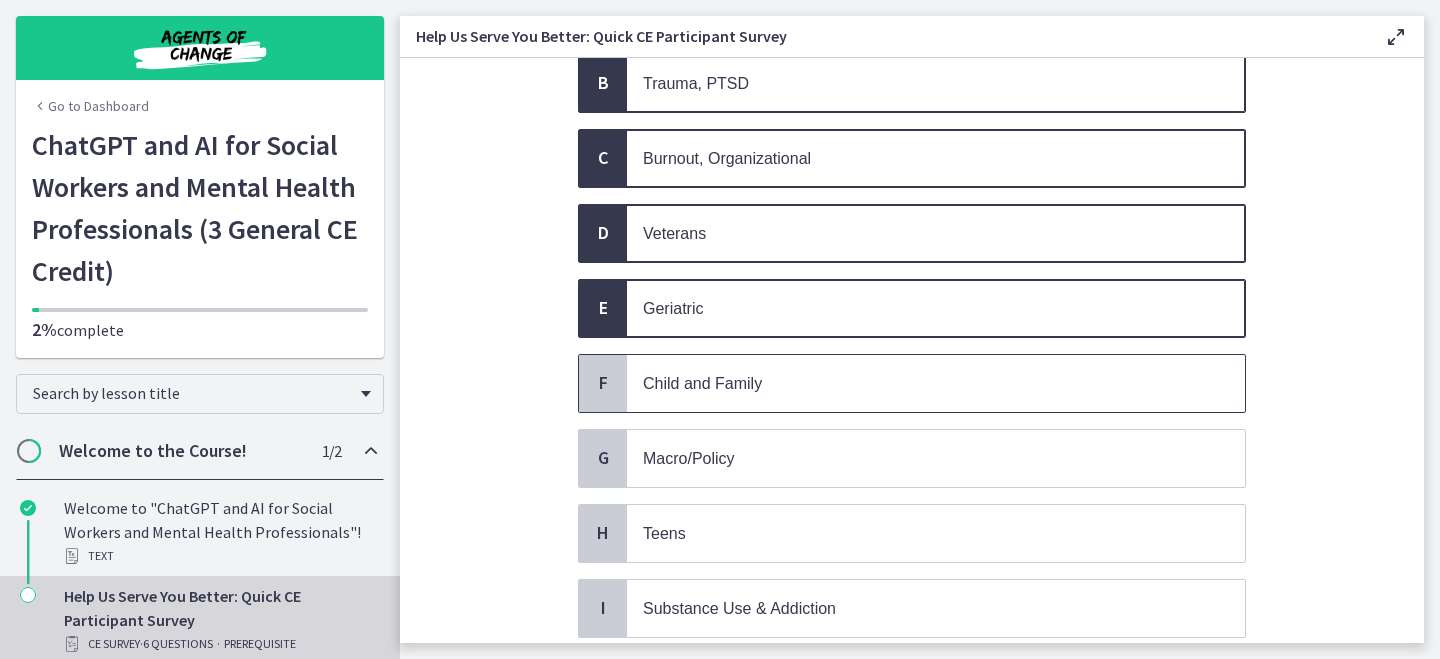 click on "Child and Family" at bounding box center [936, 383] 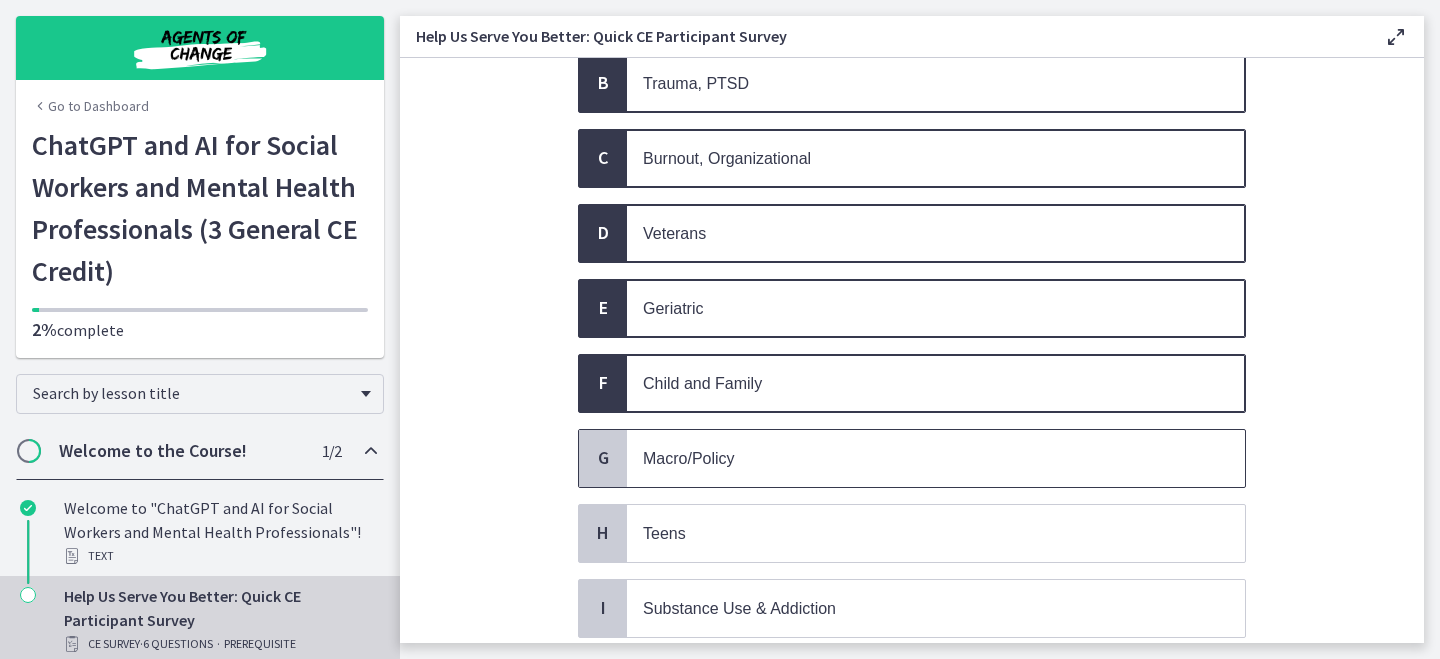 click on "Macro/Policy" at bounding box center (916, 458) 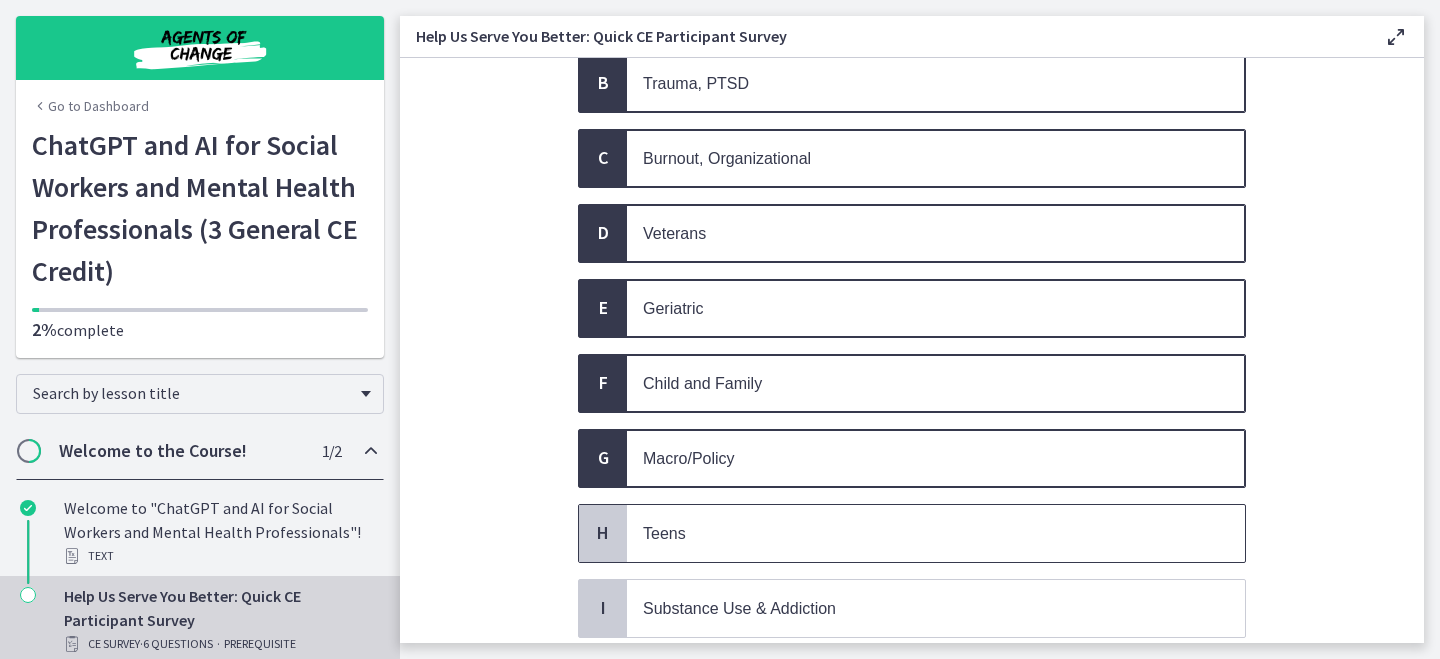 click on "Teens" at bounding box center [916, 533] 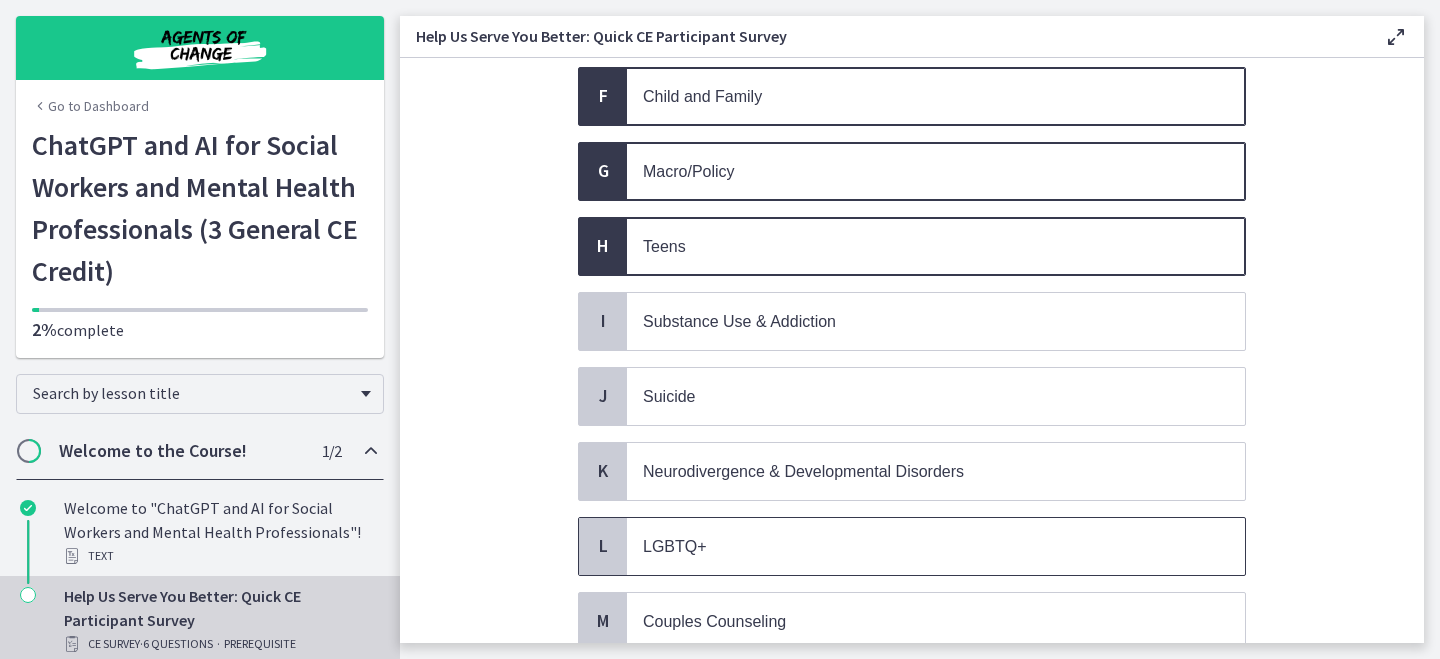 scroll, scrollTop: 576, scrollLeft: 0, axis: vertical 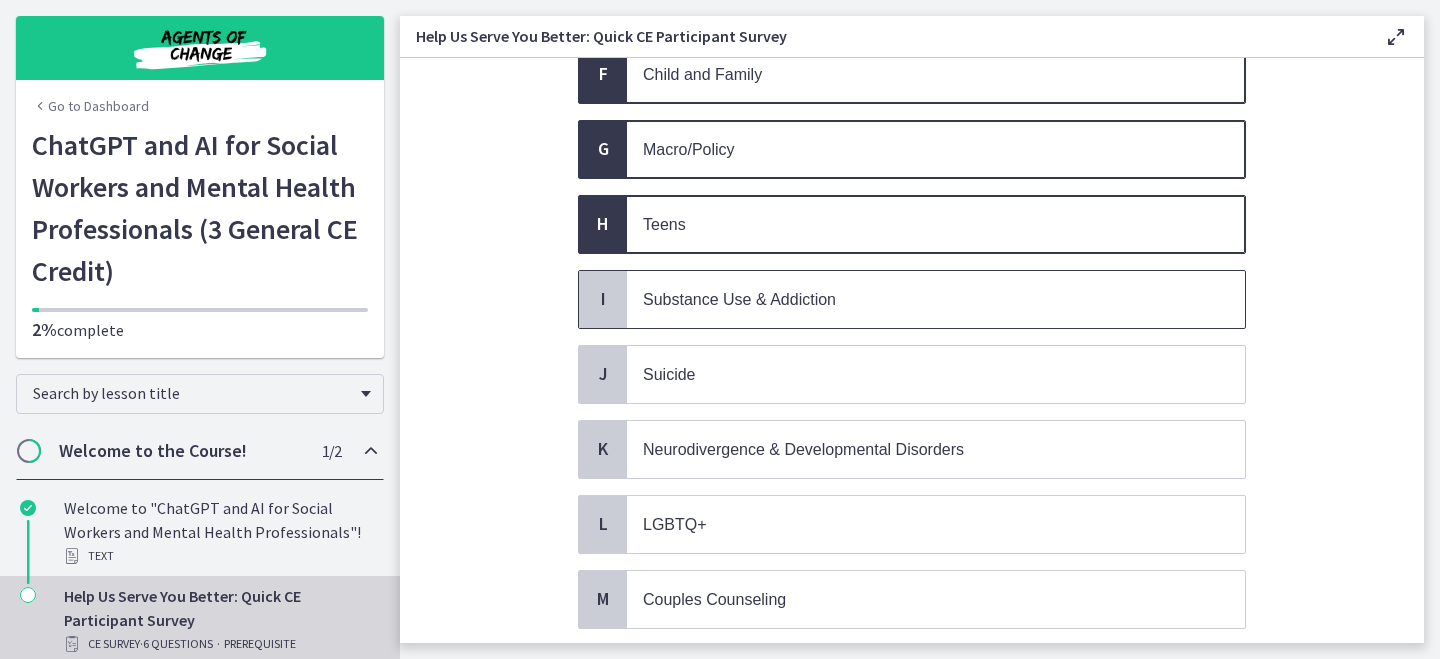 click on "Substance Use & Addiction" at bounding box center [936, 299] 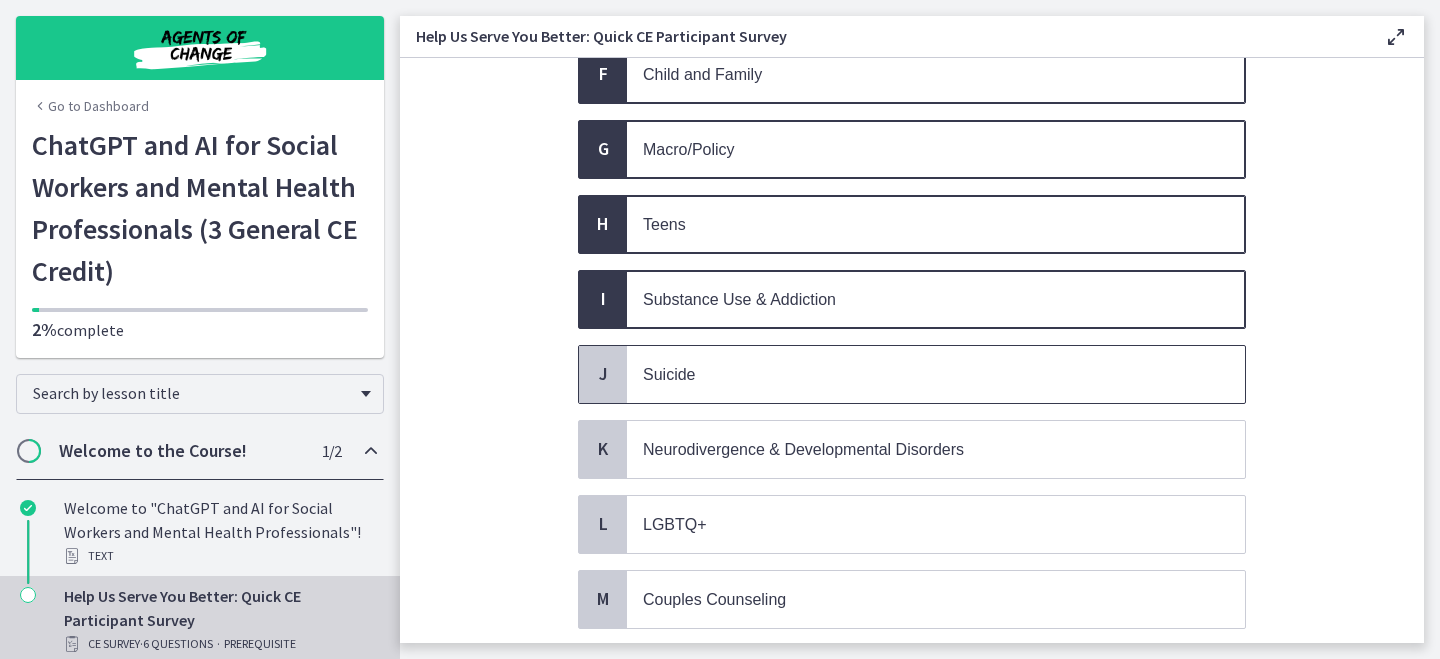 click on "Suicide" at bounding box center [916, 374] 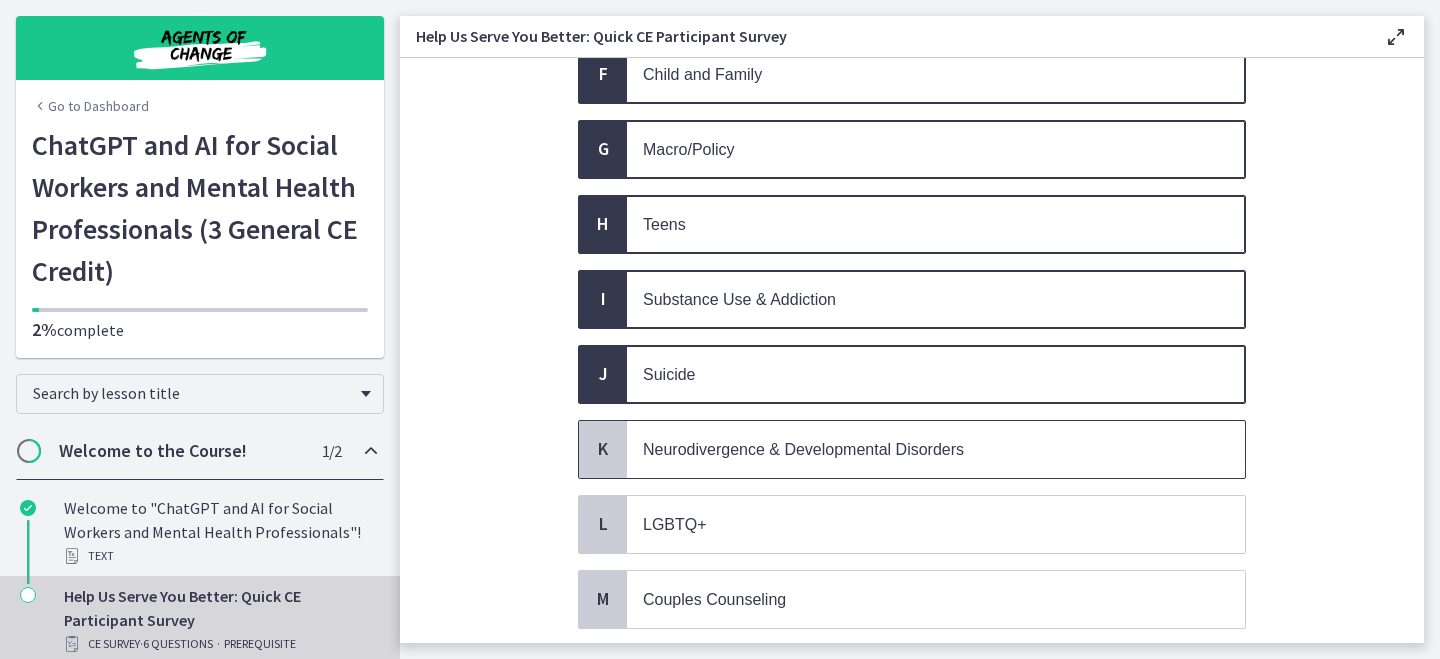 click on "Neurodivergence & Developmental Disorders" at bounding box center [803, 449] 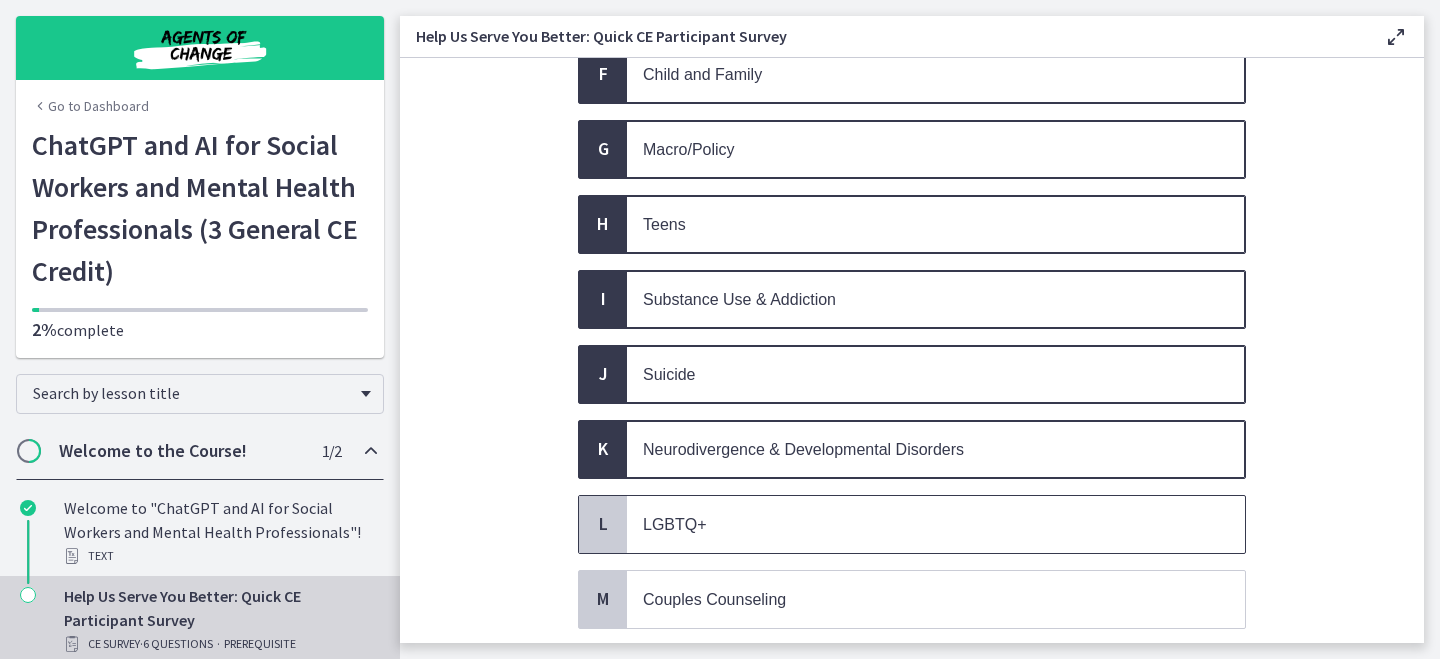 click on "LGBTQ+" at bounding box center (936, 524) 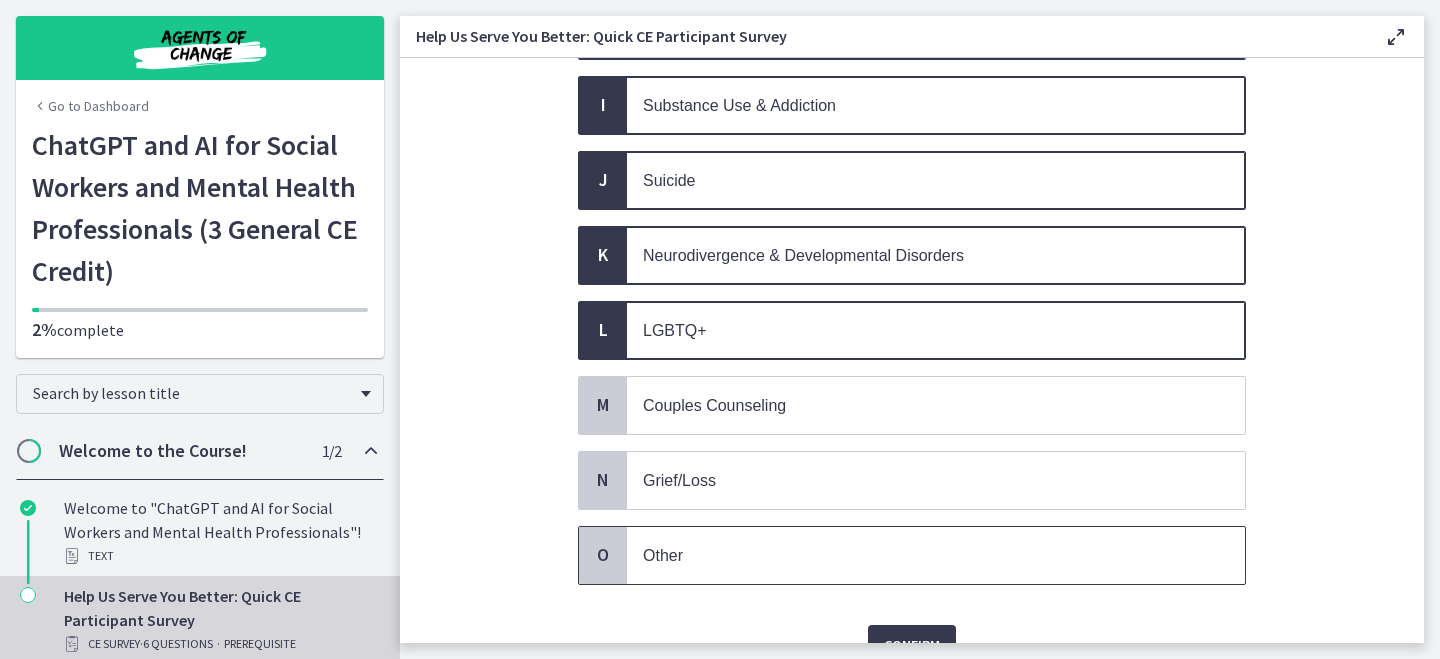 scroll, scrollTop: 772, scrollLeft: 0, axis: vertical 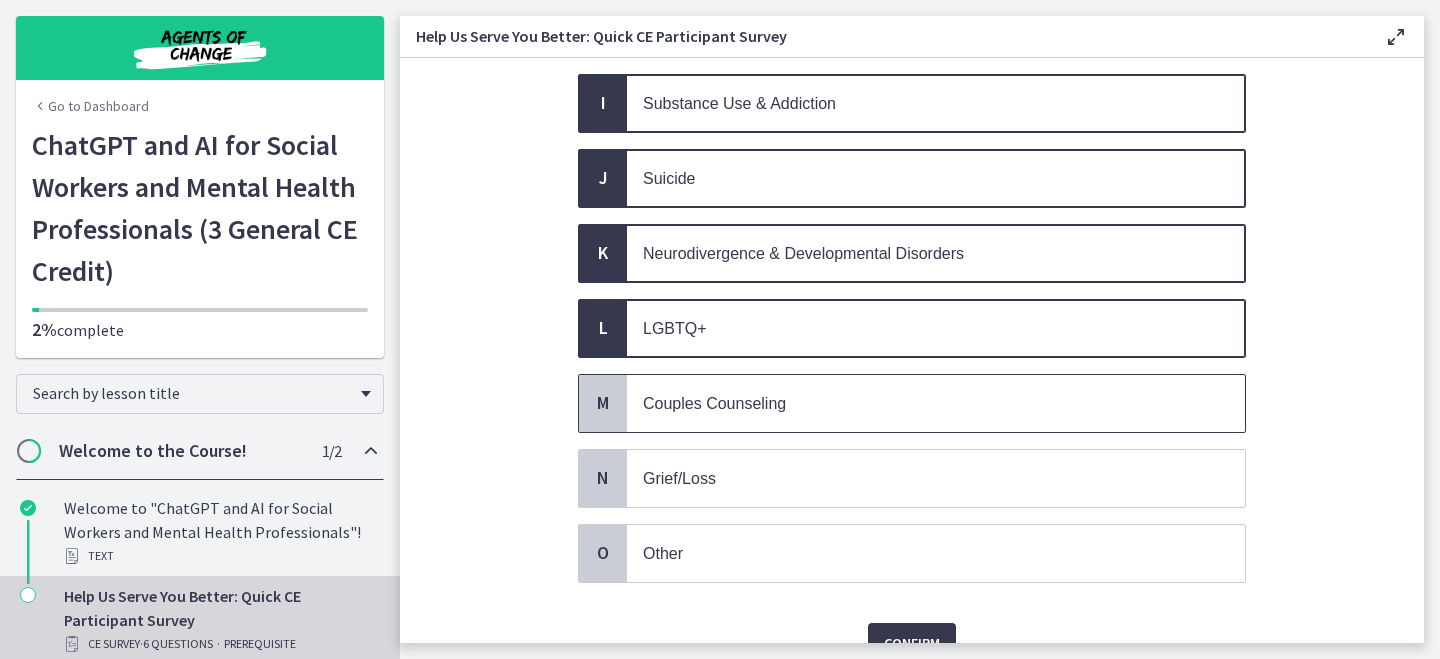 click on "Couples Counseling" at bounding box center (916, 403) 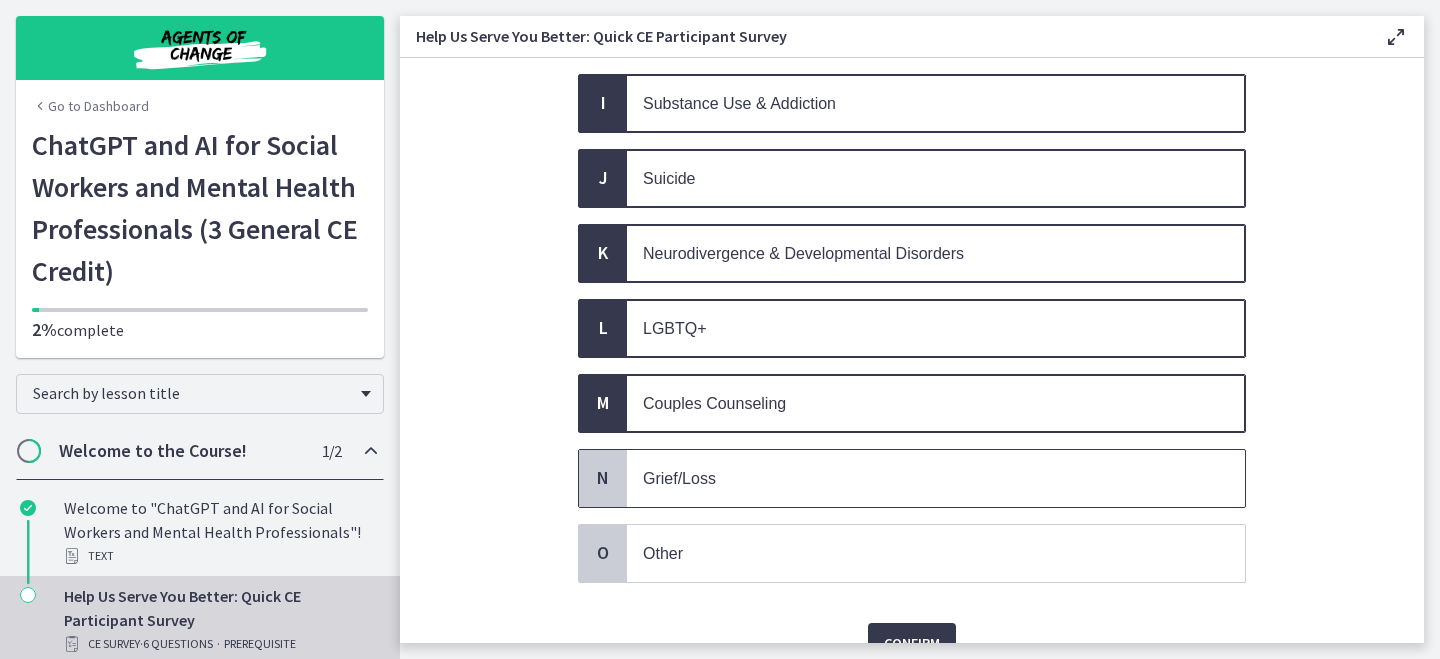 click on "Grief/Loss" at bounding box center [916, 478] 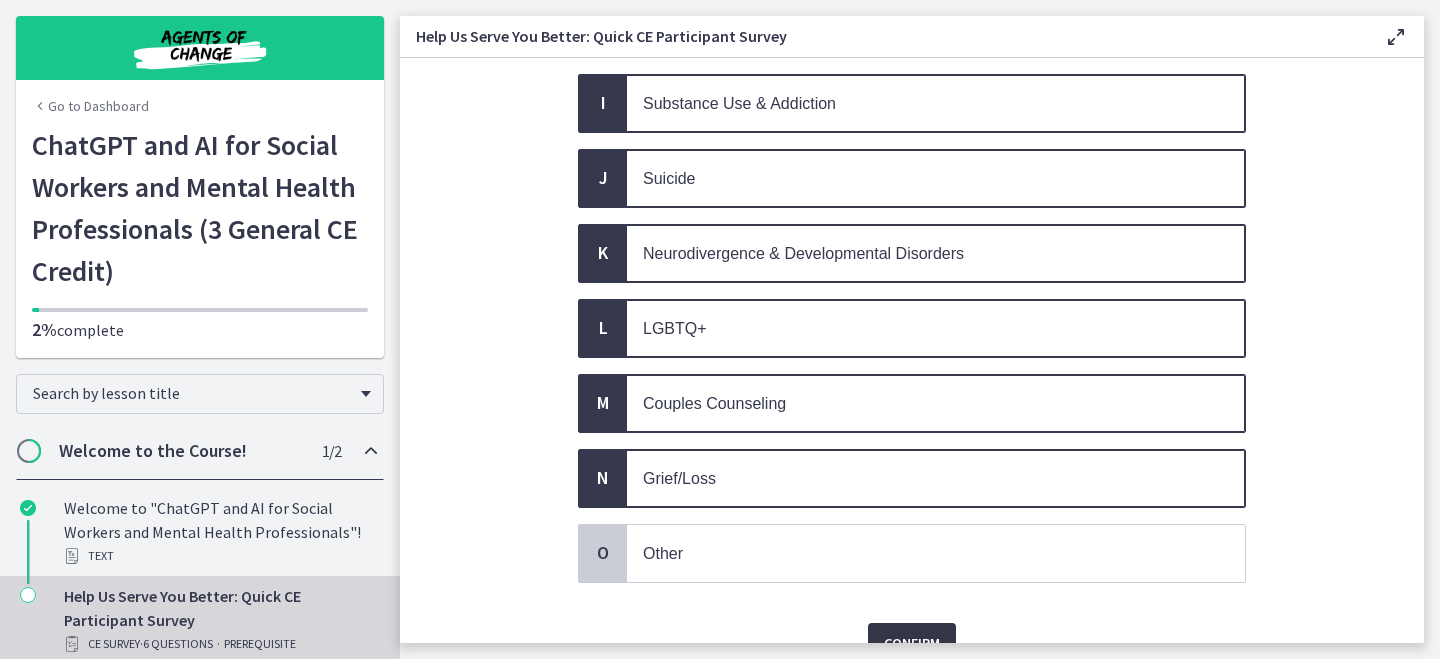 click on "Confirm" at bounding box center (912, 643) 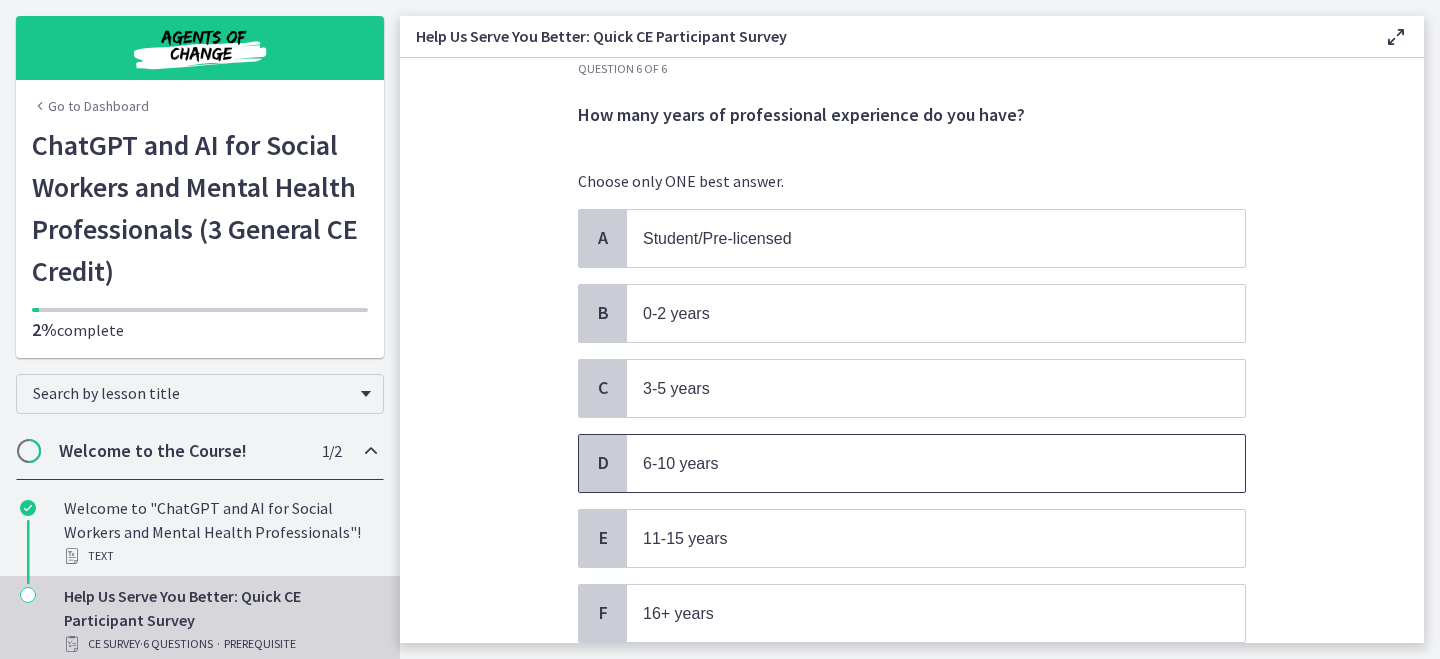 scroll, scrollTop: 38, scrollLeft: 0, axis: vertical 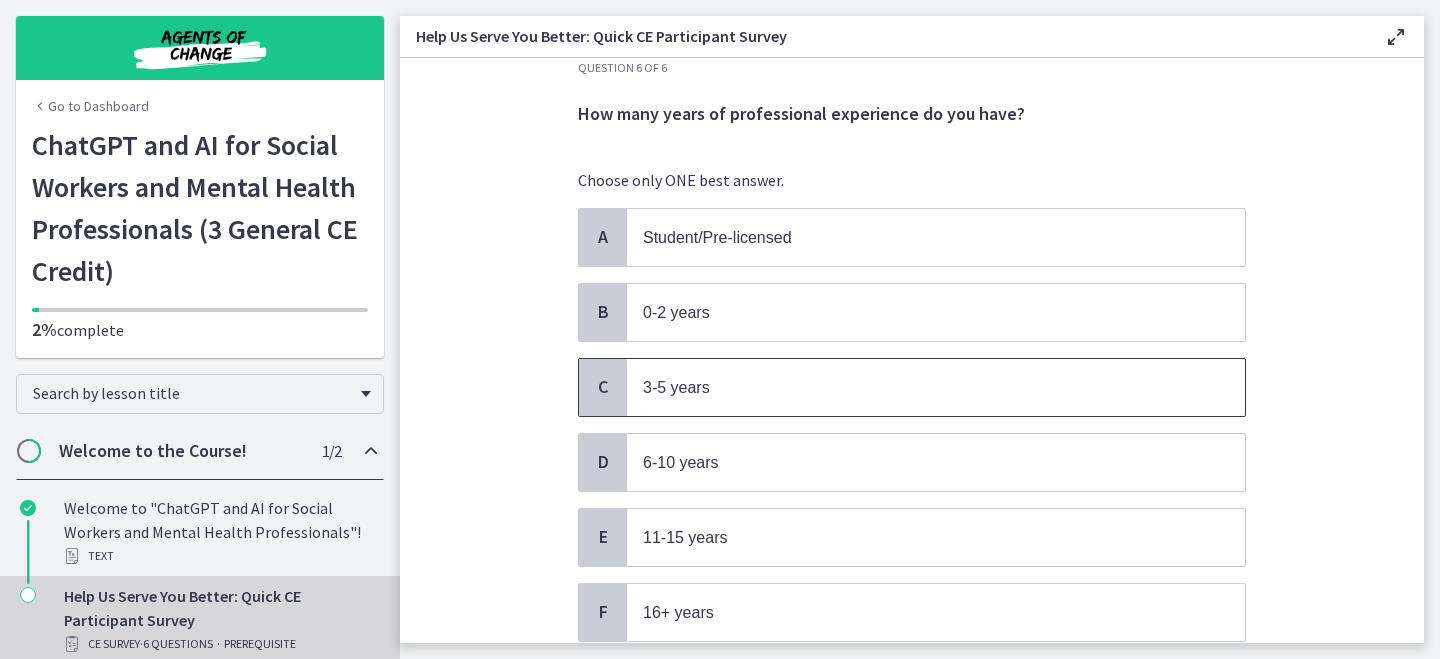 click on "3-5 years" at bounding box center [916, 387] 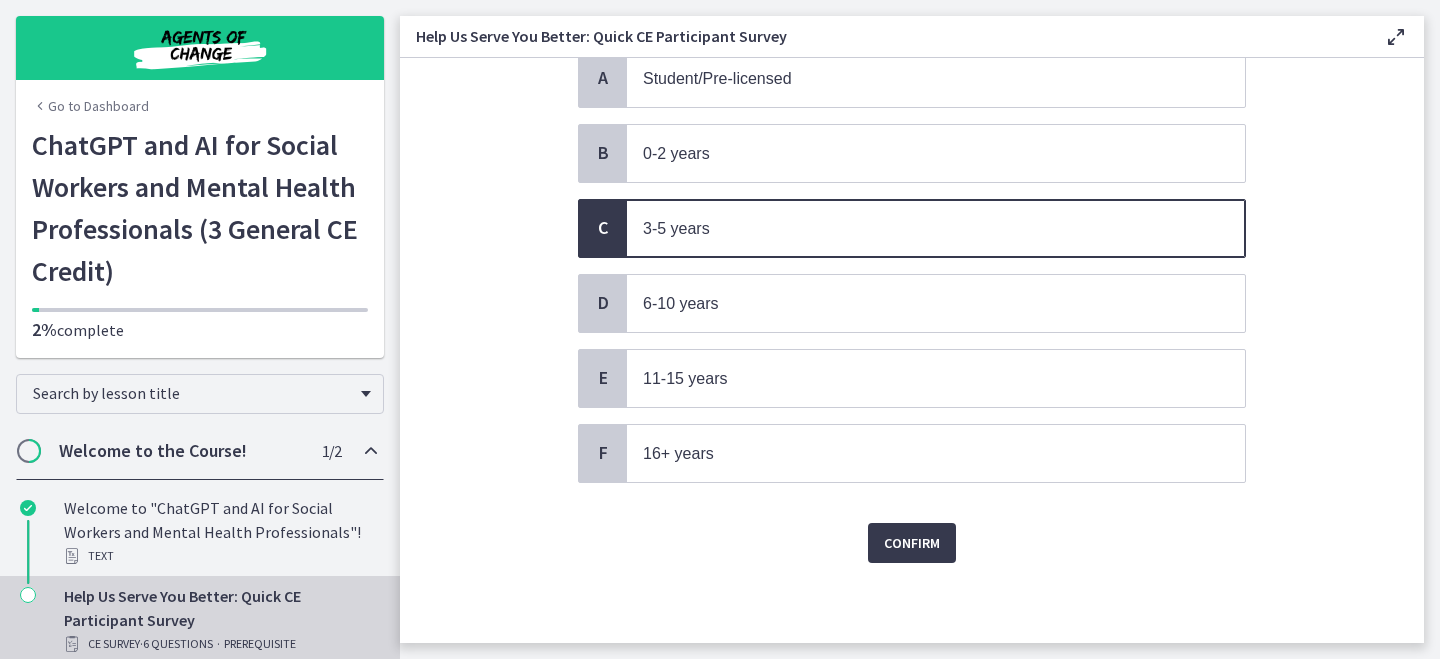 scroll, scrollTop: 163, scrollLeft: 0, axis: vertical 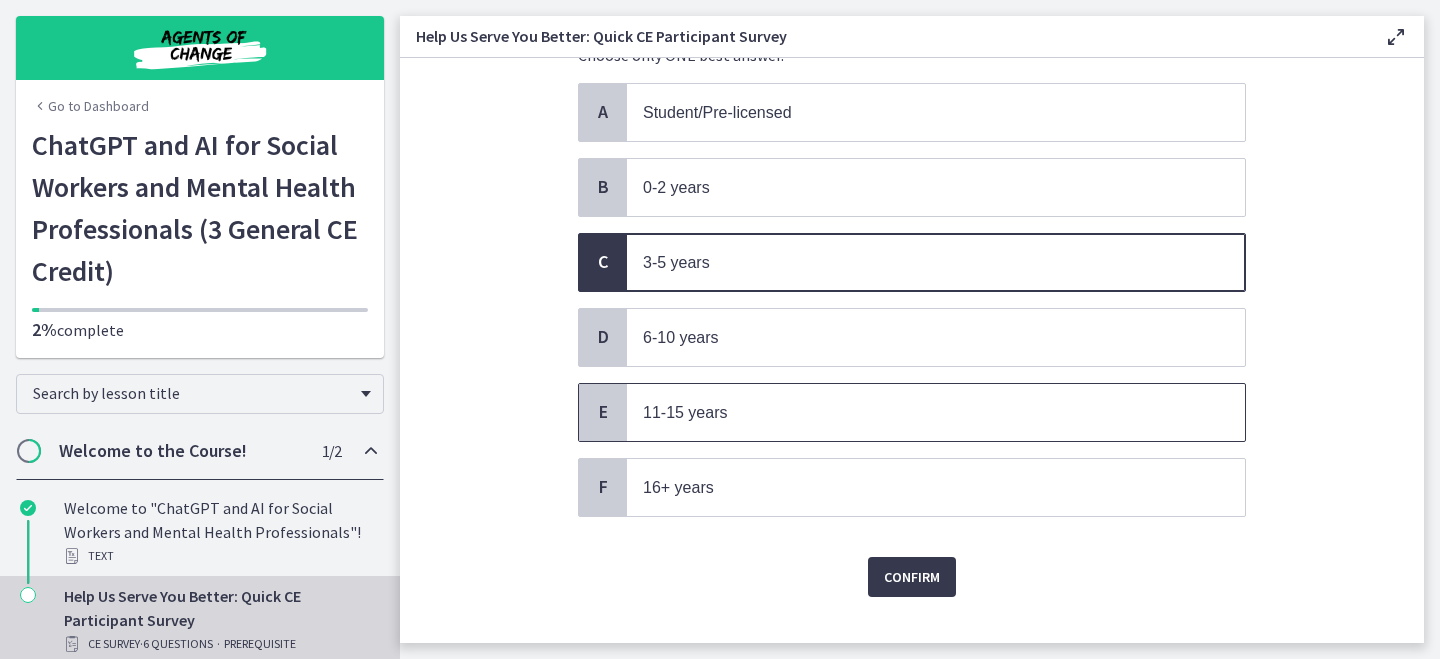 click on "11-15 years" at bounding box center [916, 412] 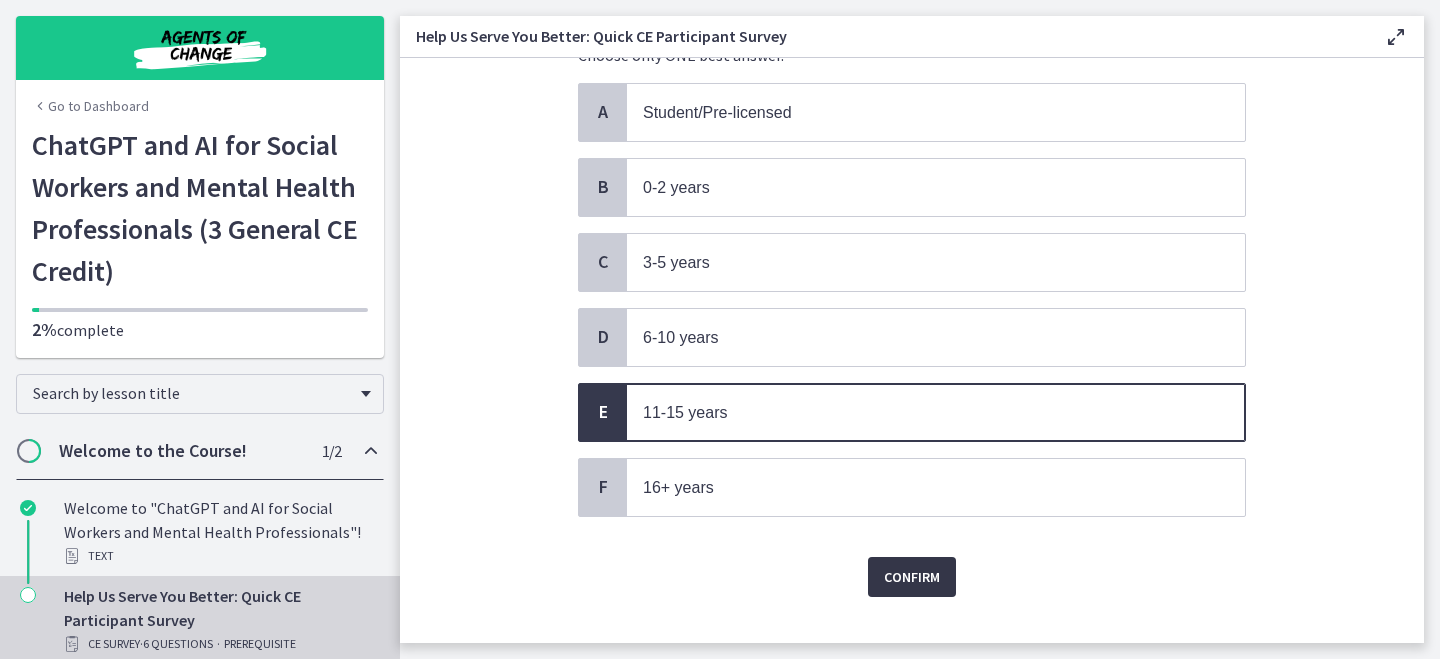click on "Confirm" at bounding box center (912, 577) 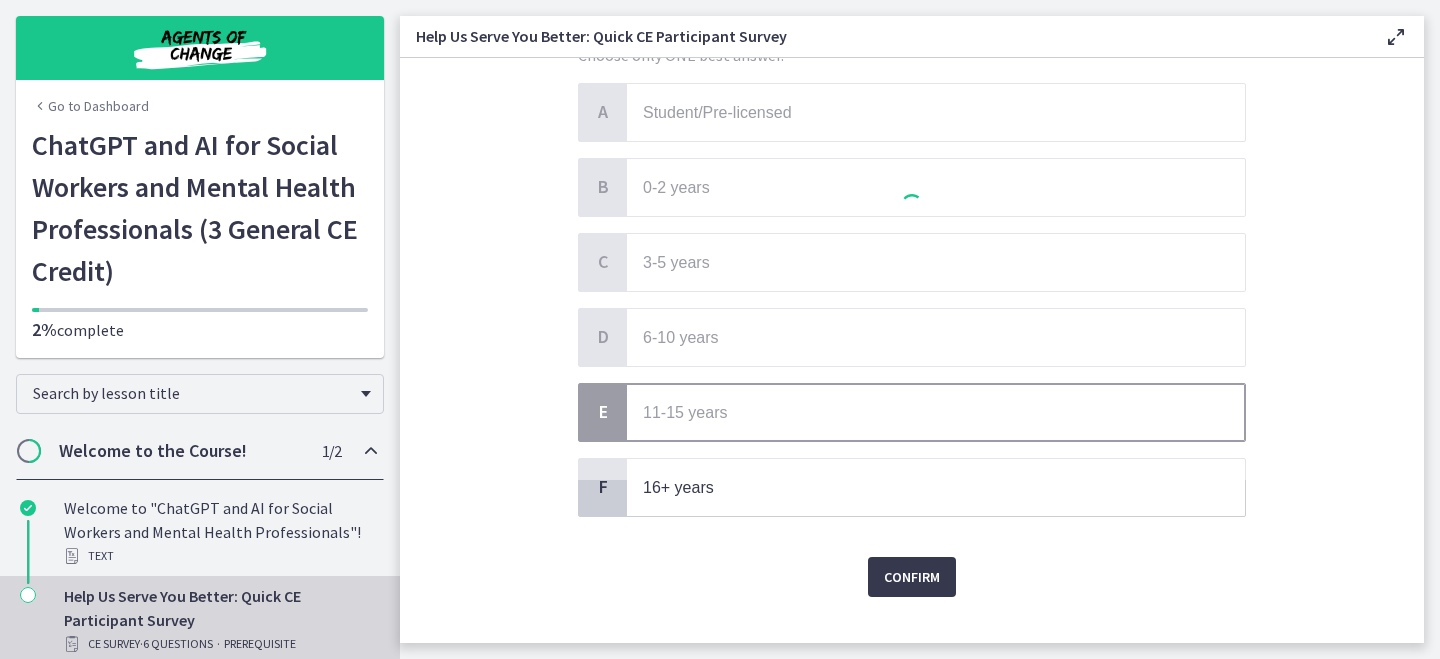 scroll, scrollTop: 0, scrollLeft: 0, axis: both 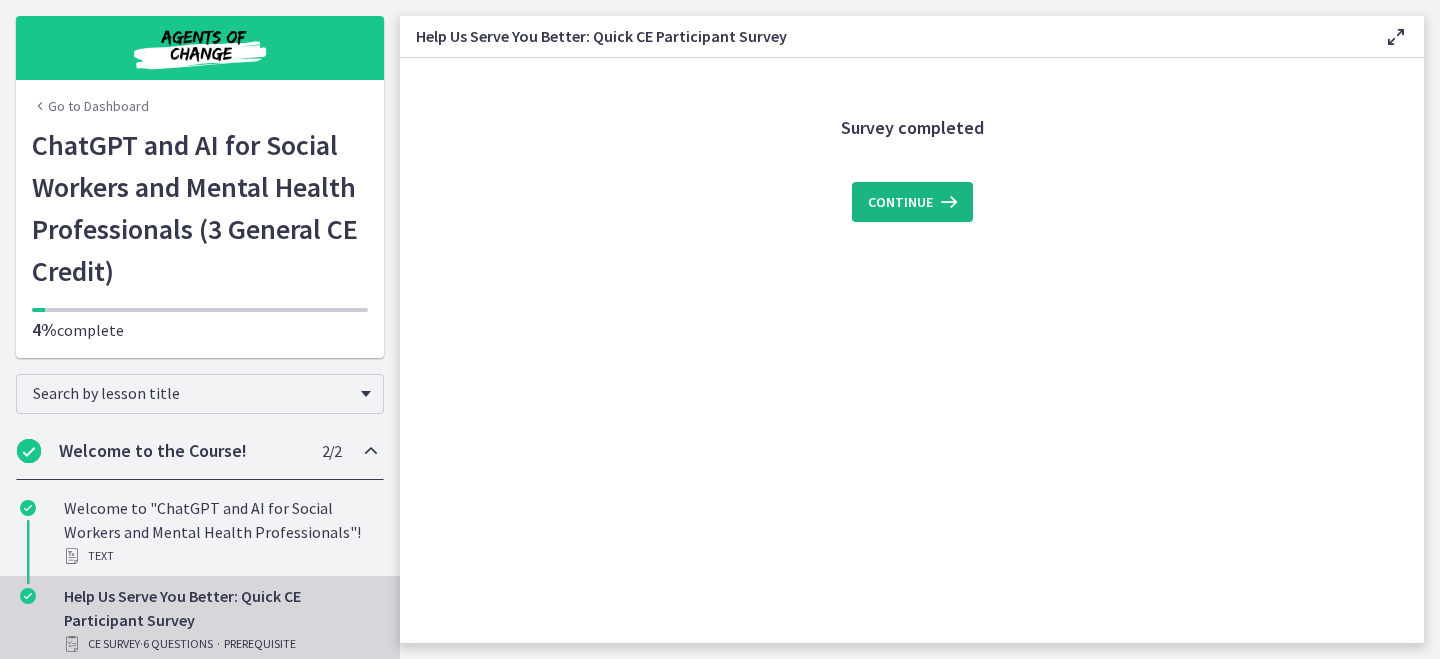 click on "Continue" at bounding box center [912, 202] 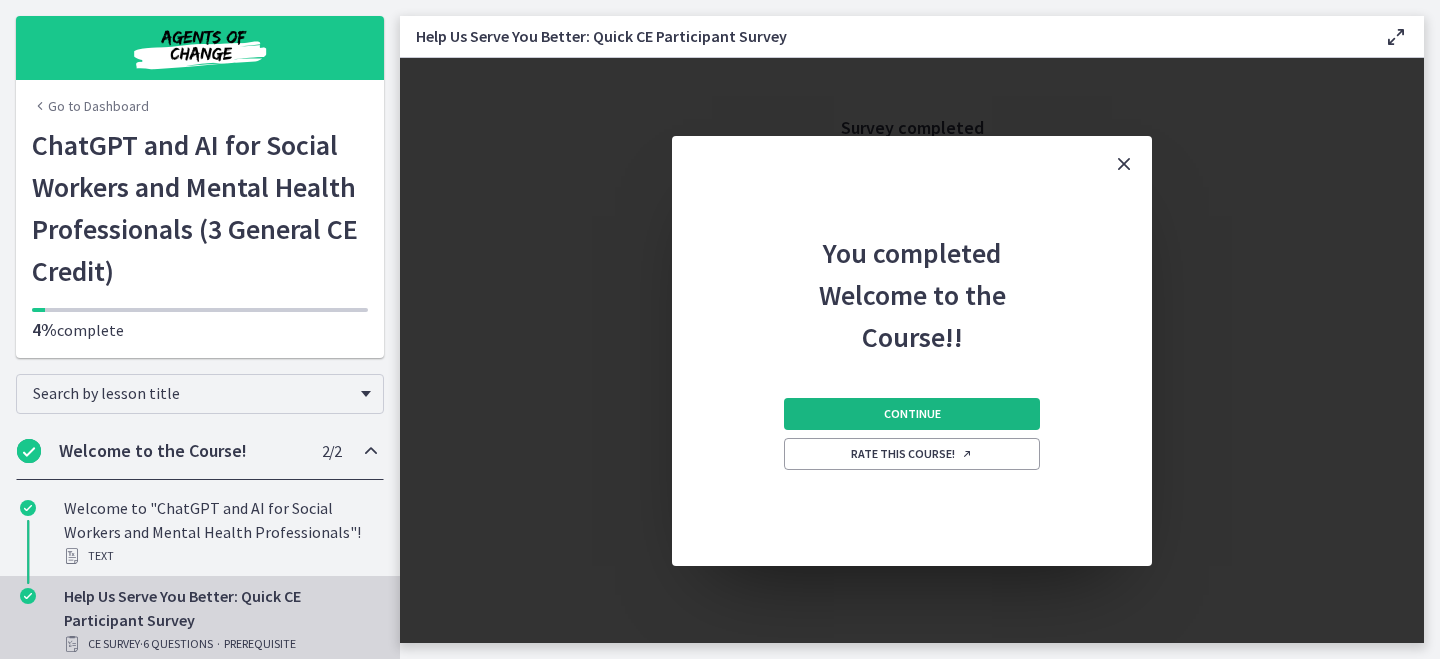 click on "Continue" at bounding box center (912, 414) 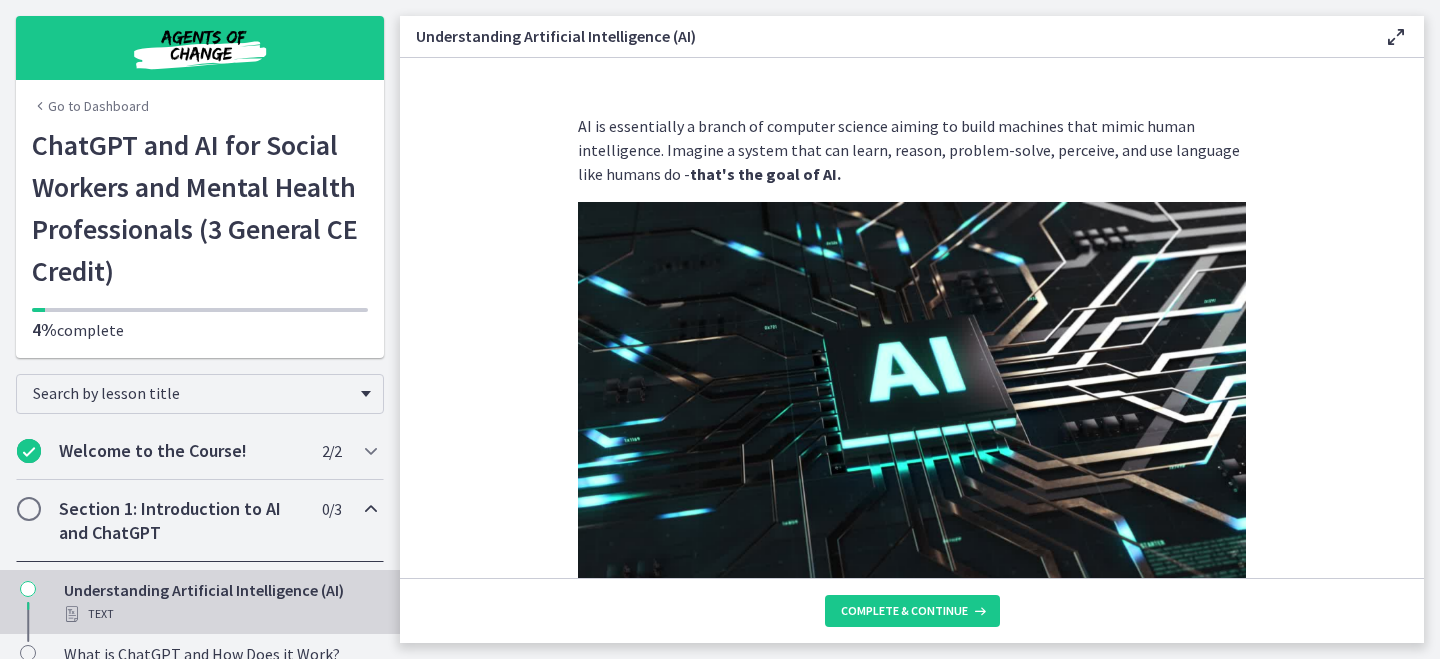scroll, scrollTop: 0, scrollLeft: 0, axis: both 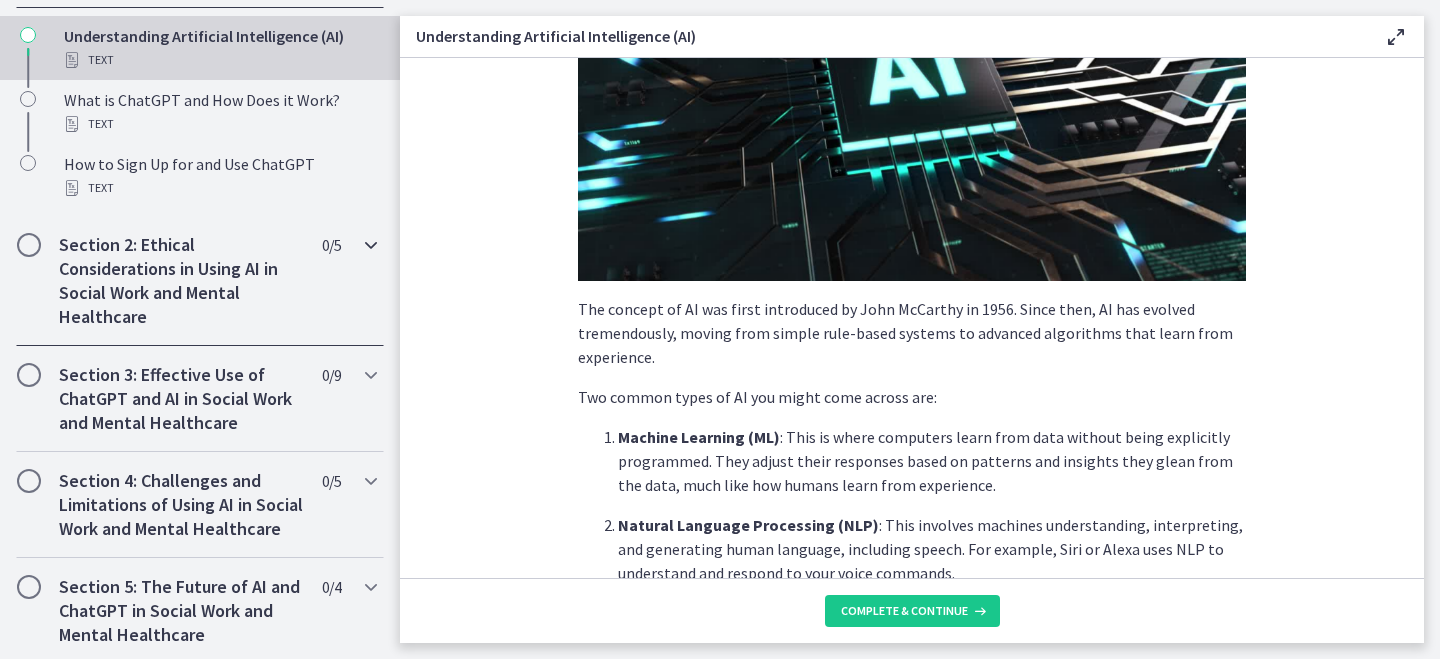 click at bounding box center [371, 245] 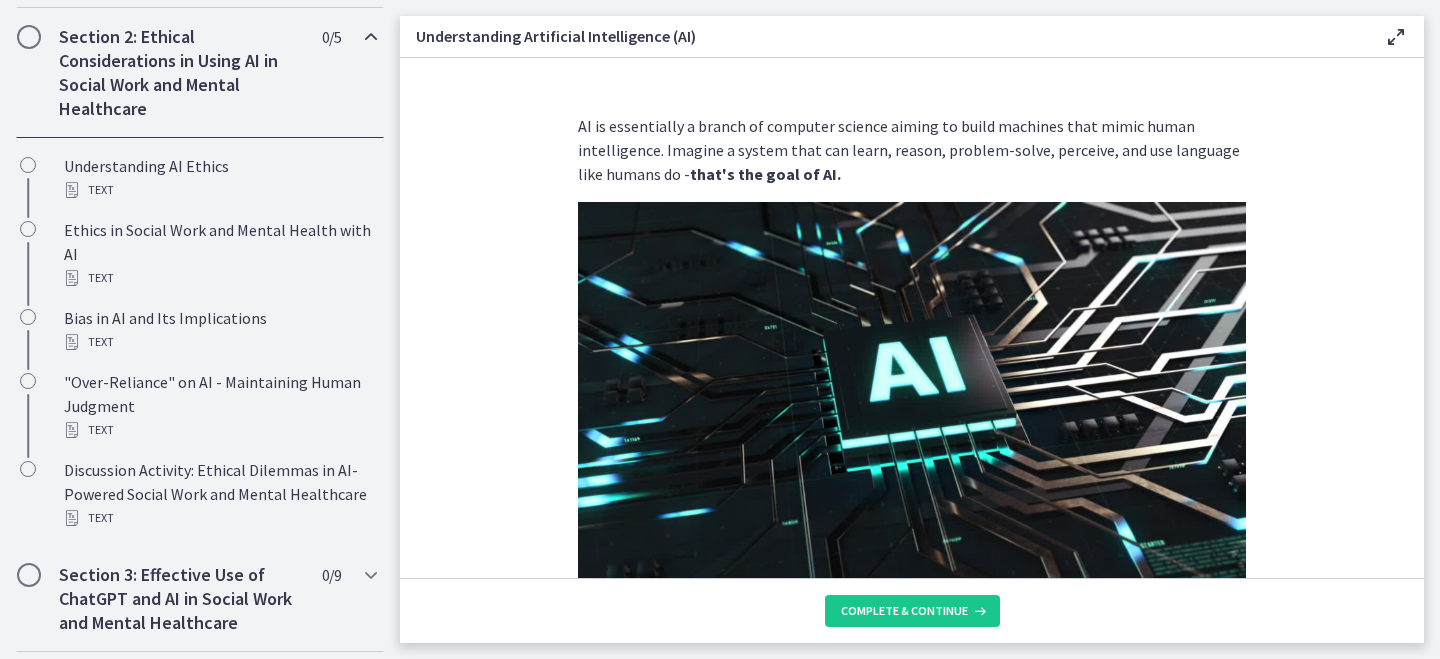 scroll, scrollTop: 0, scrollLeft: 0, axis: both 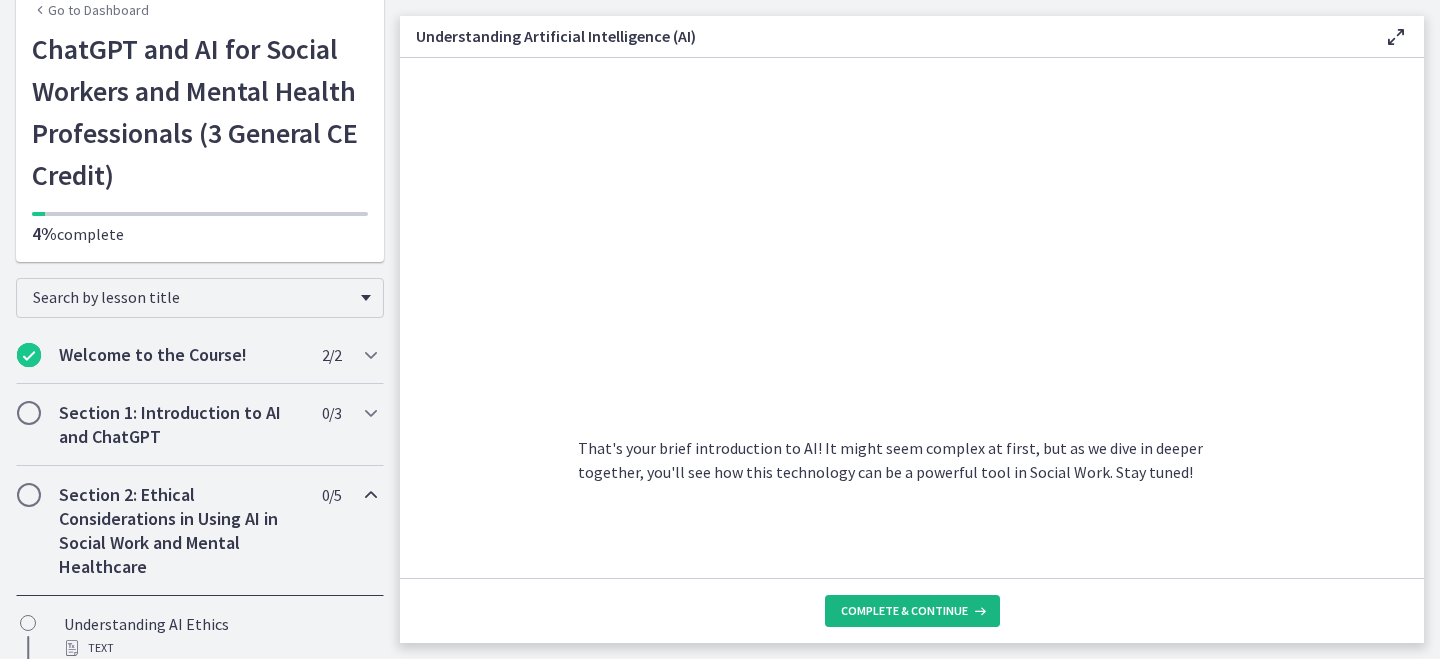 click on "Complete & continue" at bounding box center (904, 611) 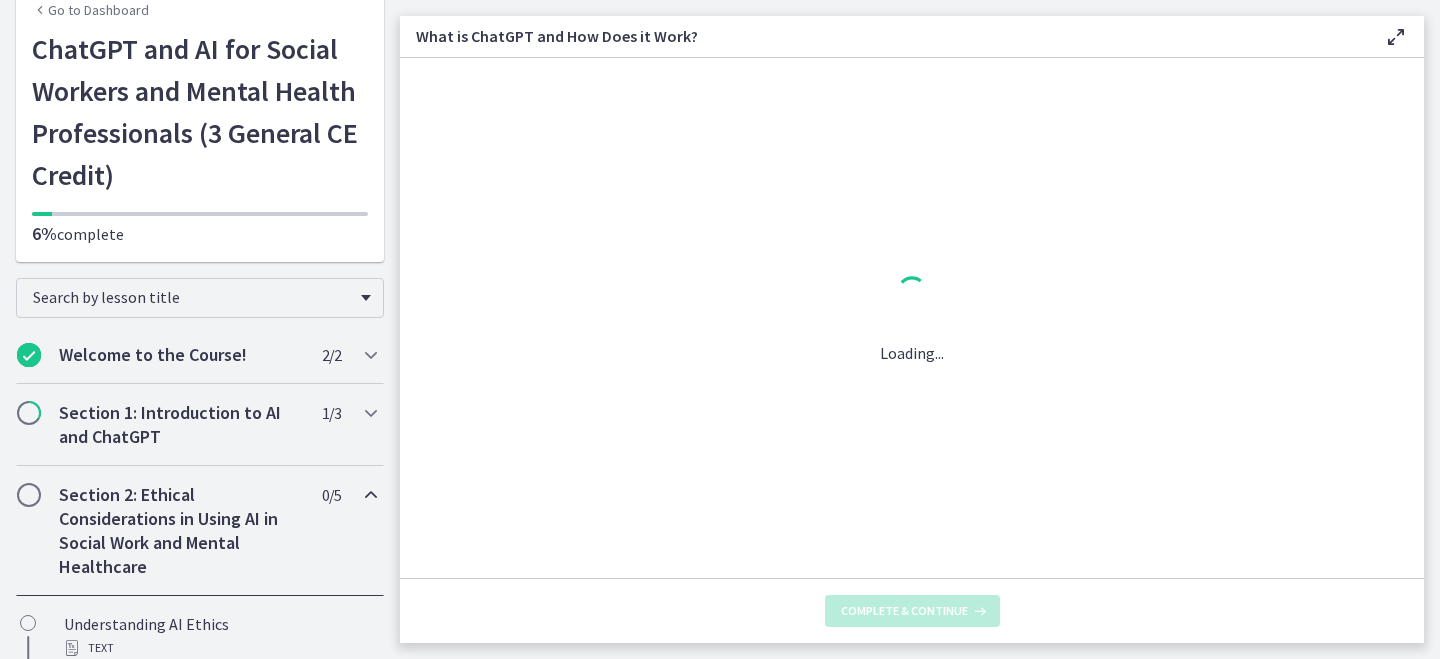 scroll, scrollTop: 0, scrollLeft: 0, axis: both 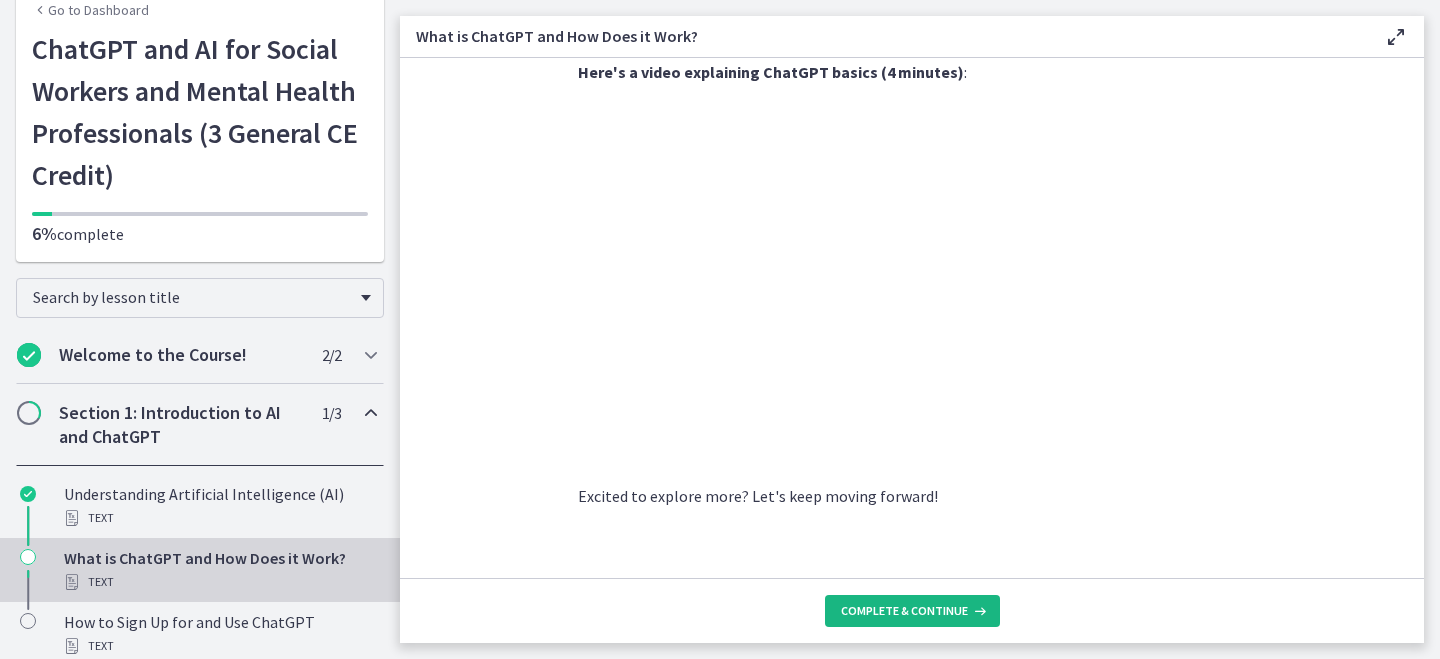 click on "Complete & continue" at bounding box center (904, 611) 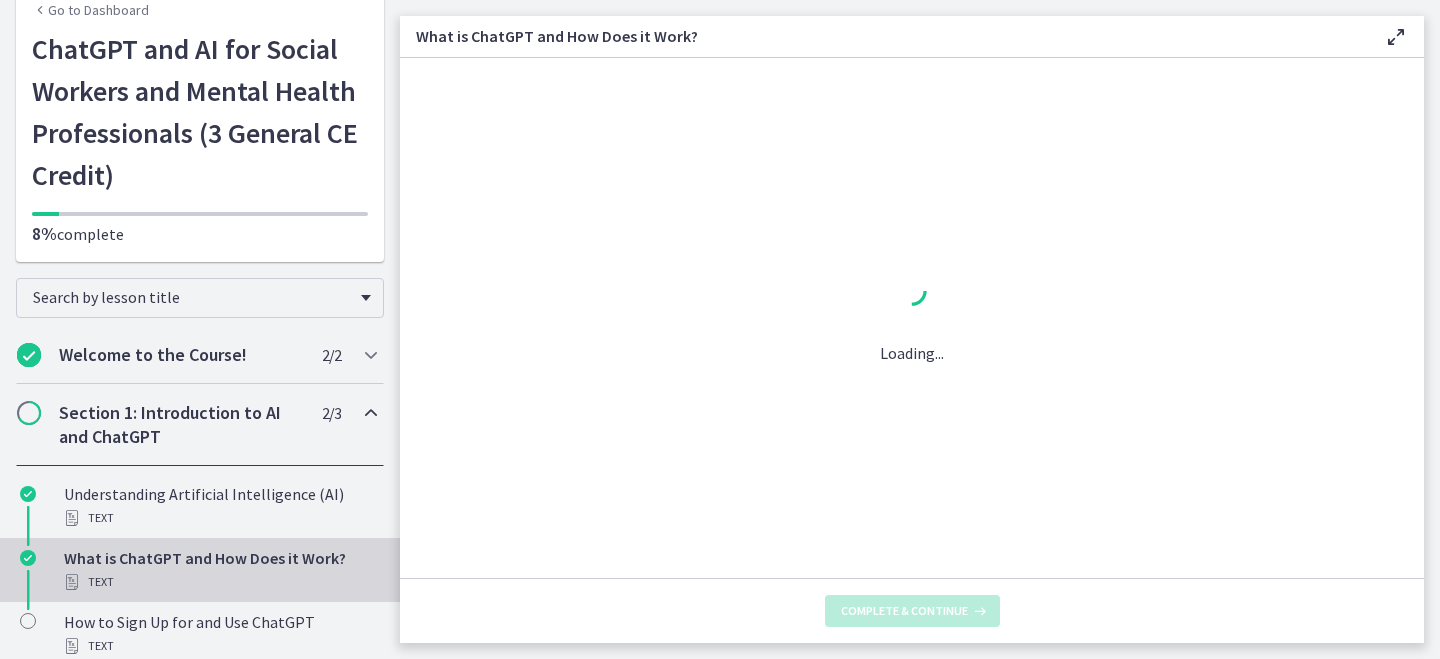 scroll, scrollTop: 0, scrollLeft: 0, axis: both 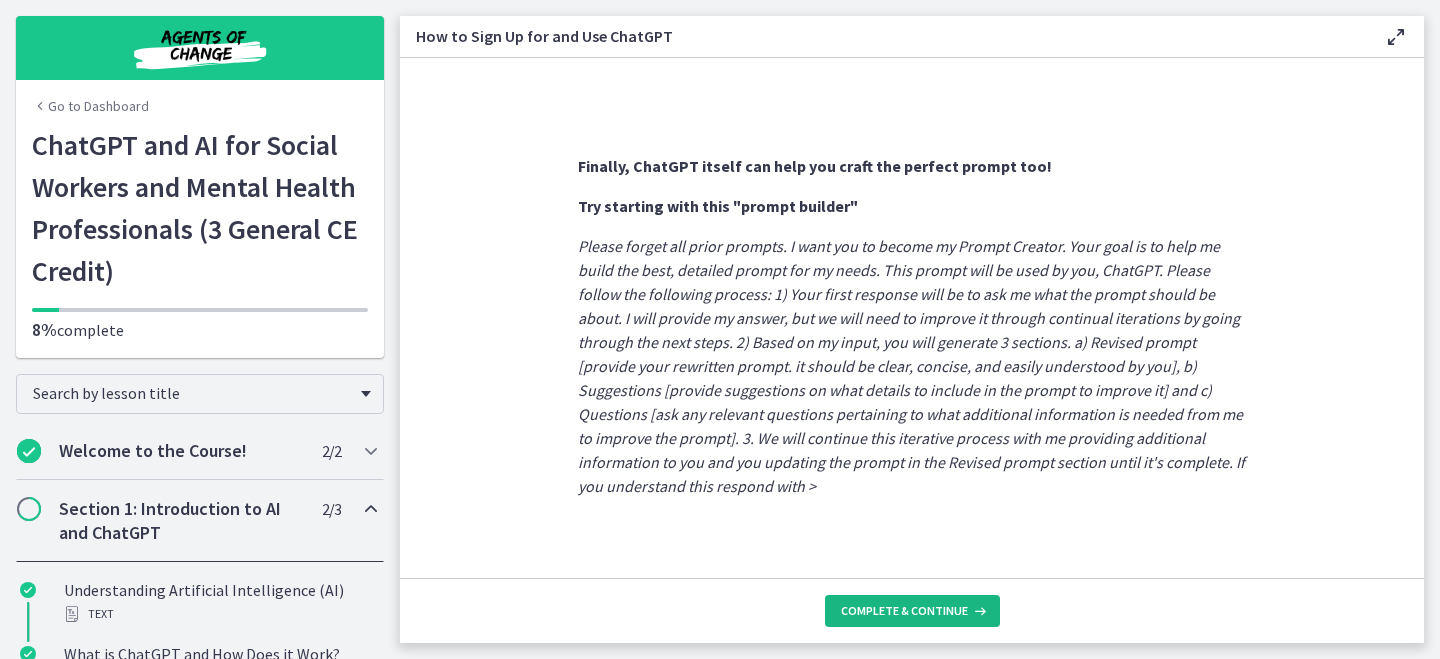 click on "Complete & continue" at bounding box center [904, 611] 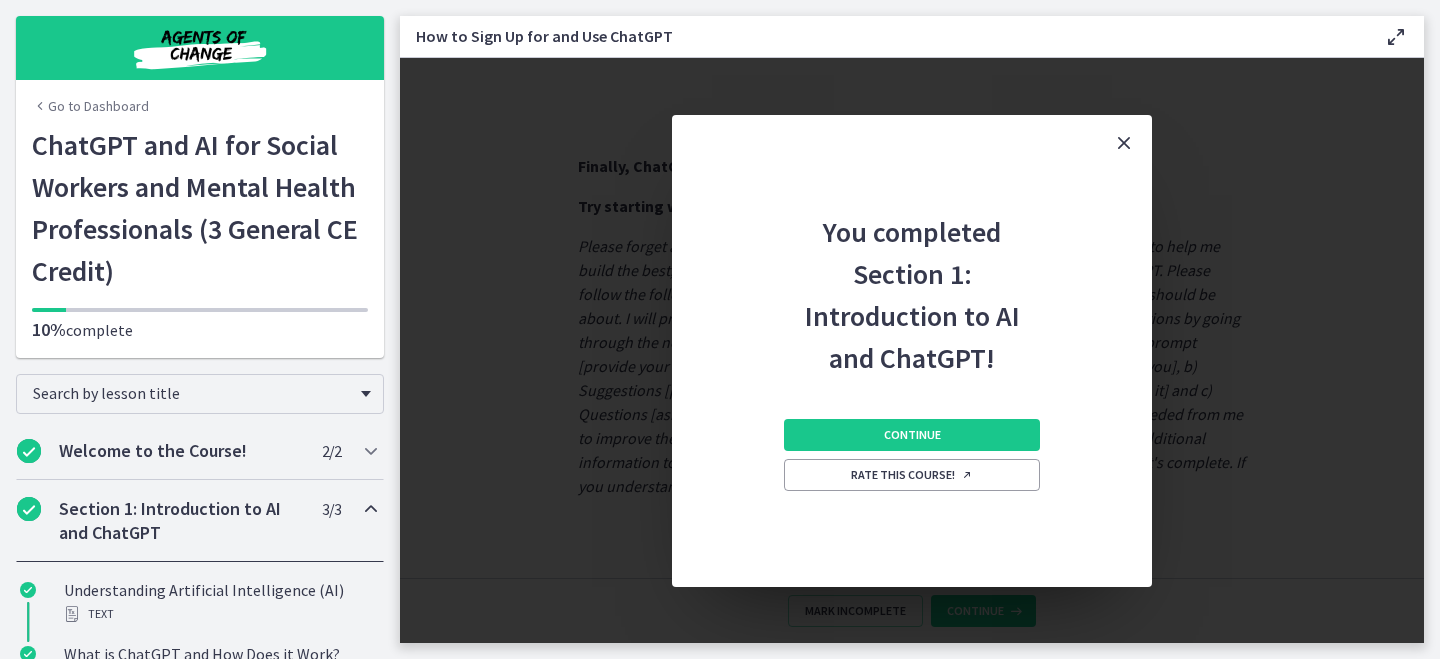 scroll, scrollTop: 0, scrollLeft: 0, axis: both 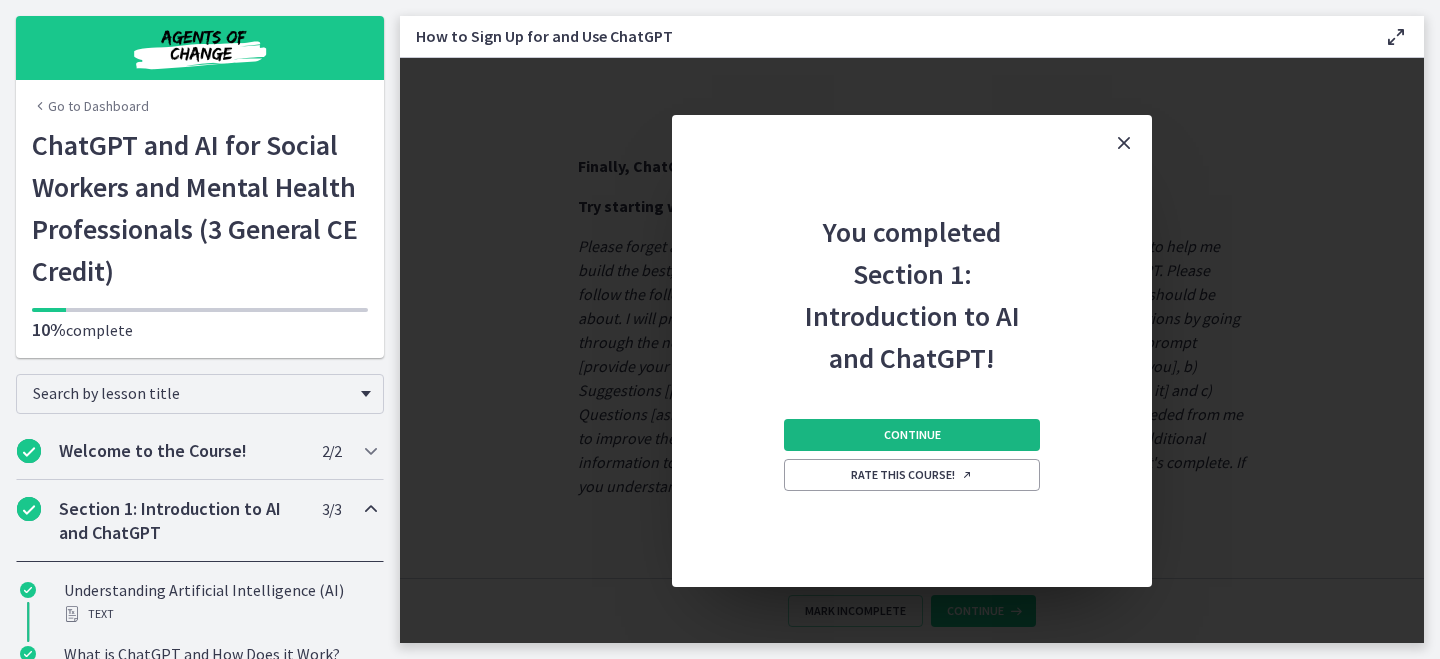 click on "Continue" at bounding box center [912, 435] 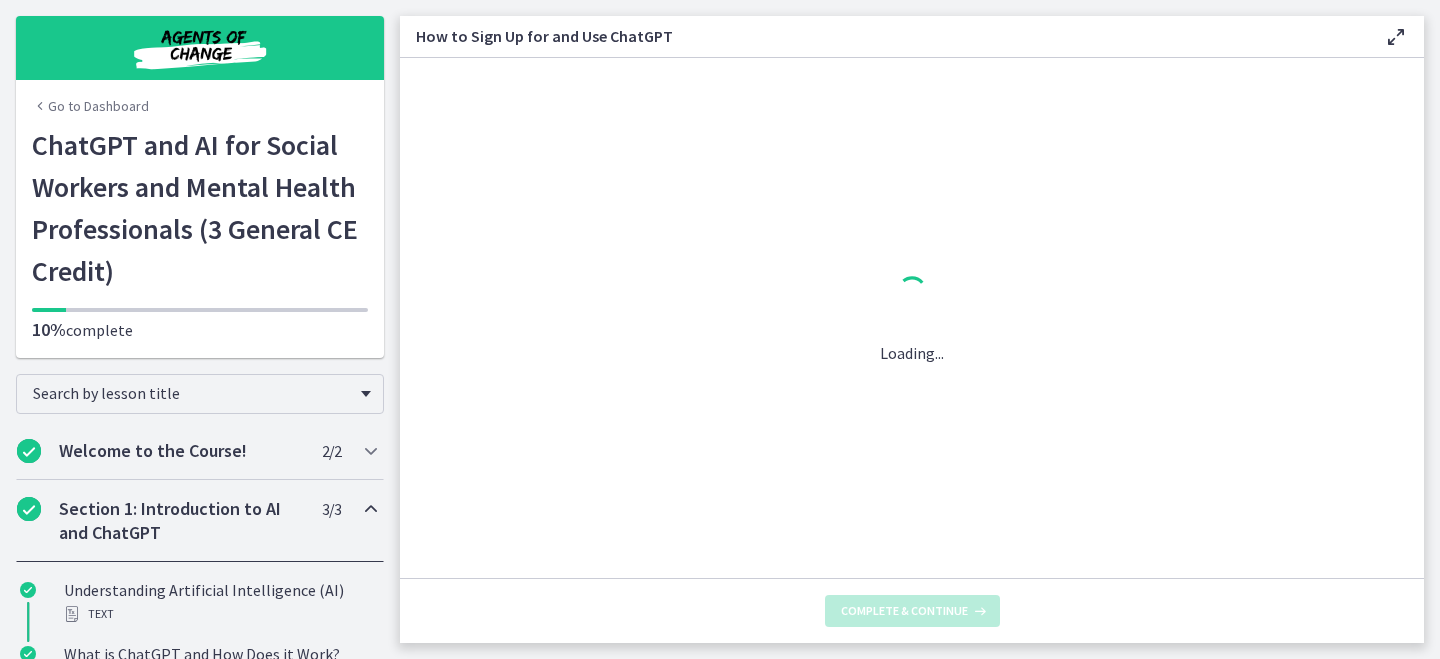 scroll, scrollTop: 0, scrollLeft: 0, axis: both 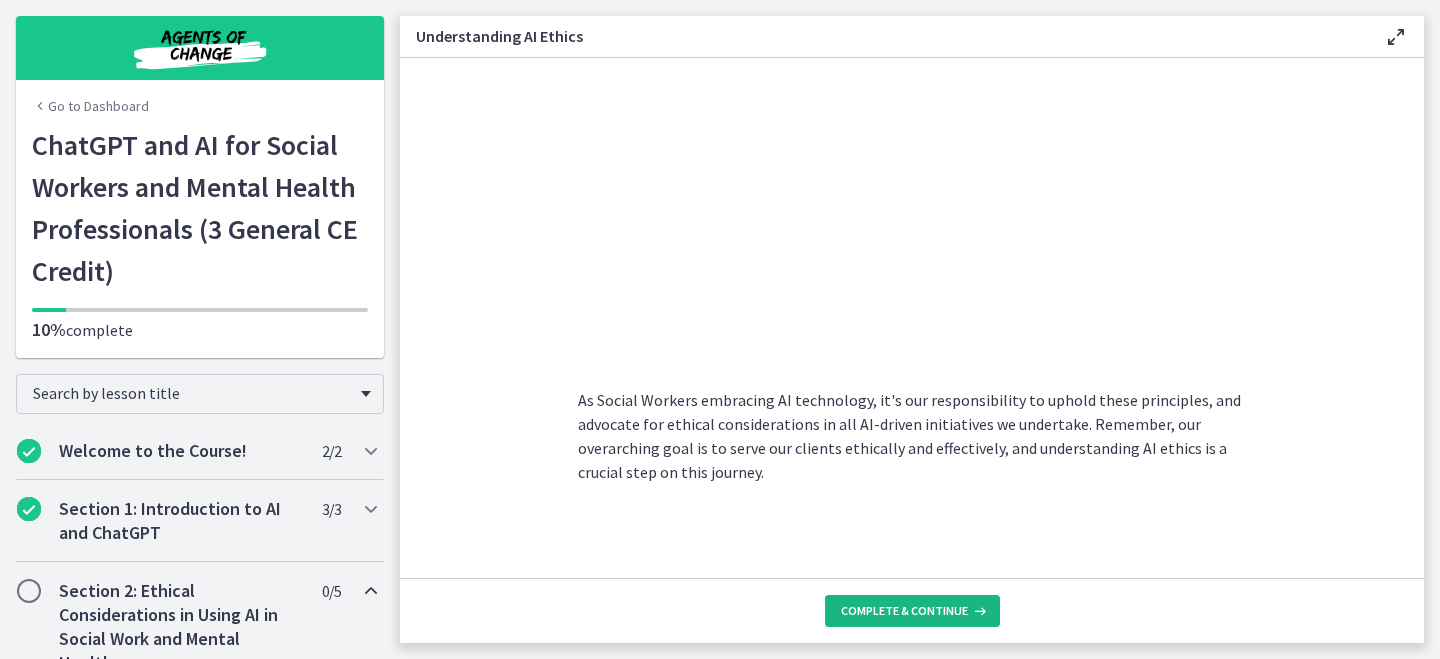 click on "Complete & continue" at bounding box center [904, 611] 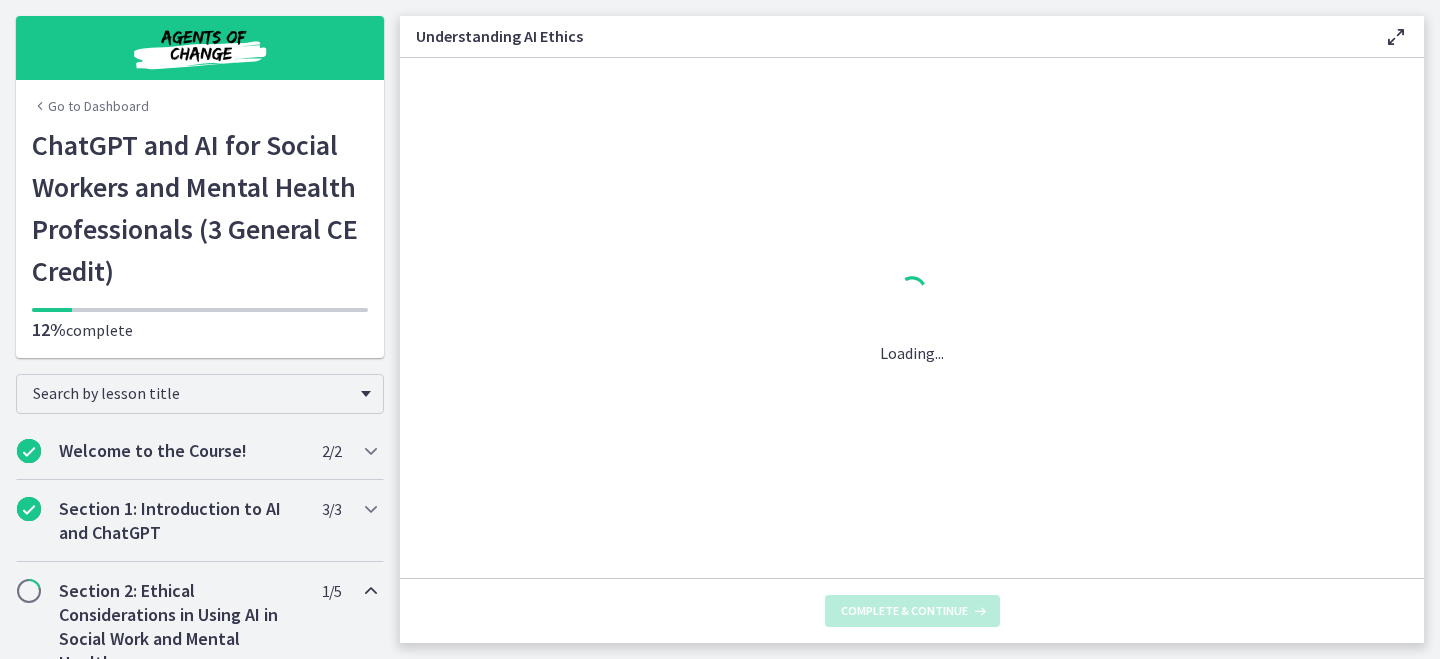 scroll, scrollTop: 0, scrollLeft: 0, axis: both 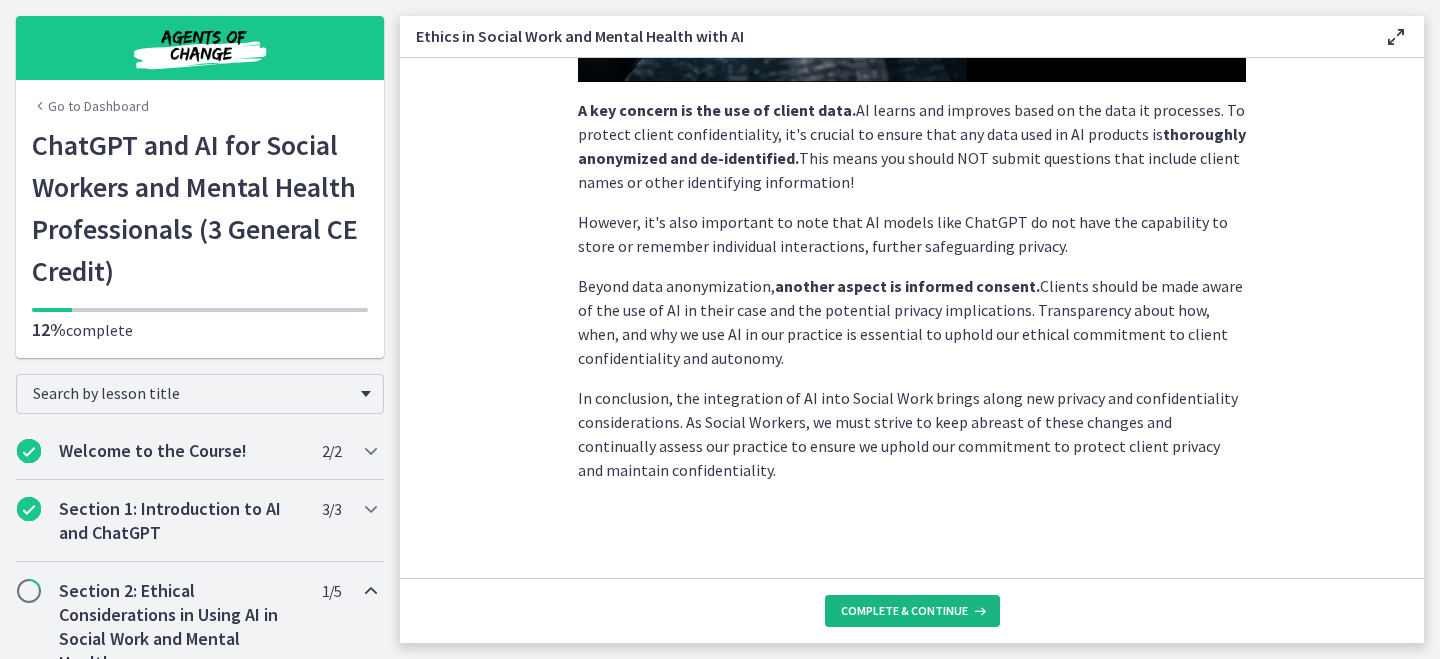 click on "Complete & continue" at bounding box center [904, 611] 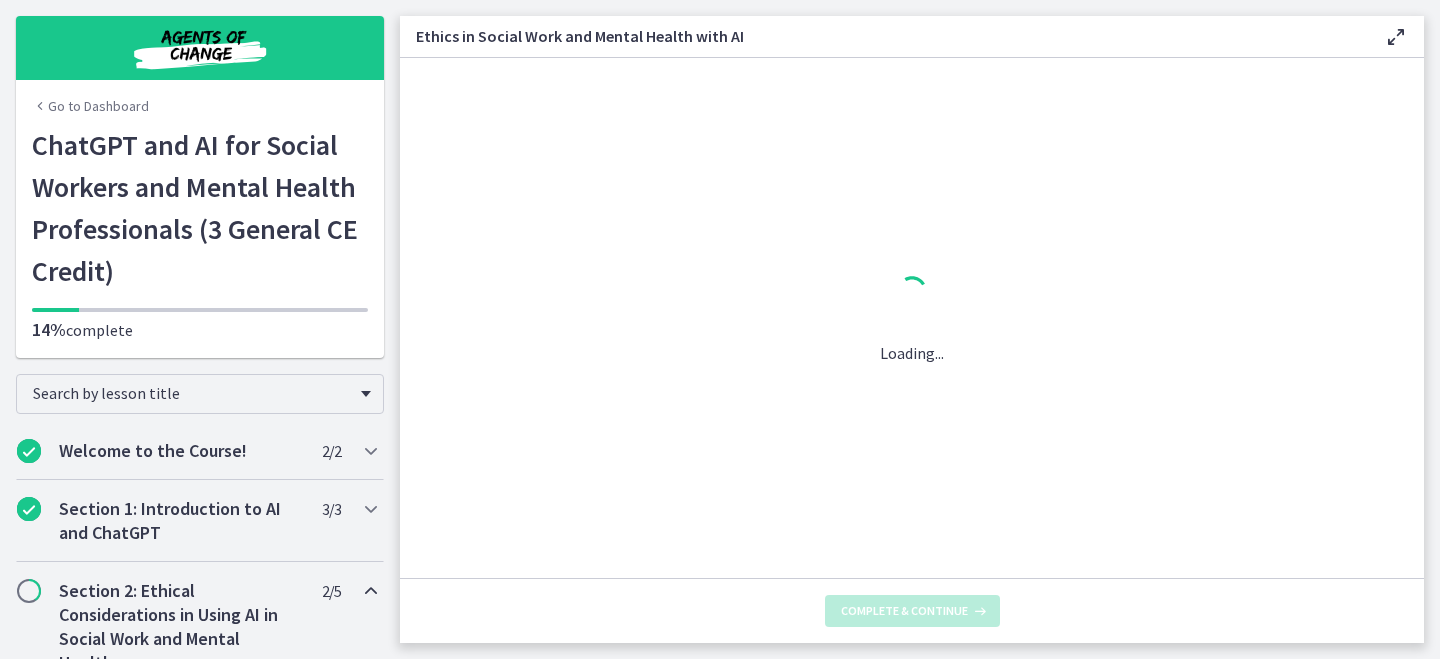 scroll, scrollTop: 0, scrollLeft: 0, axis: both 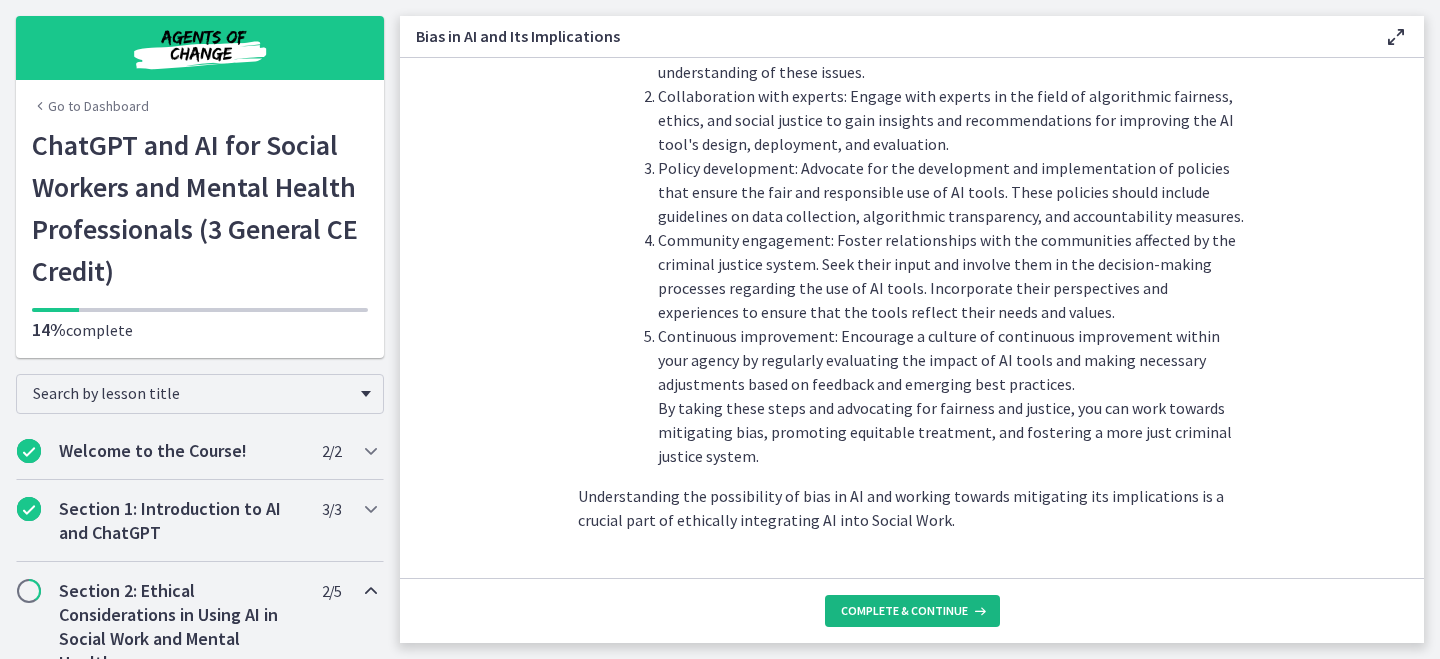 click on "Complete & continue" at bounding box center (912, 611) 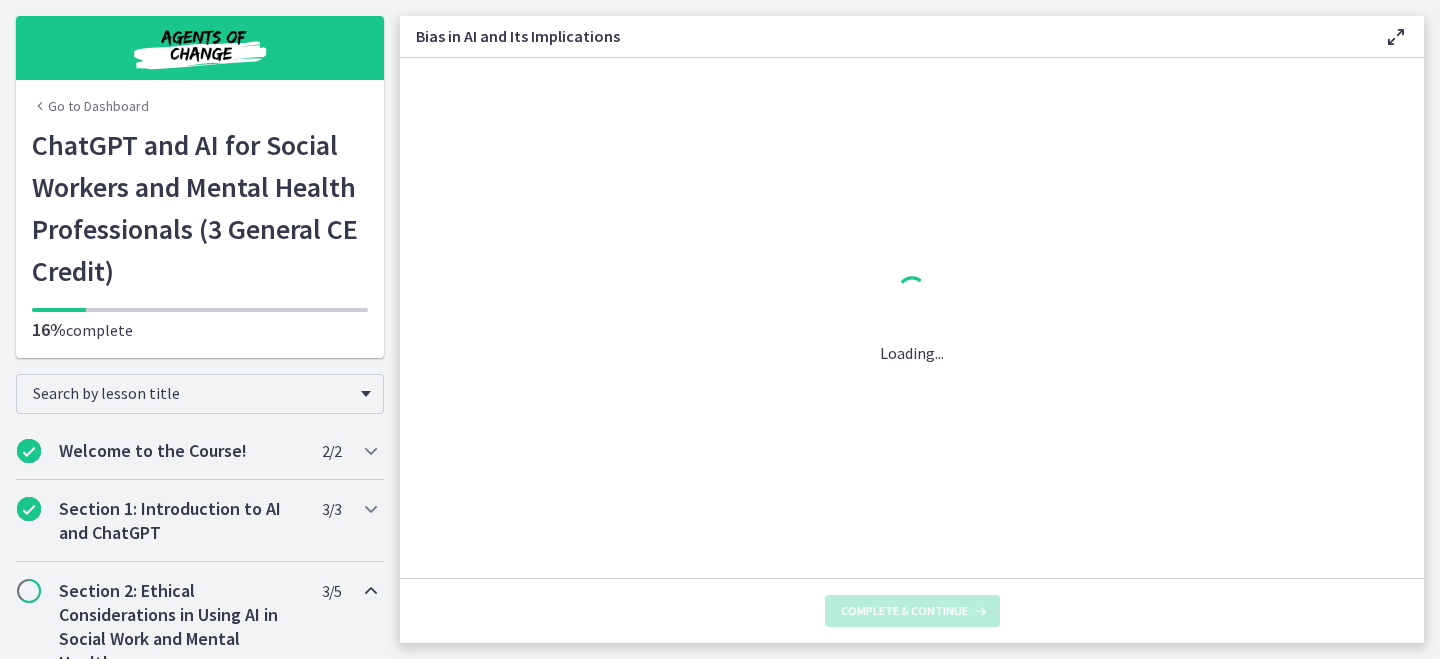 scroll, scrollTop: 0, scrollLeft: 0, axis: both 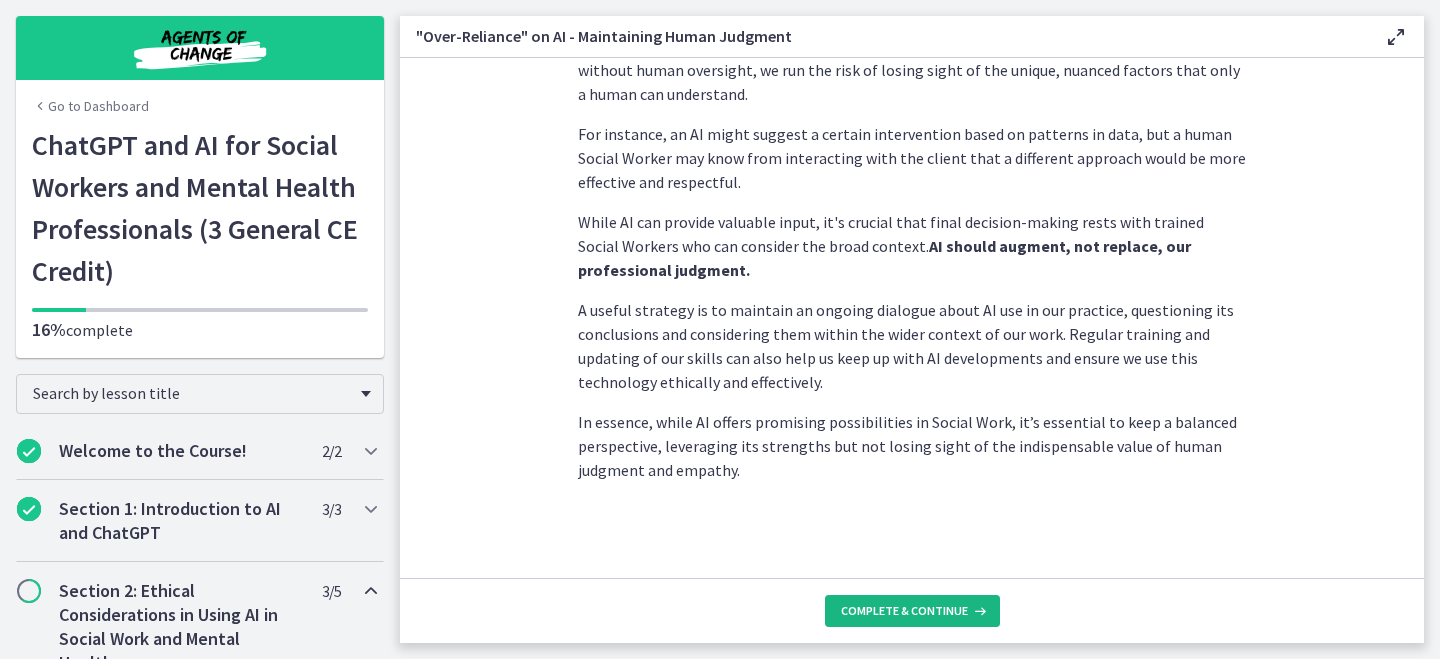 click on "Complete & continue" at bounding box center (904, 611) 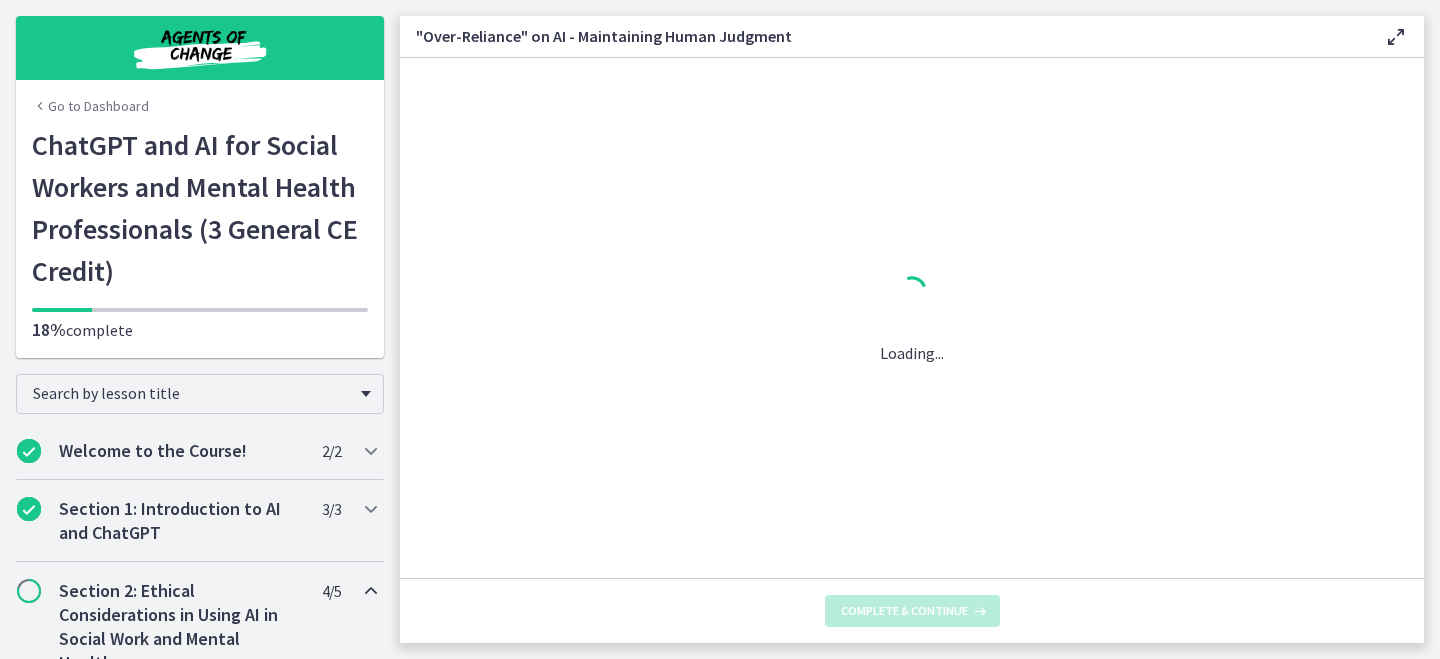 scroll, scrollTop: 0, scrollLeft: 0, axis: both 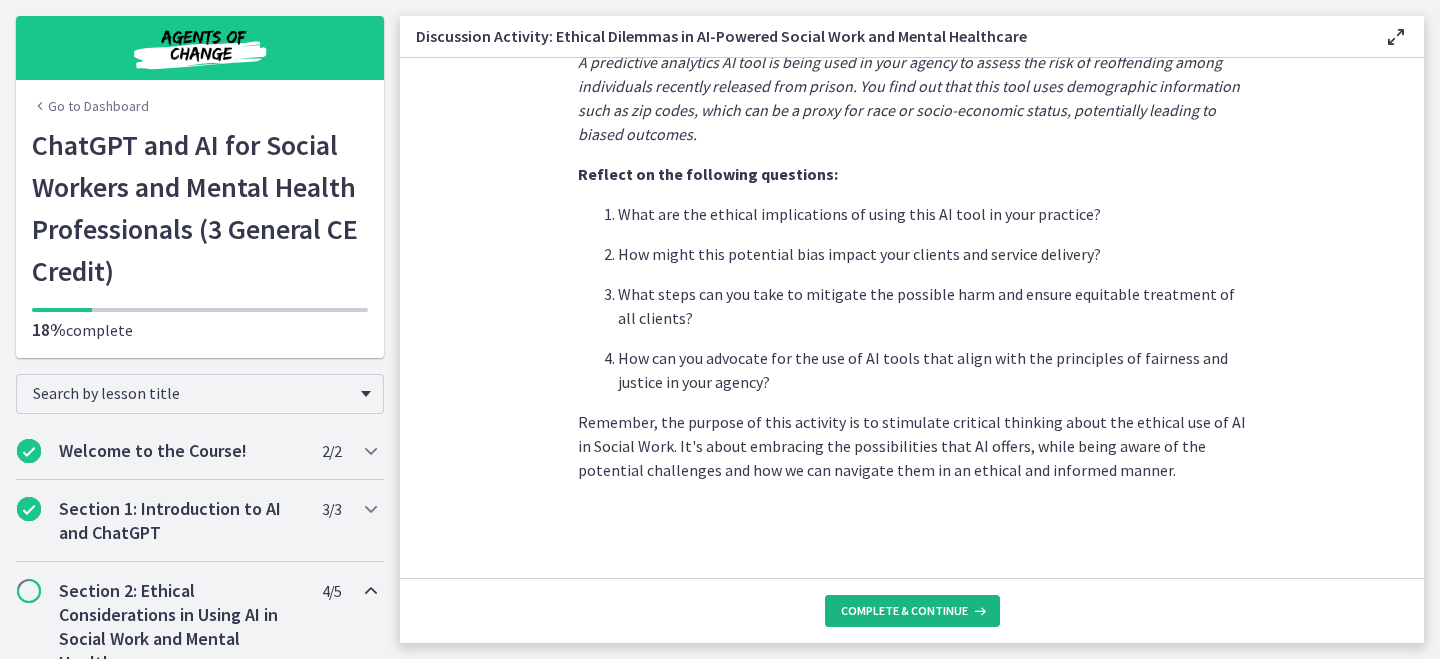 click on "Complete & continue" at bounding box center (904, 611) 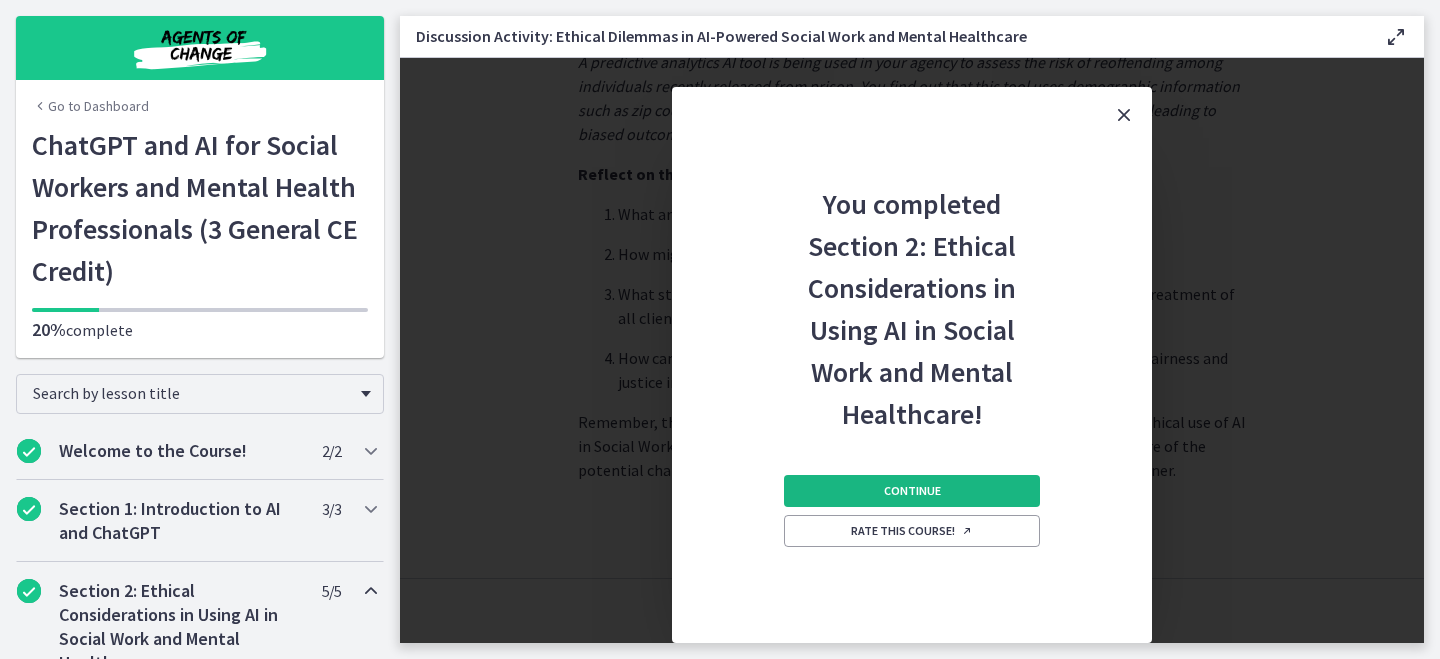 click on "Continue" at bounding box center (912, 491) 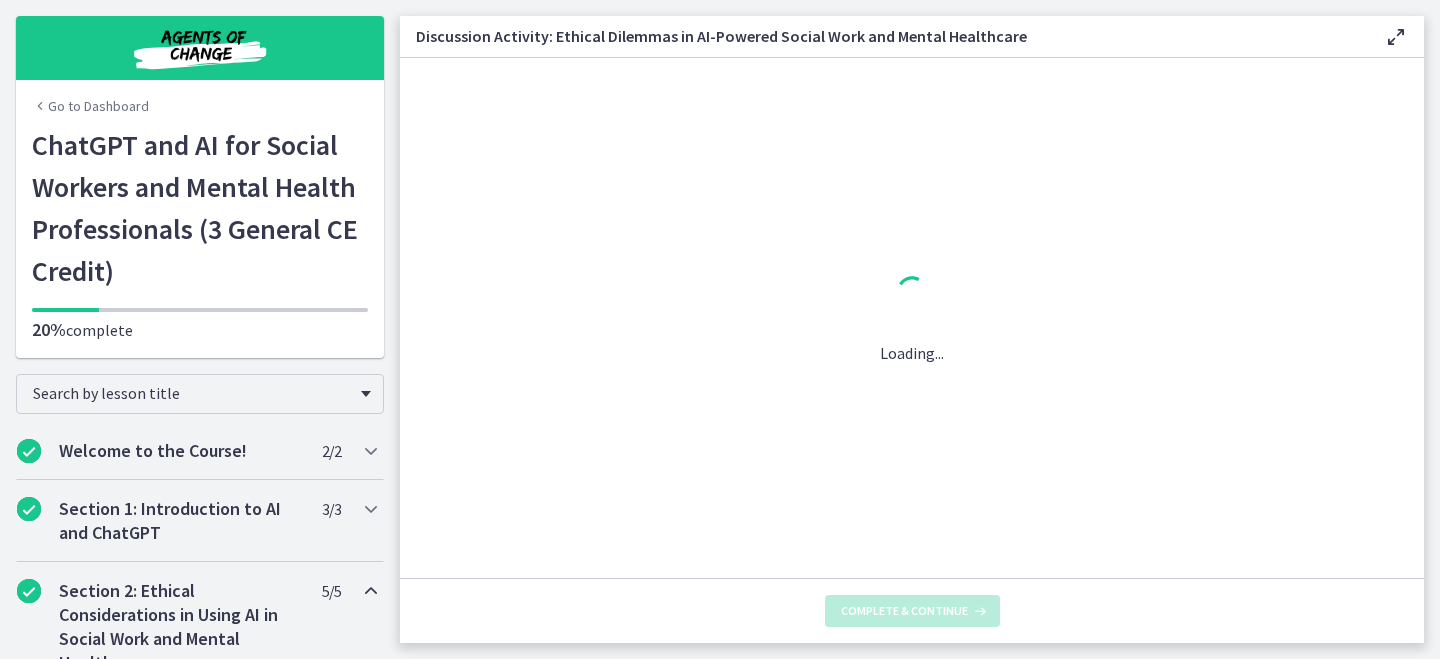 scroll, scrollTop: 0, scrollLeft: 0, axis: both 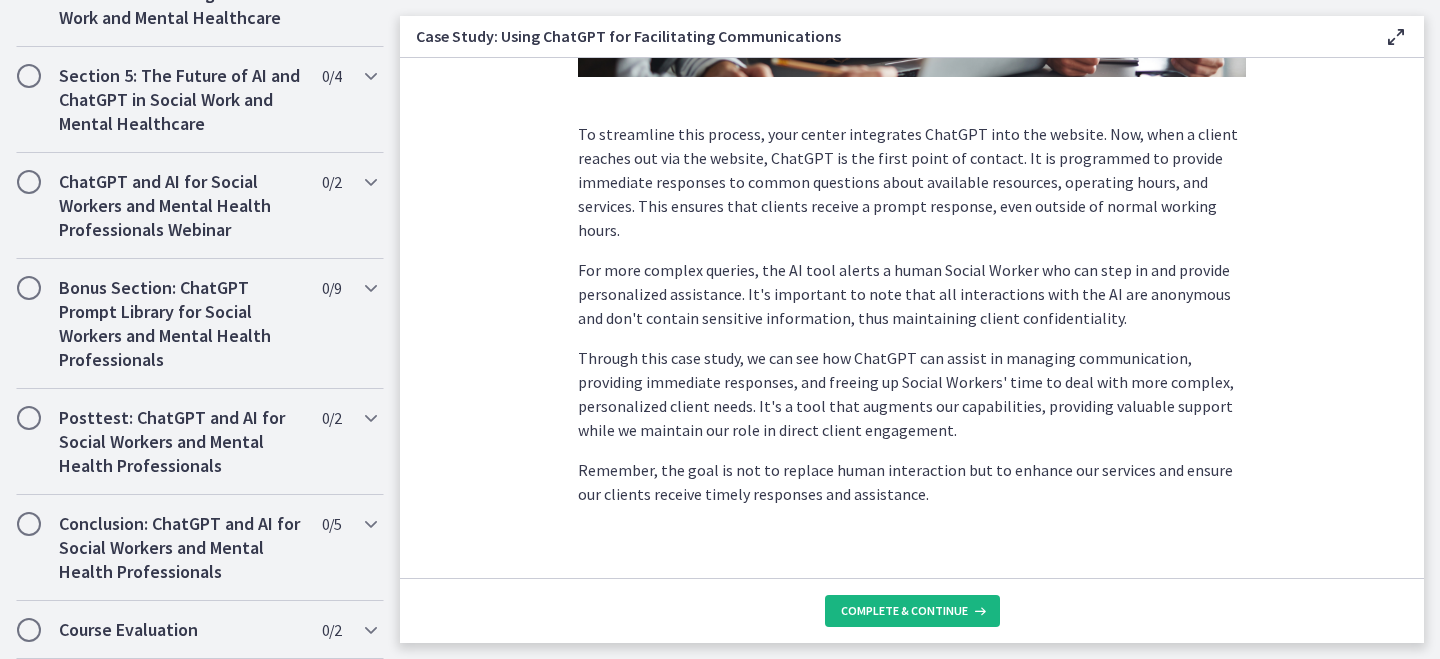 click on "Complete & continue" at bounding box center [904, 611] 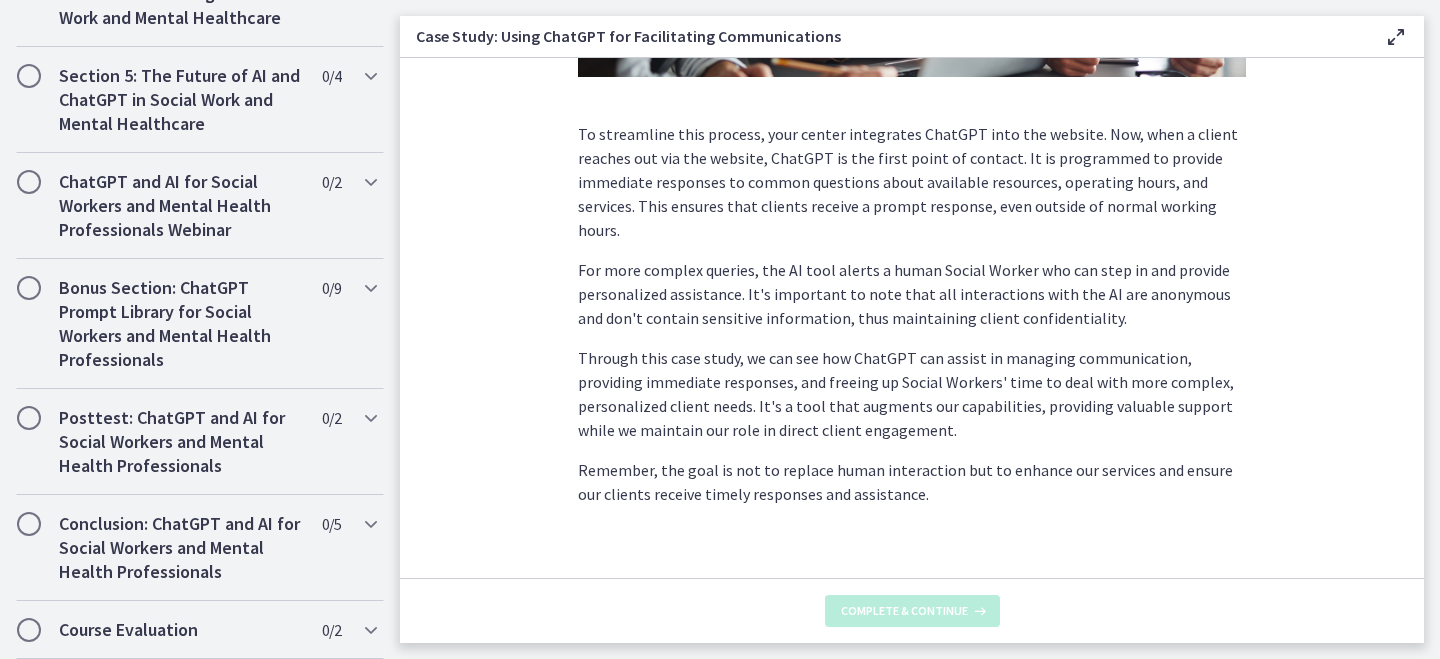 scroll, scrollTop: 0, scrollLeft: 0, axis: both 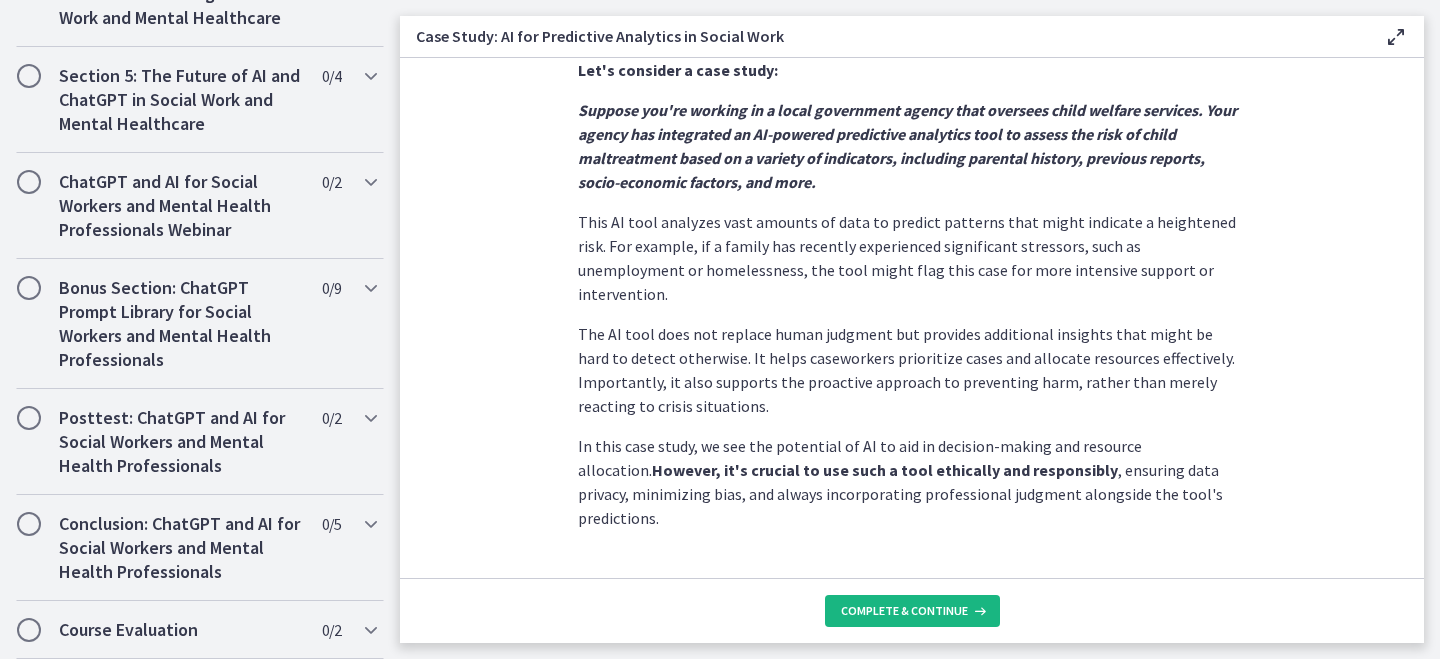 click on "Complete & continue" at bounding box center [904, 611] 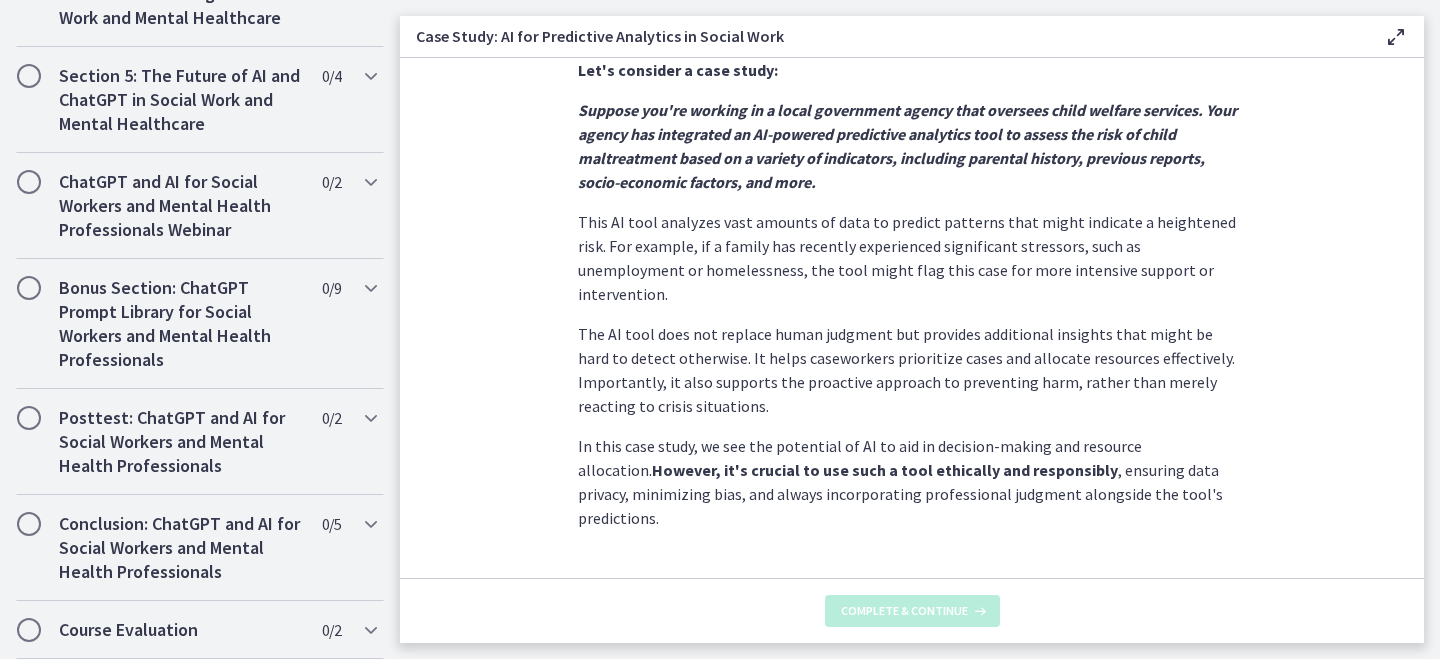 scroll, scrollTop: 0, scrollLeft: 0, axis: both 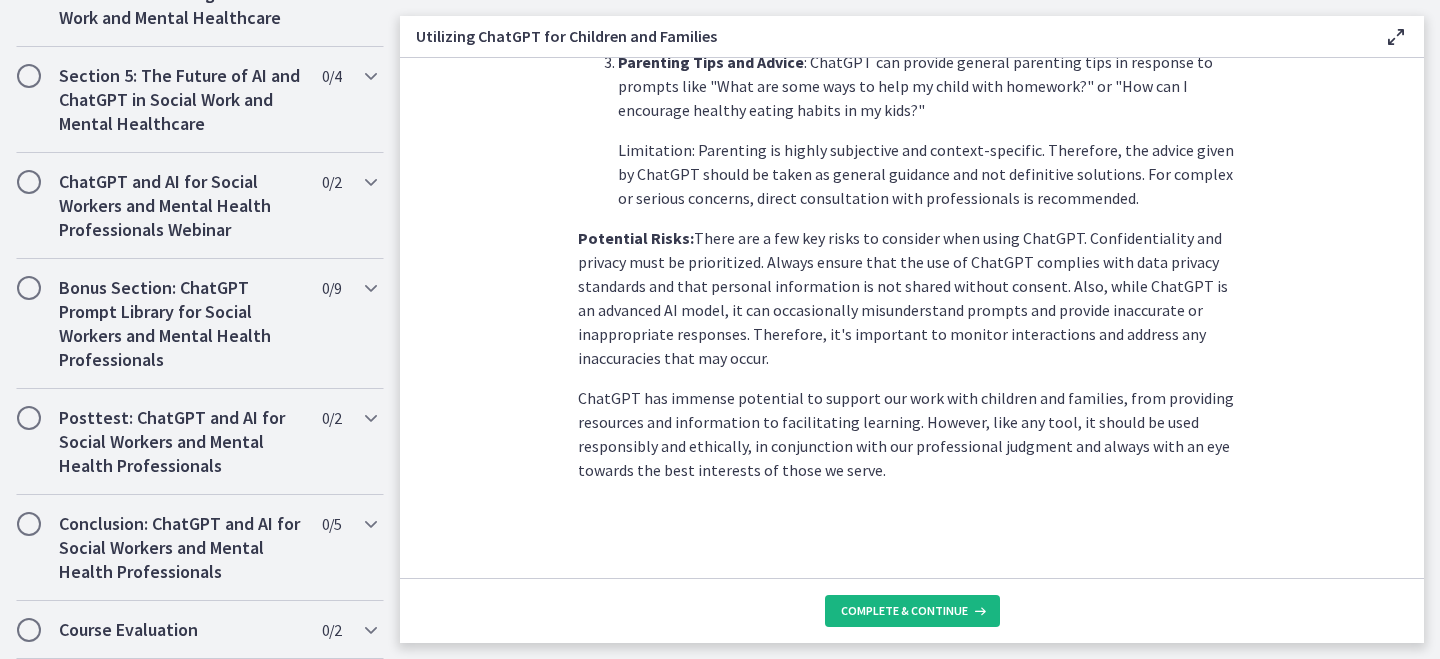 click on "Complete & continue" at bounding box center [912, 611] 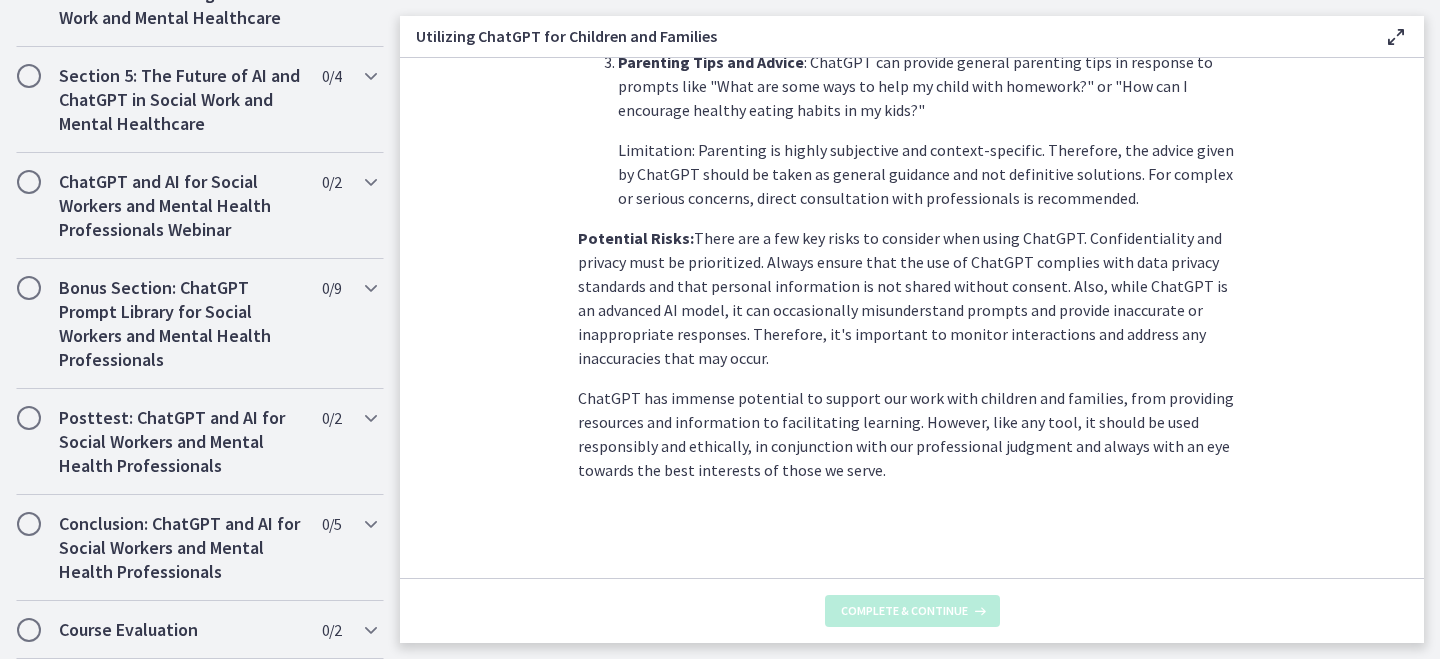 scroll, scrollTop: 0, scrollLeft: 0, axis: both 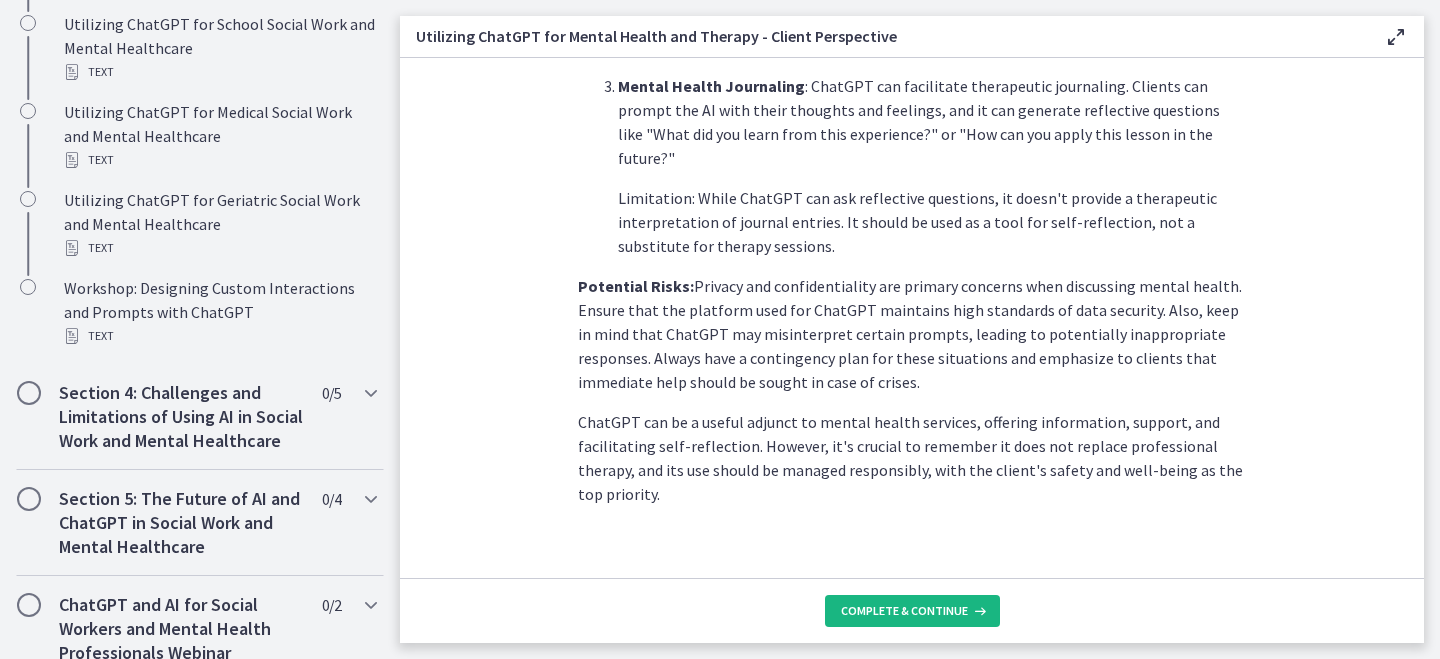 click on "Complete & continue" at bounding box center [904, 611] 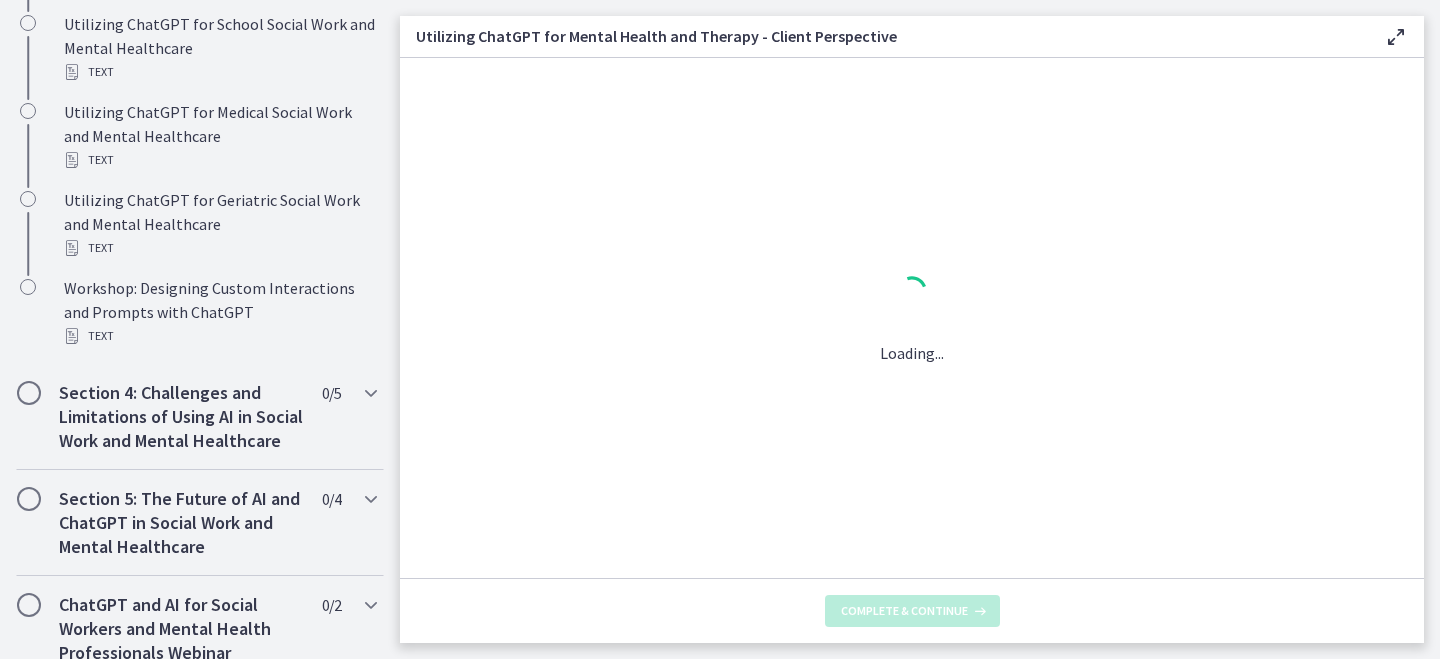 scroll, scrollTop: 0, scrollLeft: 0, axis: both 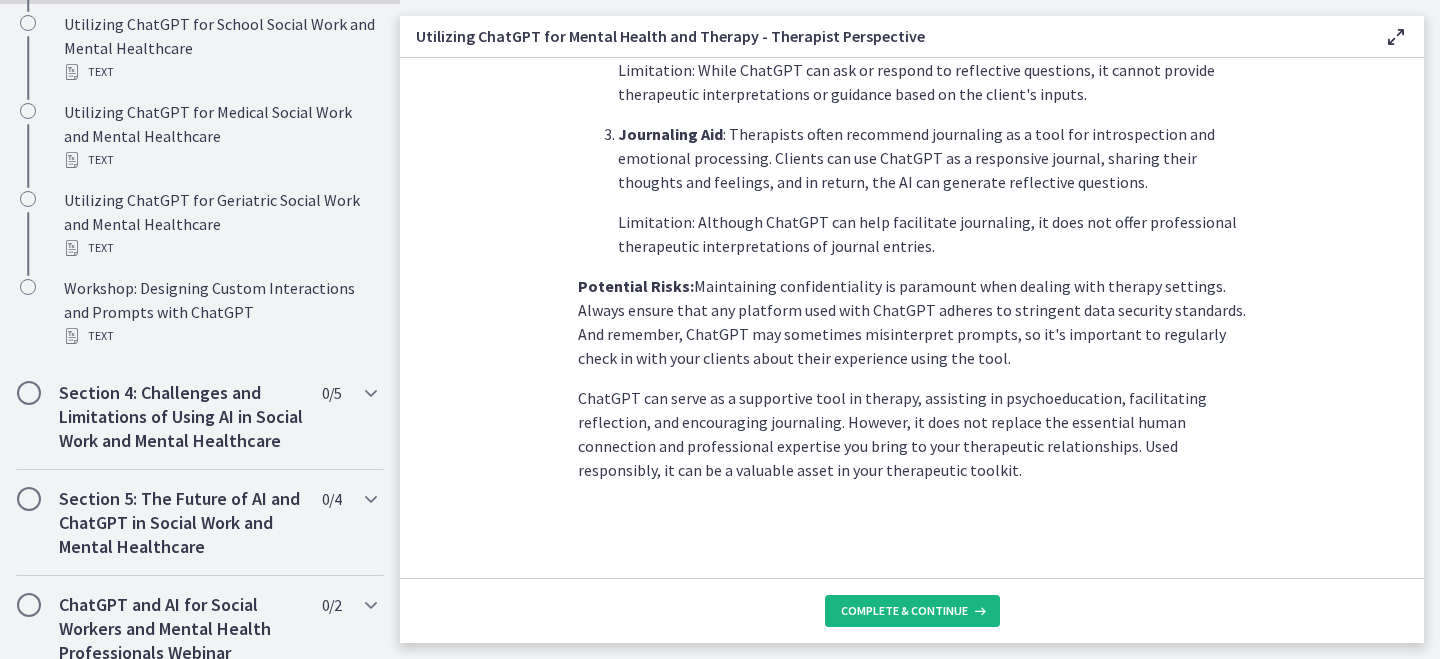 click on "Complete & continue" at bounding box center (904, 611) 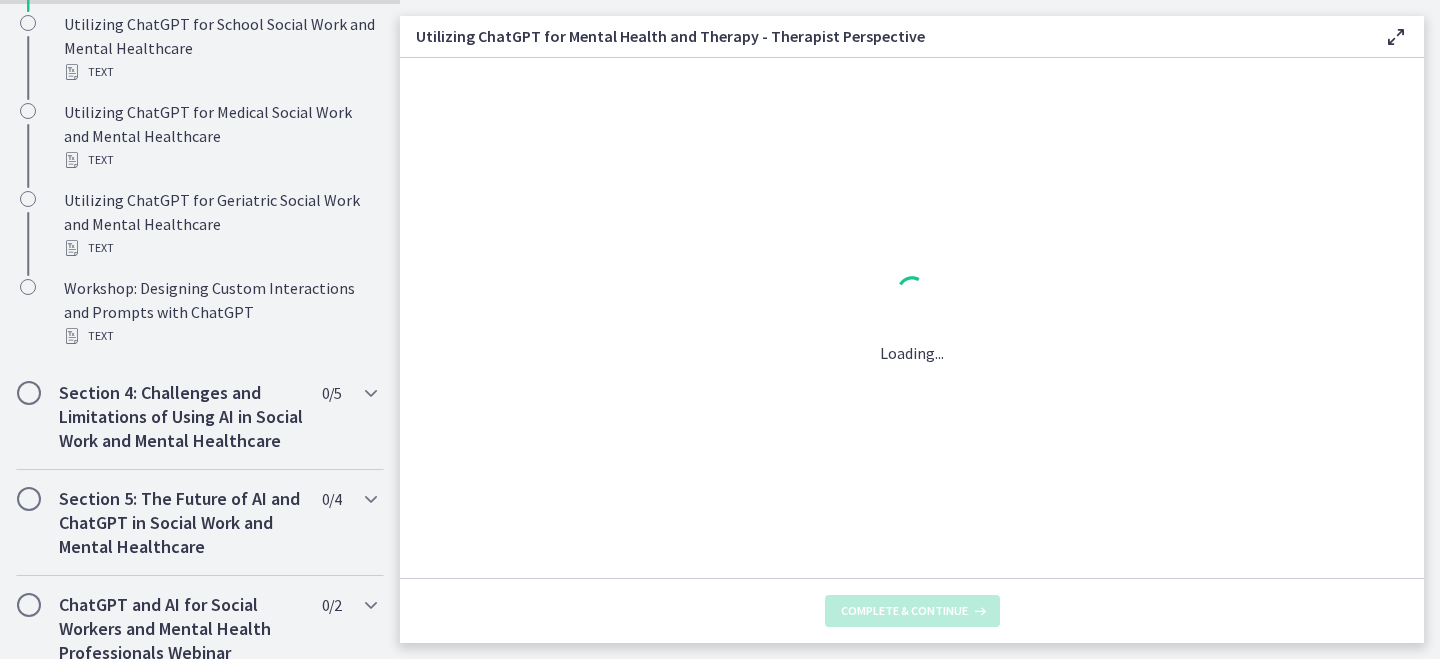 scroll, scrollTop: 0, scrollLeft: 0, axis: both 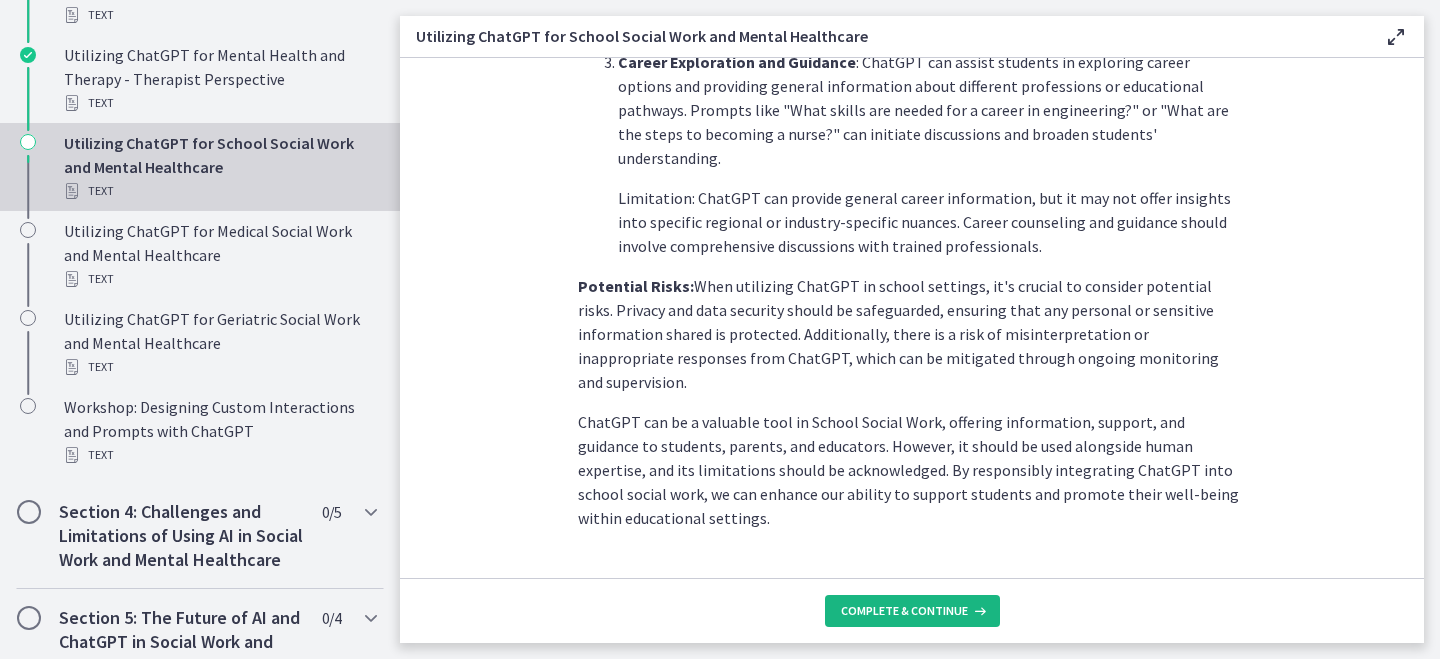 click on "Complete & continue" at bounding box center (904, 611) 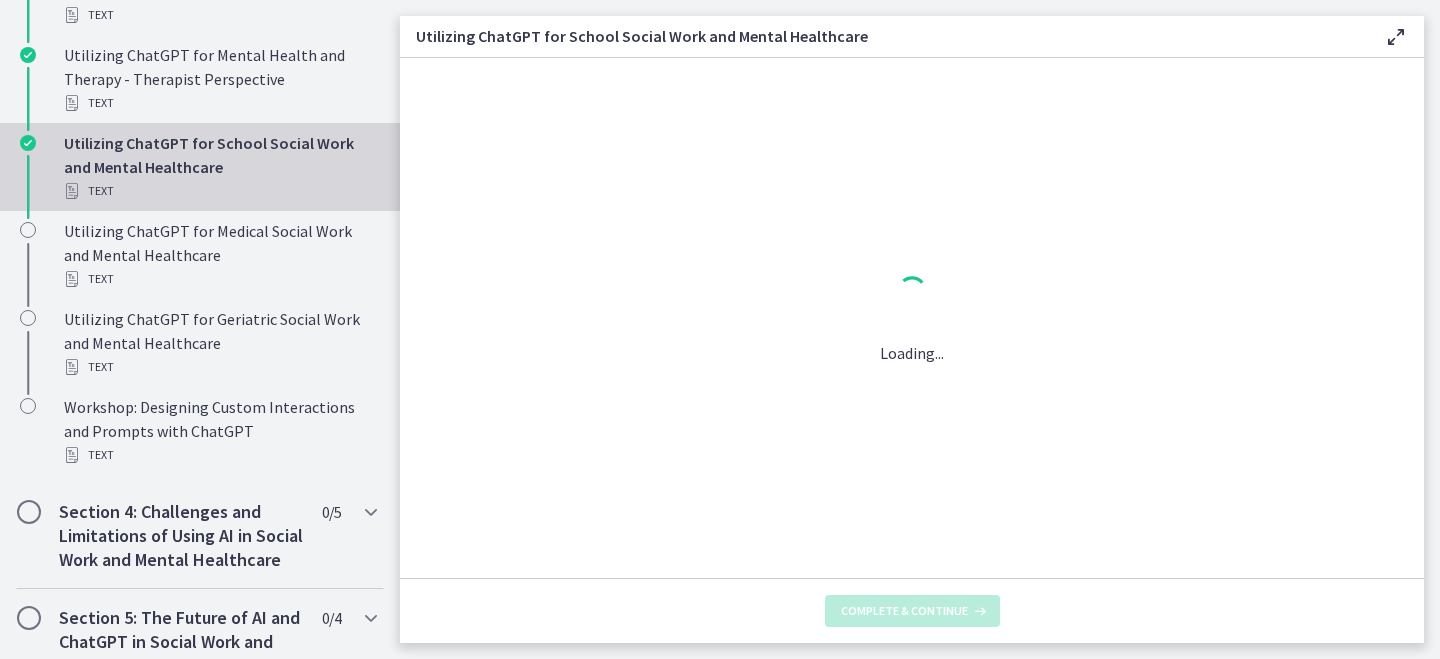 scroll, scrollTop: 0, scrollLeft: 0, axis: both 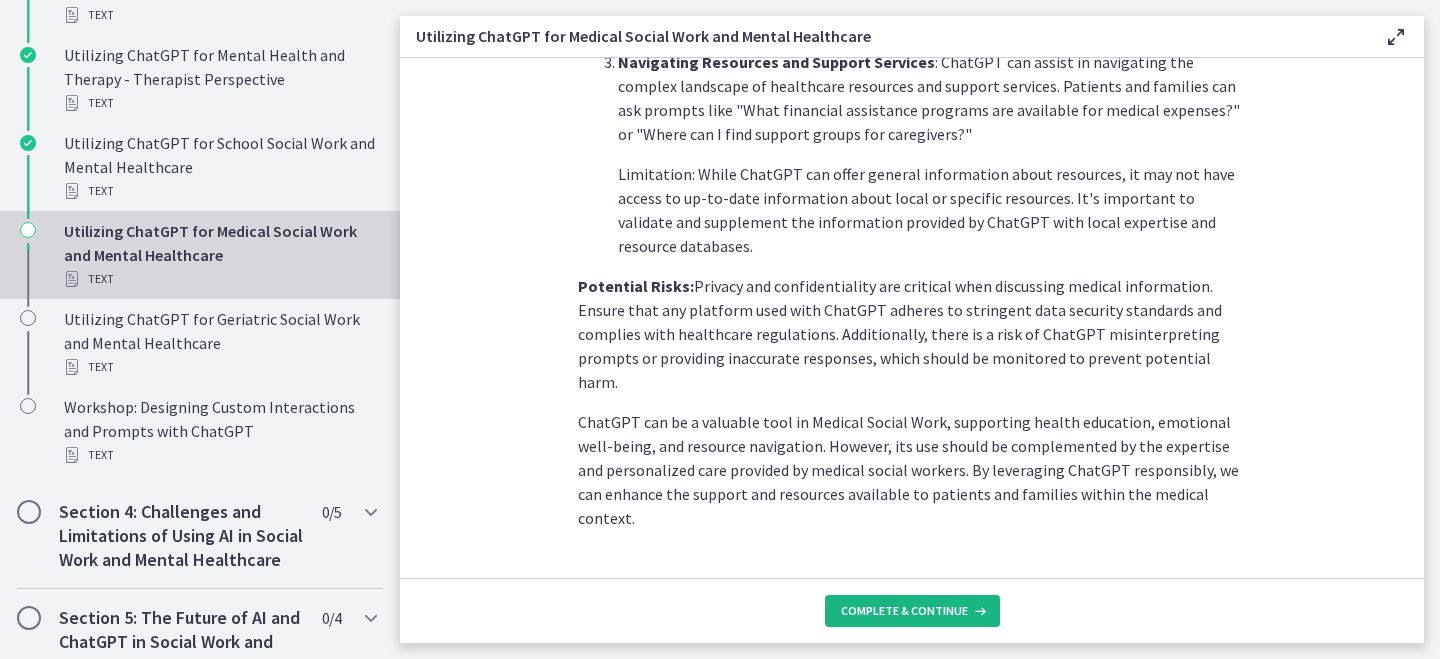 click on "Complete & continue" at bounding box center (912, 611) 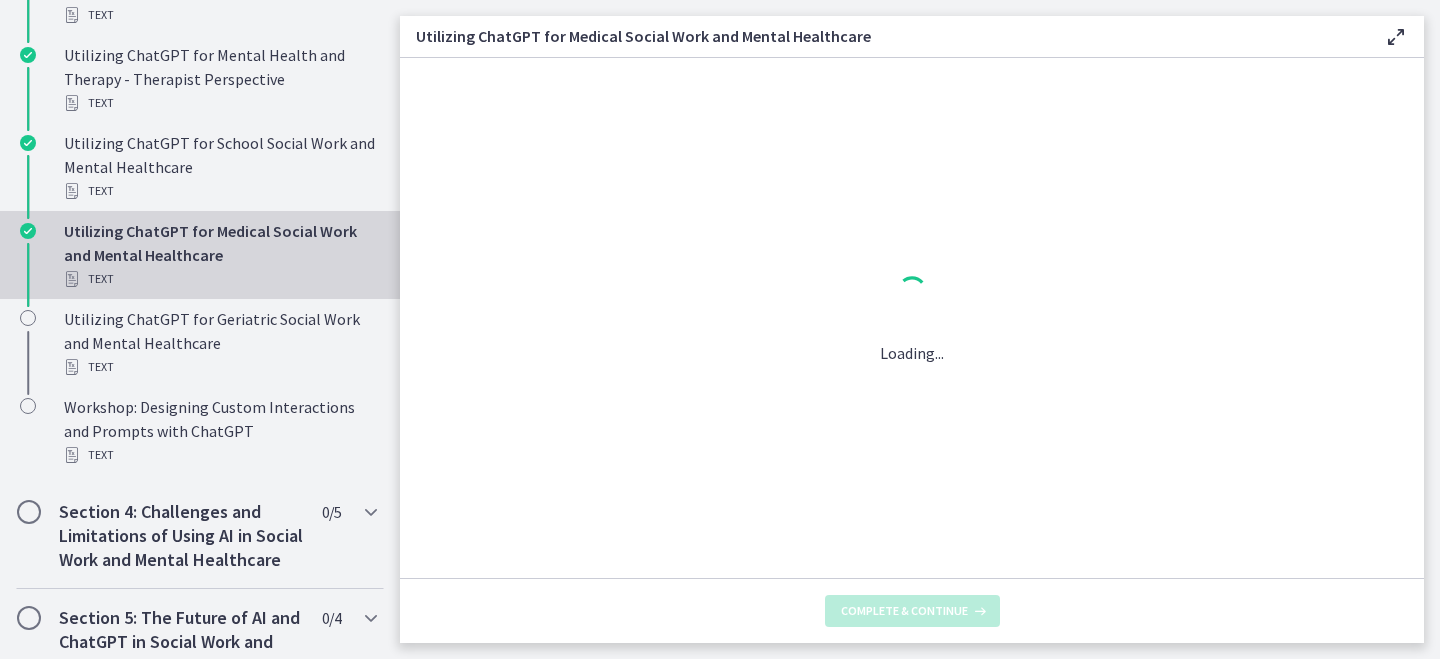 scroll, scrollTop: 0, scrollLeft: 0, axis: both 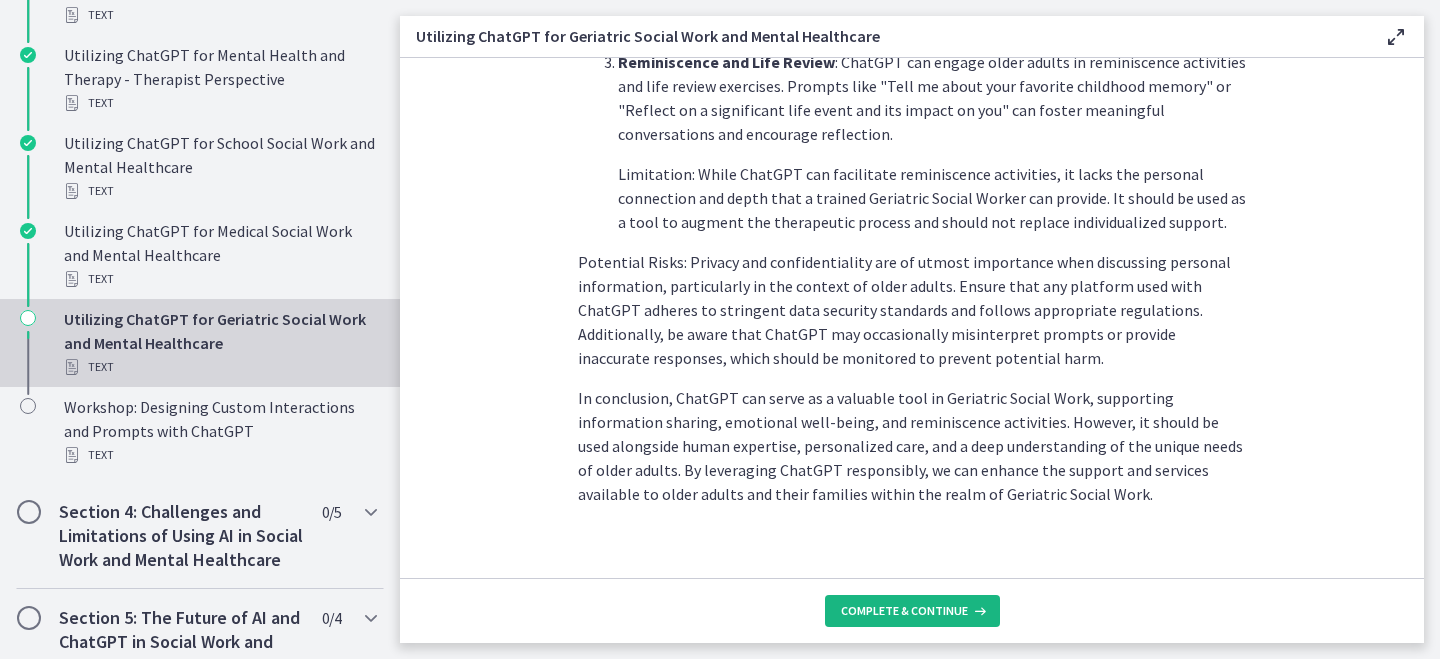 click on "Complete & continue" at bounding box center [912, 611] 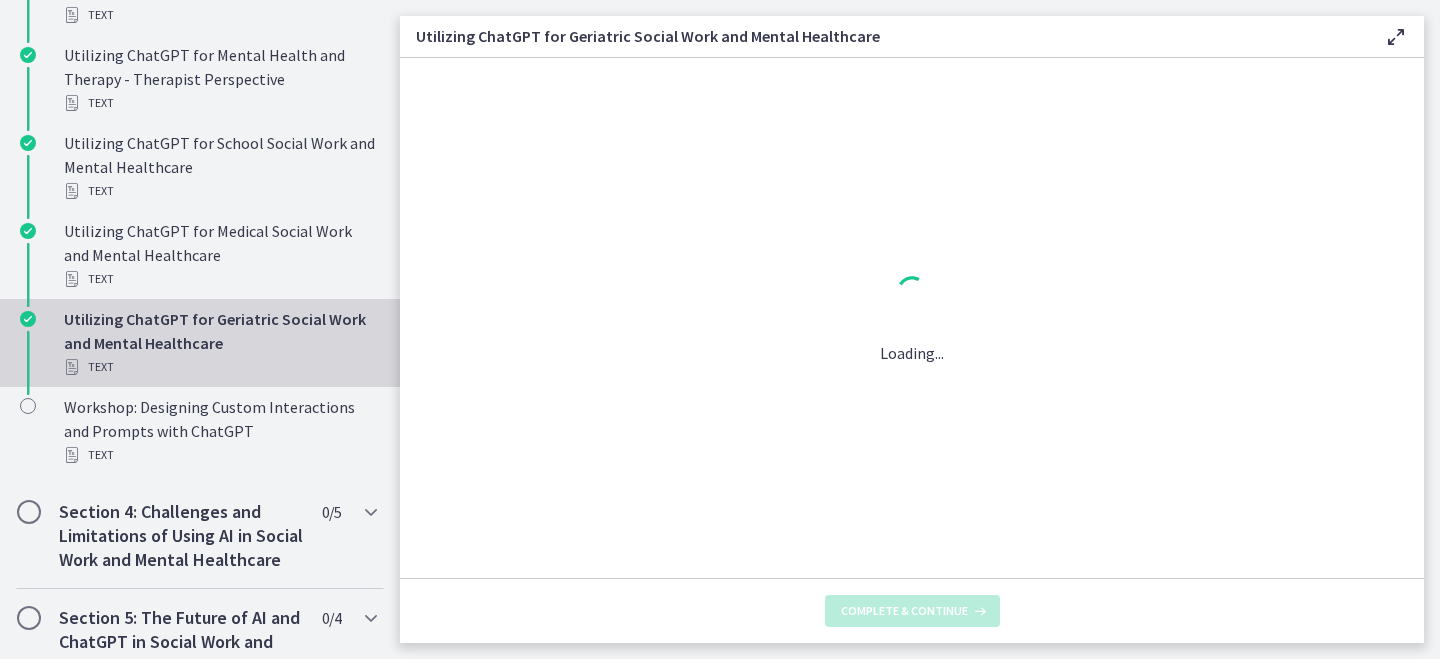 scroll, scrollTop: 0, scrollLeft: 0, axis: both 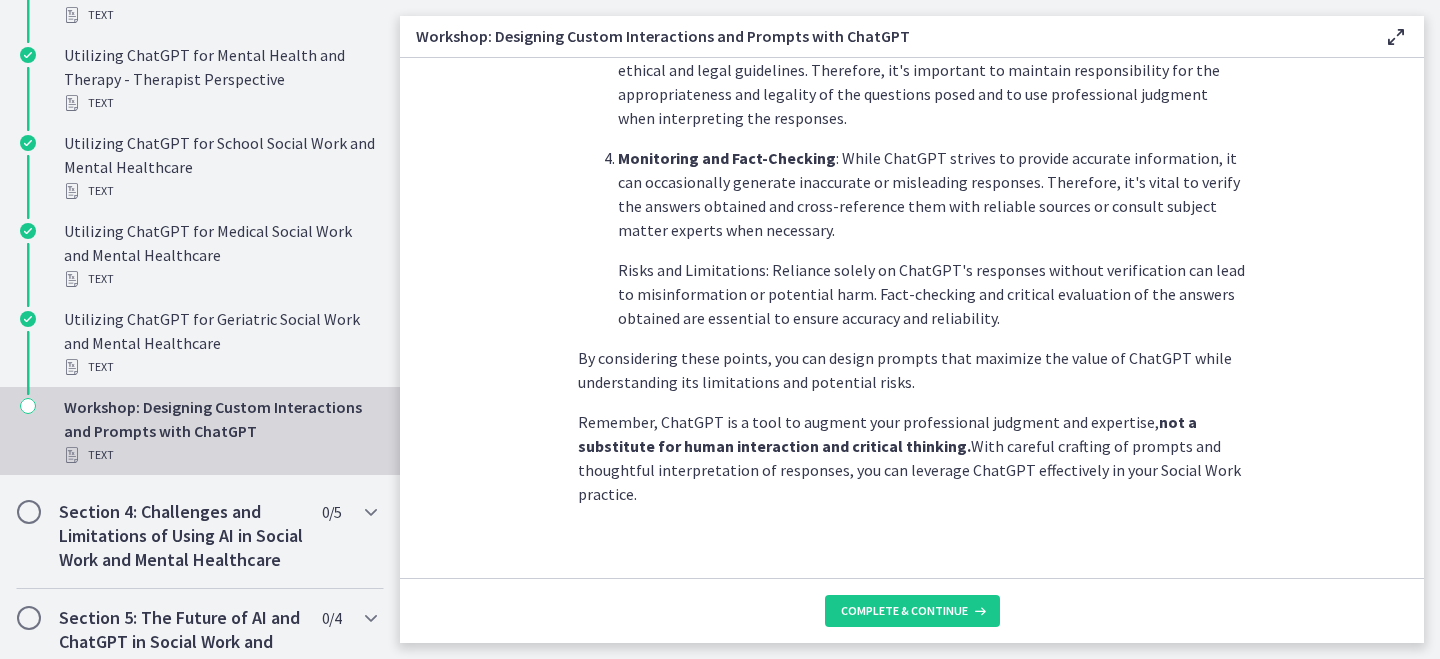 click on "By considering these points, you can design prompts that maximize the value of ChatGPT while understanding its limitations and potential risks." at bounding box center [912, 370] 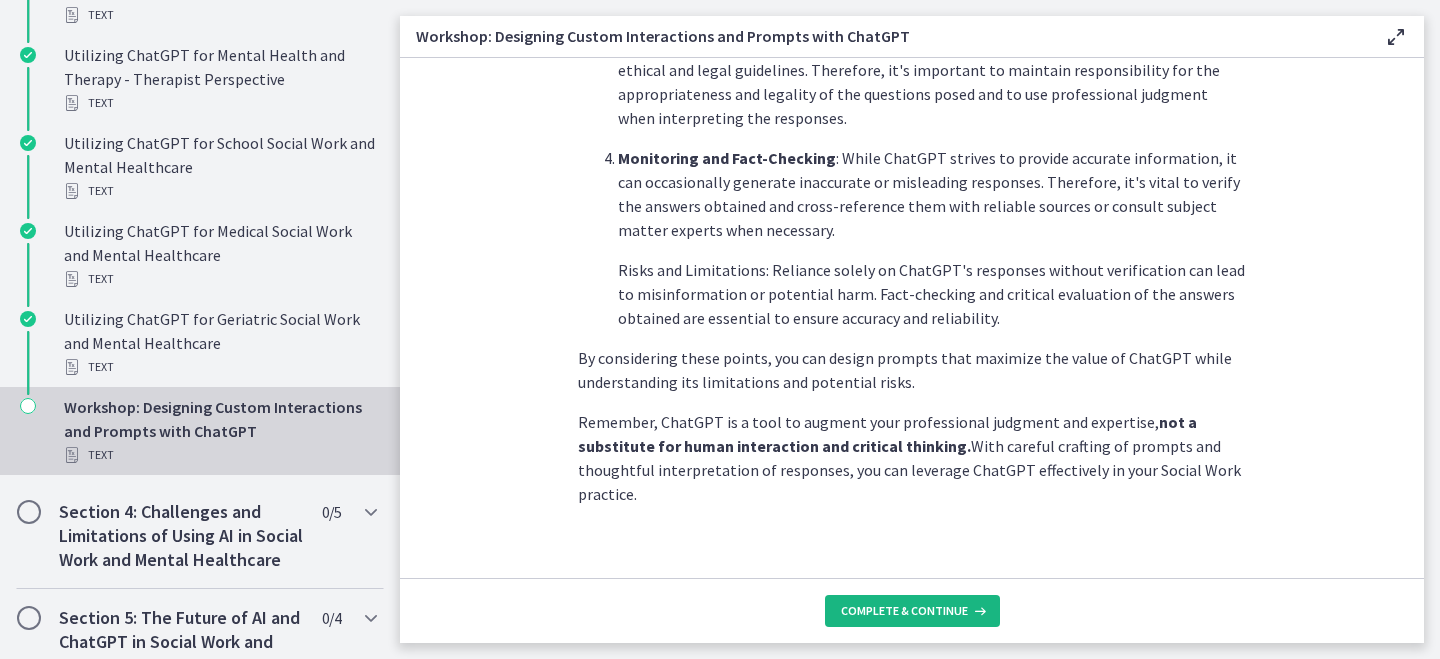 click on "Complete & continue" at bounding box center (904, 611) 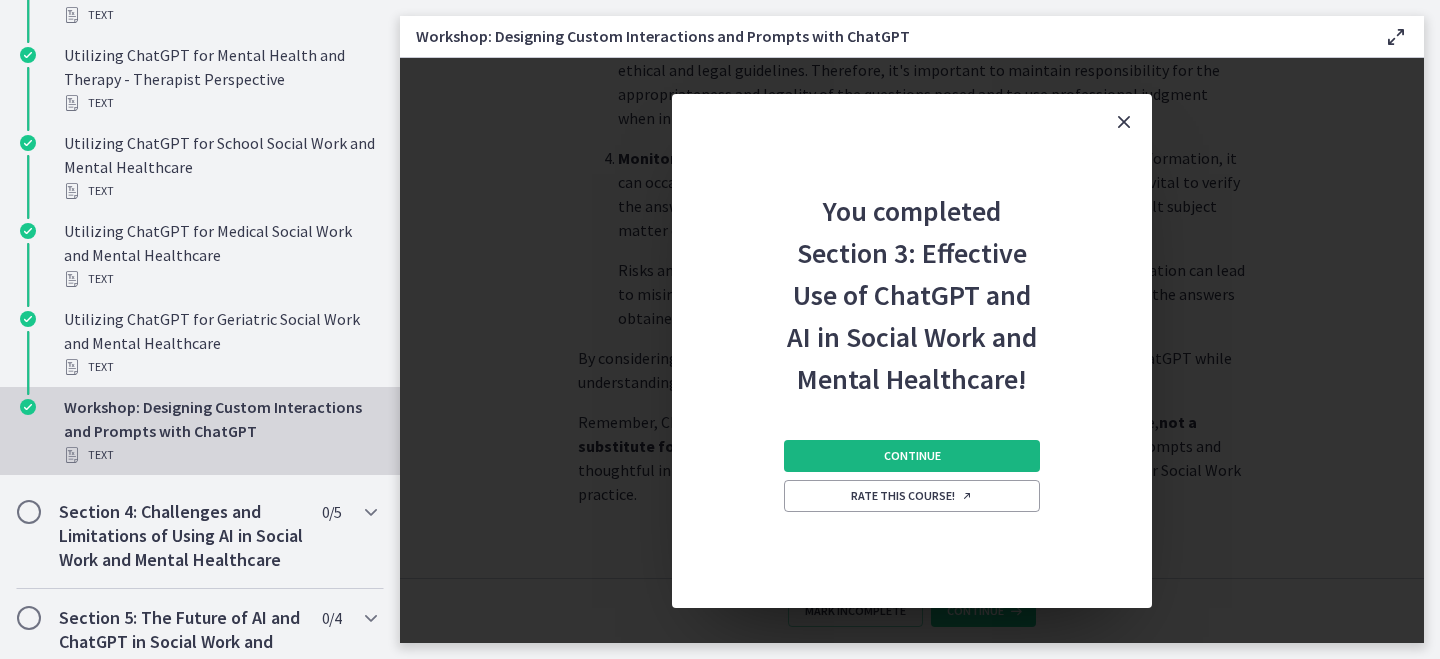 click on "Continue" at bounding box center [912, 456] 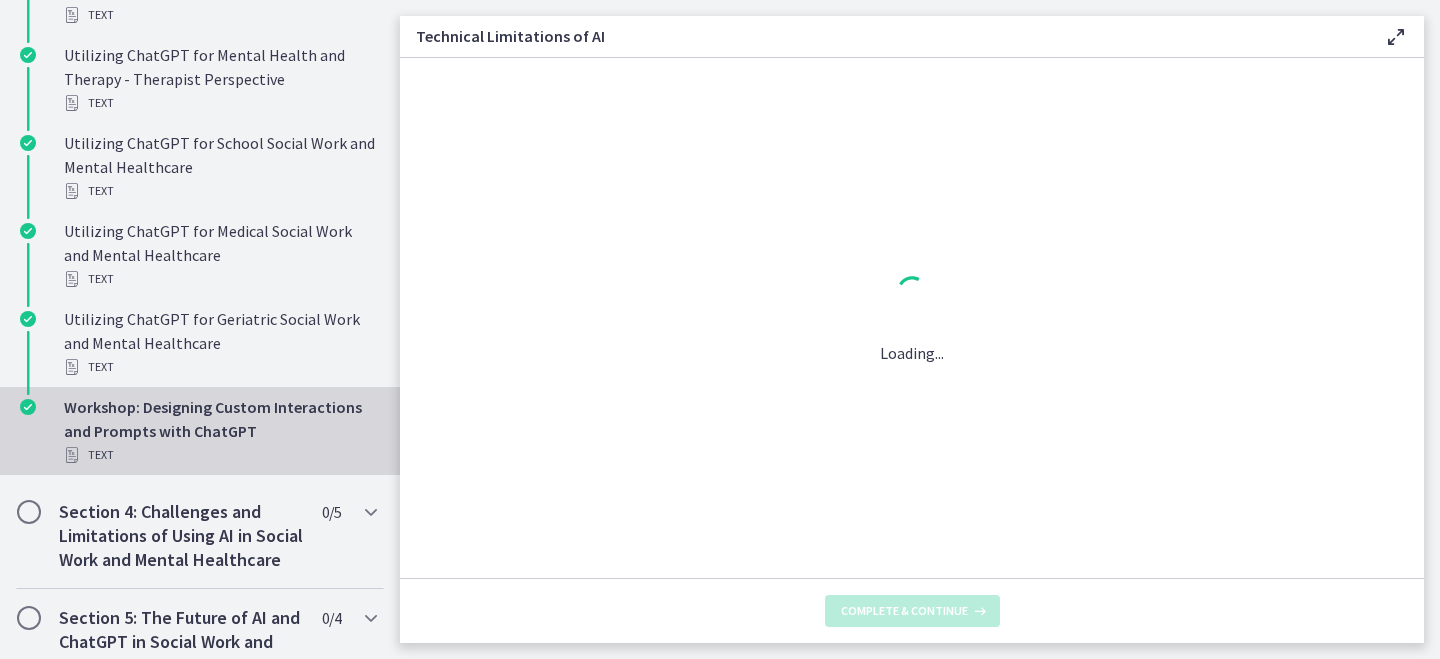 scroll, scrollTop: 0, scrollLeft: 0, axis: both 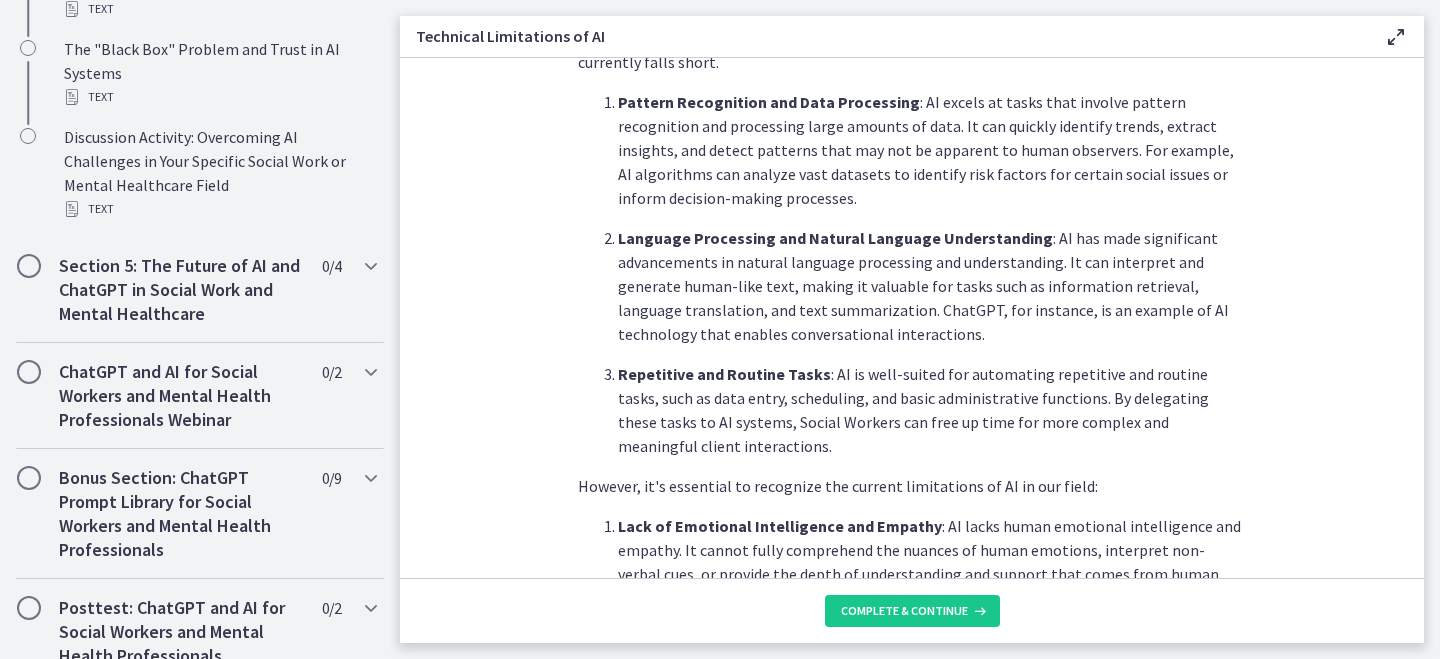 click on "Language Processing and Natural Language Understanding : AI has made significant advancements in natural language processing and understanding. It can interpret and generate human-like text, making it valuable for tasks such as information retrieval, language translation, and text summarization. ChatGPT, for instance, is an example of AI technology that enables conversational interactions." at bounding box center [932, 286] 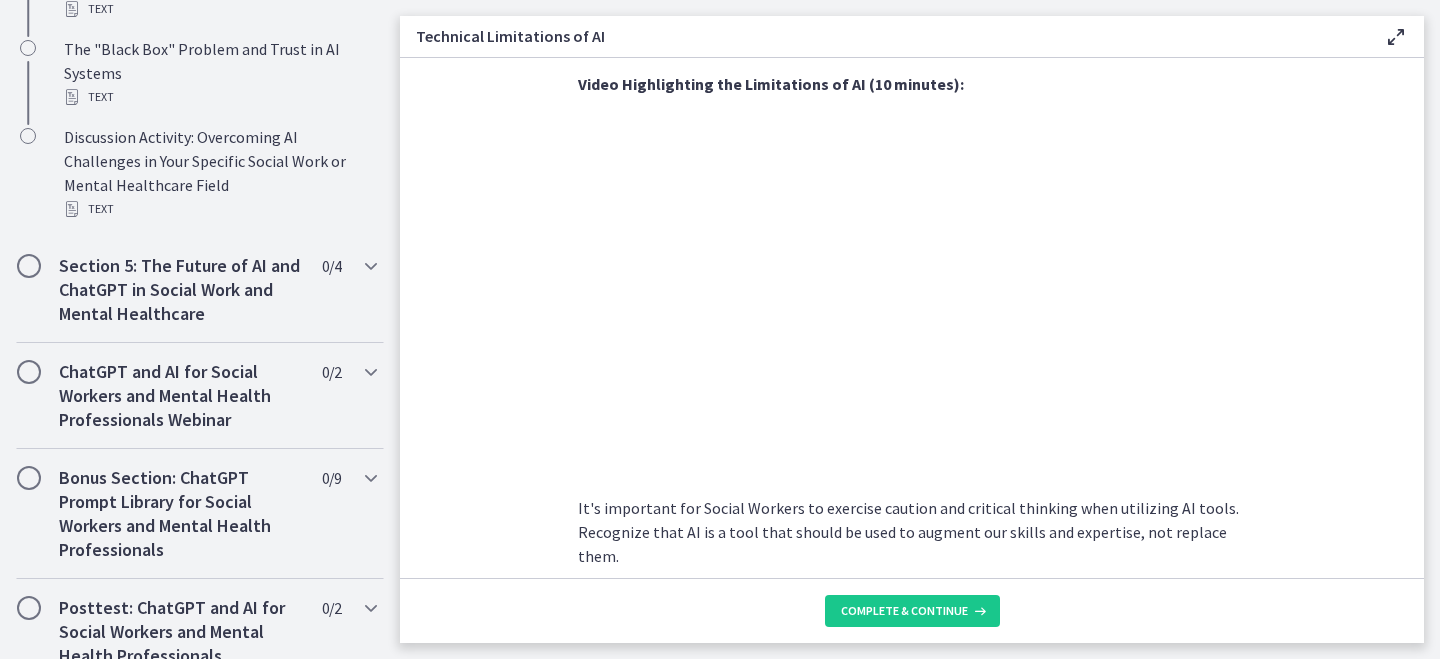 scroll, scrollTop: 1334, scrollLeft: 0, axis: vertical 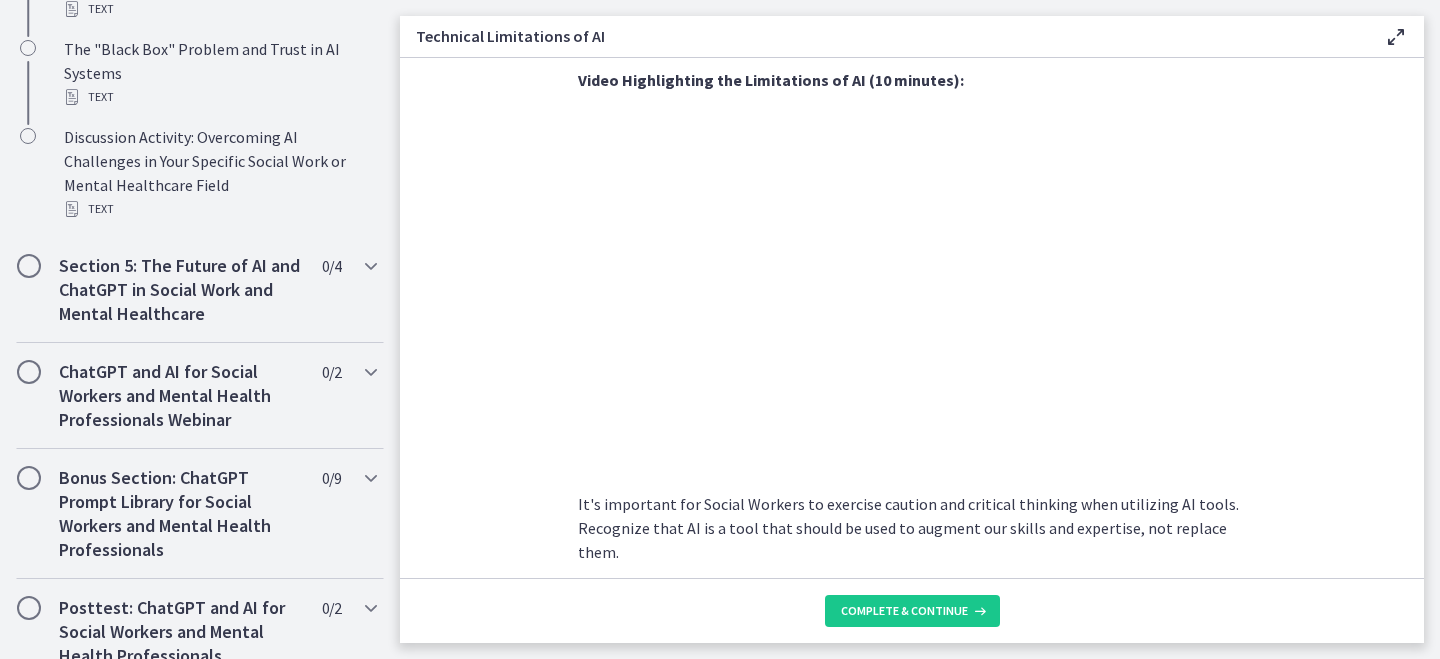 click on "As Social Workers, understanding these limitations is crucial to effectively utilize AI tools and manage expectations in our practice. Let's explore the areas where AI excels and where it currently falls short.
Pattern Recognition and Data Processing : AI excels at tasks that involve pattern recognition and processing large amounts of data. It can quickly identify trends, extract insights, and detect patterns that may not be apparent to human observers. For example, AI algorithms can analyze vast datasets to identify risk factors for certain social issues or inform decision-making processes.
Language Processing and Natural Language Understanding
Repetitive and Routine Tasks : AI is well-suited for automating repetitive and routine tasks, such as data entry, scheduling, and basic administrative functions. By delegating these tasks to AI systems, Social Workers can free up time for more complex and meaningful client interactions." at bounding box center (912, 318) 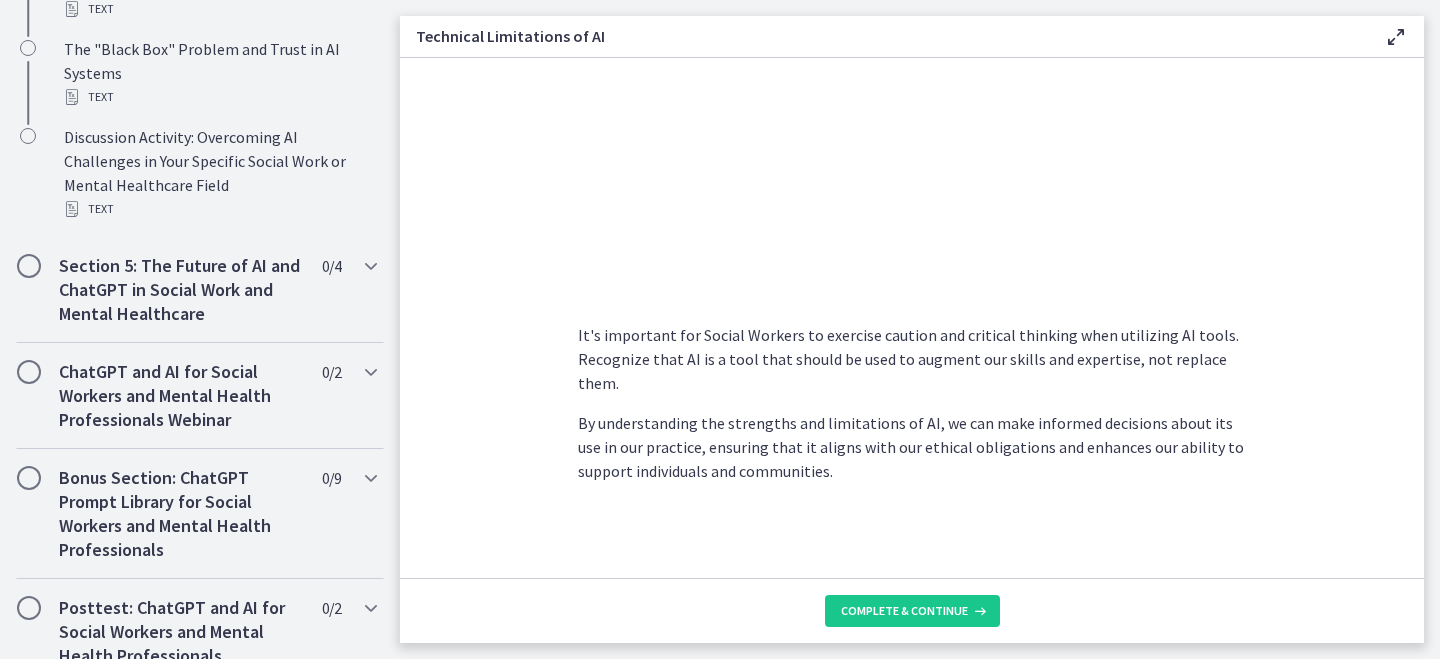 scroll, scrollTop: 1502, scrollLeft: 0, axis: vertical 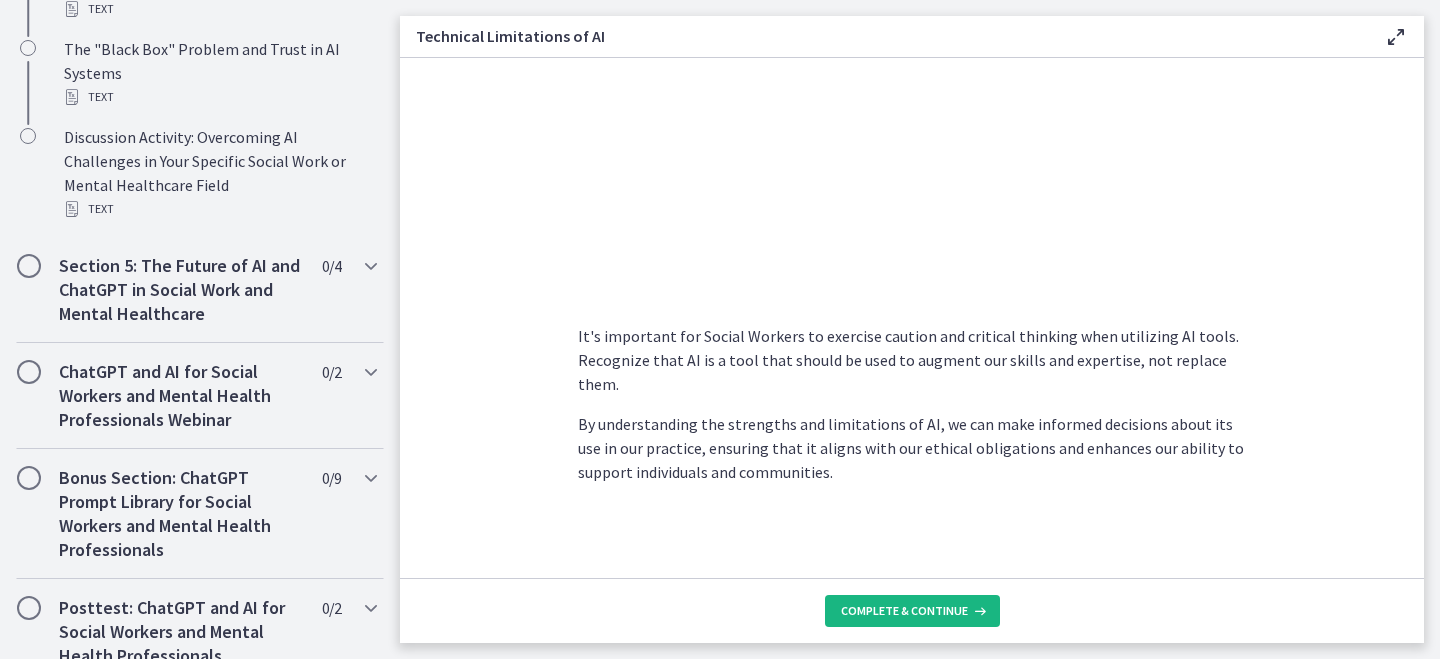 click on "Complete & continue" at bounding box center [904, 611] 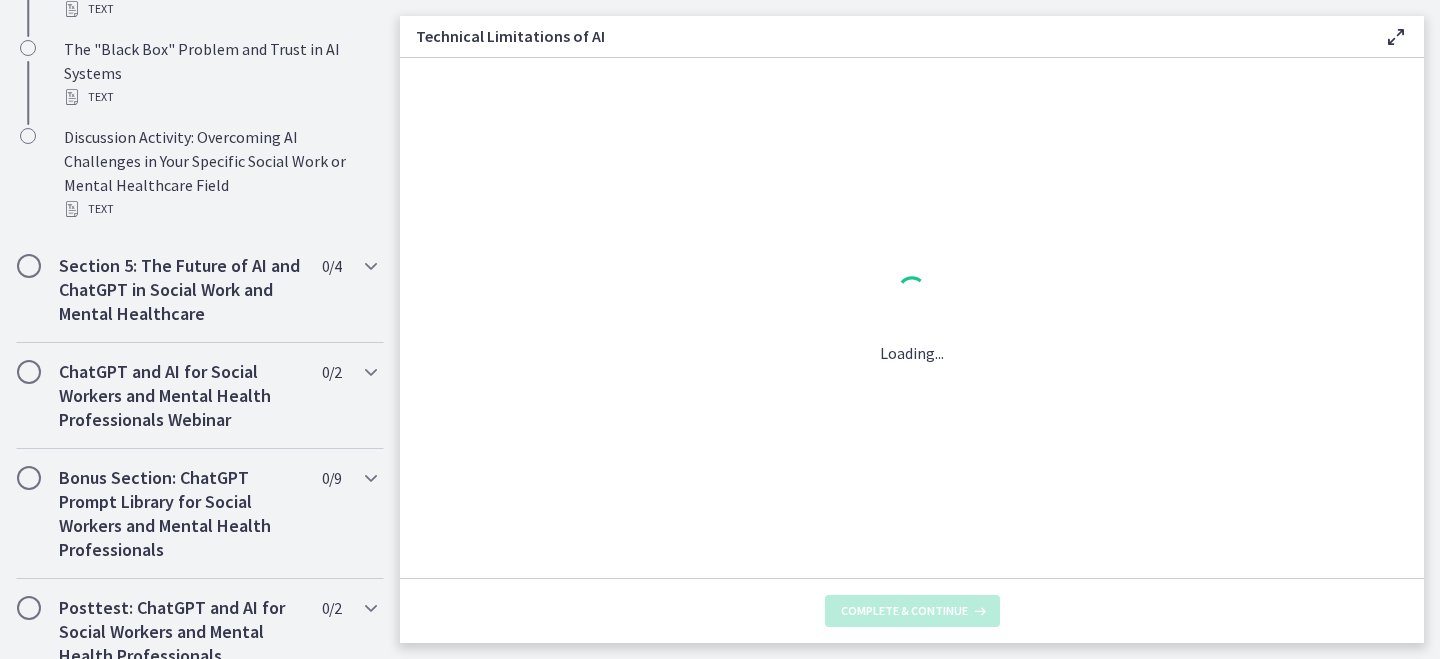 scroll, scrollTop: 0, scrollLeft: 0, axis: both 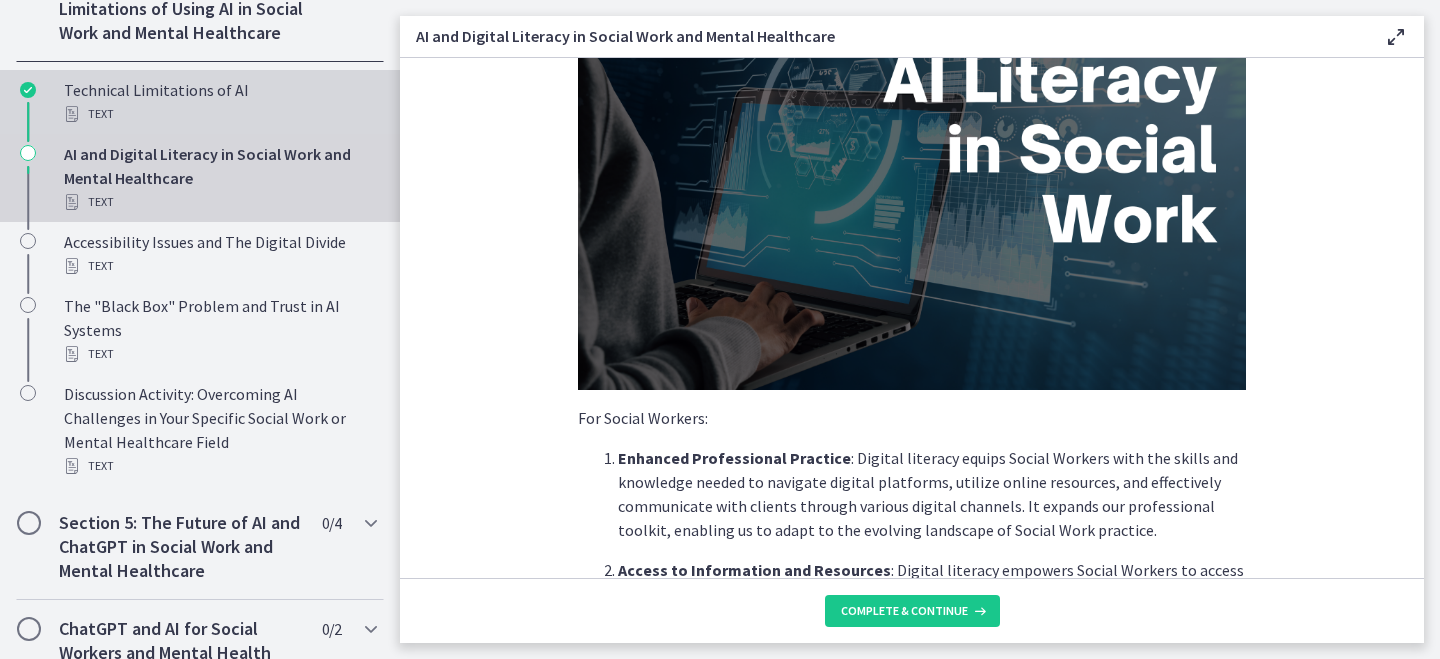 click on "Text" at bounding box center (220, 114) 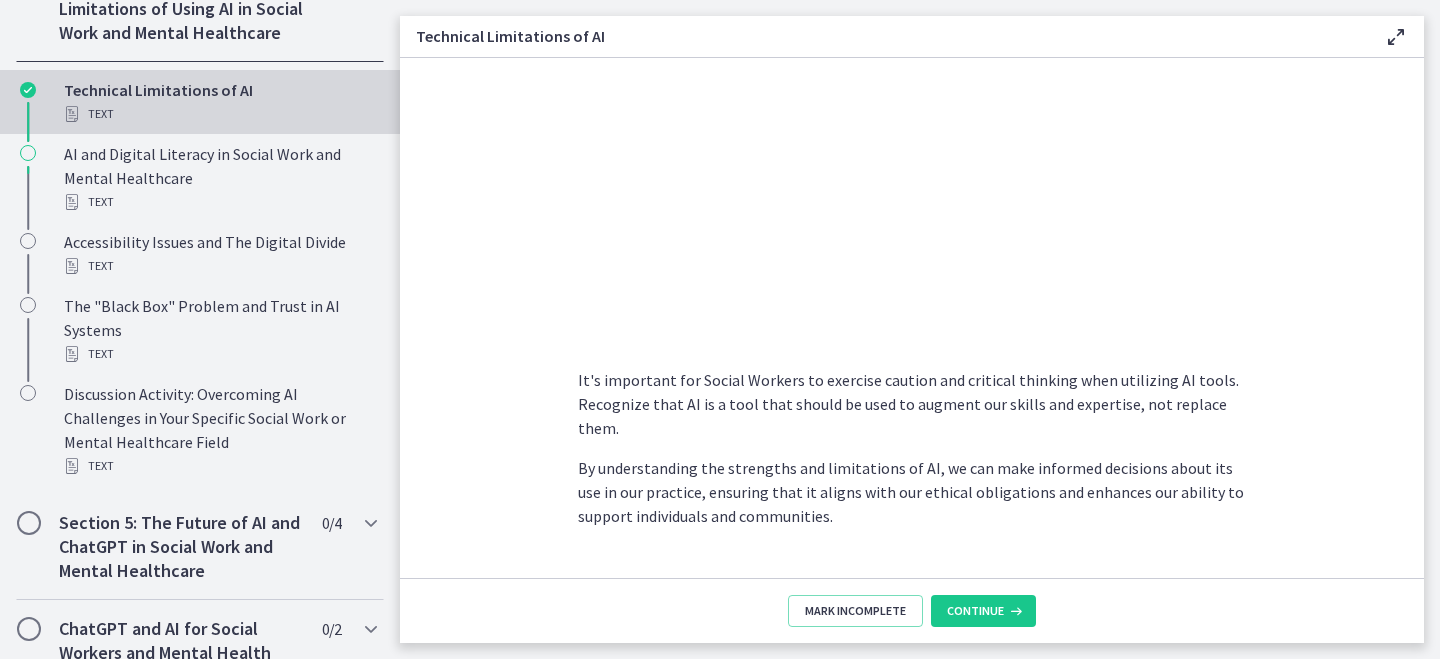 scroll, scrollTop: 1442, scrollLeft: 0, axis: vertical 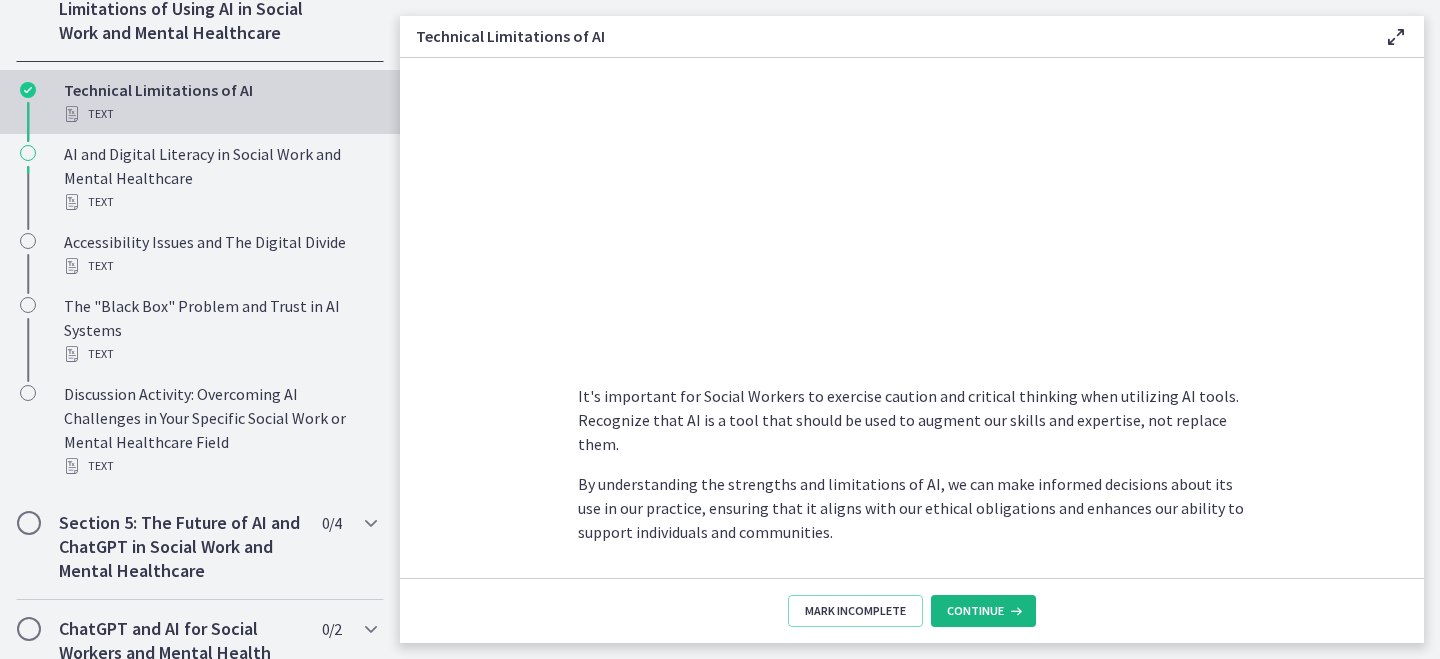 click on "Continue" at bounding box center (983, 611) 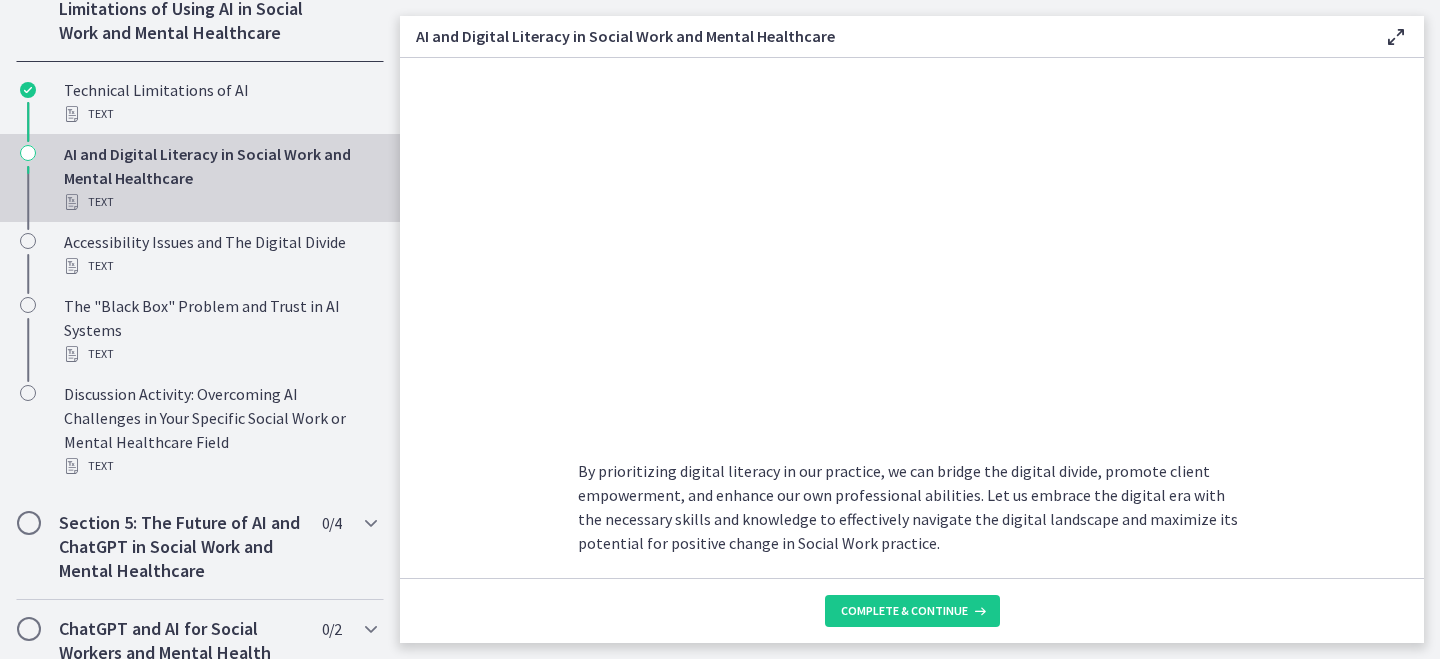 scroll, scrollTop: 1774, scrollLeft: 0, axis: vertical 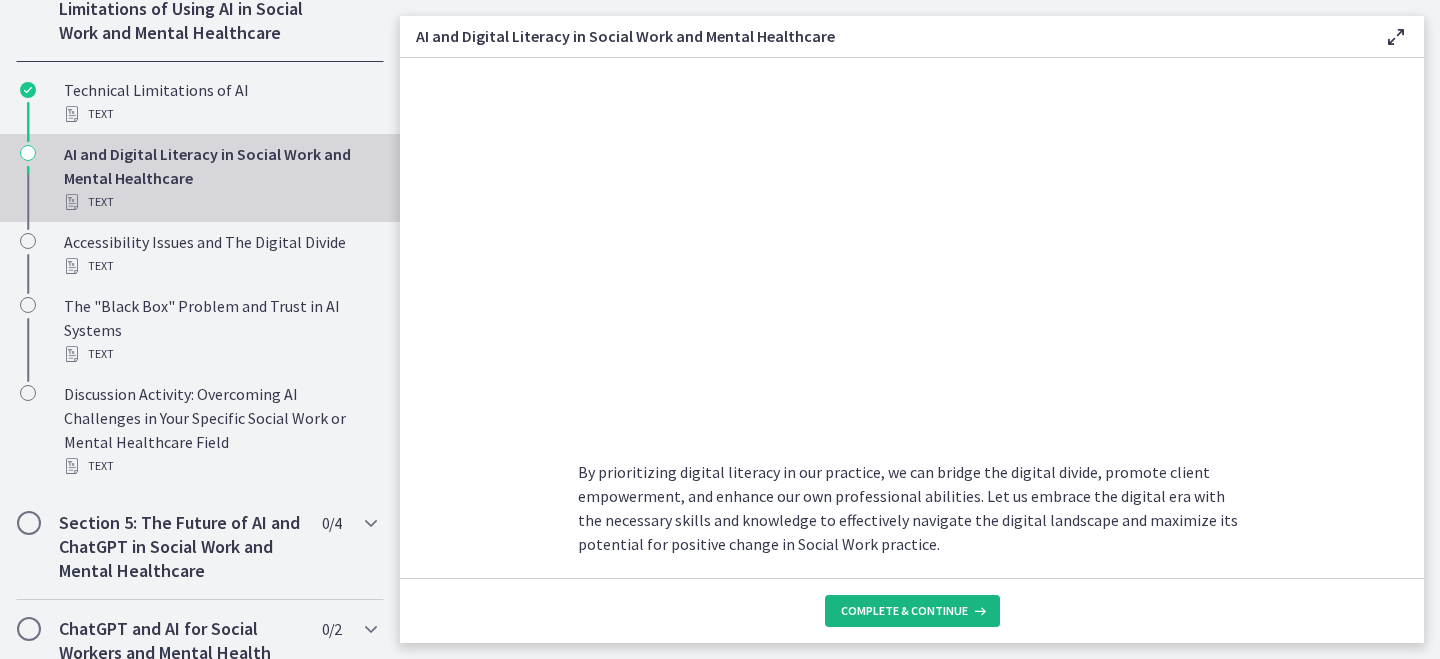 click on "Complete & continue" at bounding box center (904, 611) 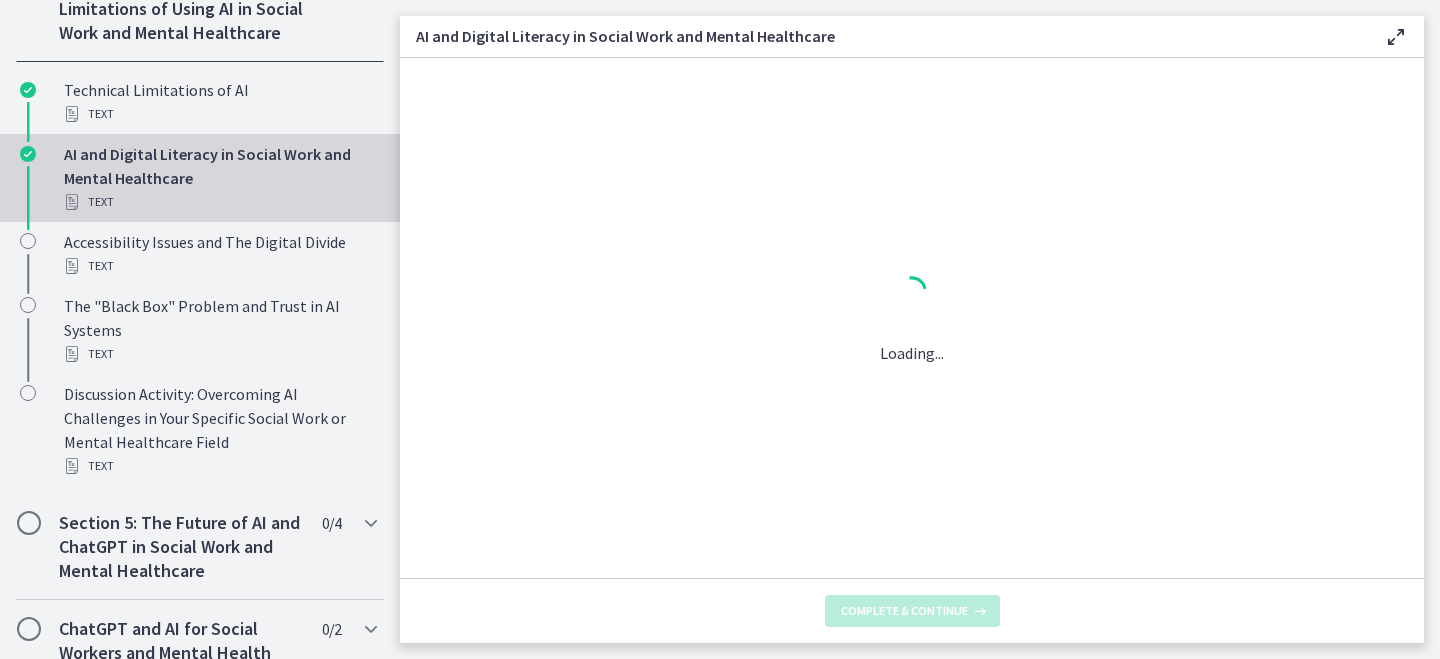 scroll, scrollTop: 0, scrollLeft: 0, axis: both 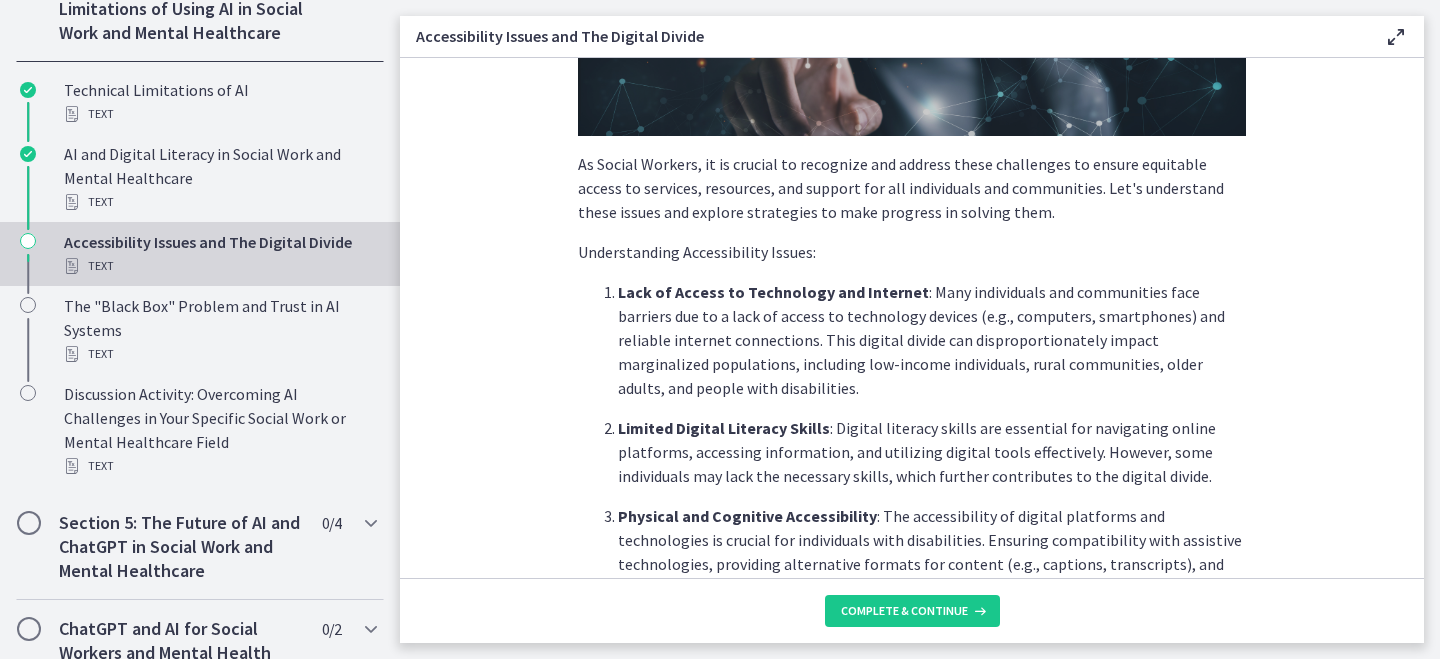 click on "Lack of Access to Technology and Internet : Many individuals and communities face barriers due to a lack of access to technology devices (e.g., computers, smartphones) and reliable internet connections. This digital divide can disproportionately impact marginalized populations, including low-income individuals, rural communities, older adults, and people with disabilities." at bounding box center (932, 340) 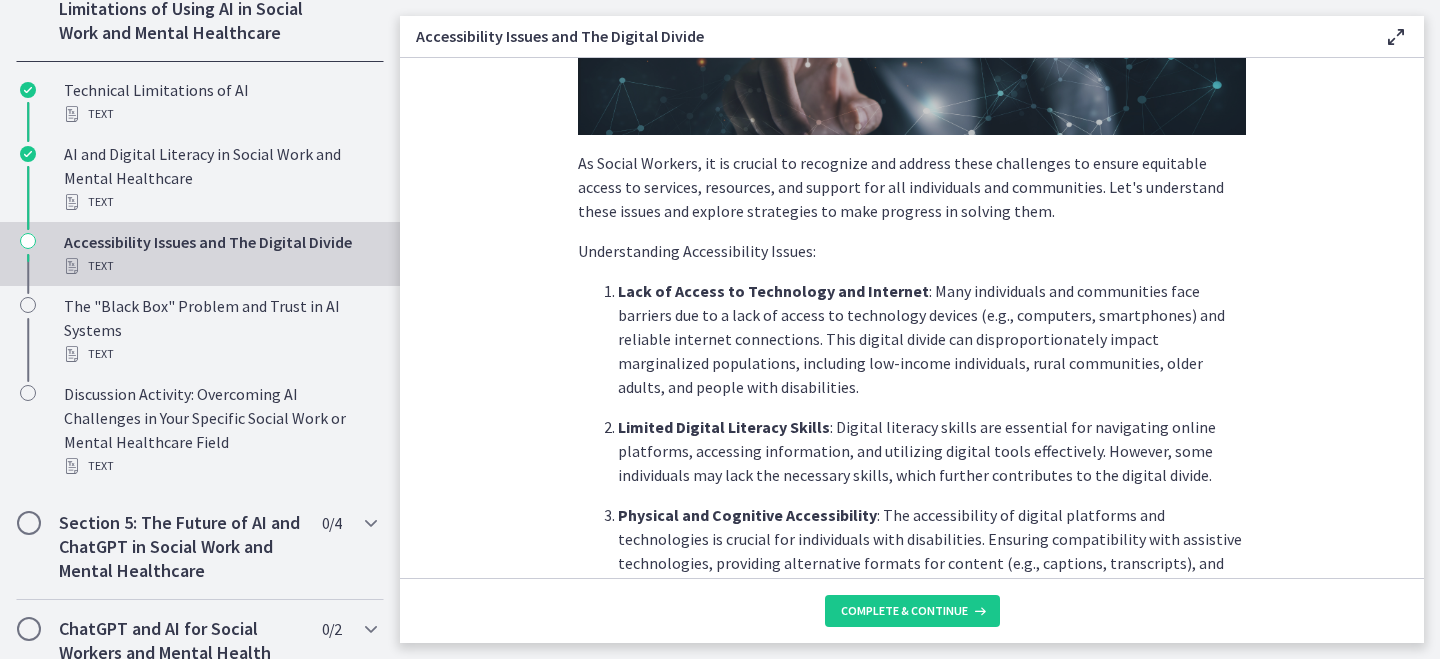 click on "Lack of Access to Technology and Internet : Many individuals and communities face barriers due to a lack of access to technology devices (e.g., computers, smartphones) and reliable internet connections. This digital divide can disproportionately impact marginalized populations, including low-income individuals, rural communities, older adults, and people with disabilities." at bounding box center [932, 339] 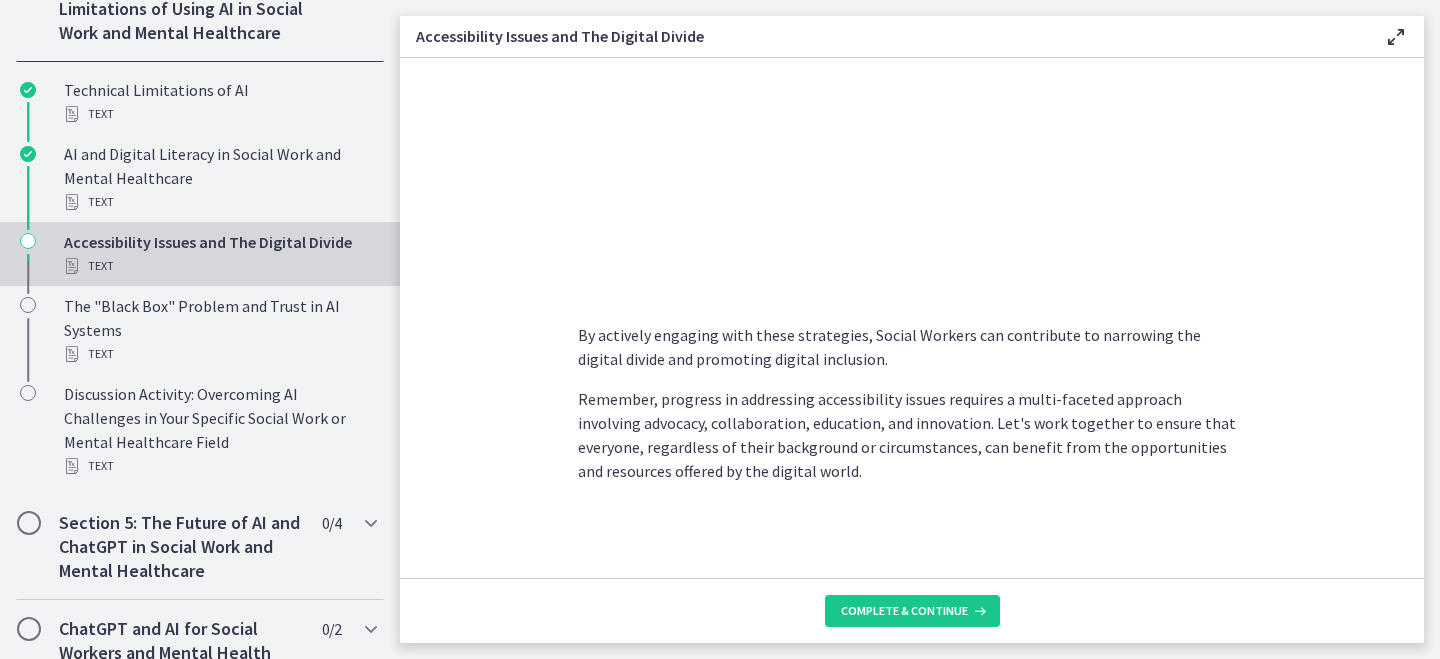 scroll, scrollTop: 1782, scrollLeft: 0, axis: vertical 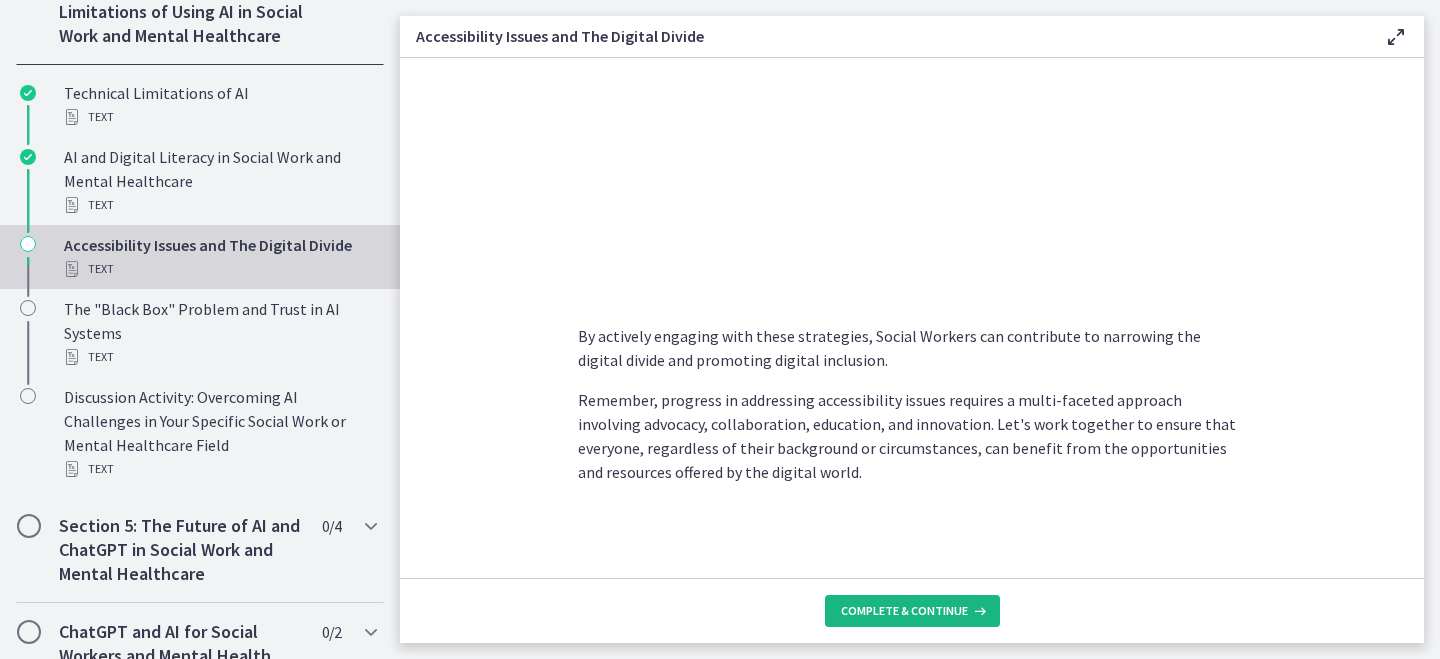 click on "Complete & continue" at bounding box center (904, 611) 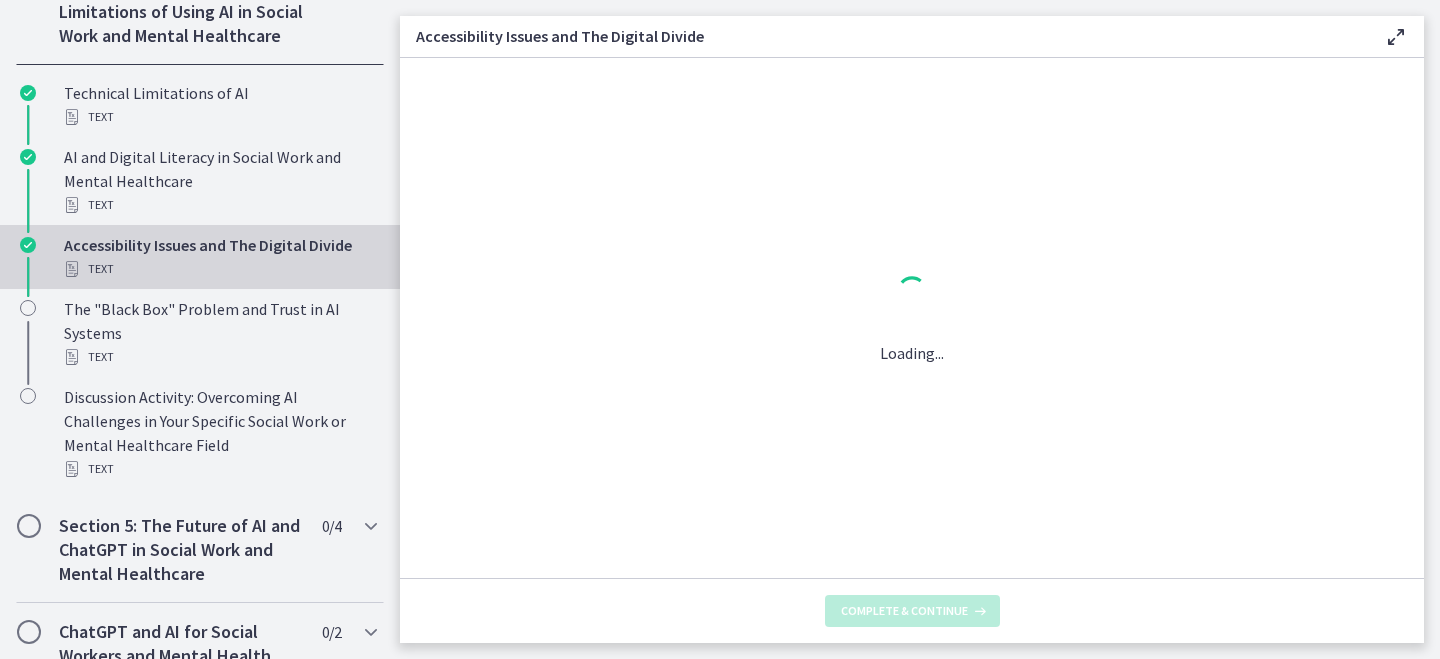 scroll, scrollTop: 0, scrollLeft: 0, axis: both 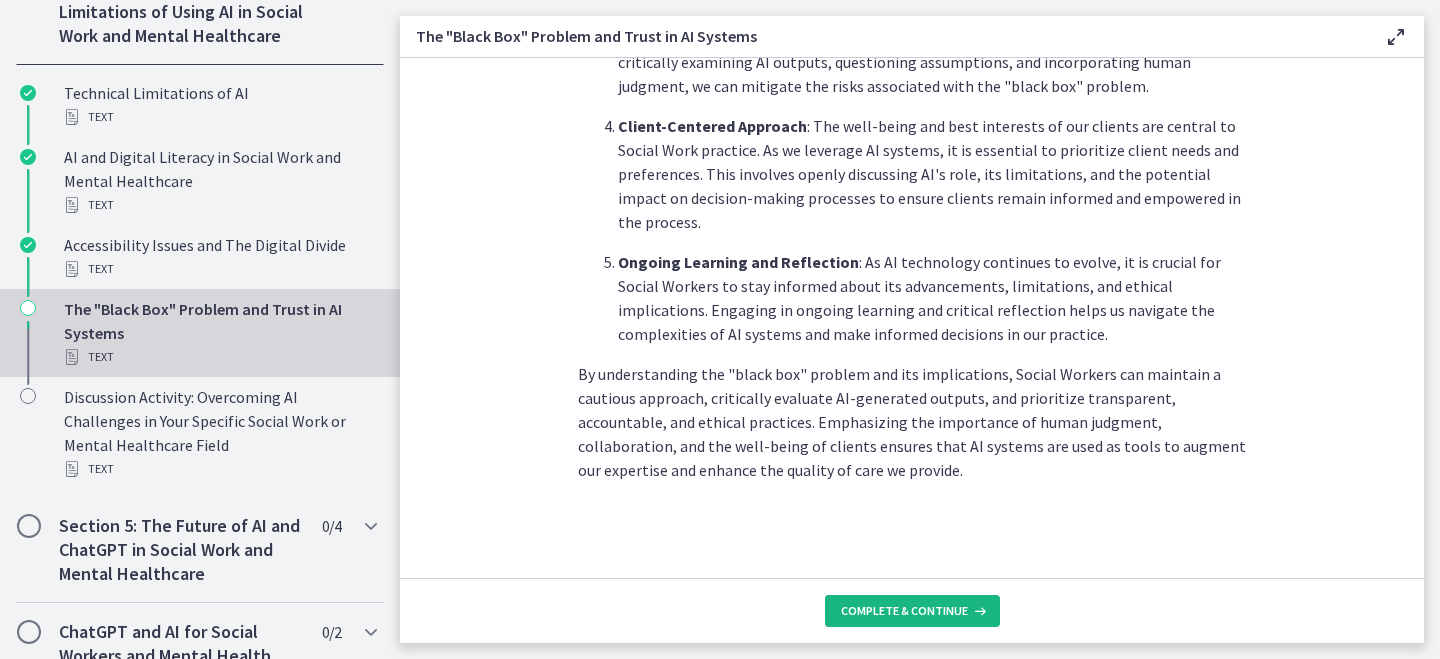 click on "Complete & continue" at bounding box center [904, 611] 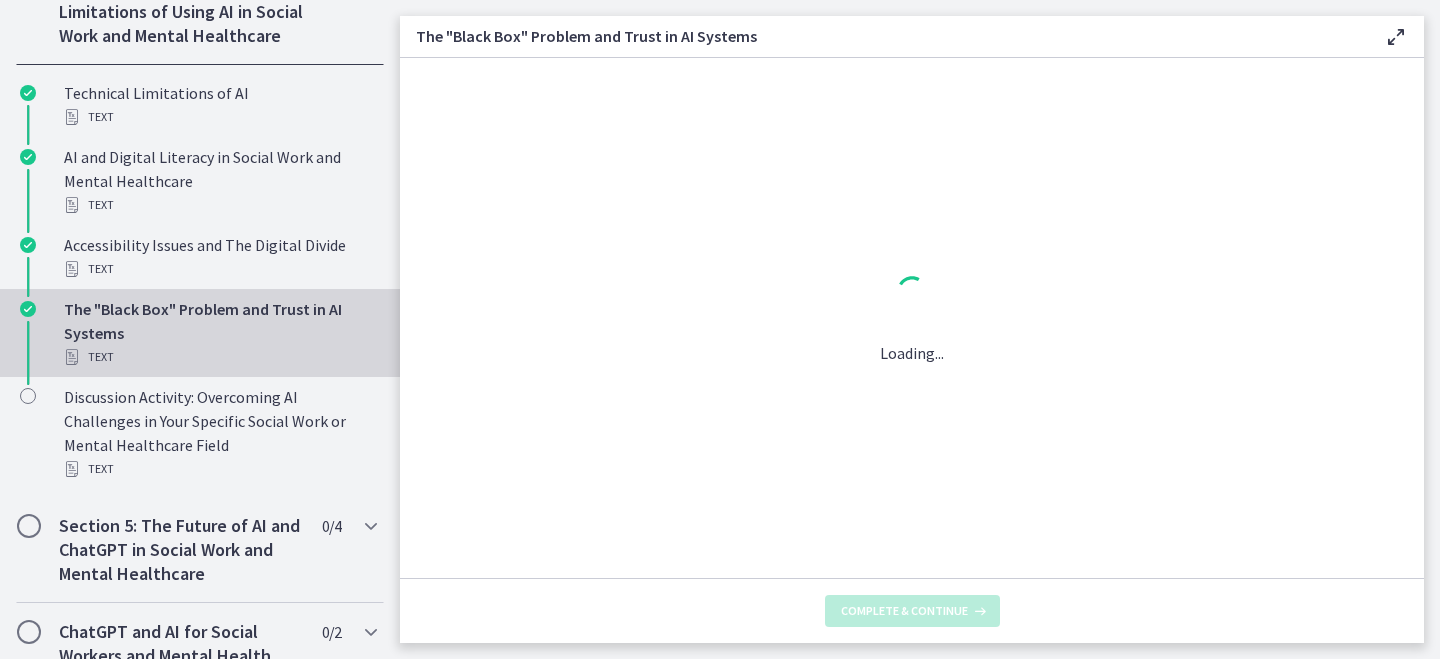 scroll, scrollTop: 0, scrollLeft: 0, axis: both 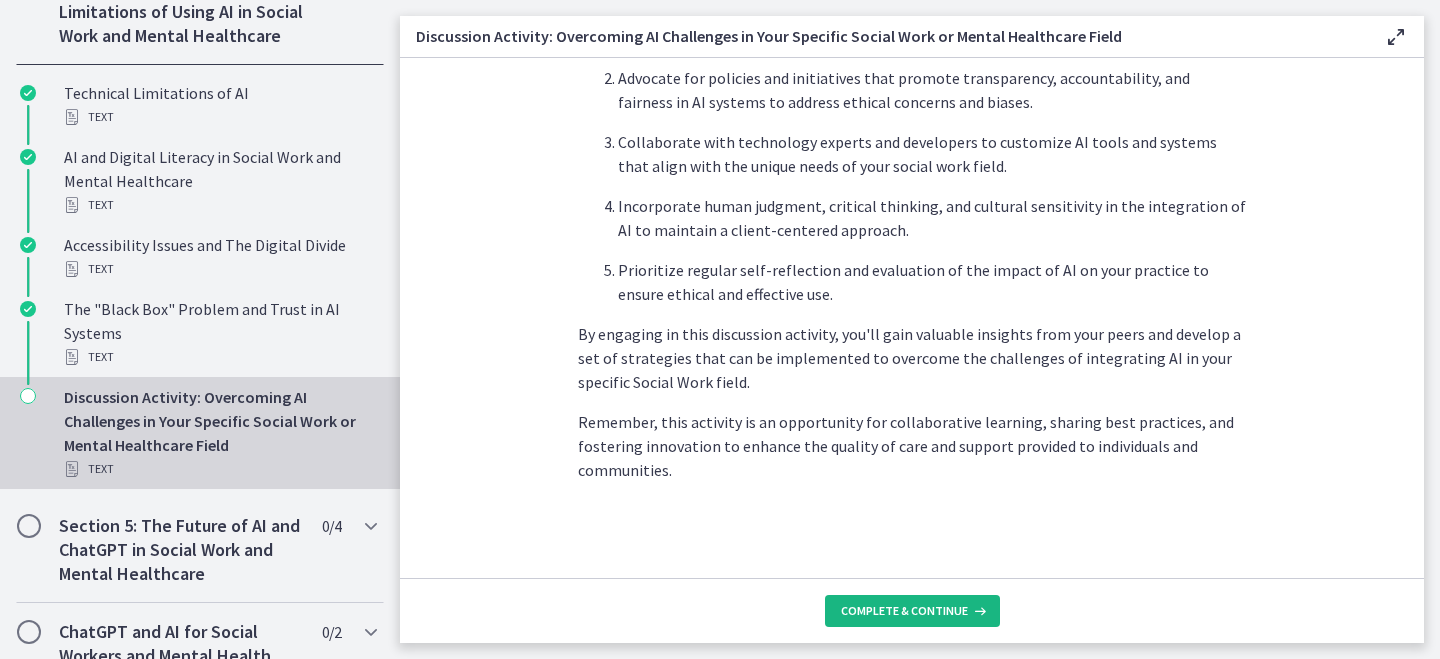 click on "Complete & continue" at bounding box center [912, 611] 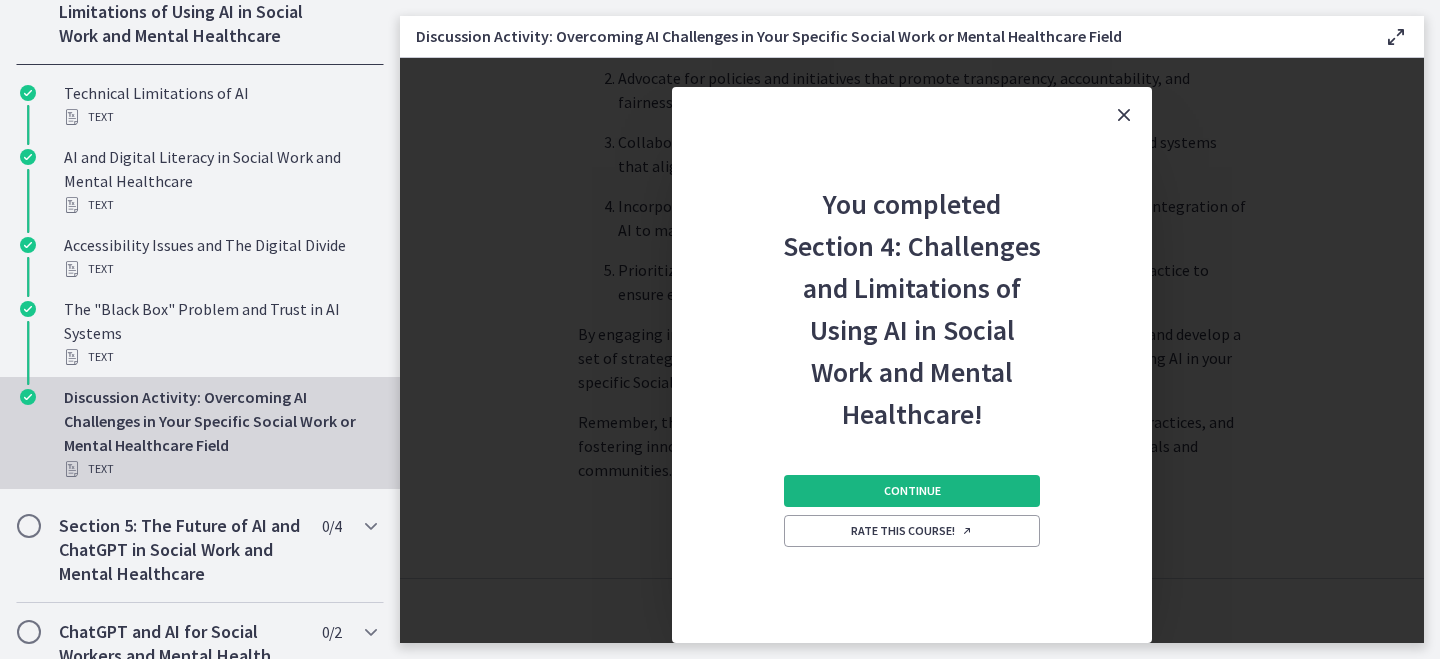 click on "Continue" at bounding box center (912, 491) 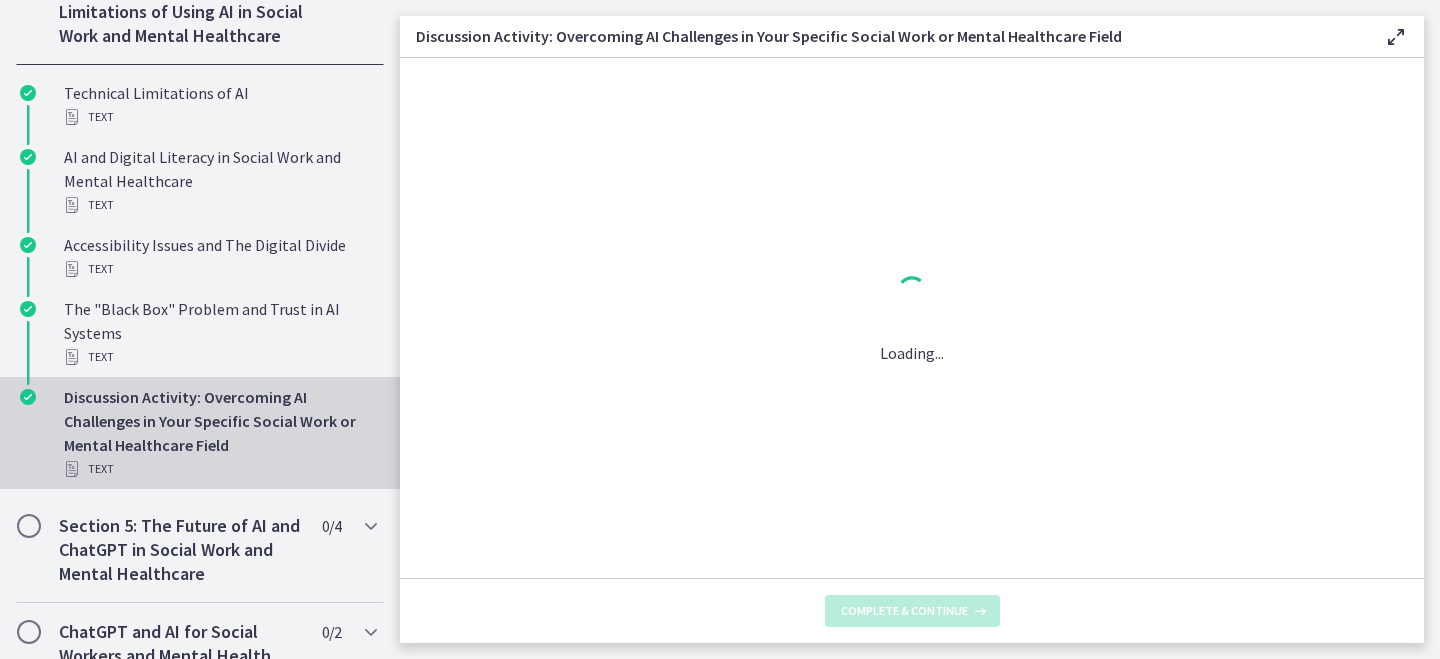 scroll, scrollTop: 0, scrollLeft: 0, axis: both 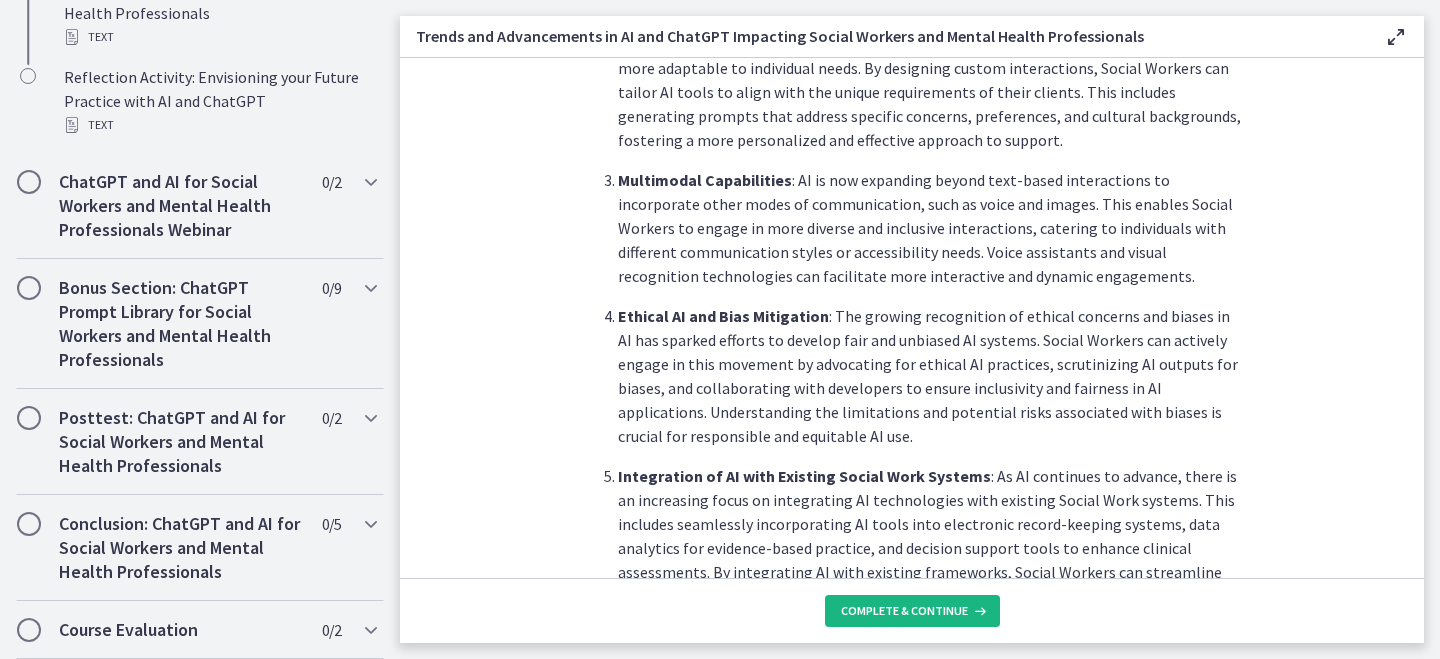 click on "Complete & continue" at bounding box center (904, 611) 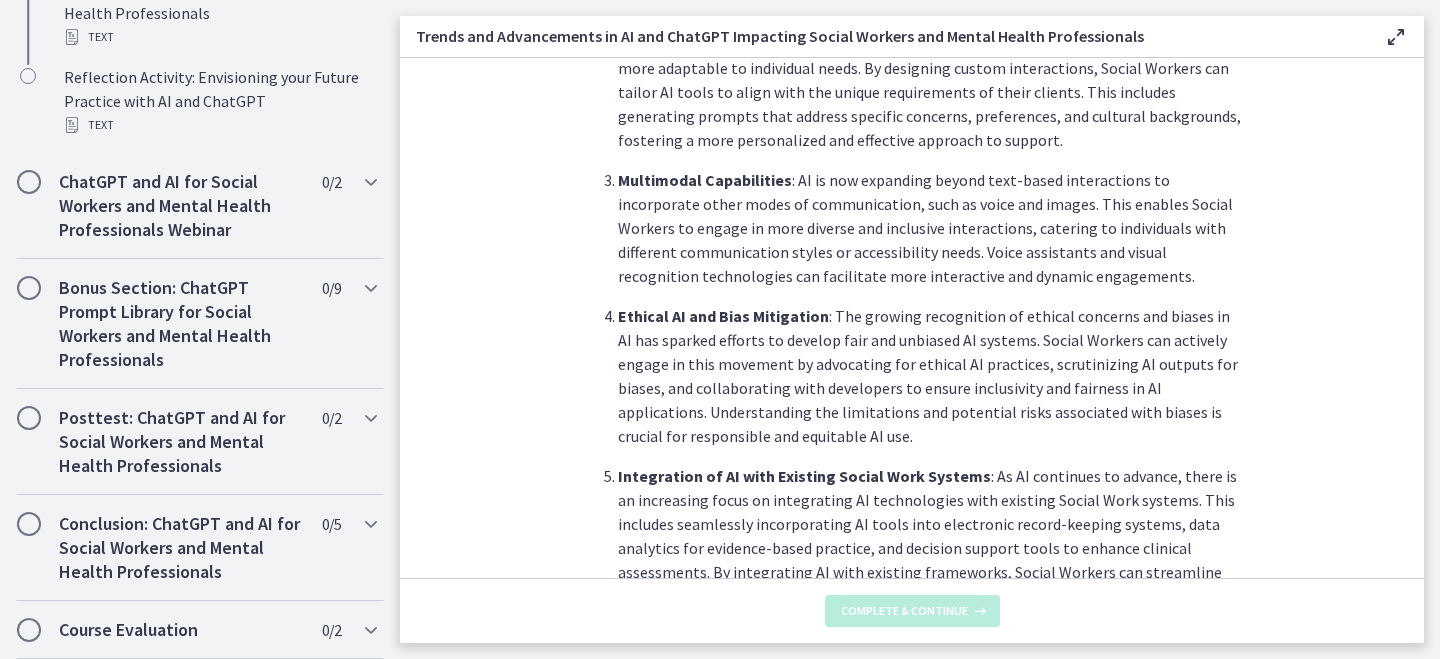 scroll, scrollTop: 0, scrollLeft: 0, axis: both 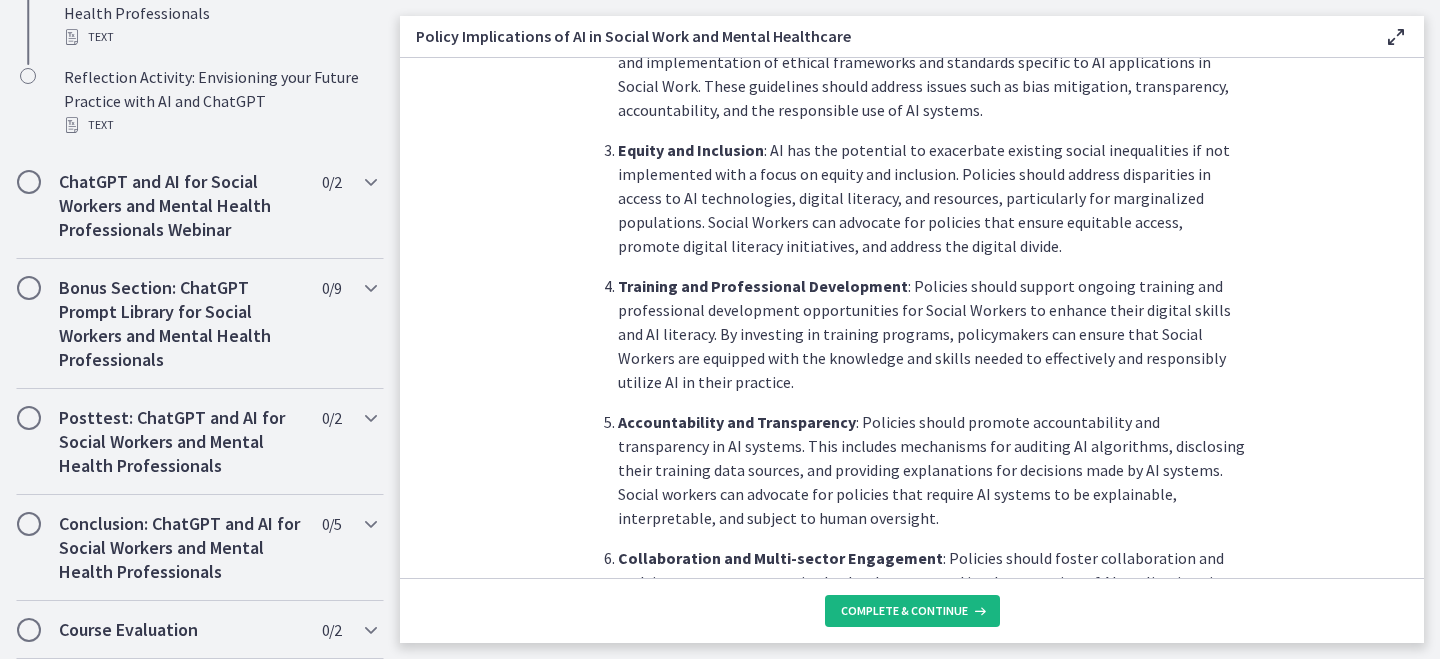 click on "Complete & continue" at bounding box center (904, 611) 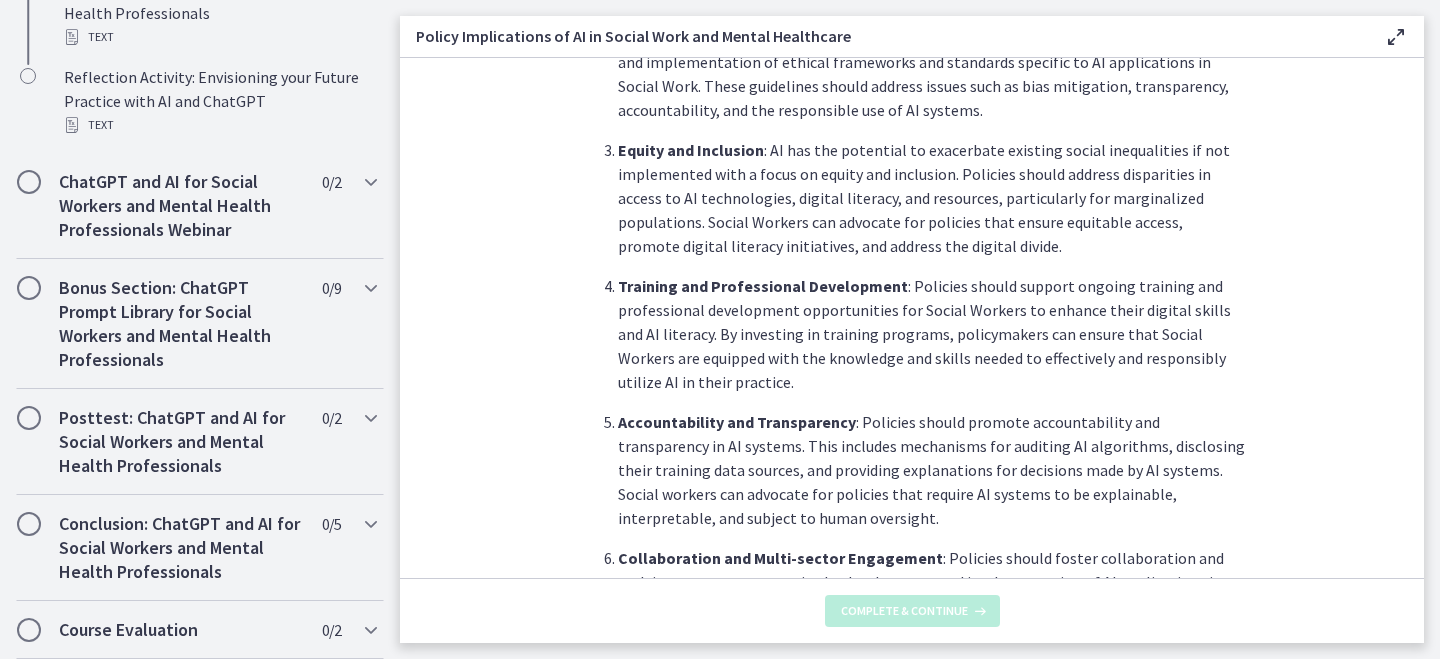 scroll, scrollTop: 0, scrollLeft: 0, axis: both 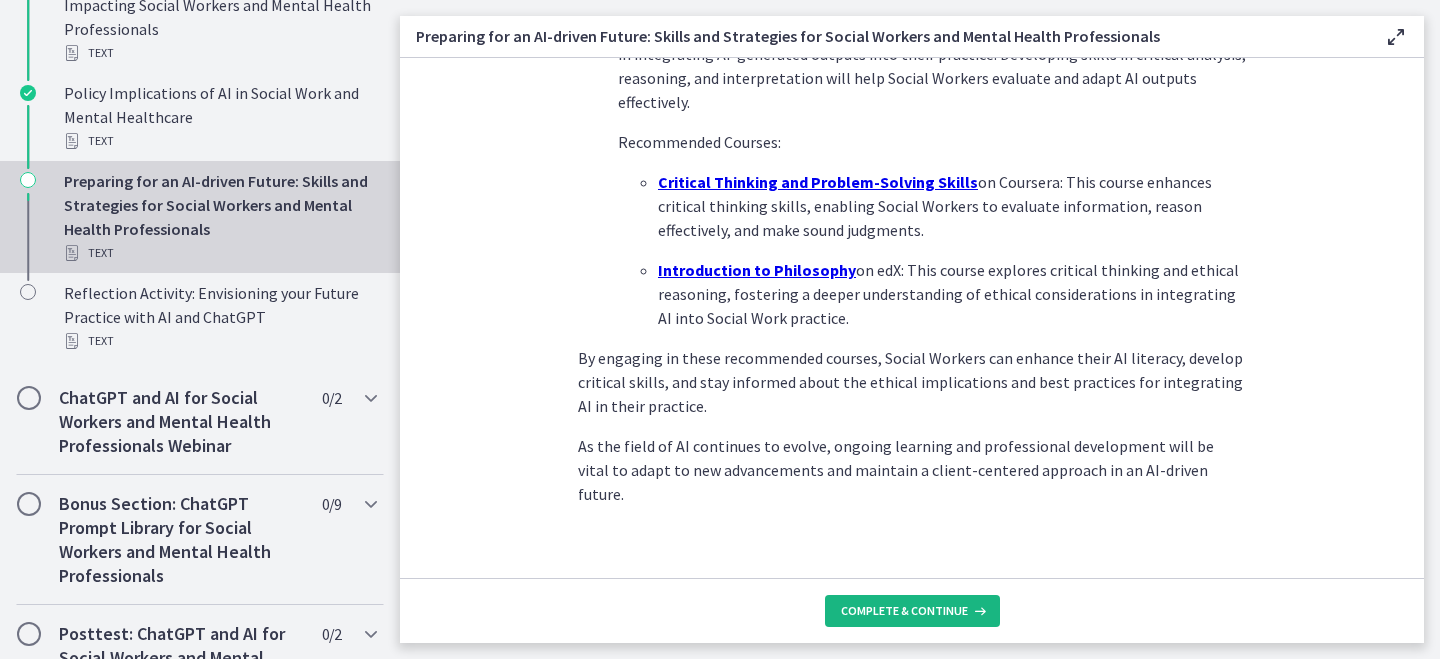 click on "Complete & continue" at bounding box center (904, 611) 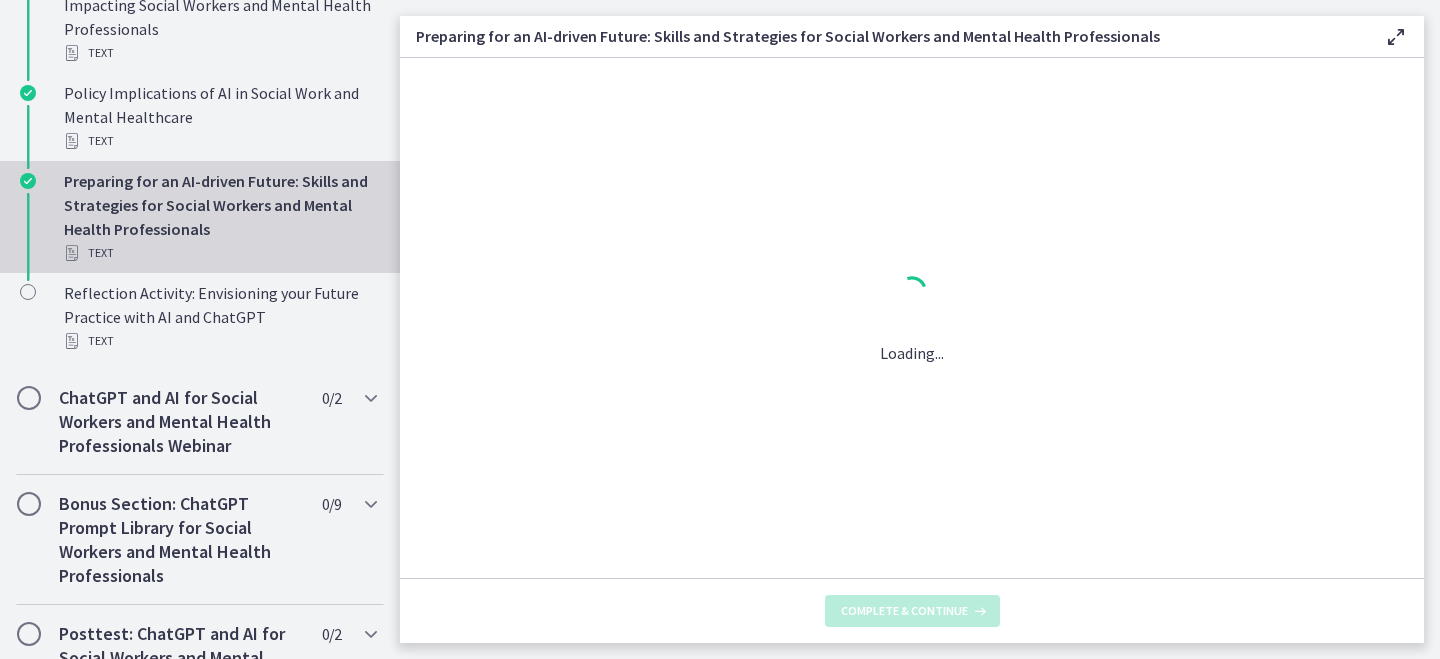 scroll, scrollTop: 0, scrollLeft: 0, axis: both 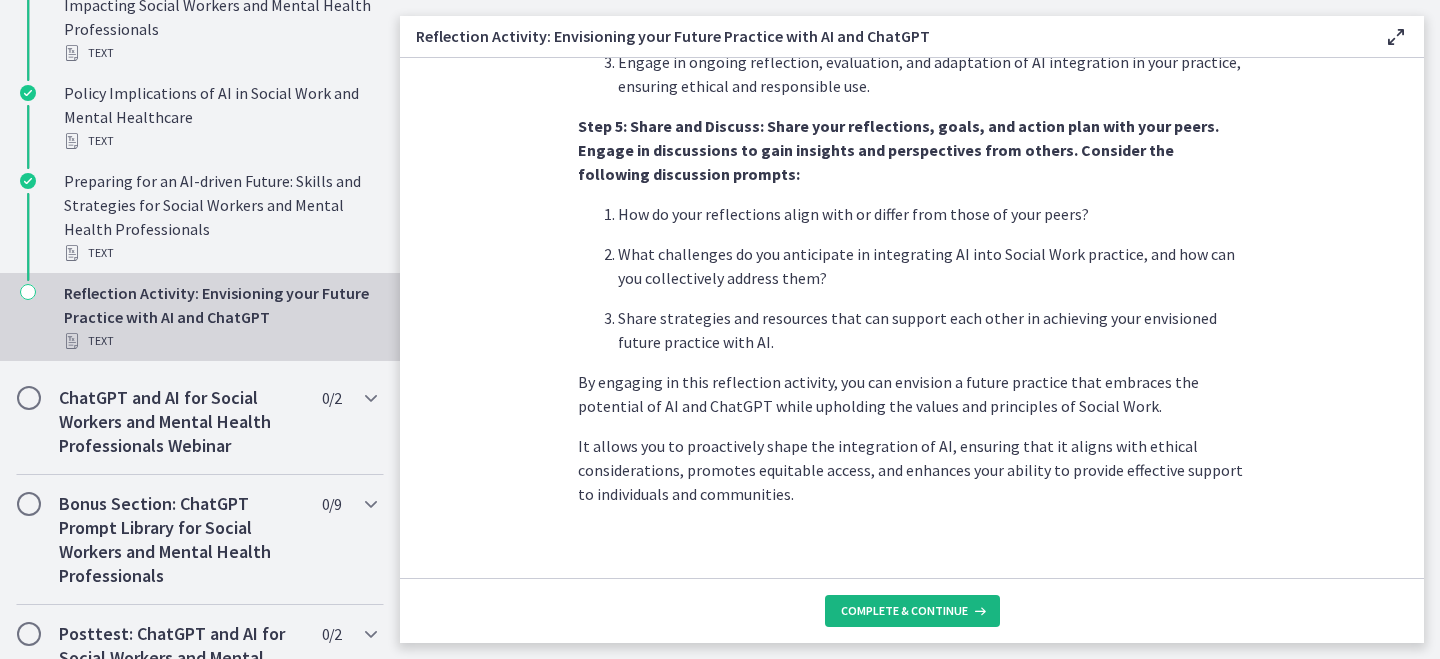click on "Complete & continue" at bounding box center [904, 611] 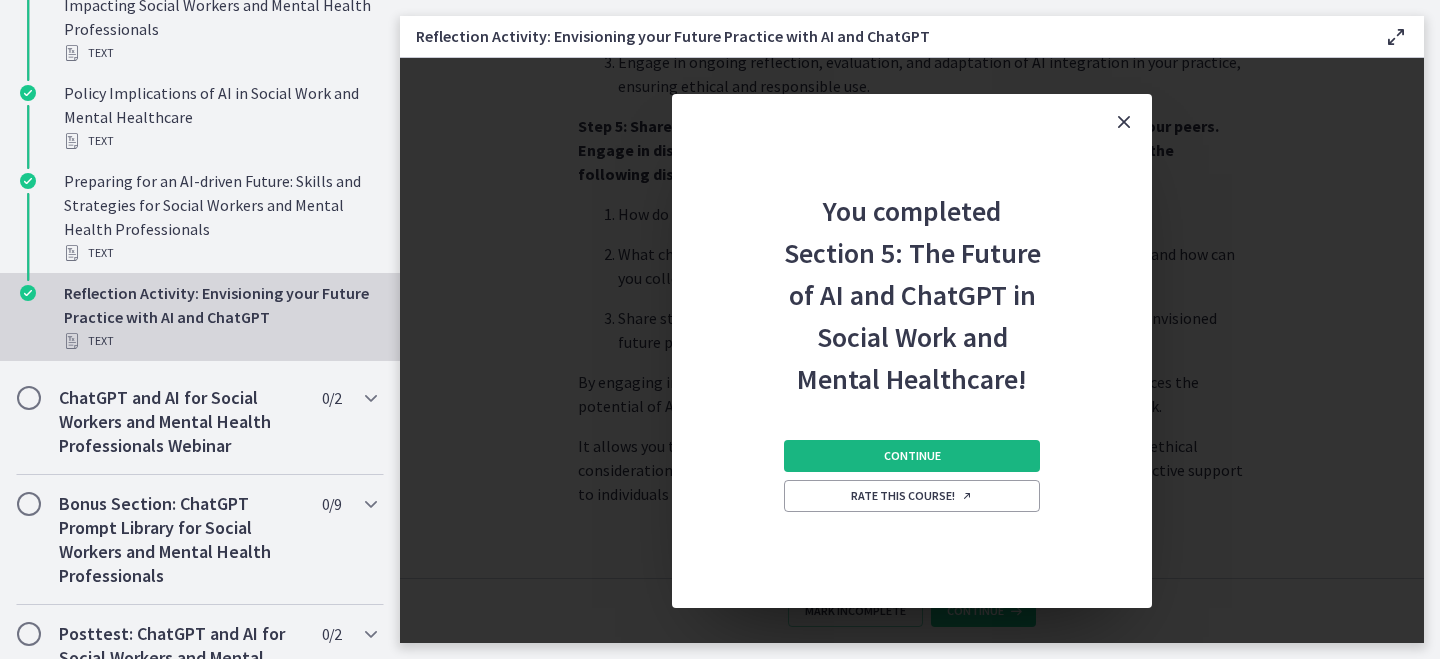 click on "Continue" at bounding box center (912, 456) 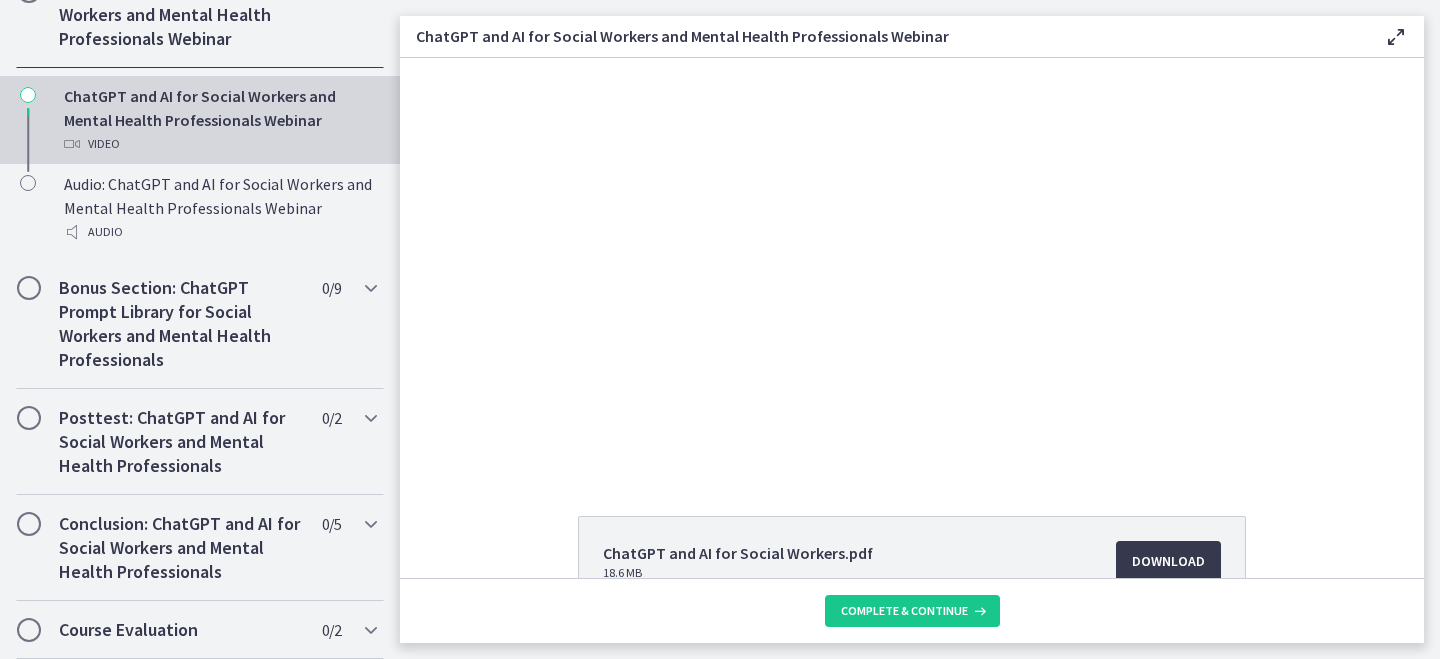 scroll, scrollTop: 1048, scrollLeft: 0, axis: vertical 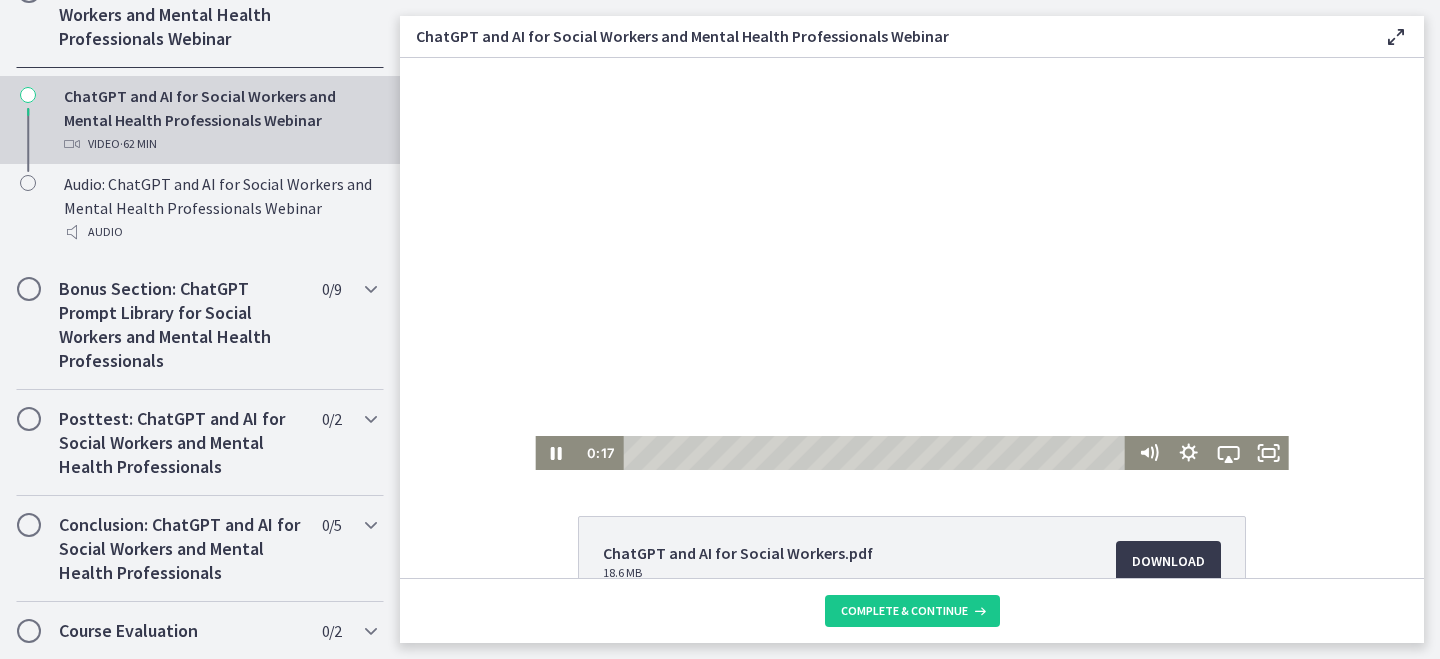 click at bounding box center [877, 453] 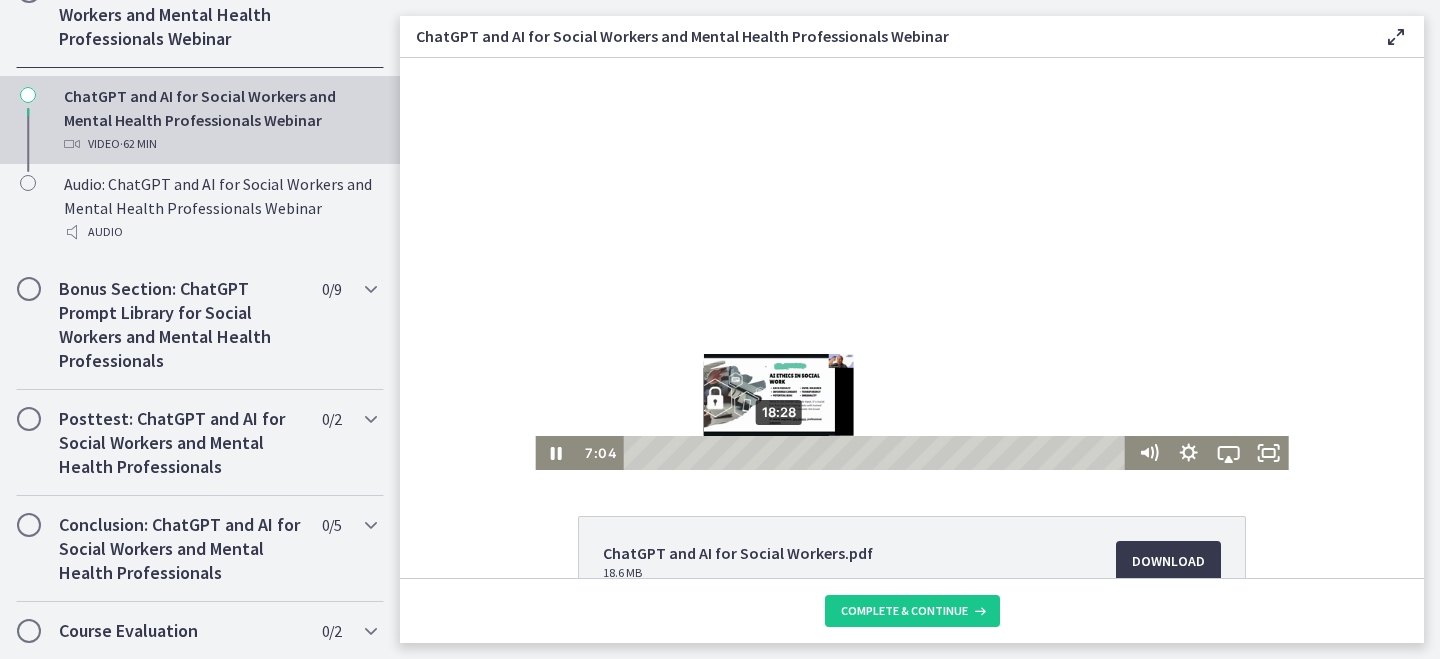 click on "18:28" at bounding box center [877, 453] 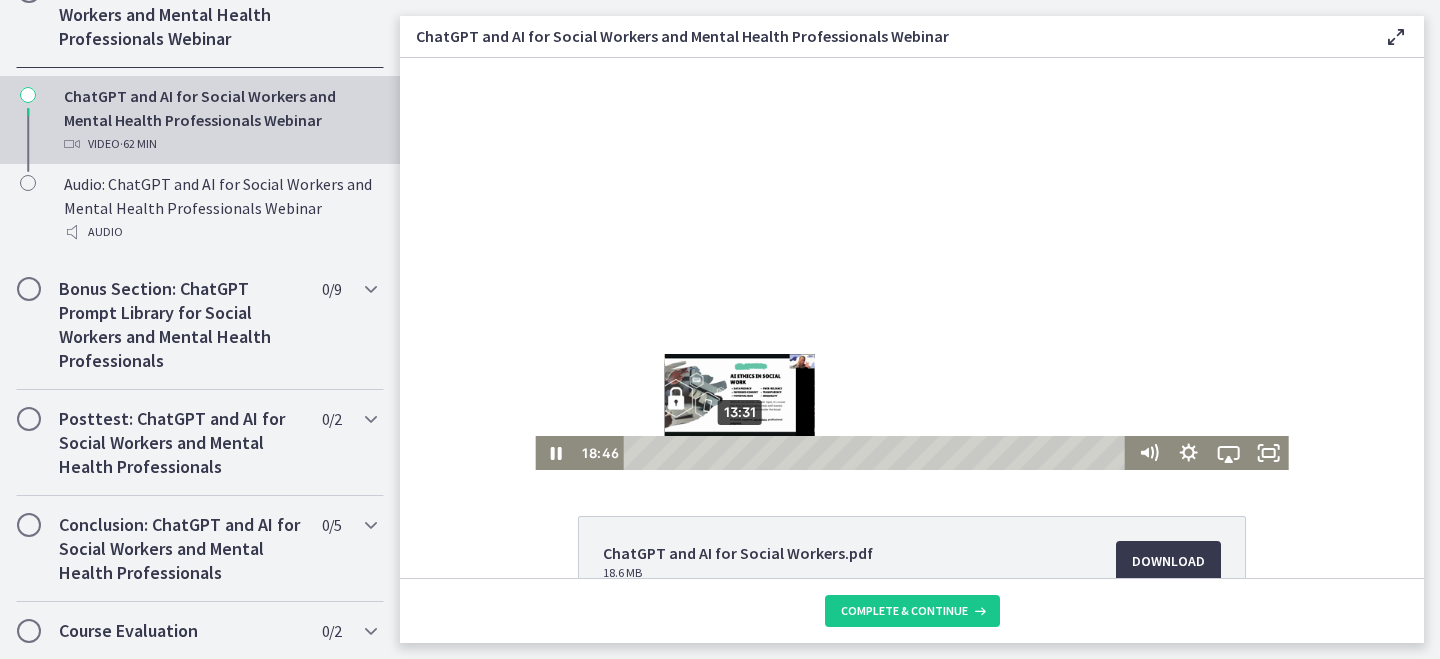 click on "13:31" at bounding box center (877, 453) 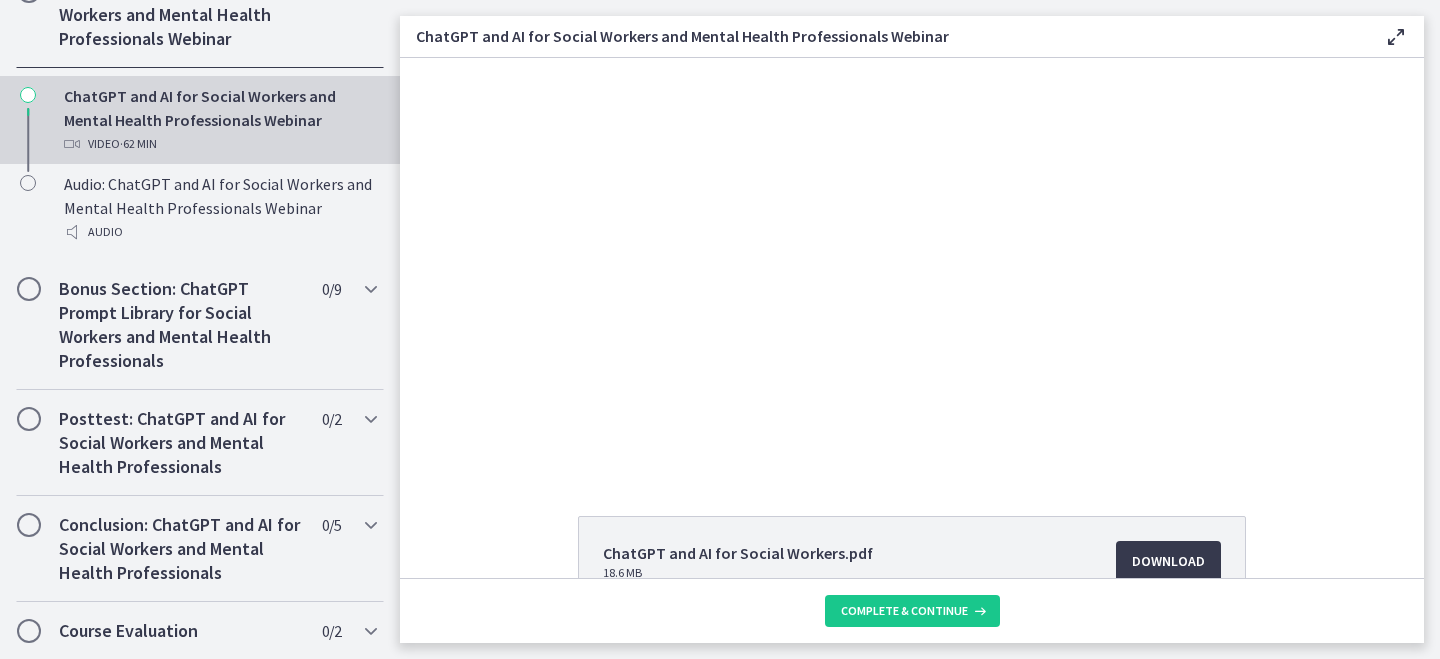 scroll, scrollTop: 0, scrollLeft: 0, axis: both 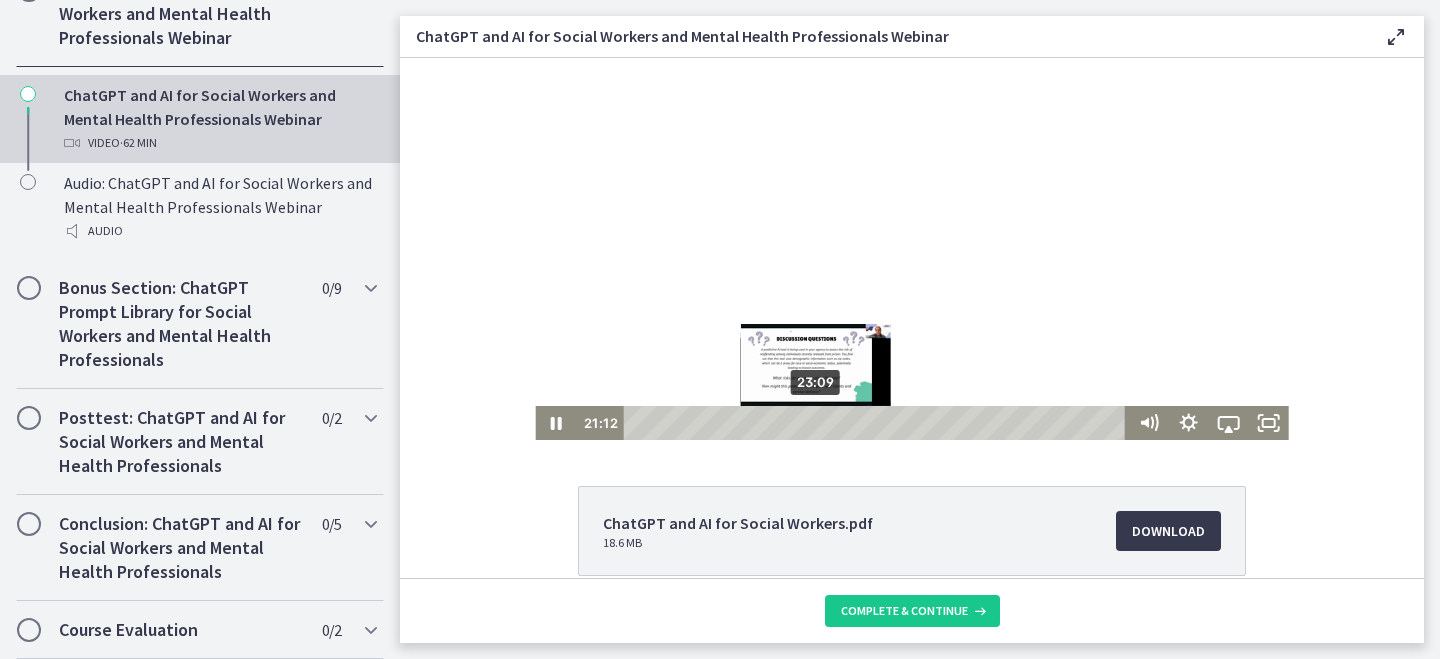 click on "23:09" at bounding box center [877, 423] 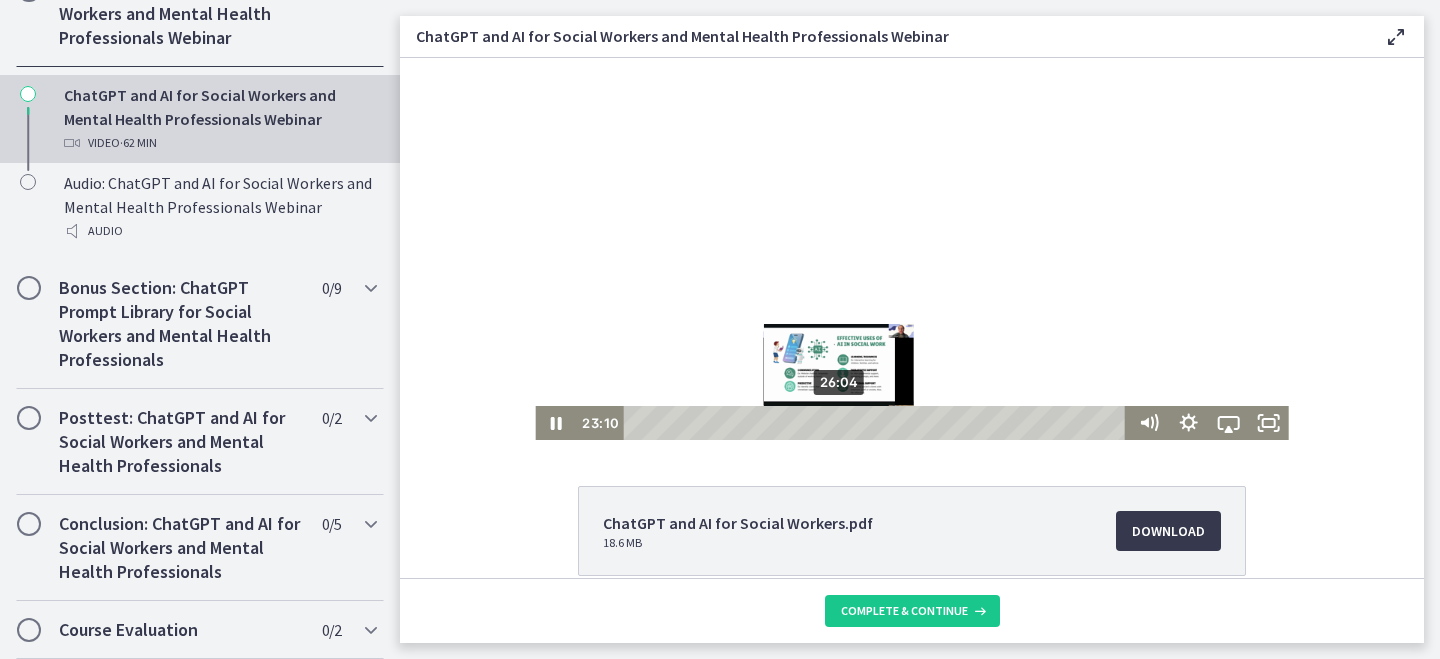 click on "26:04" at bounding box center (877, 423) 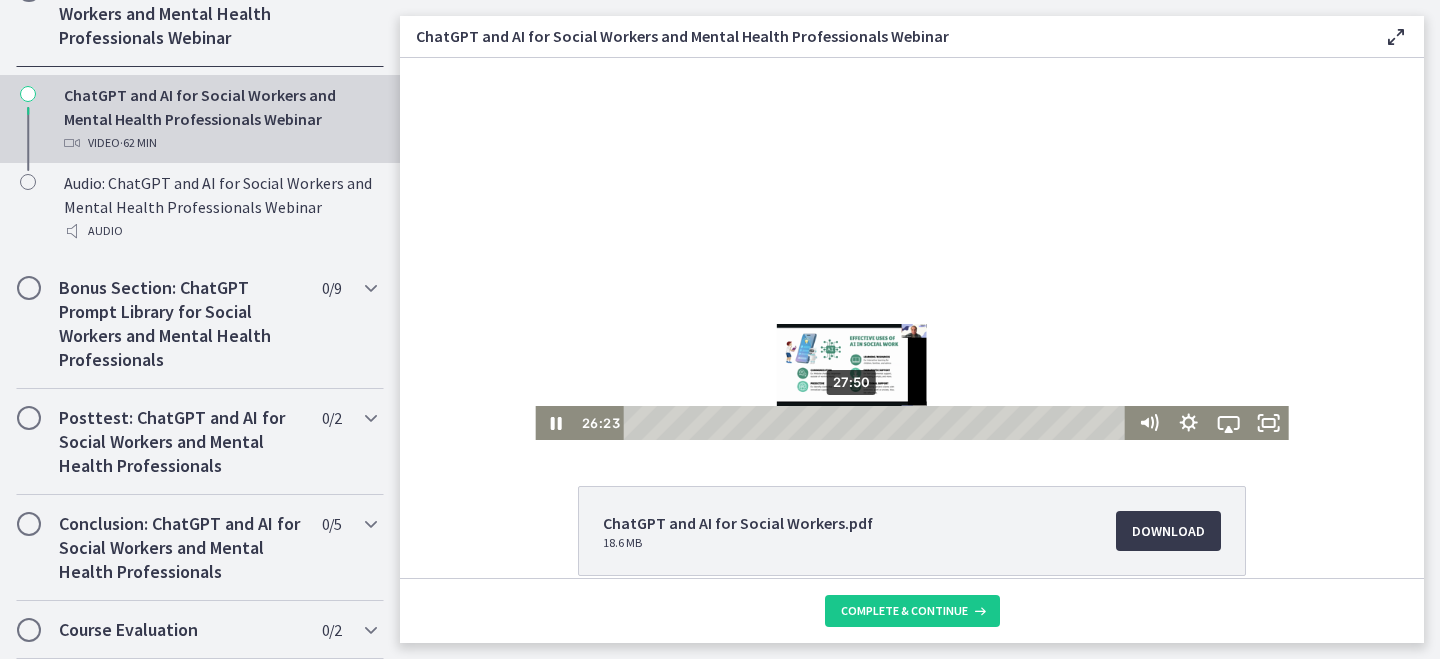 click on "27:50" at bounding box center (877, 423) 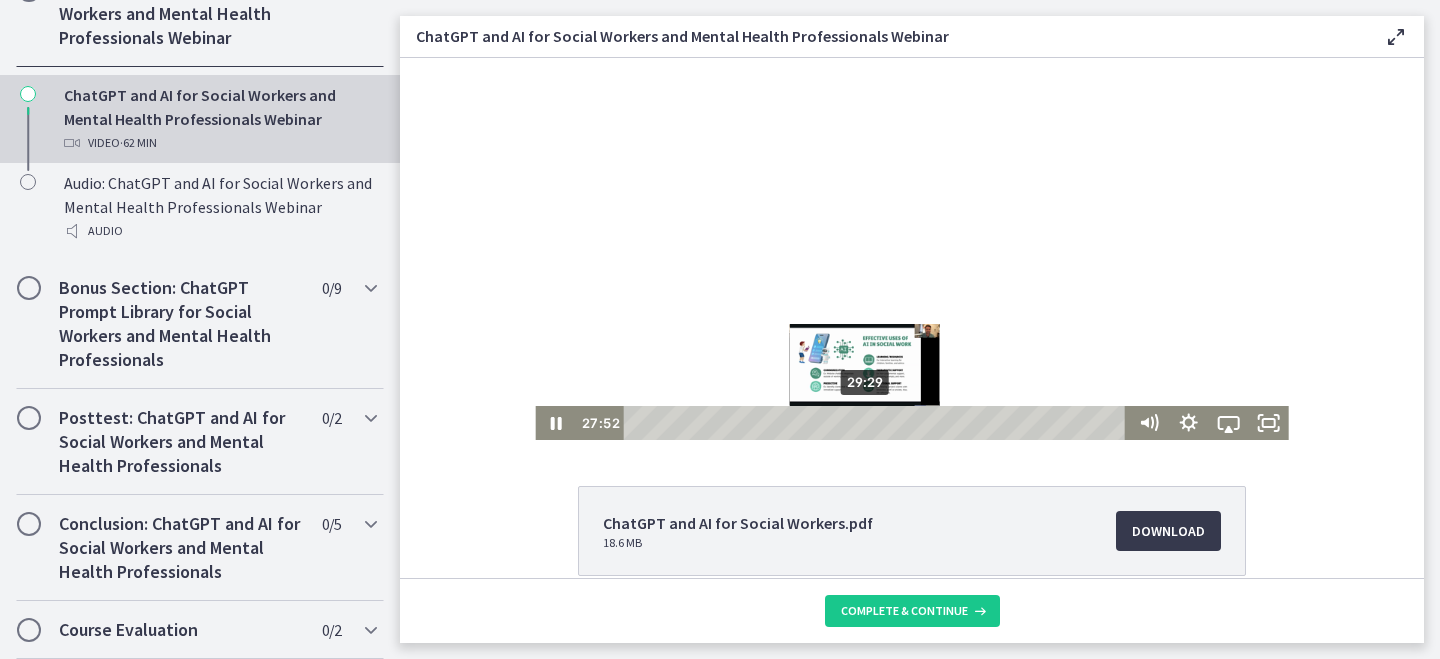 click on "29:29" at bounding box center [877, 423] 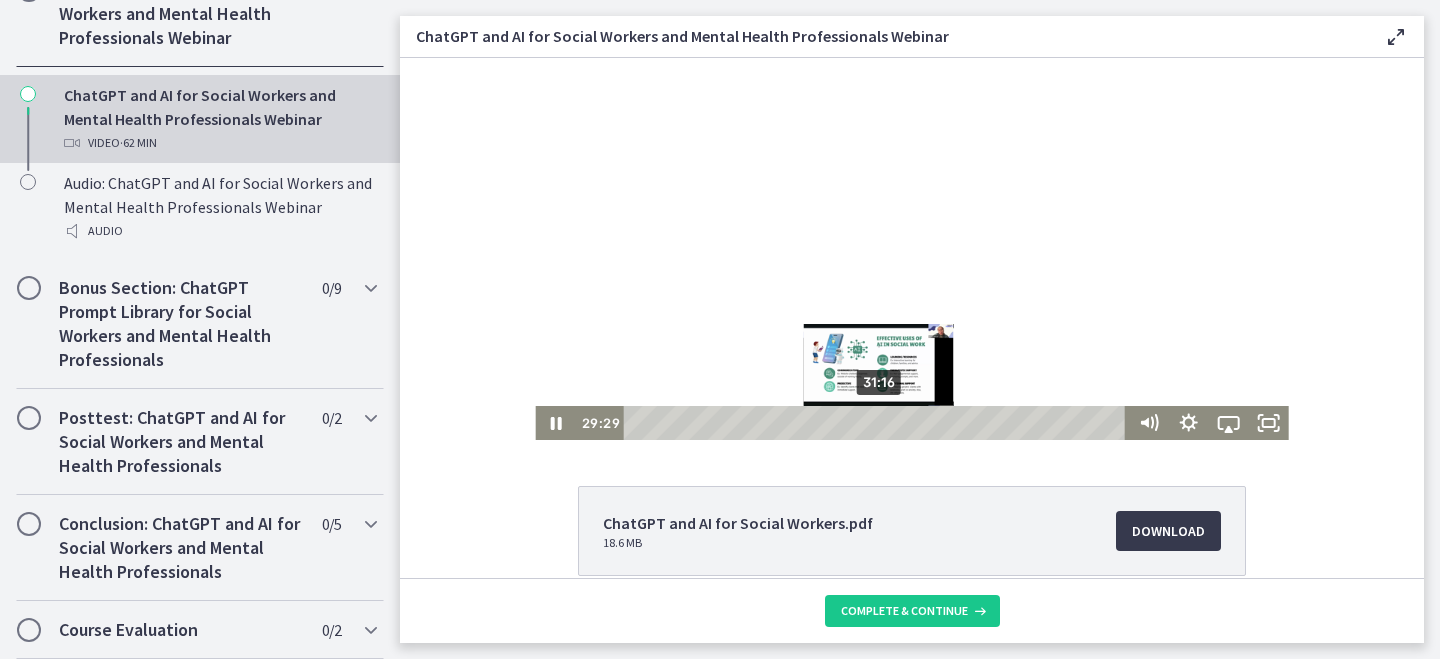 click on "31:16" at bounding box center (877, 423) 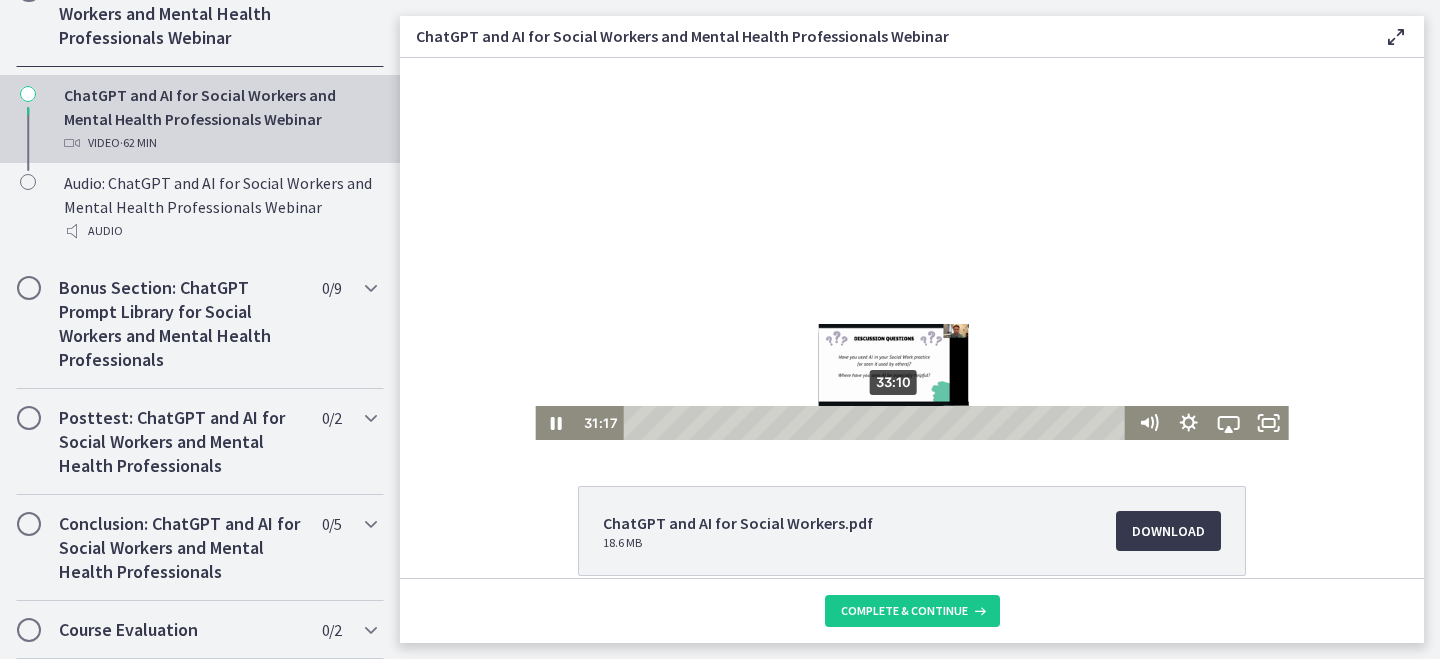 click on "33:10" at bounding box center (877, 423) 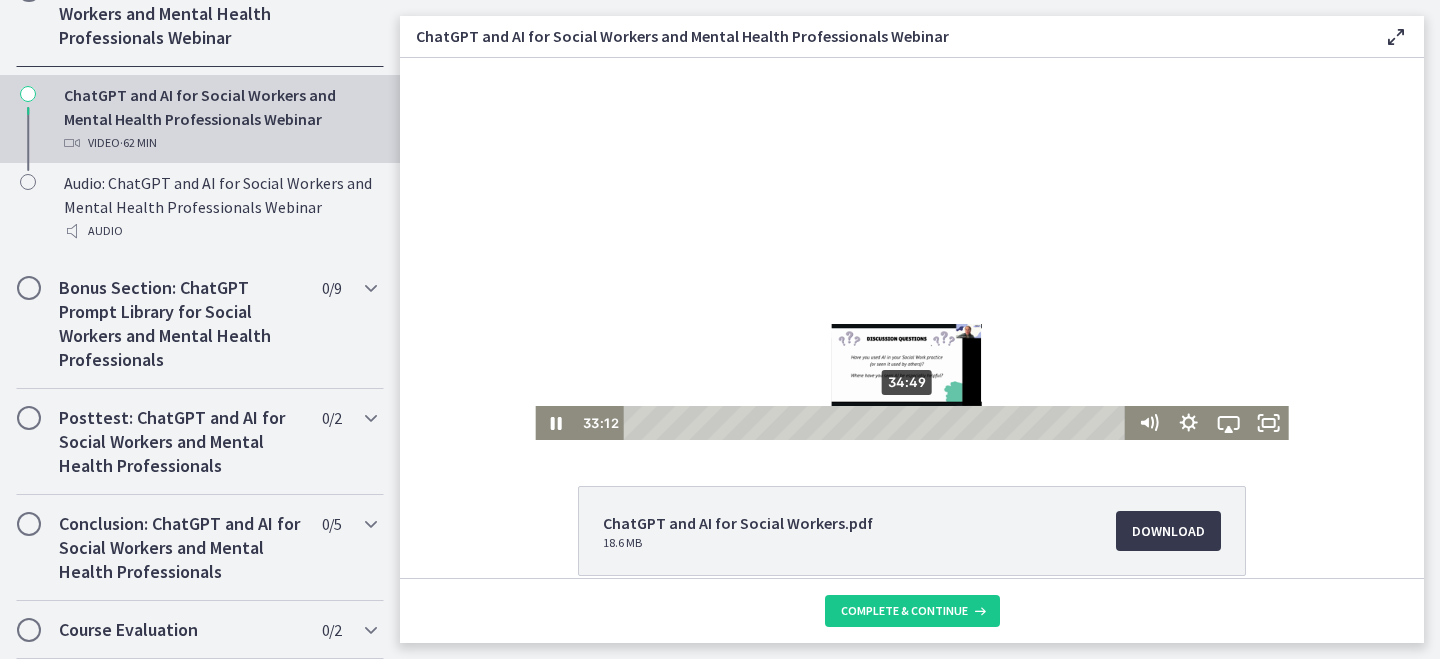 click on "34:49" at bounding box center [877, 423] 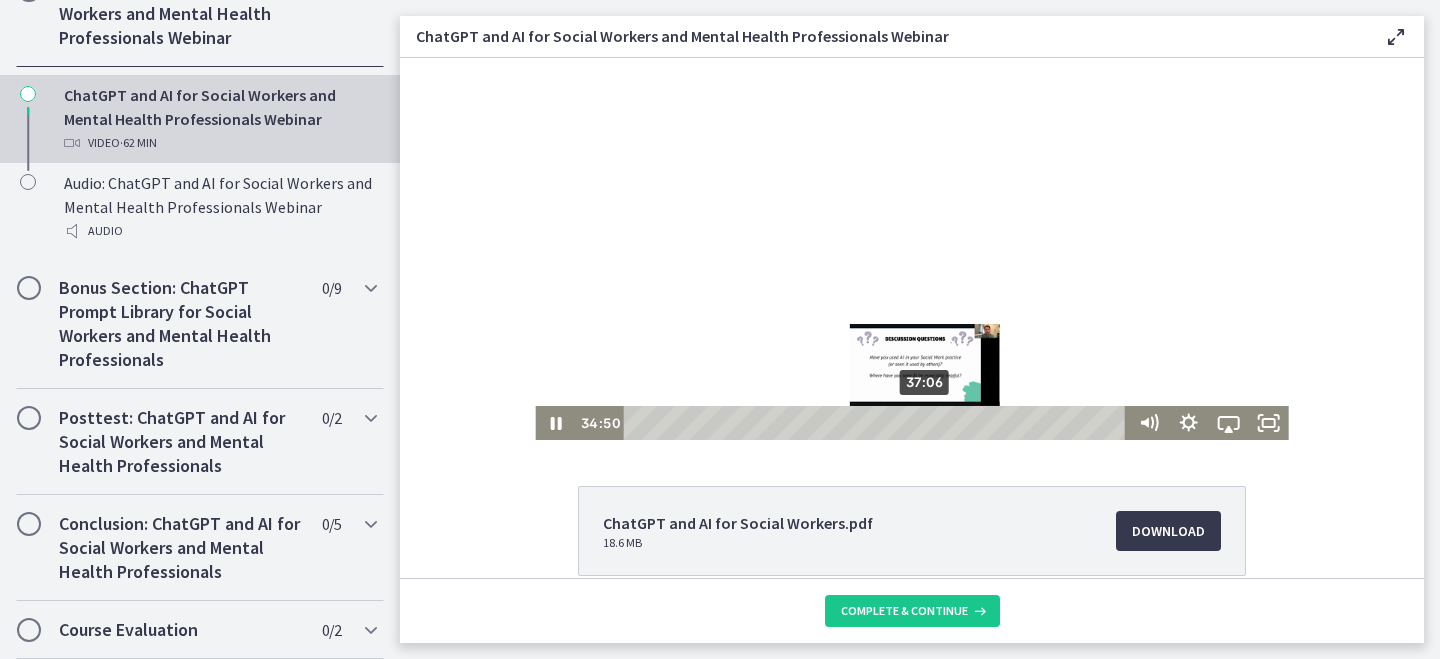 click on "37:06" at bounding box center [877, 423] 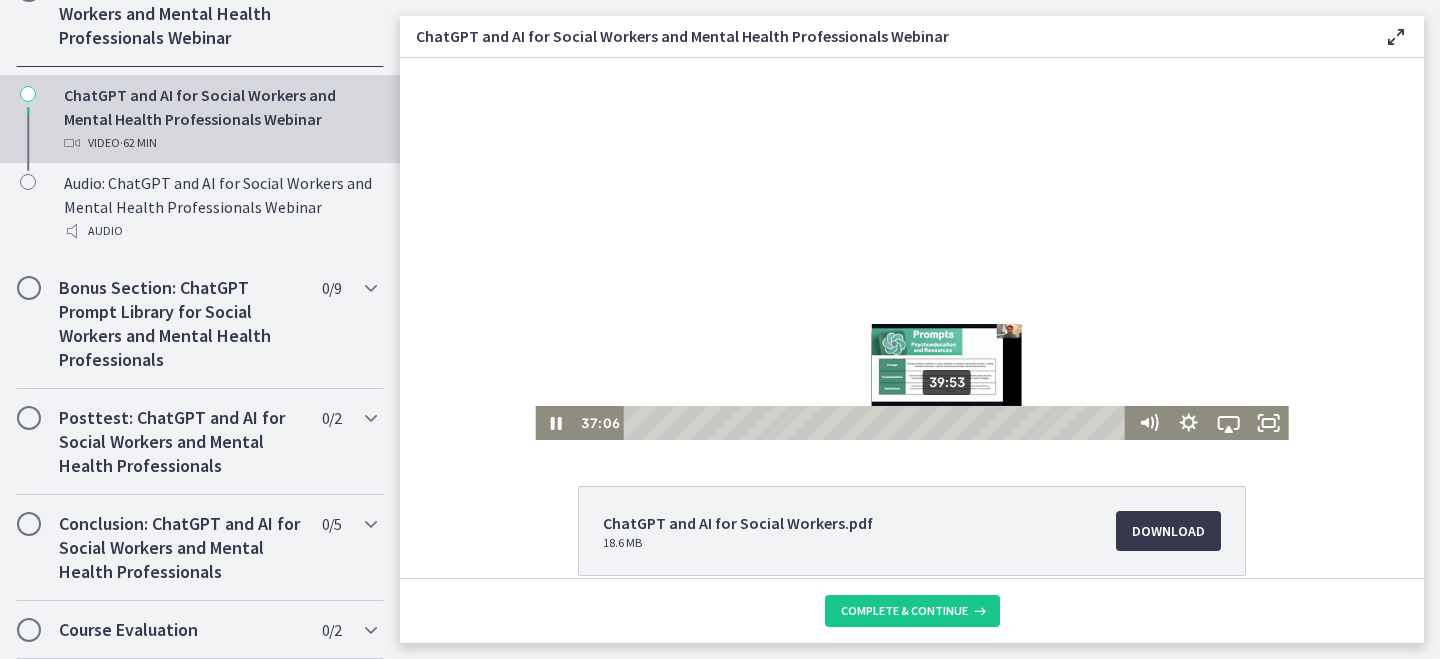 click on "39:53" at bounding box center [877, 423] 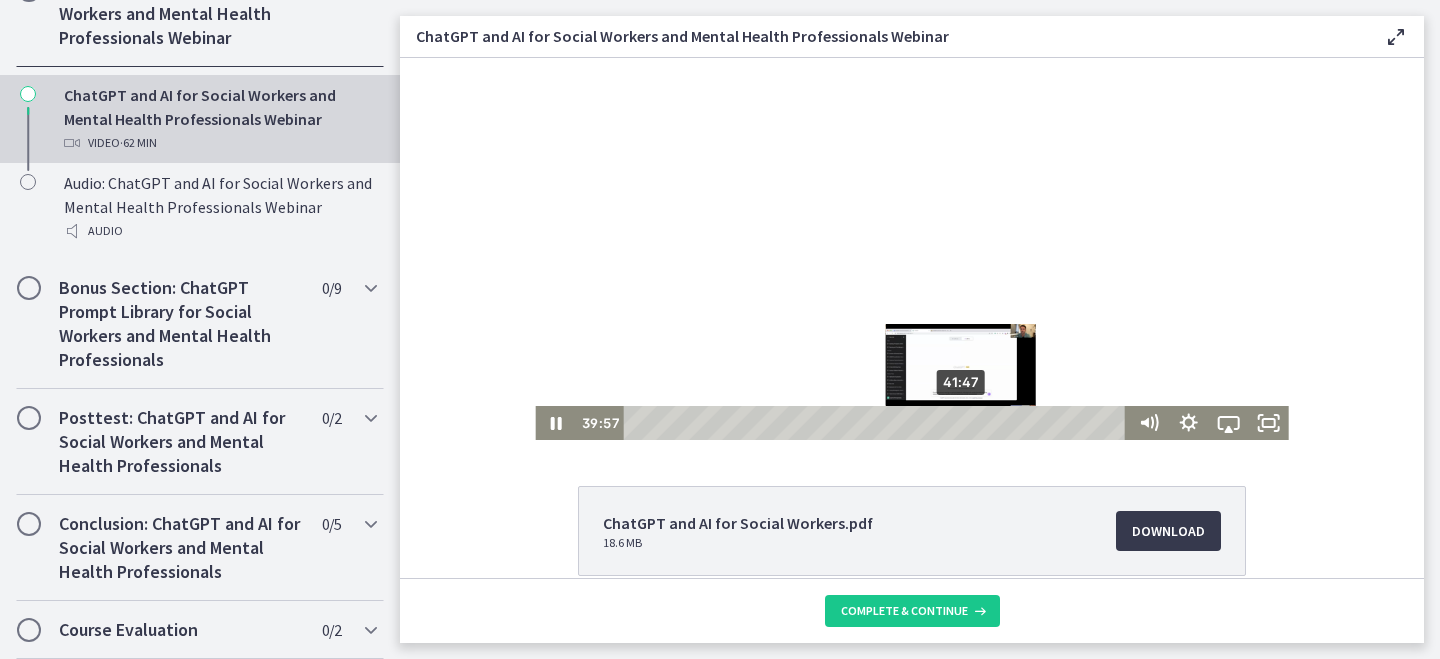 click on "41:47" at bounding box center (877, 423) 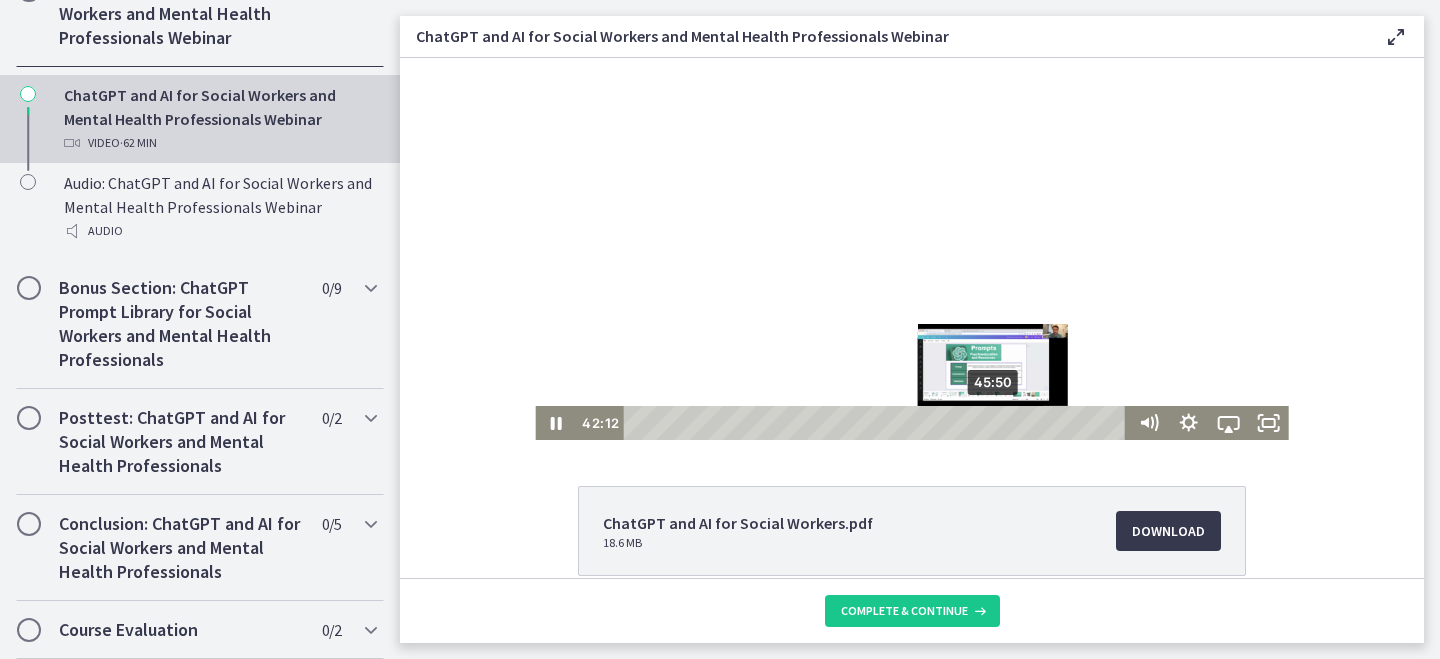 click on "45:50" at bounding box center (877, 423) 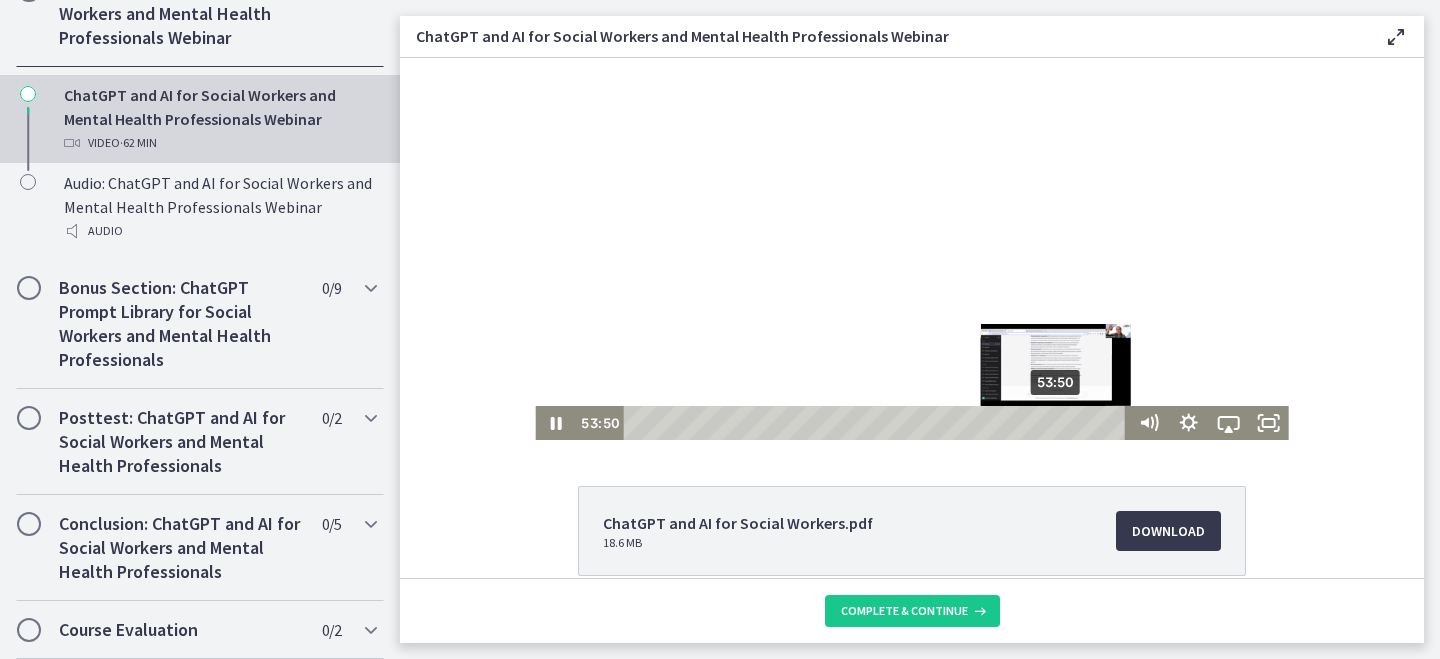 click on "53:50" at bounding box center (877, 423) 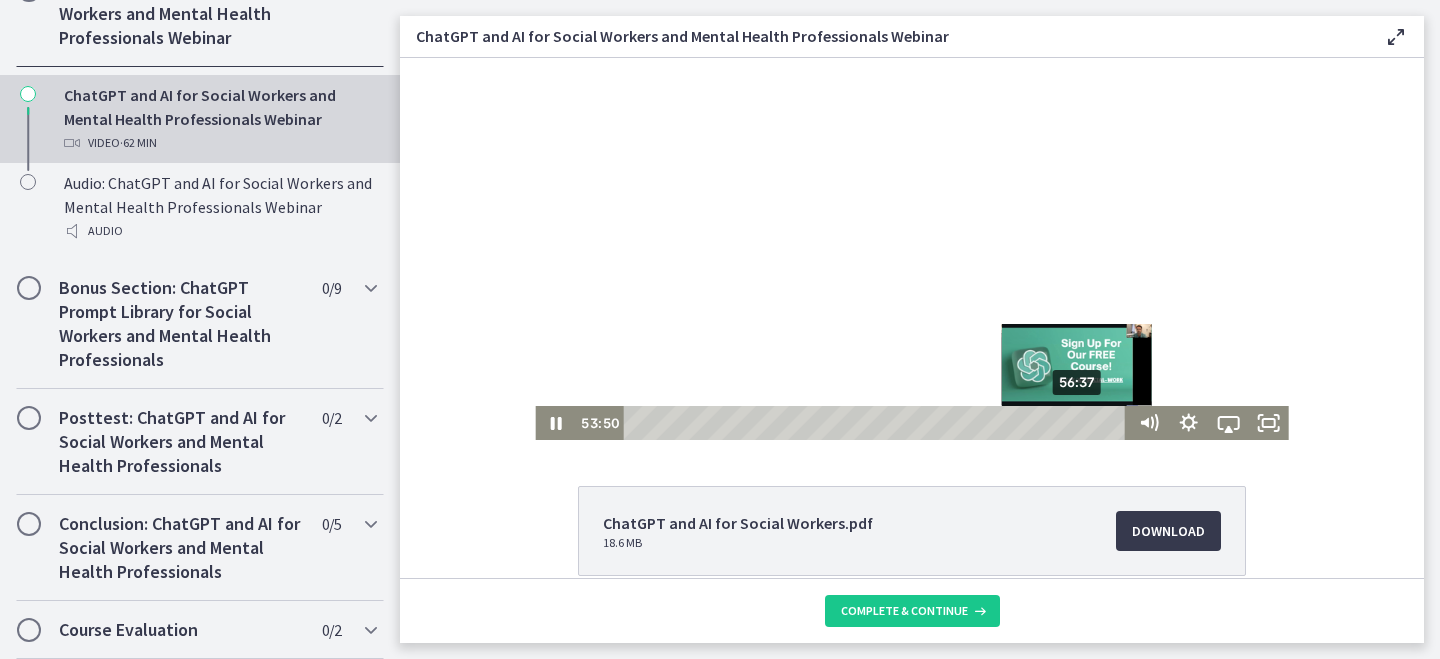 click on "56:37" at bounding box center [877, 423] 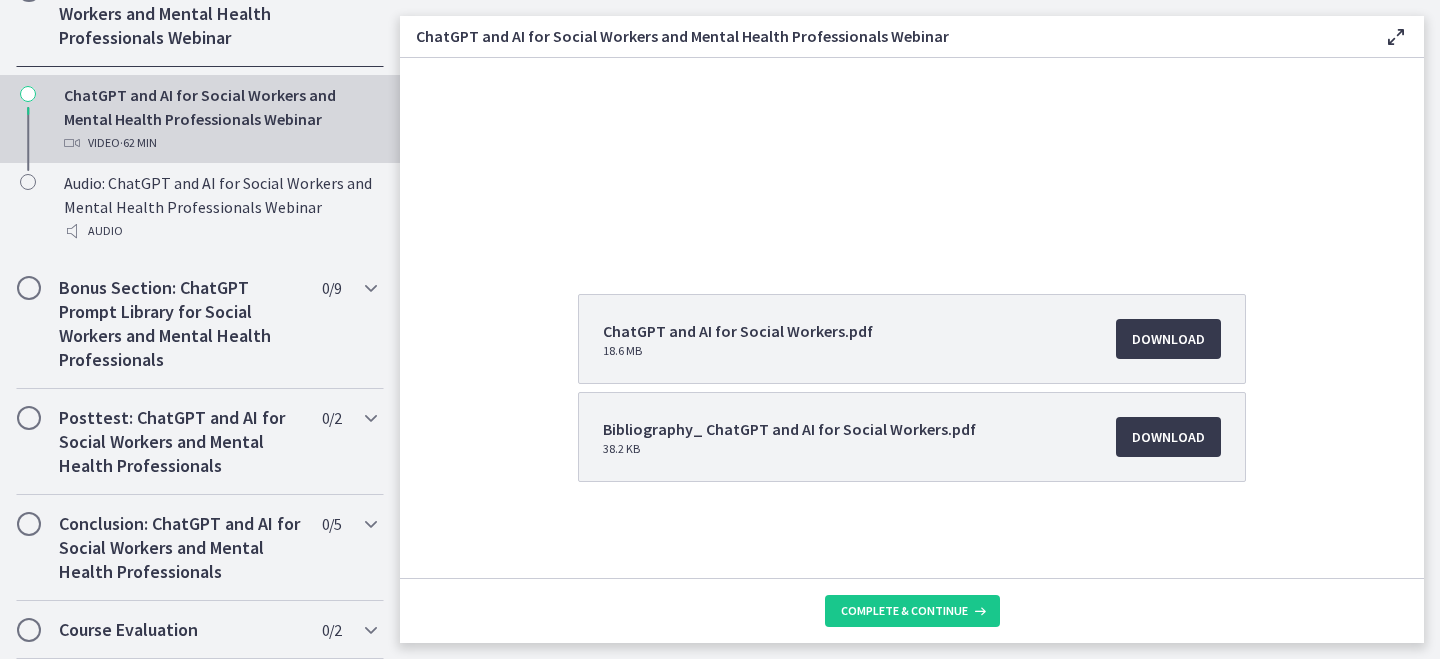 scroll, scrollTop: 222, scrollLeft: 0, axis: vertical 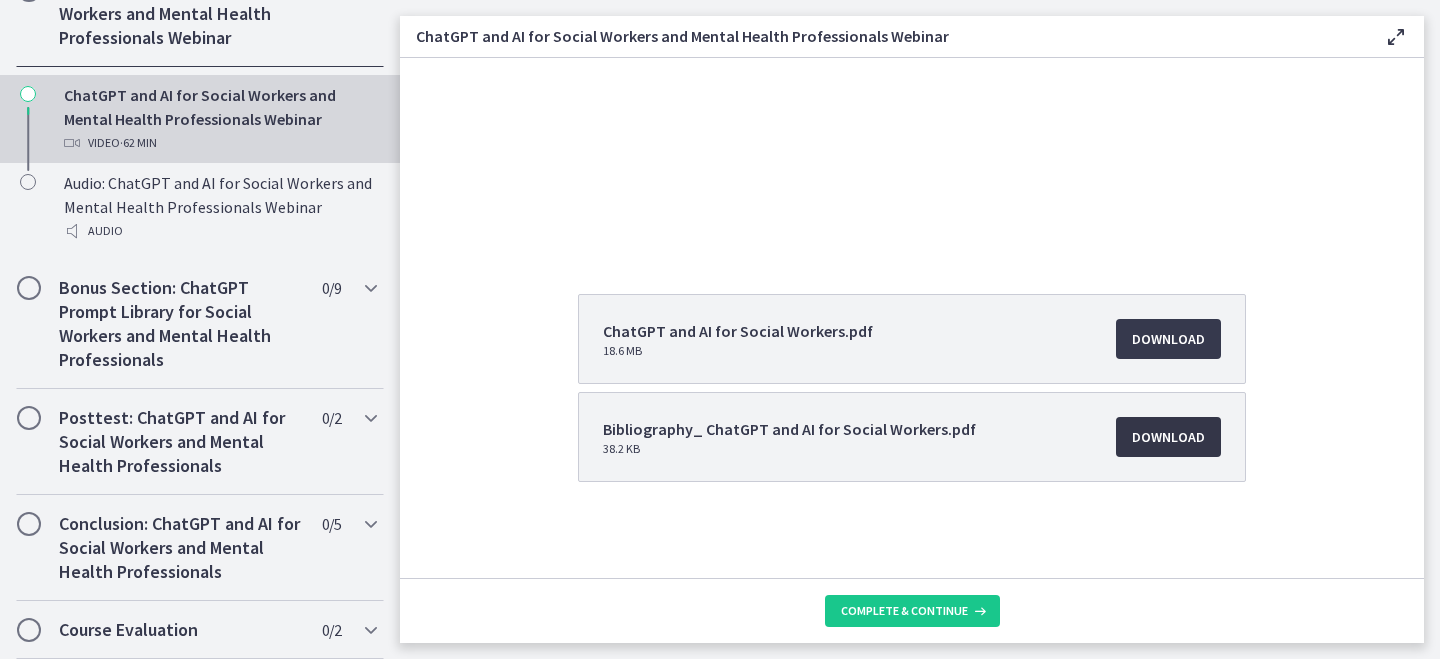 click on "Download
Opens in a new window" at bounding box center (1168, 437) 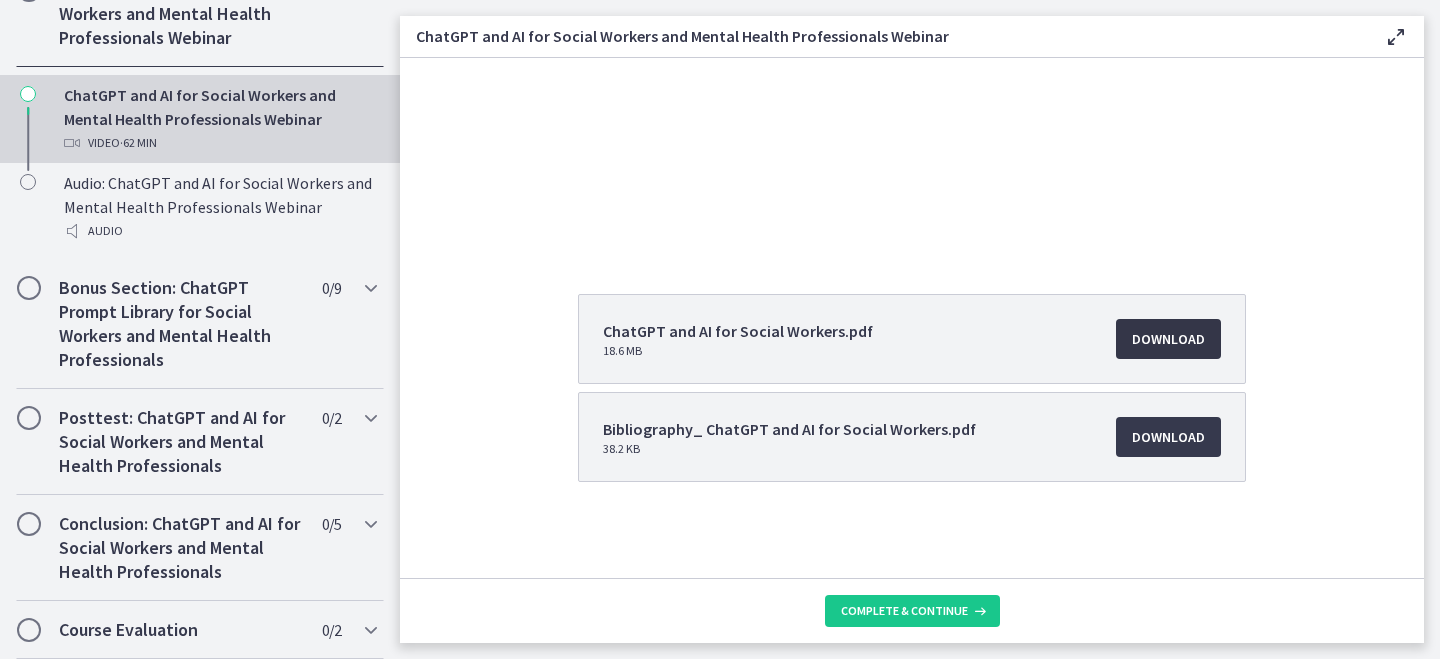 click on "Download
Opens in a new window" at bounding box center (1168, 339) 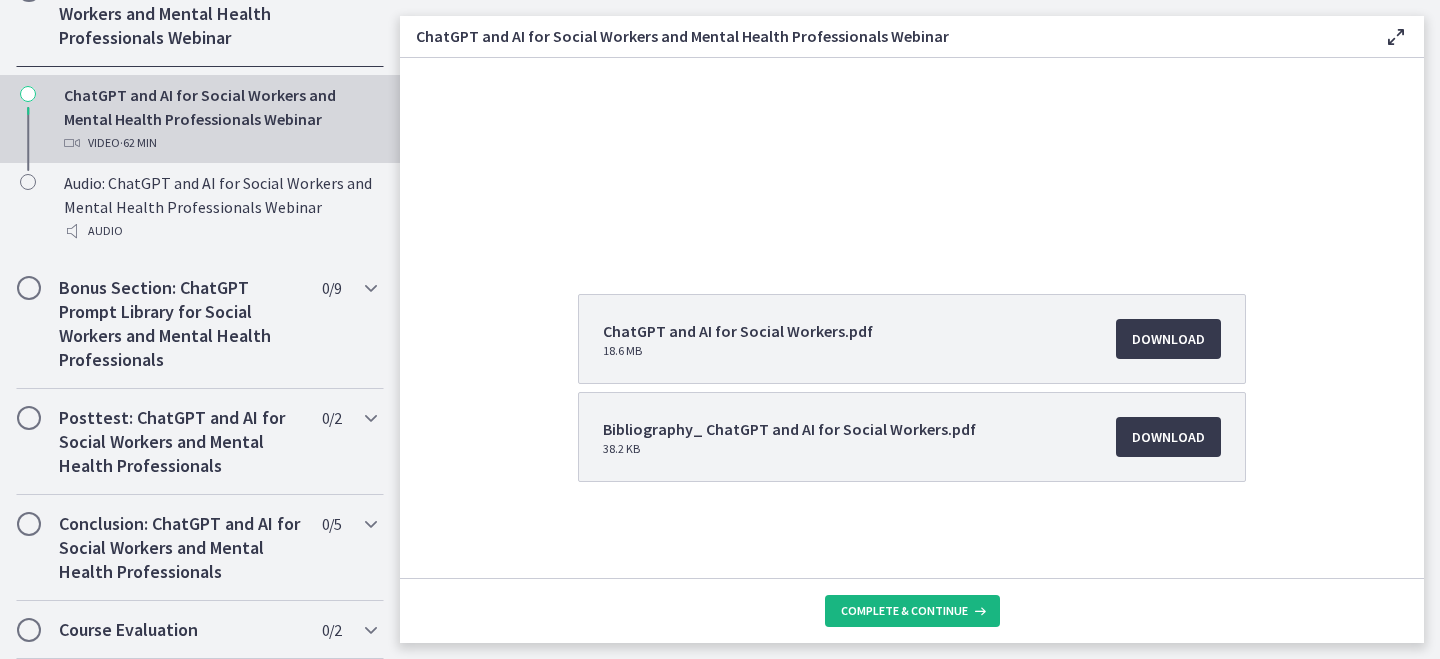click on "Complete & continue" at bounding box center [904, 611] 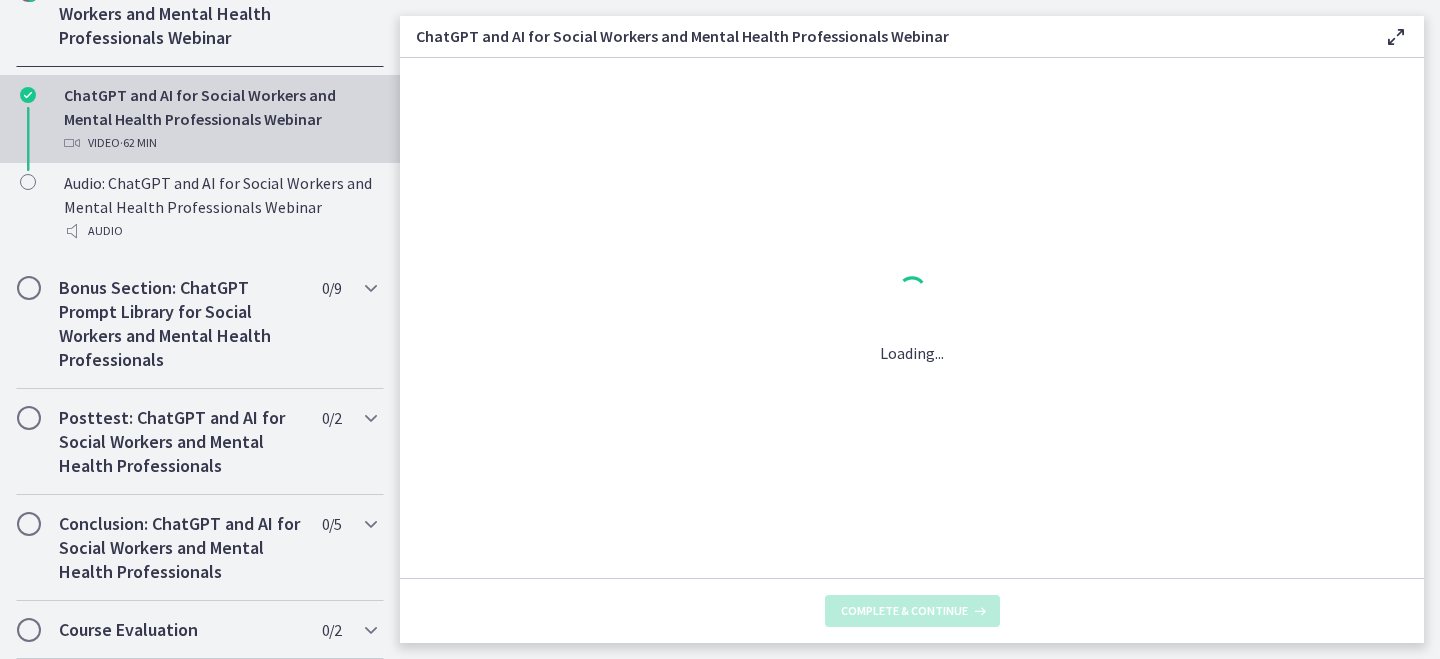 scroll, scrollTop: 0, scrollLeft: 0, axis: both 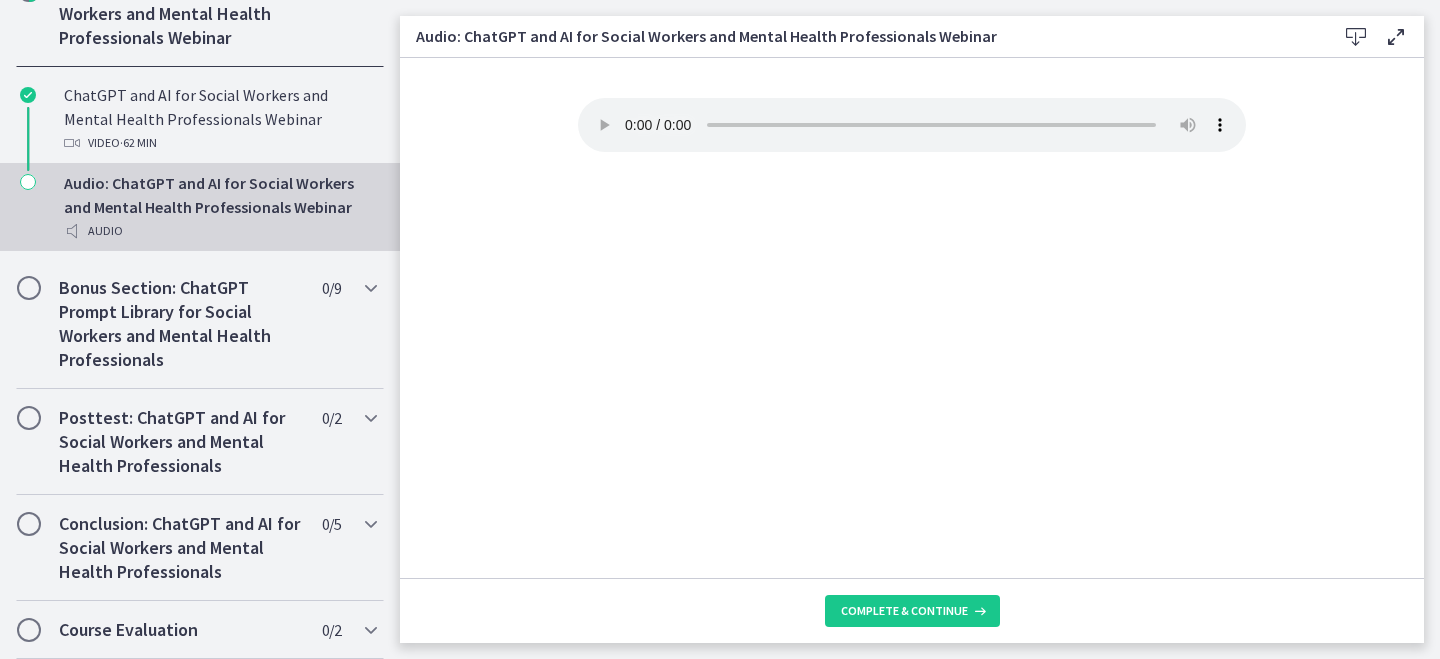 click on "Your browser doesn't support the audio element. Download it
here" at bounding box center [912, 125] 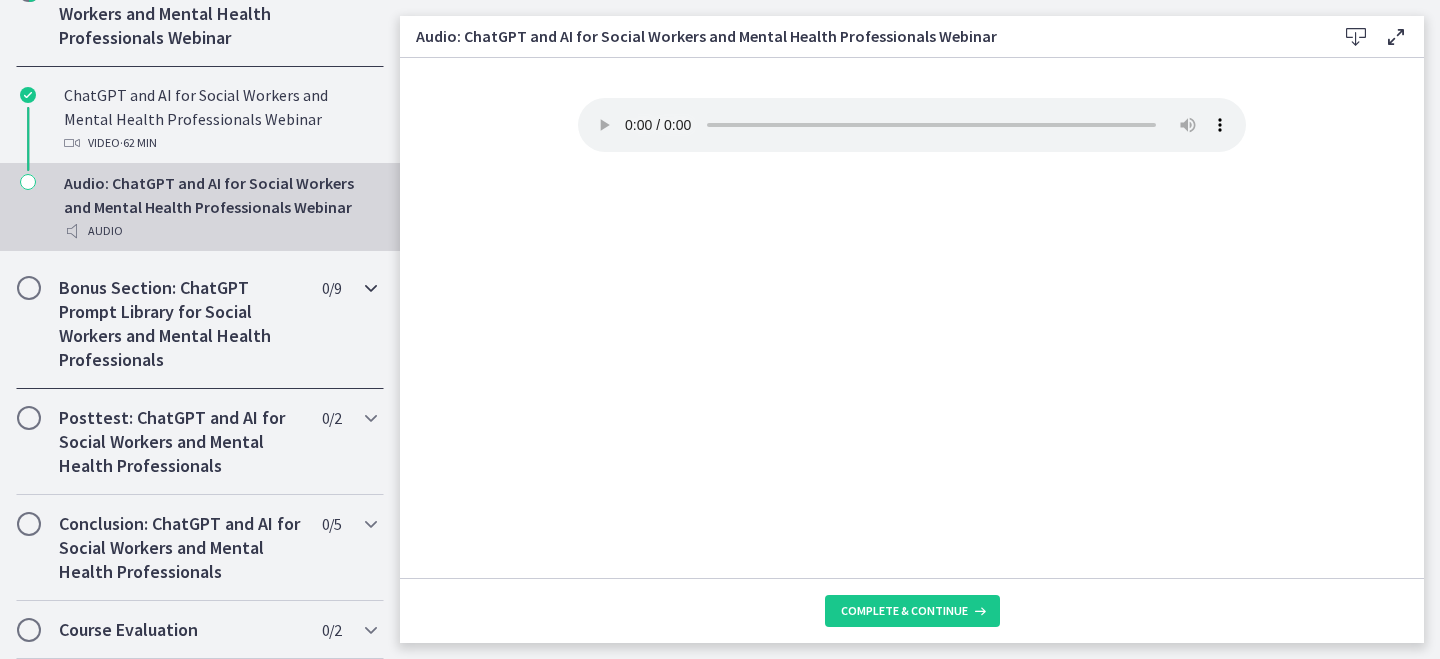 click on "Bonus Section: ChatGPT Prompt Library for Social Workers and Mental Health Professionals" at bounding box center [181, 324] 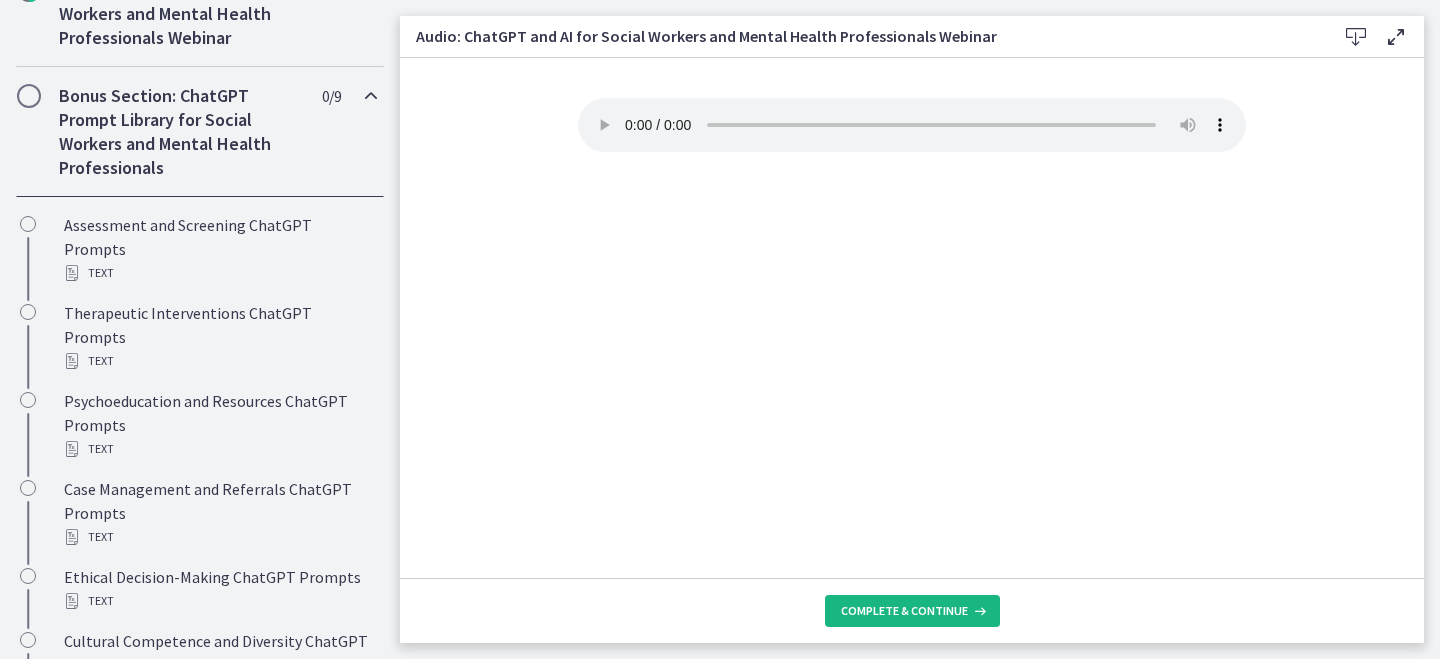 click on "Complete & continue" at bounding box center [904, 611] 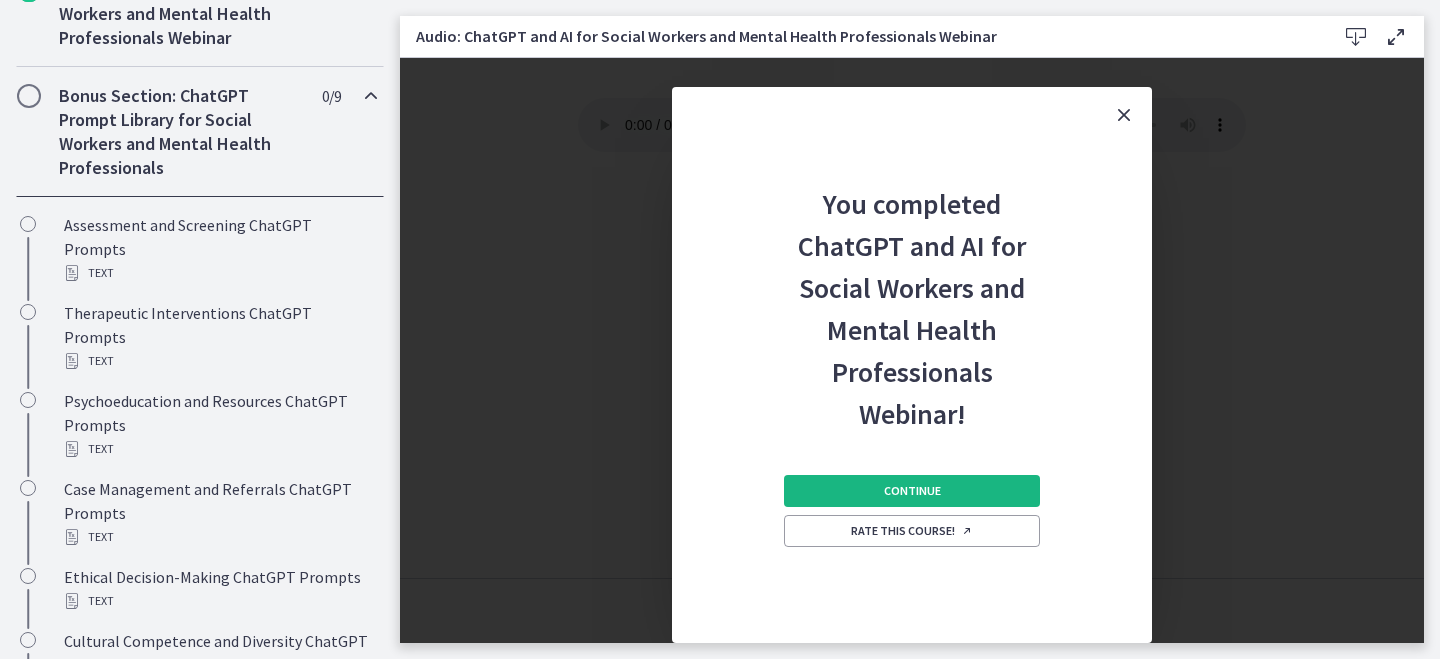 click on "Continue" at bounding box center [912, 491] 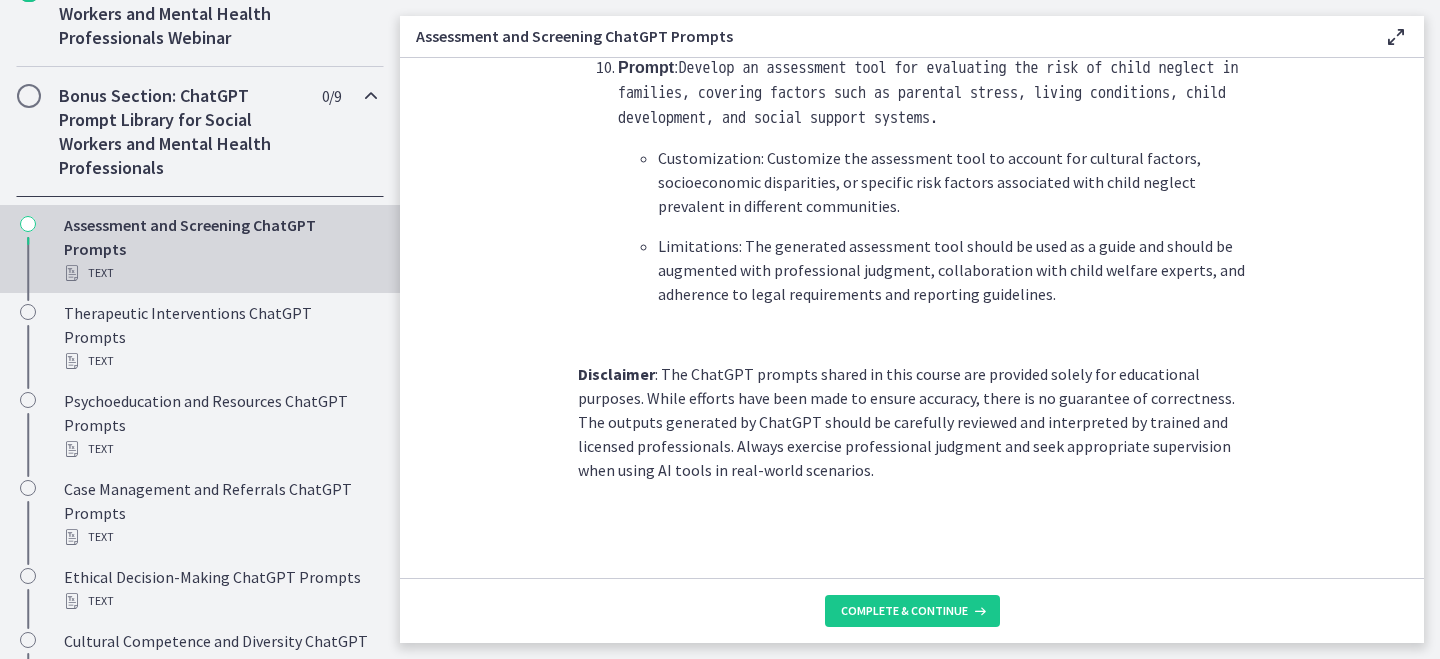 scroll, scrollTop: 3174, scrollLeft: 0, axis: vertical 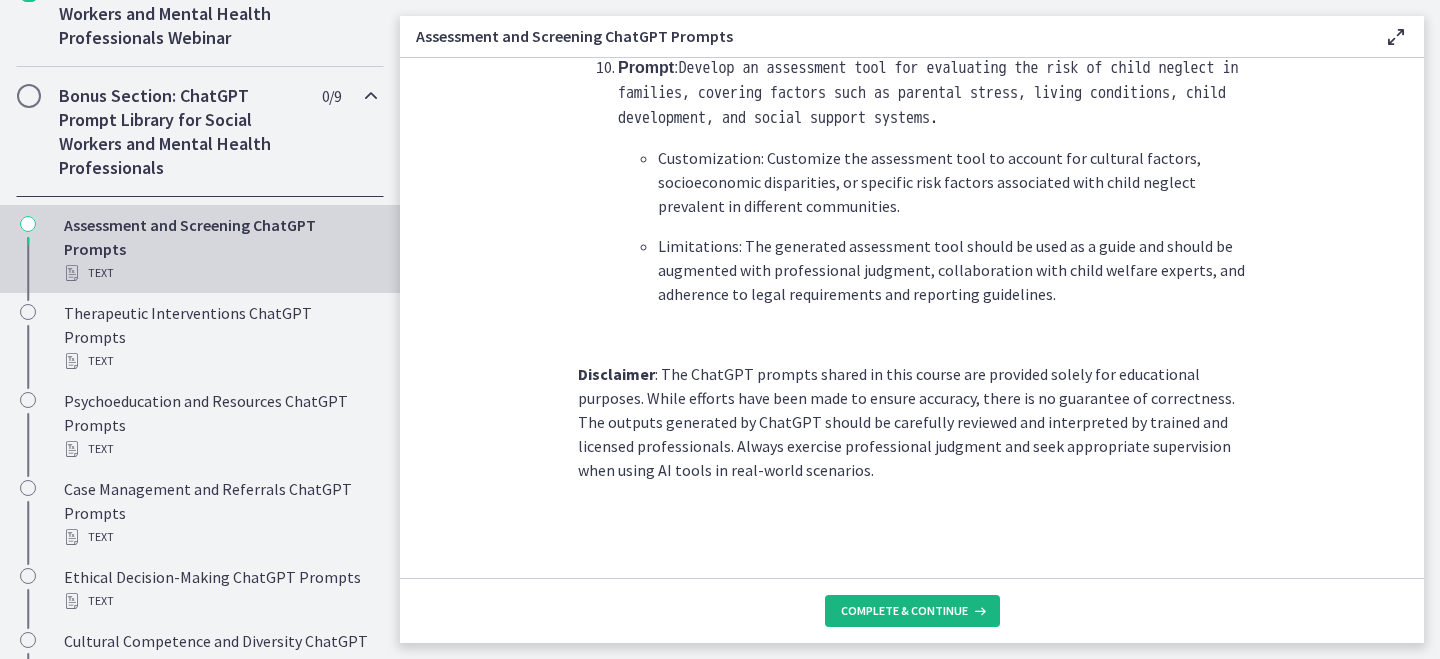 click on "Complete & continue" at bounding box center [904, 611] 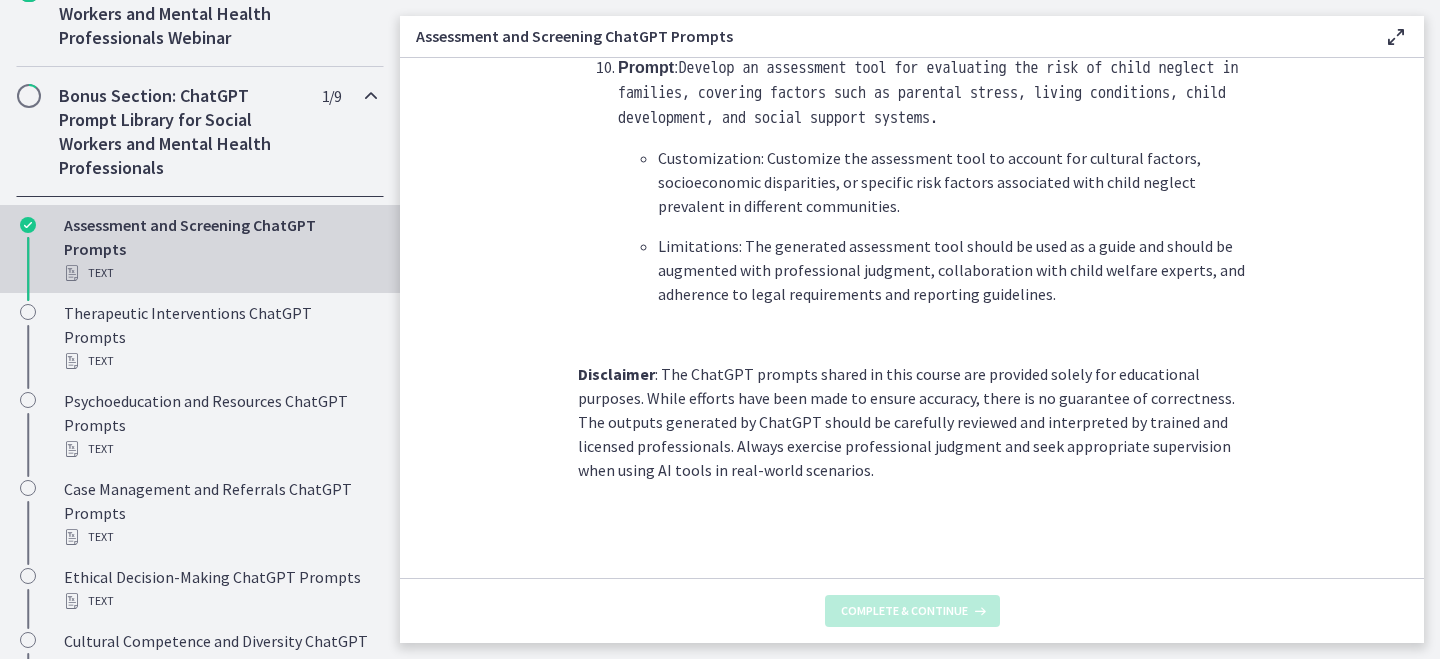 scroll, scrollTop: 0, scrollLeft: 0, axis: both 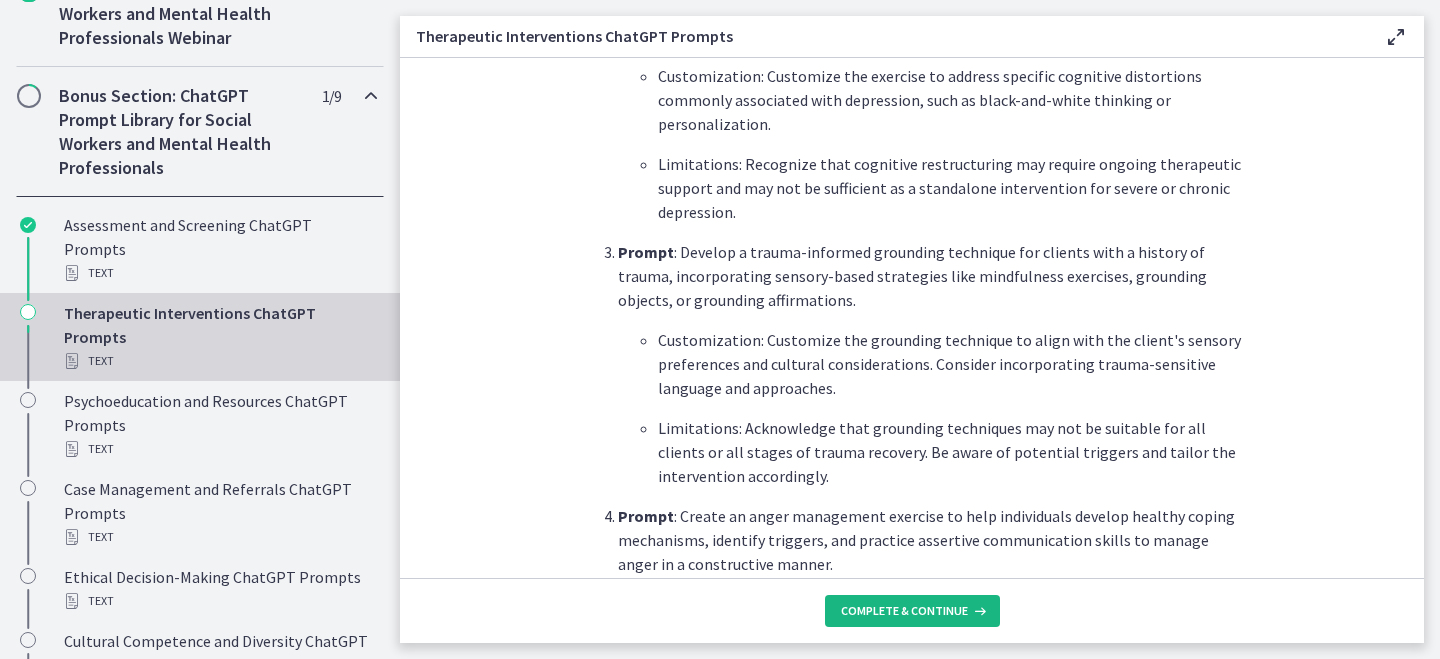 click on "Complete & continue" at bounding box center (912, 611) 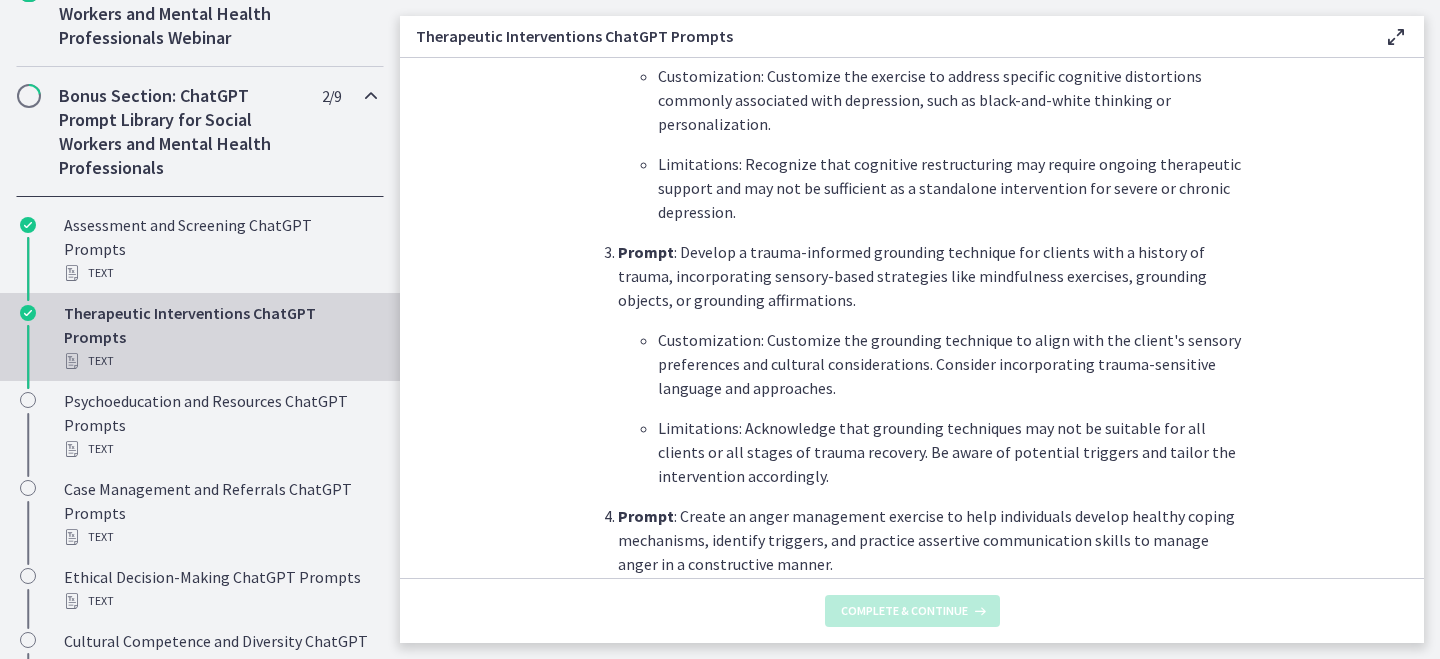 scroll, scrollTop: 0, scrollLeft: 0, axis: both 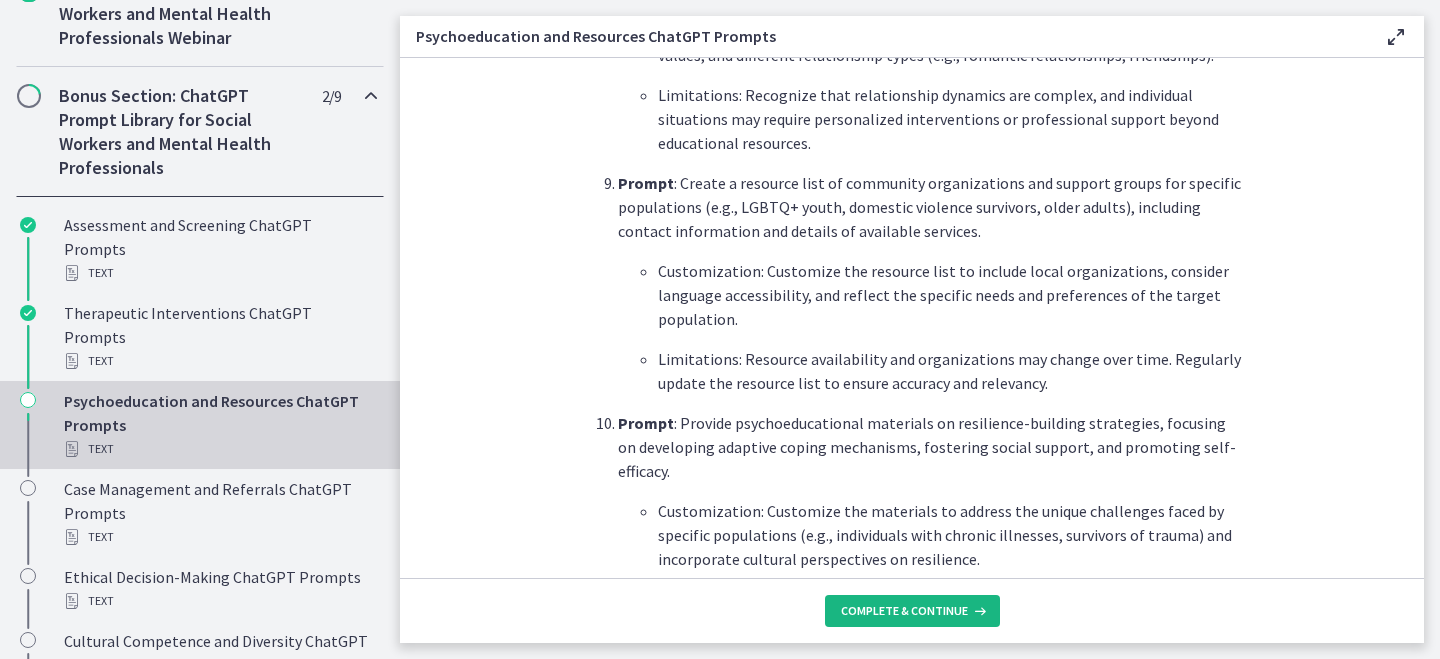 click on "Complete & continue" at bounding box center (904, 611) 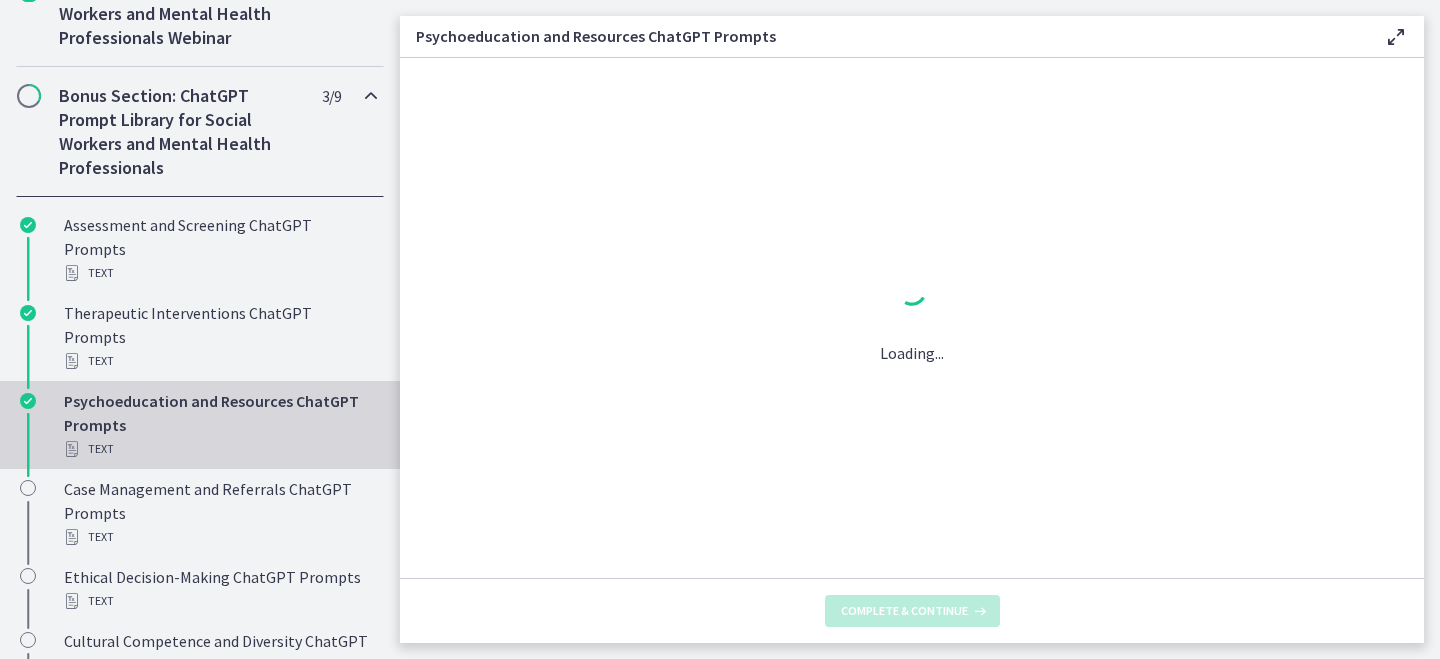 scroll, scrollTop: 0, scrollLeft: 0, axis: both 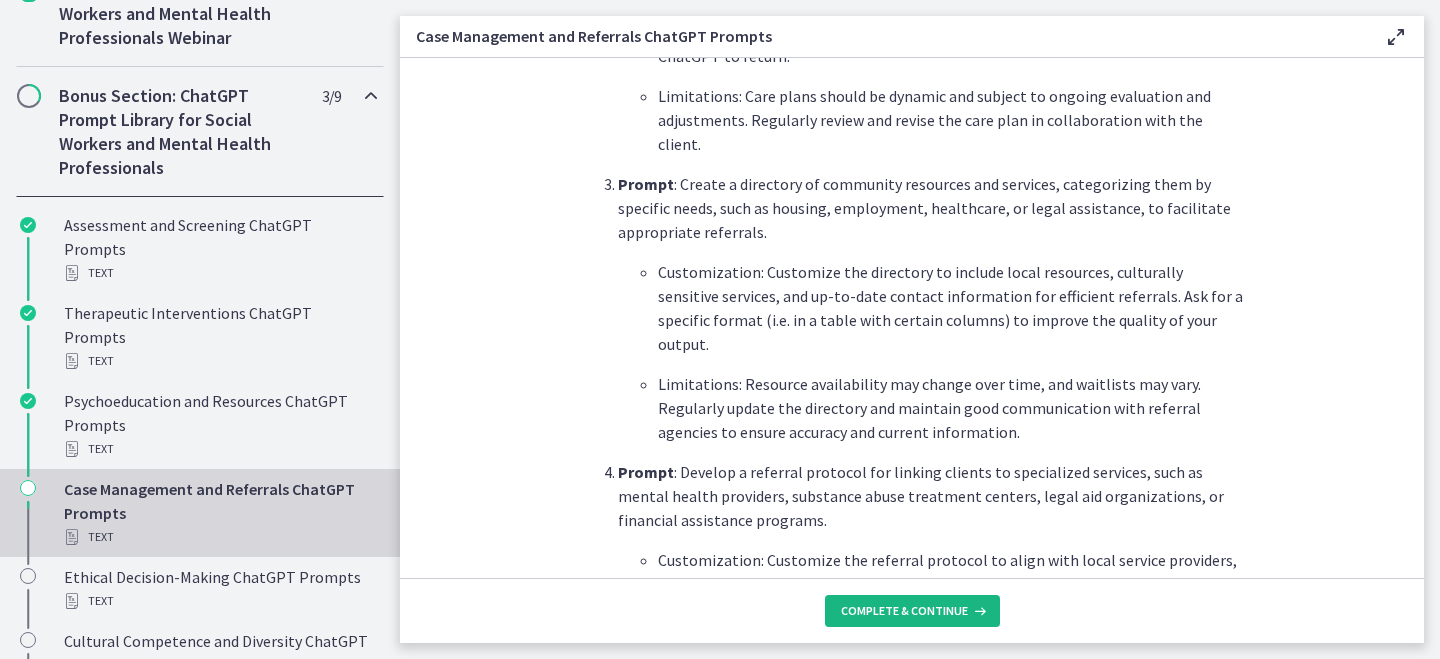 click on "Complete & continue" at bounding box center (904, 611) 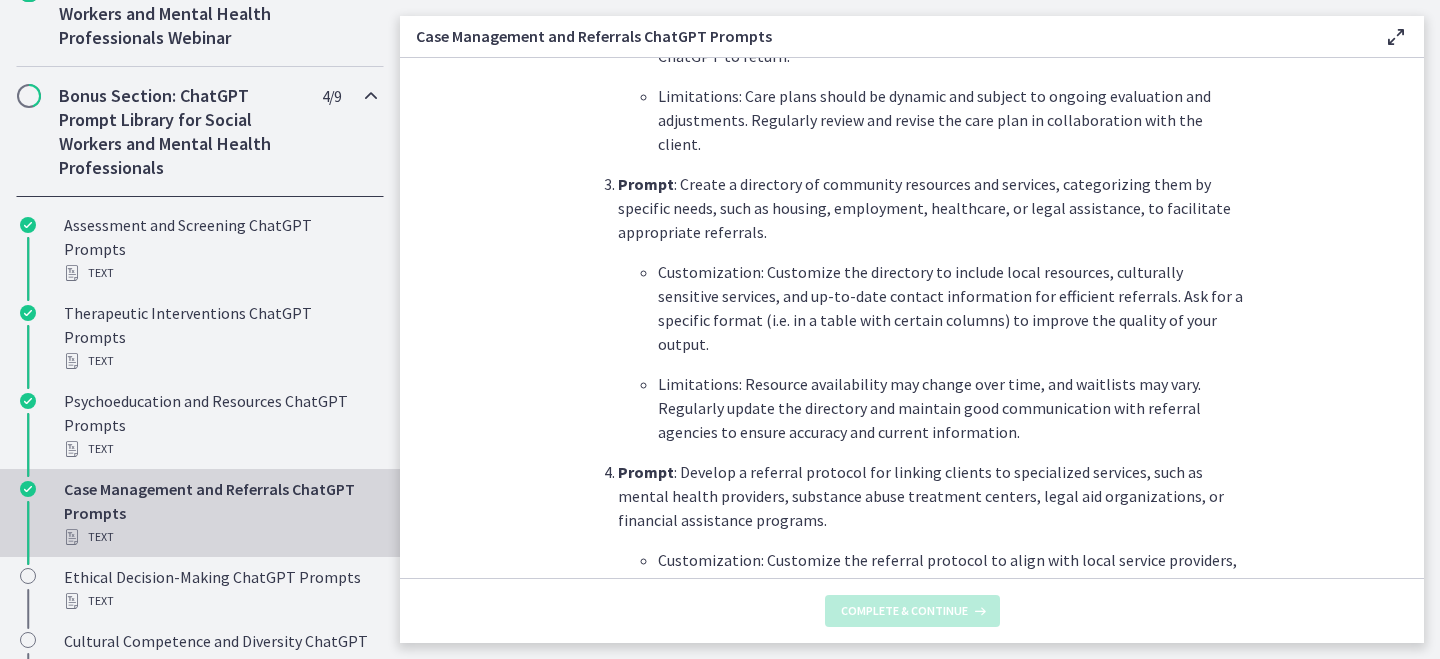 scroll, scrollTop: 0, scrollLeft: 0, axis: both 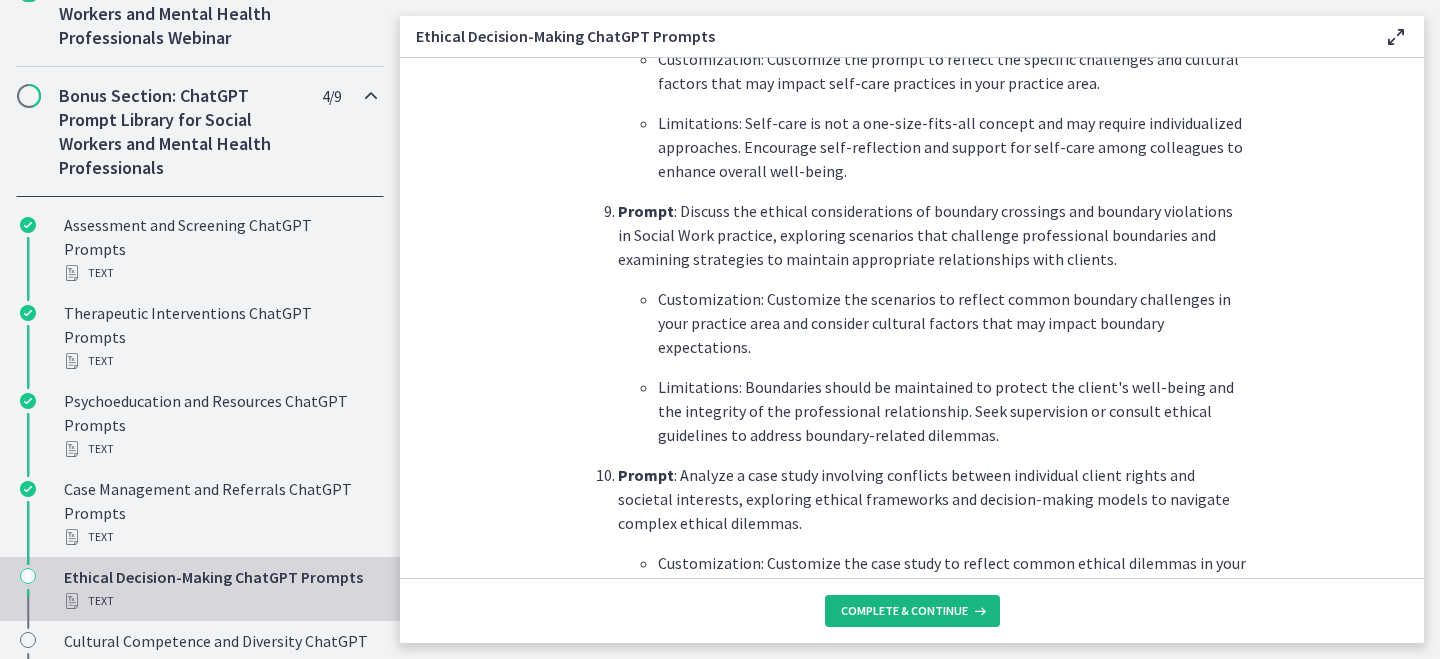 click on "Complete & continue" at bounding box center (904, 611) 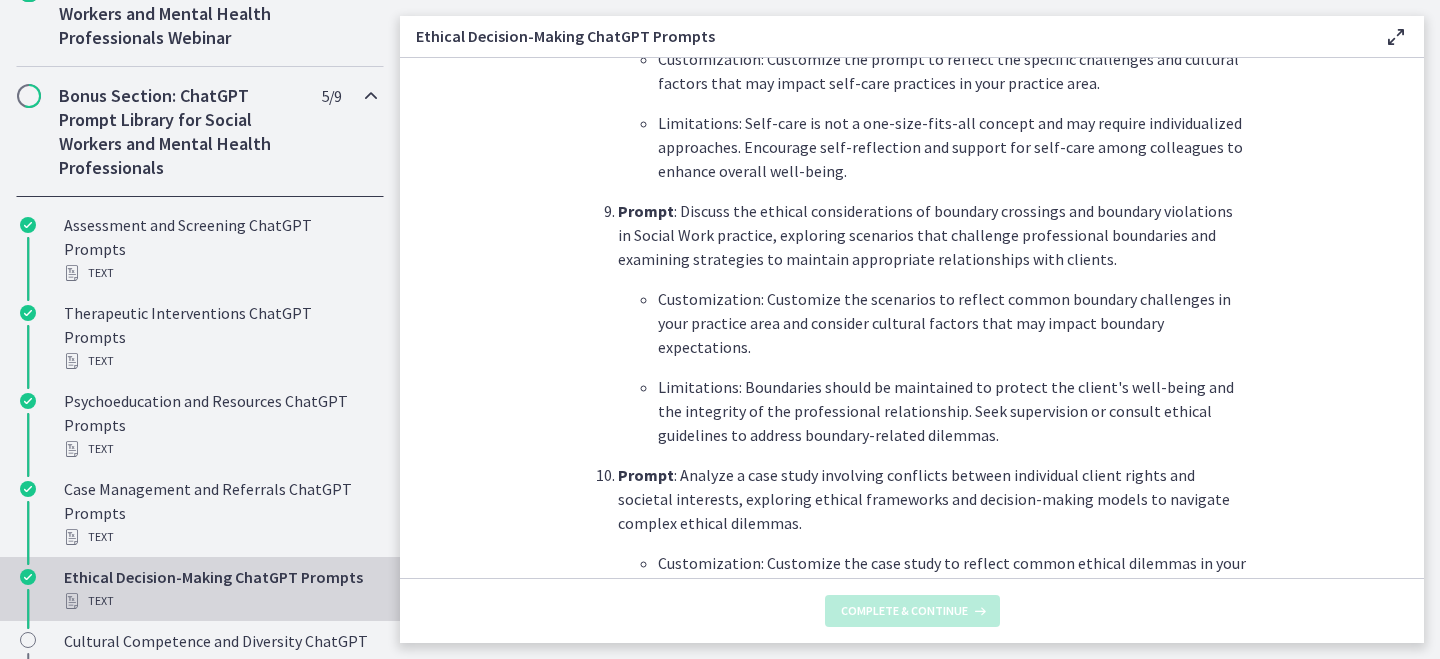 scroll, scrollTop: 0, scrollLeft: 0, axis: both 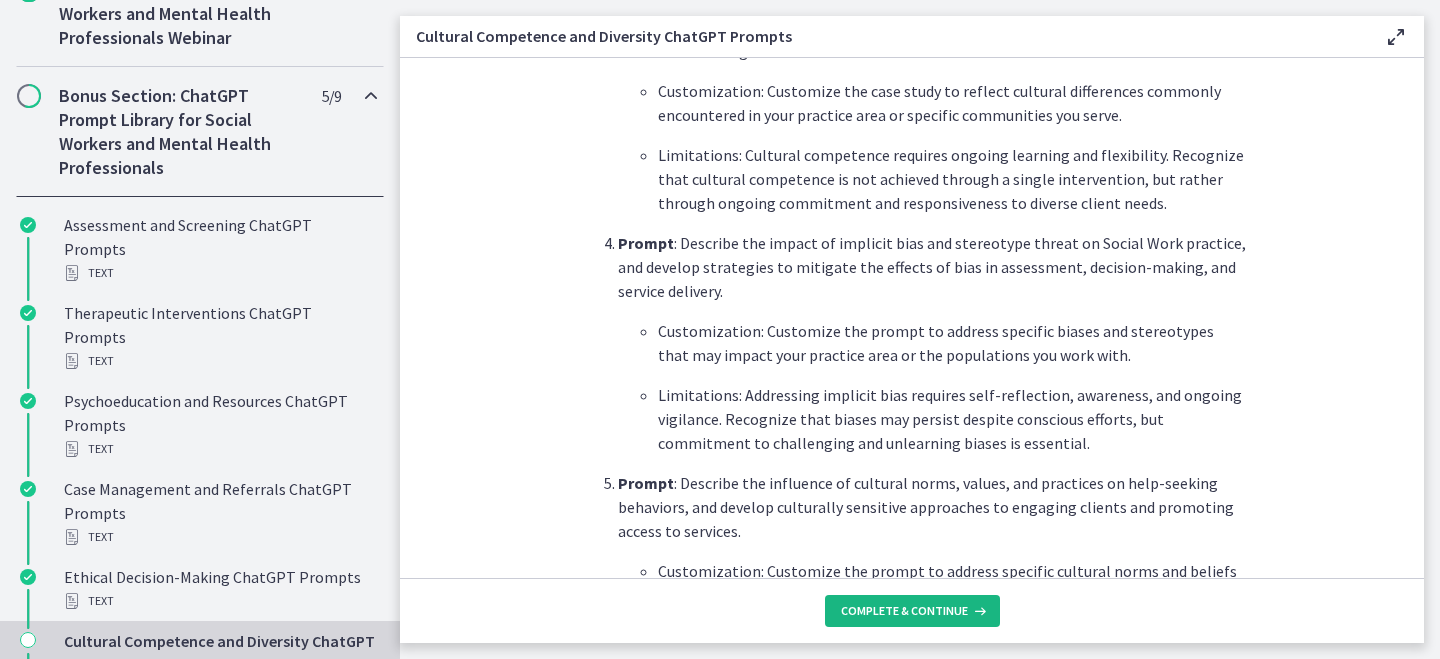 click on "Complete & continue" at bounding box center (904, 611) 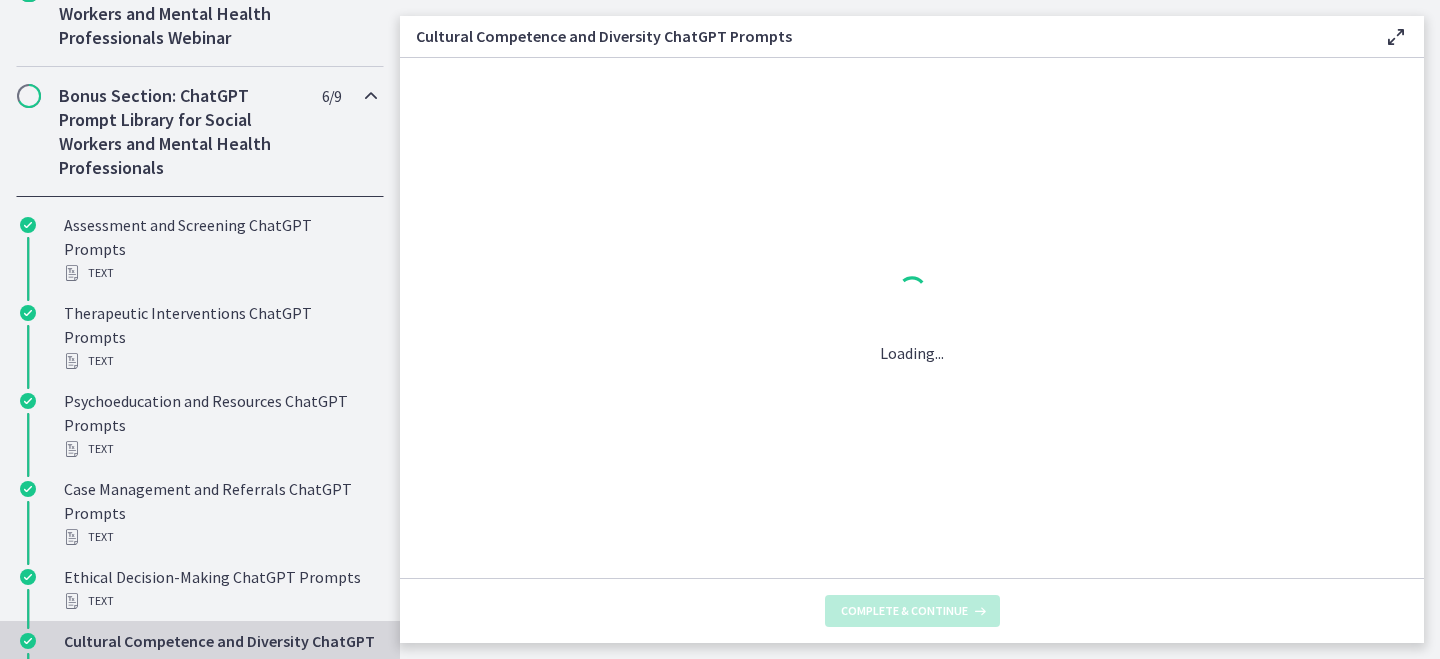 scroll, scrollTop: 0, scrollLeft: 0, axis: both 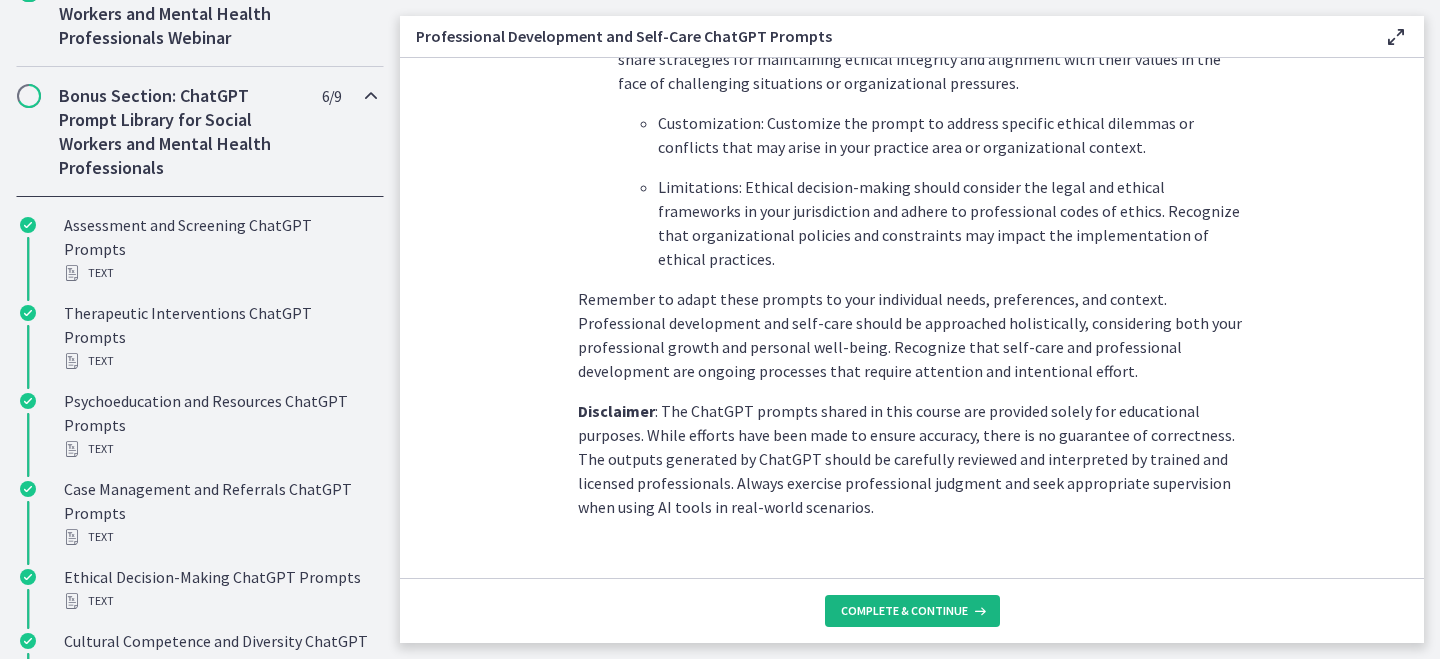 click on "Complete & continue" at bounding box center (904, 611) 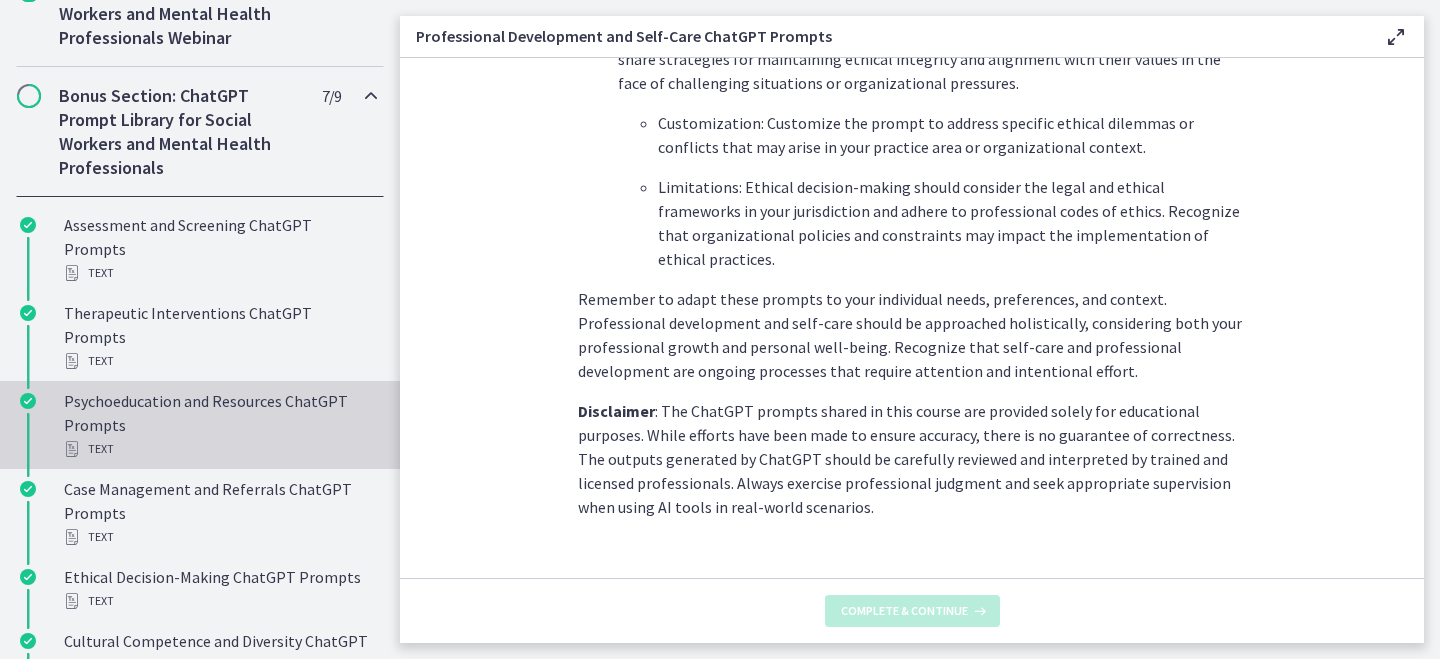 scroll, scrollTop: 1143, scrollLeft: 0, axis: vertical 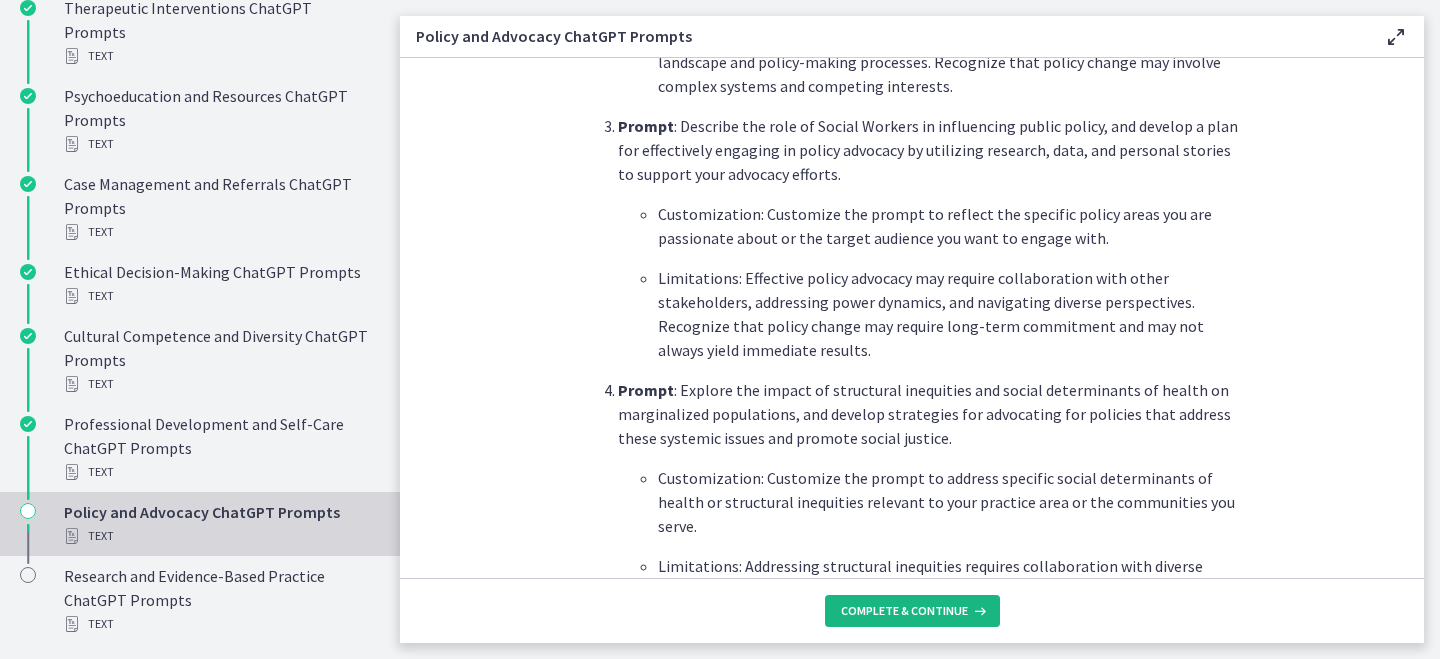 click on "Complete & continue" at bounding box center [912, 611] 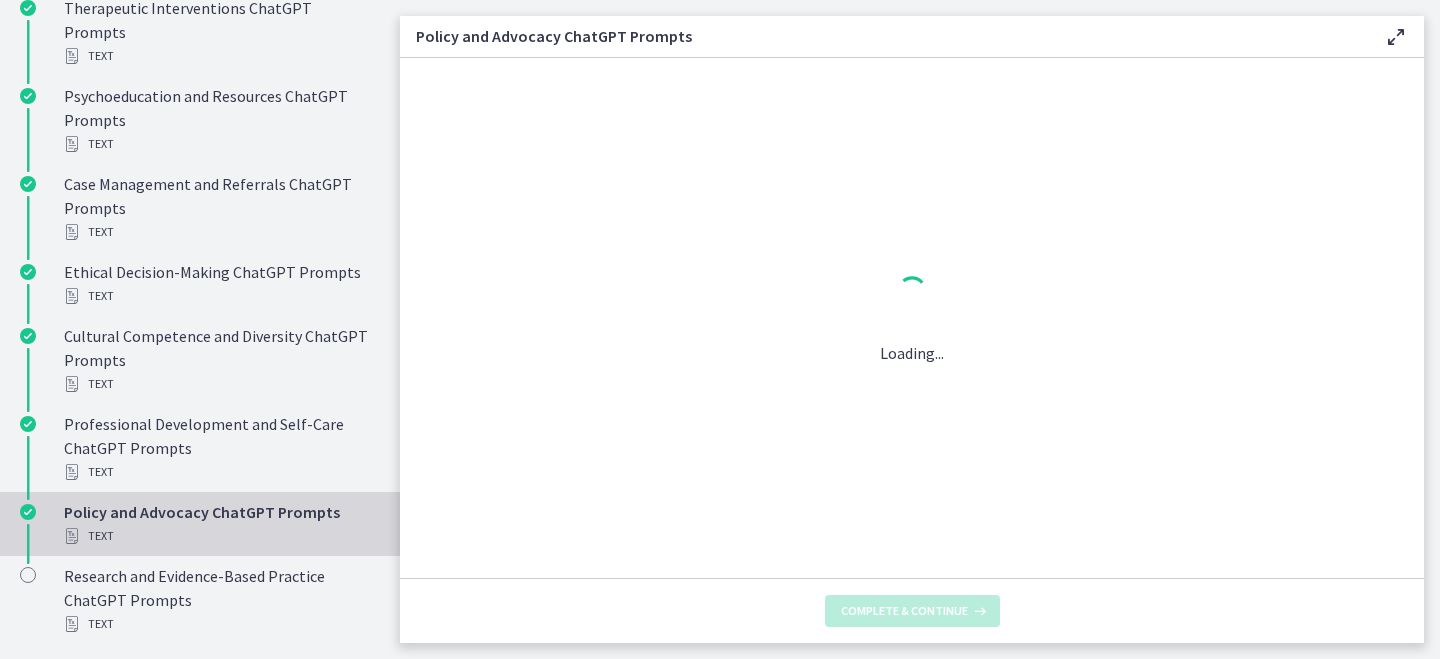 scroll, scrollTop: 0, scrollLeft: 0, axis: both 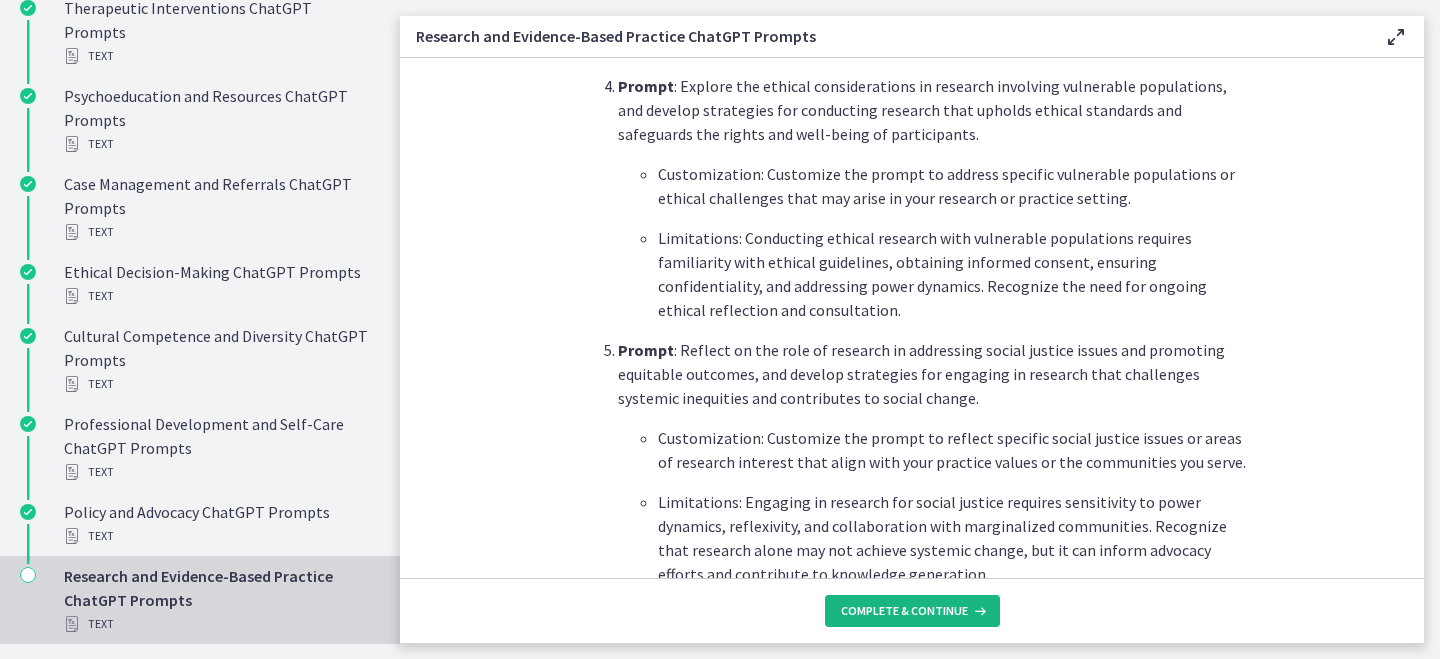 click on "Complete & continue" at bounding box center (904, 611) 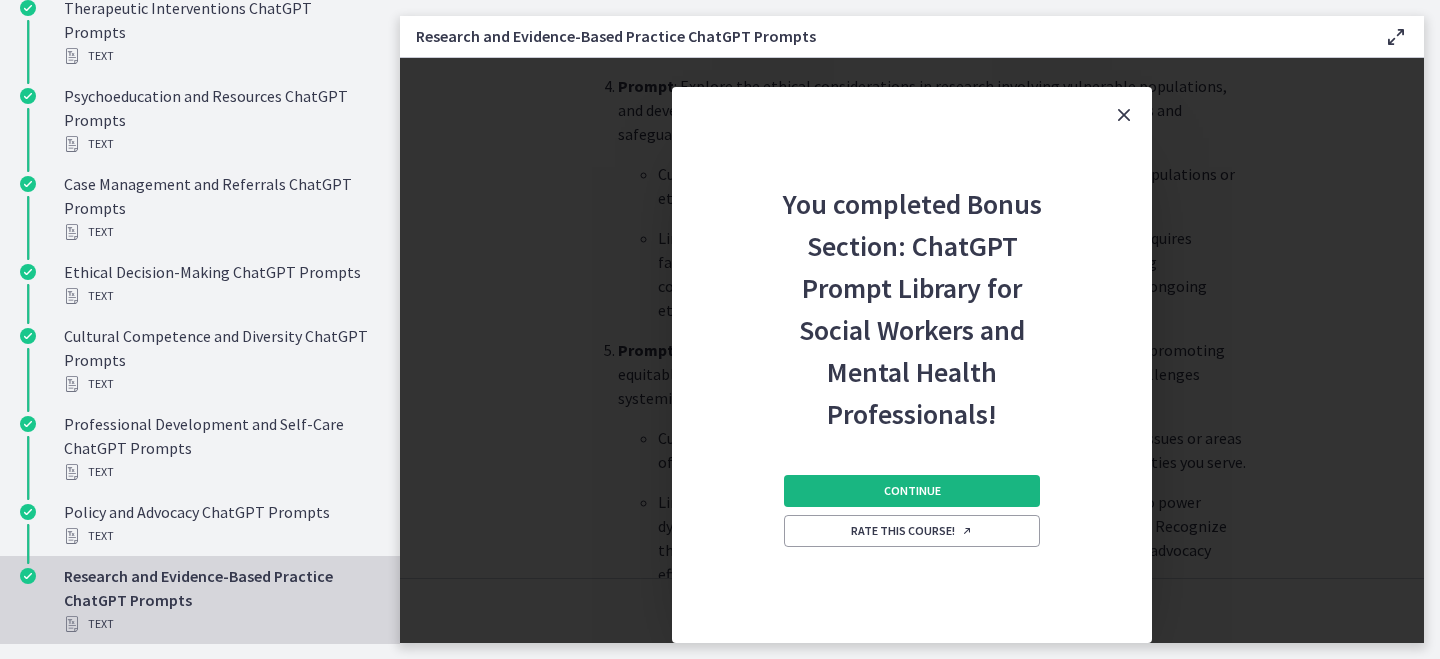 click on "Continue" at bounding box center [912, 491] 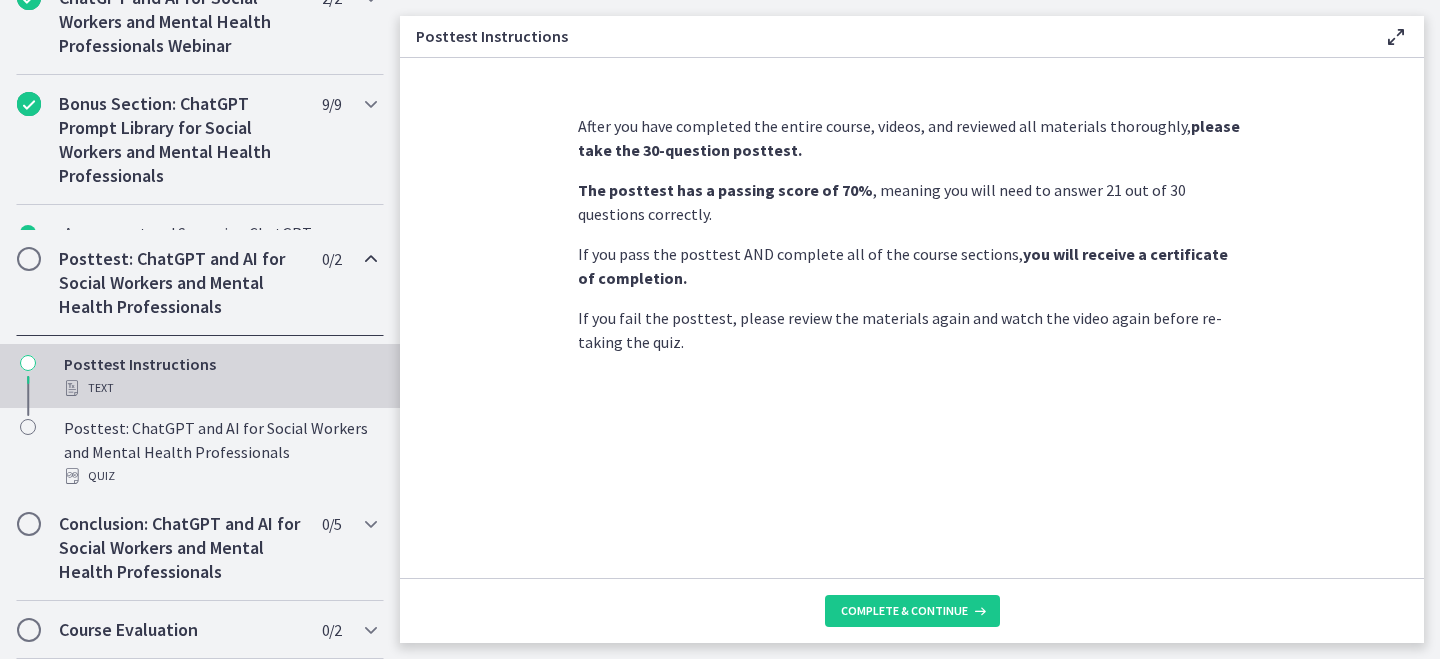 scroll, scrollTop: 1025, scrollLeft: 0, axis: vertical 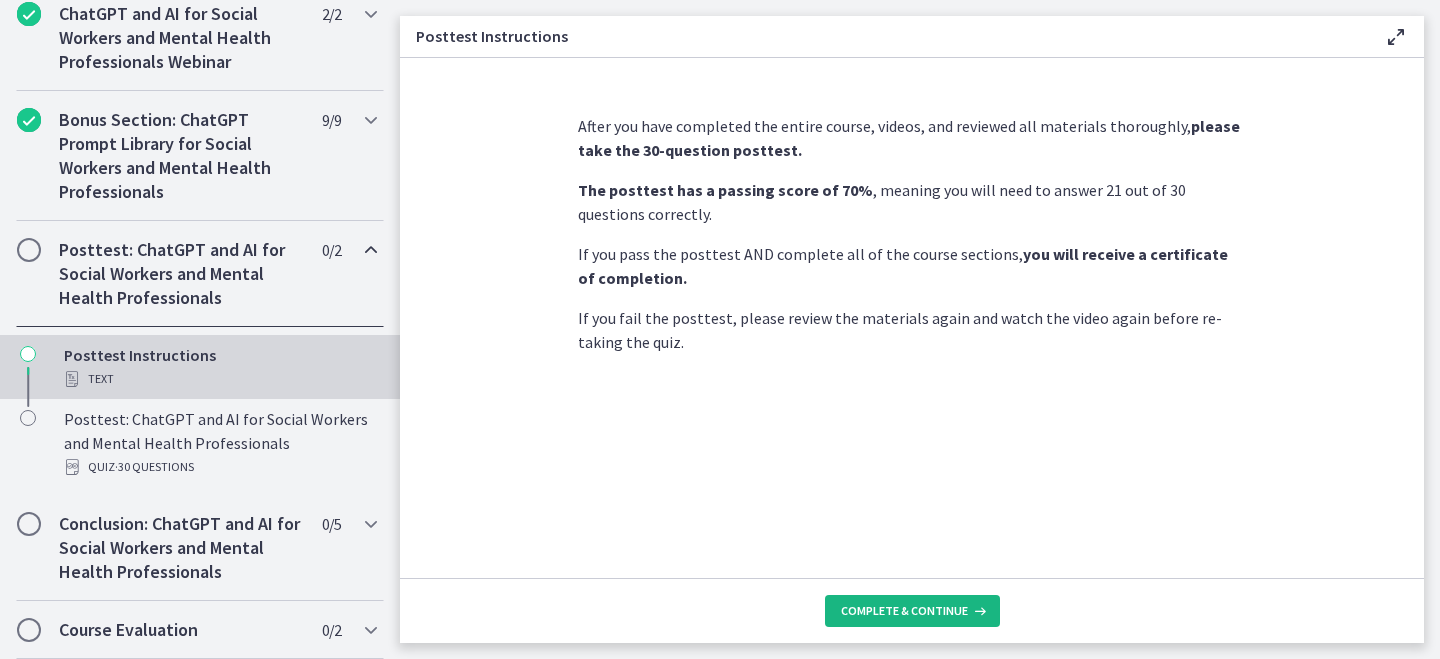 click on "Complete & continue" at bounding box center (904, 611) 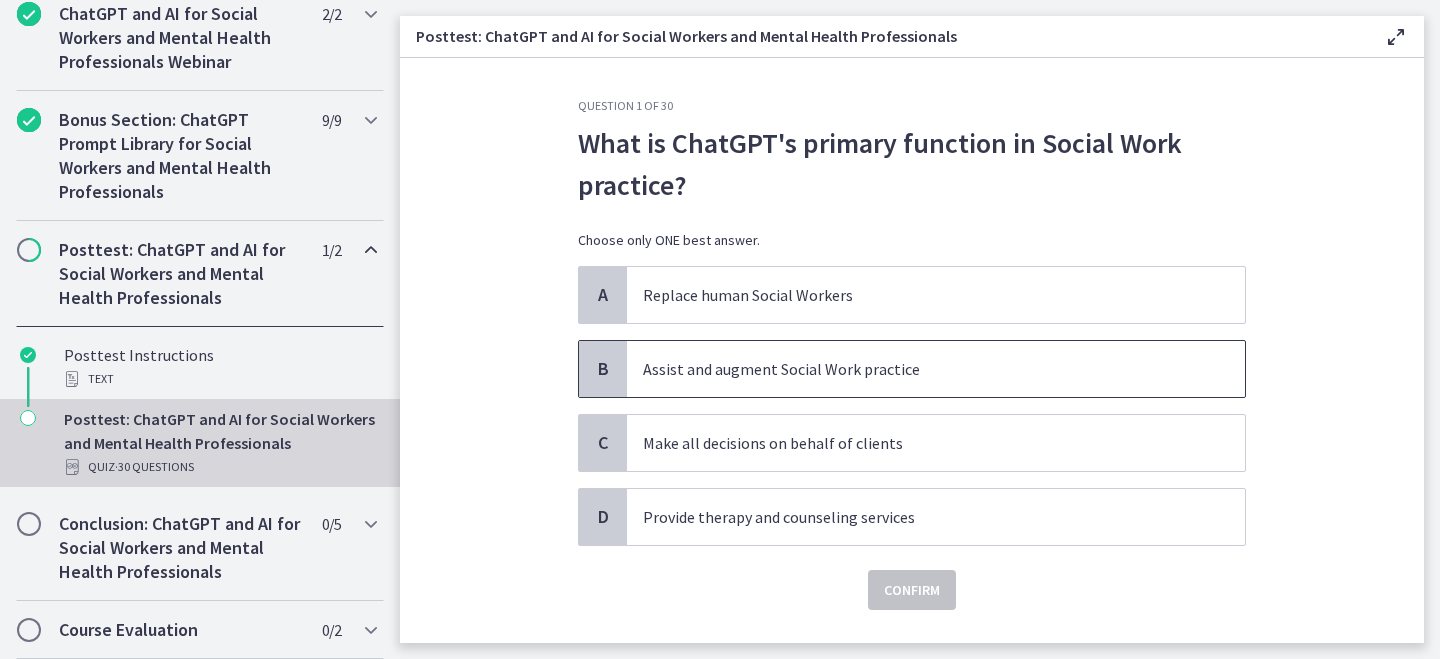 click on "Assist and augment Social Work practice" at bounding box center [916, 369] 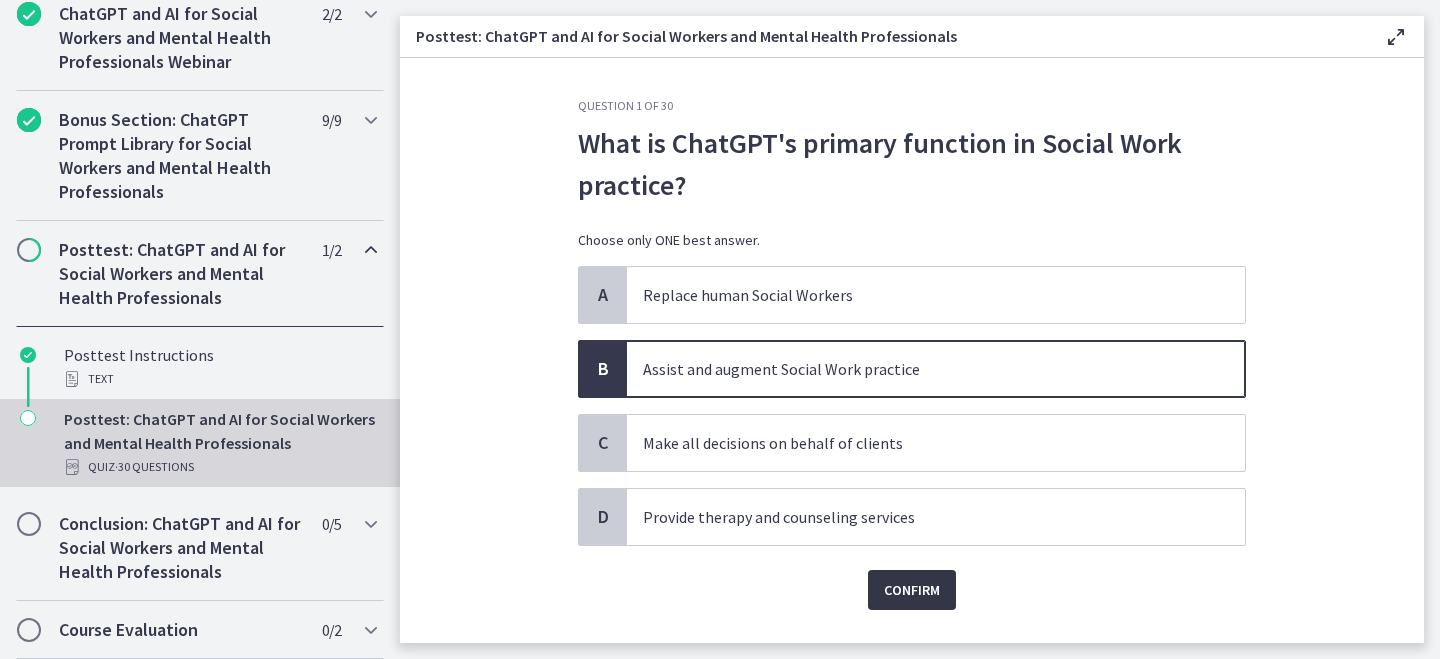click on "Confirm" at bounding box center [912, 590] 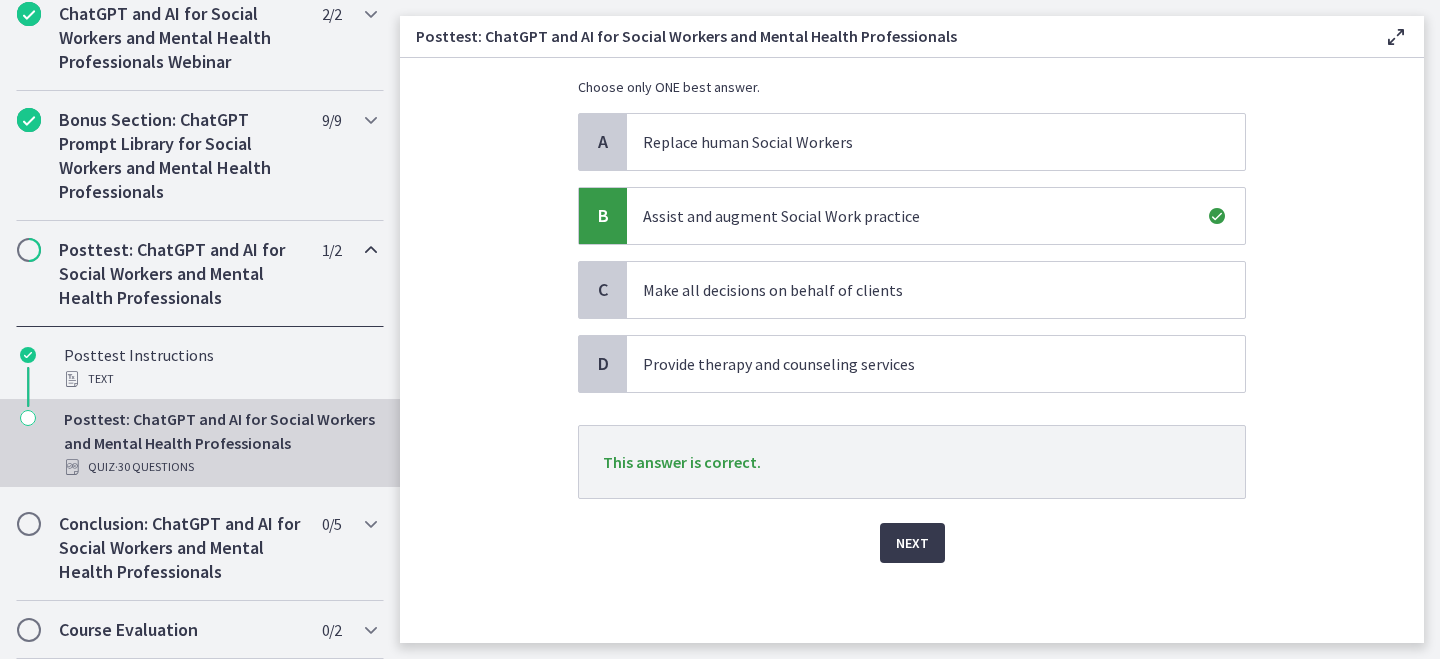 scroll, scrollTop: 153, scrollLeft: 0, axis: vertical 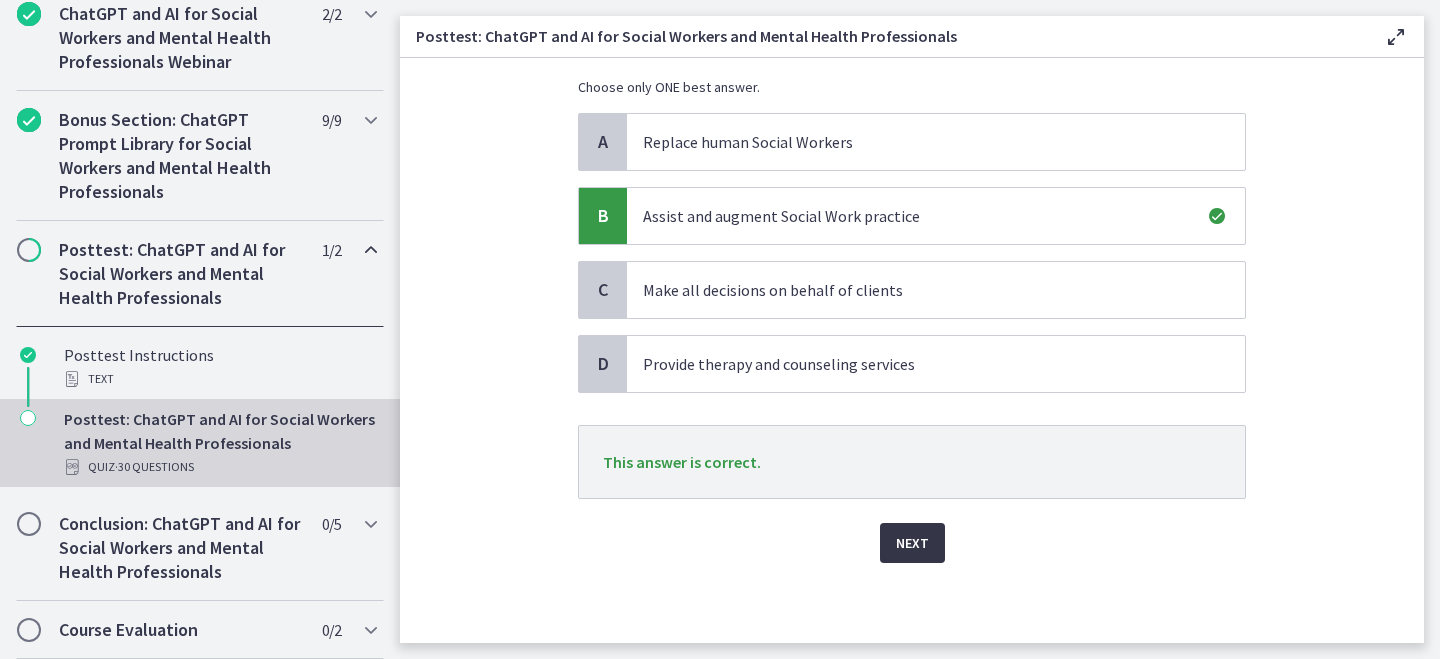 click on "Next" at bounding box center [912, 543] 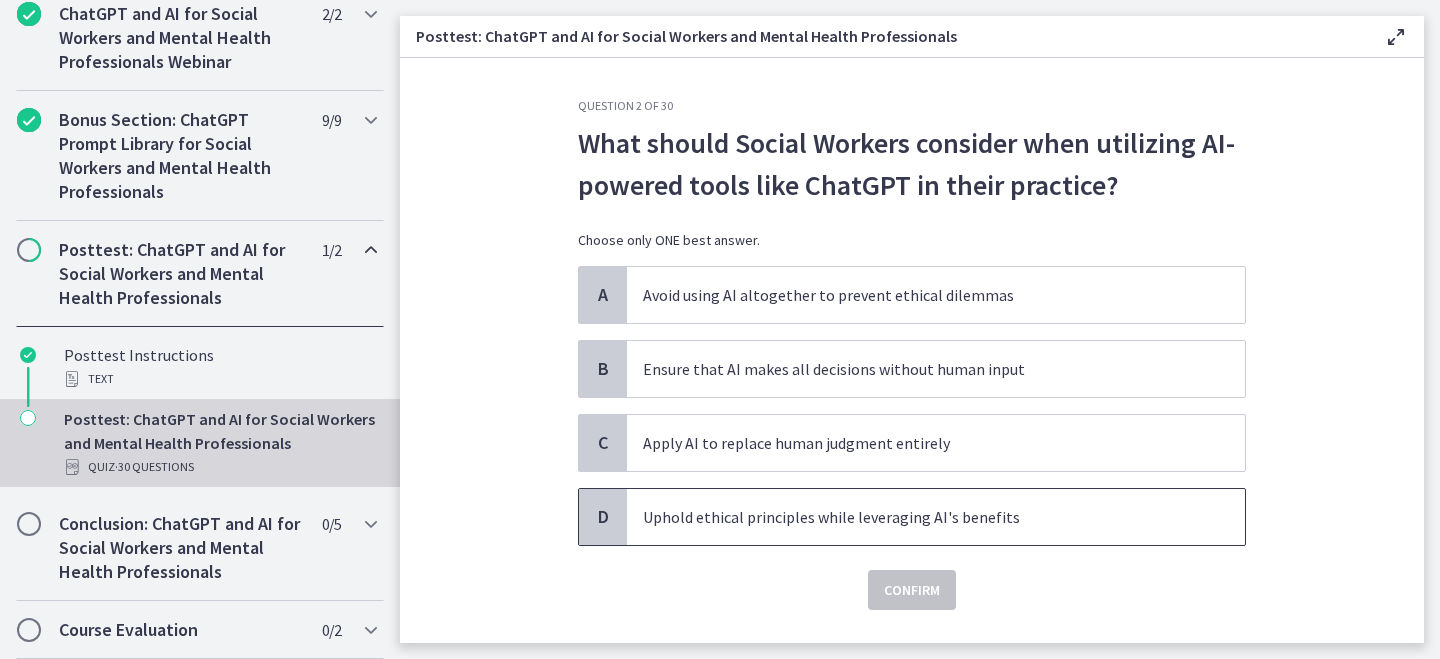 click on "Uphold ethical principles while leveraging AI's benefits" at bounding box center (916, 517) 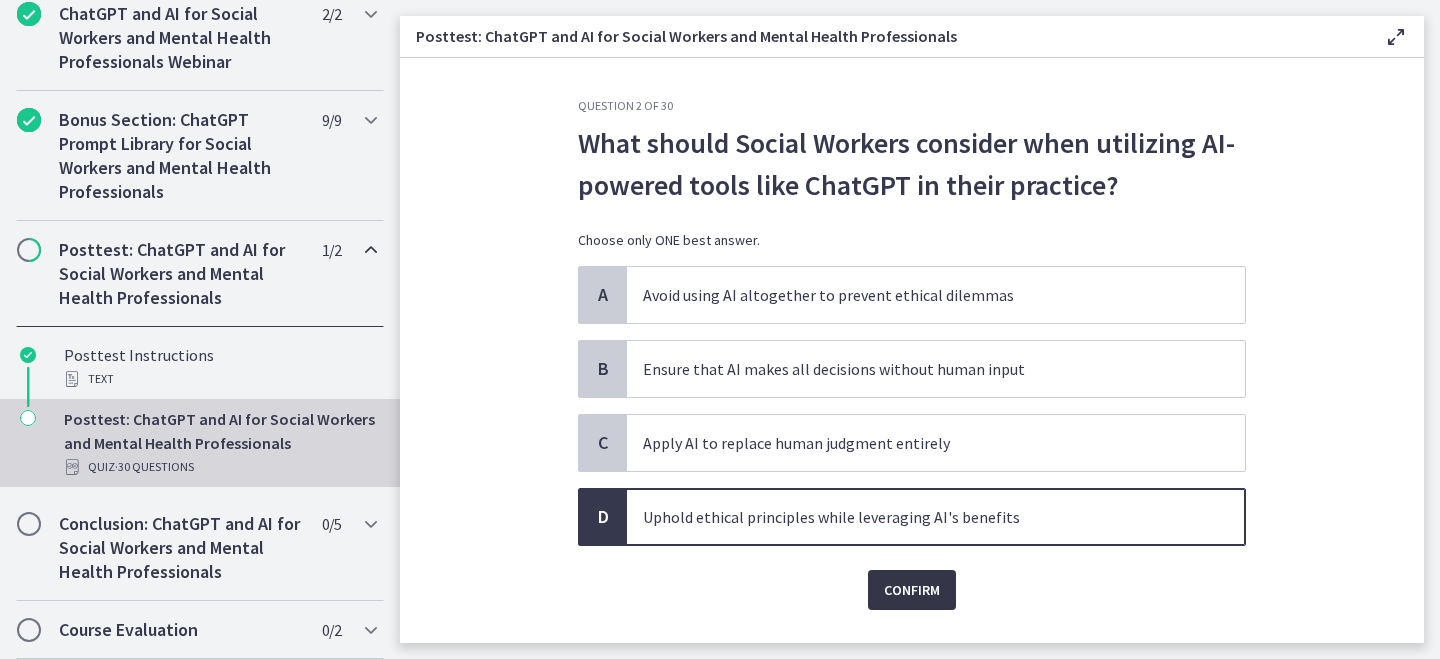 click on "Confirm" at bounding box center (912, 590) 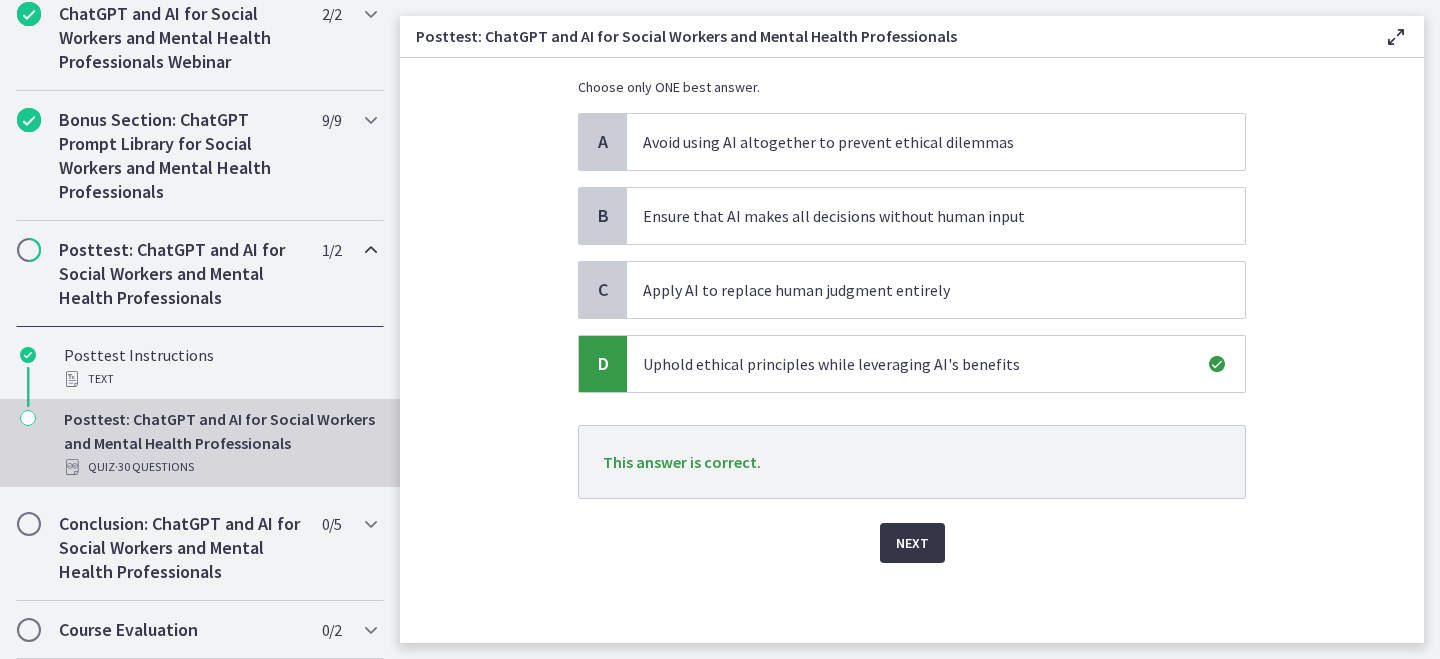 scroll, scrollTop: 153, scrollLeft: 0, axis: vertical 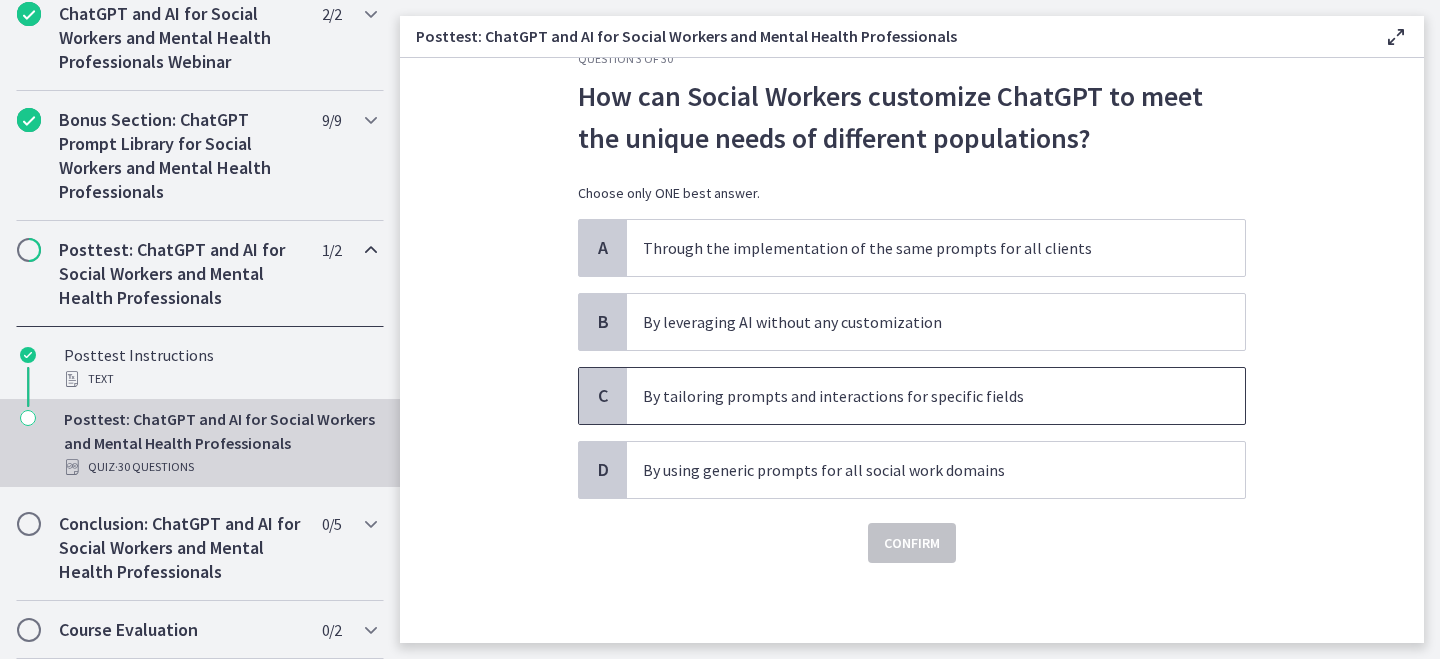 click on "By tailoring prompts and interactions for specific fields" at bounding box center (916, 396) 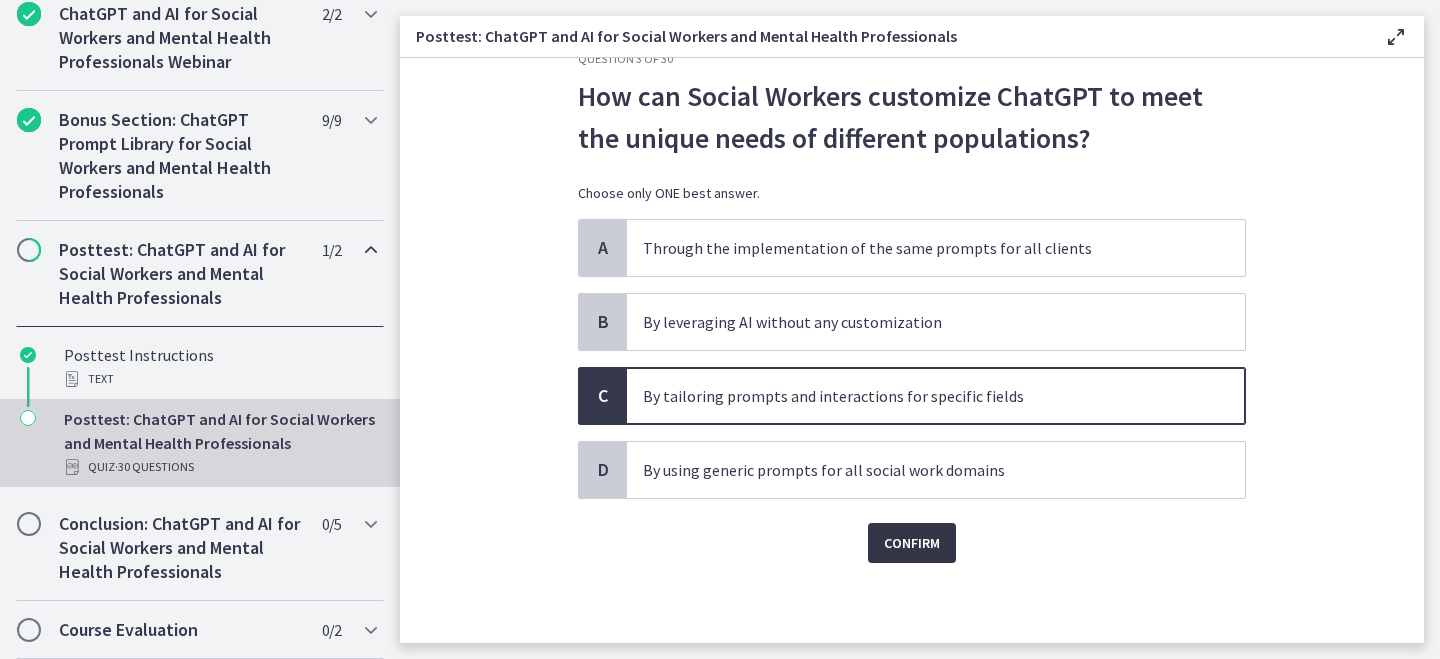 click on "Confirm" at bounding box center (912, 543) 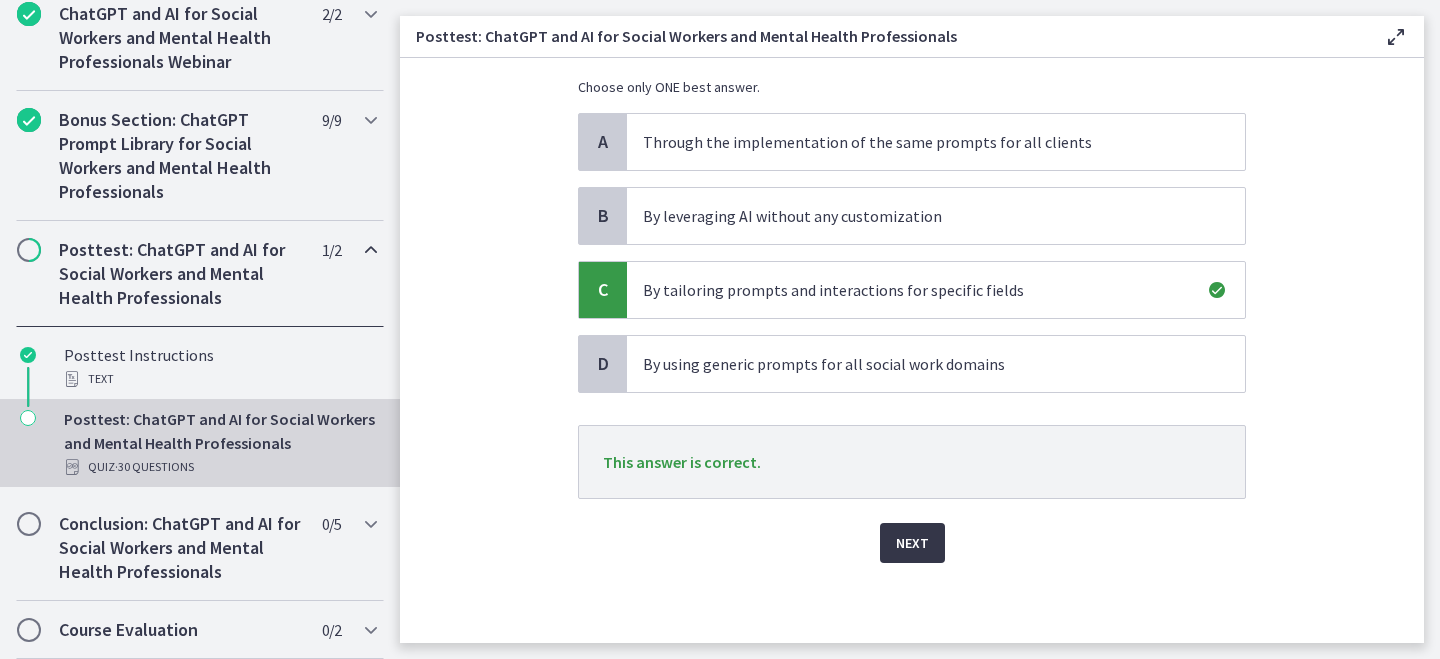 scroll, scrollTop: 153, scrollLeft: 0, axis: vertical 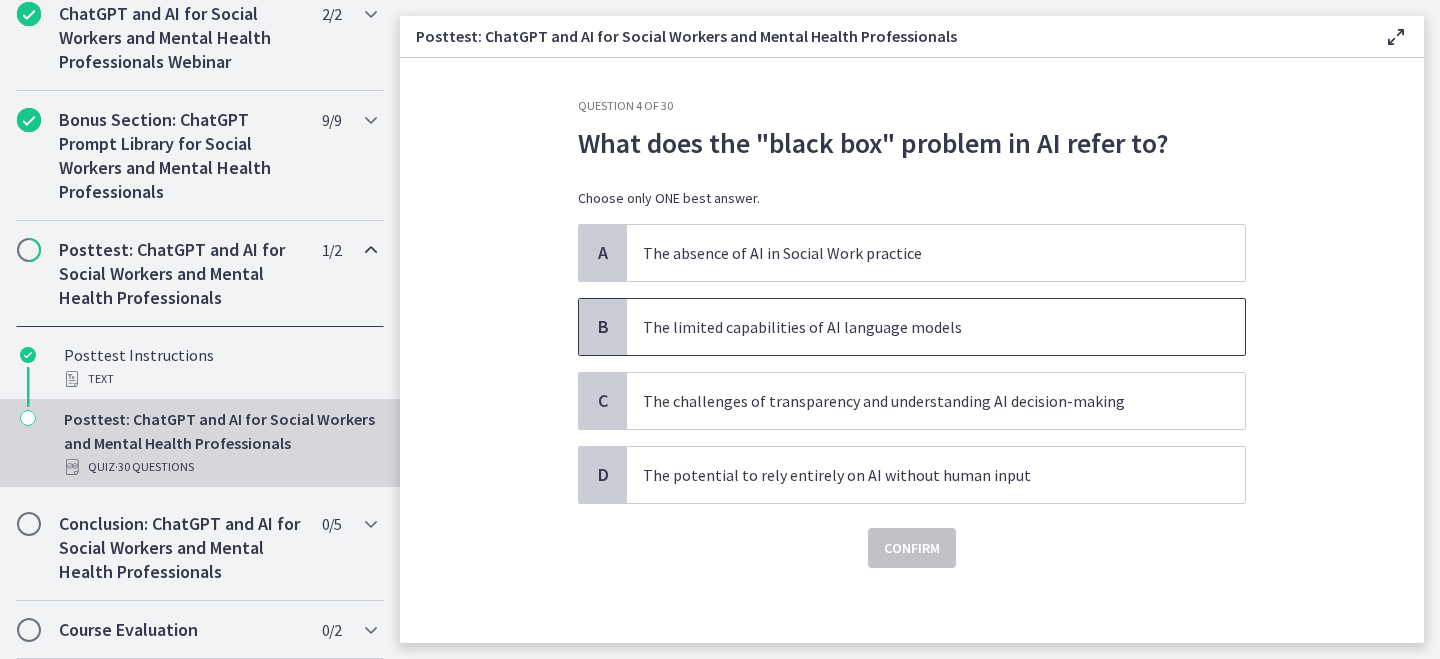 click on "The limited capabilities of AI language models" at bounding box center [916, 327] 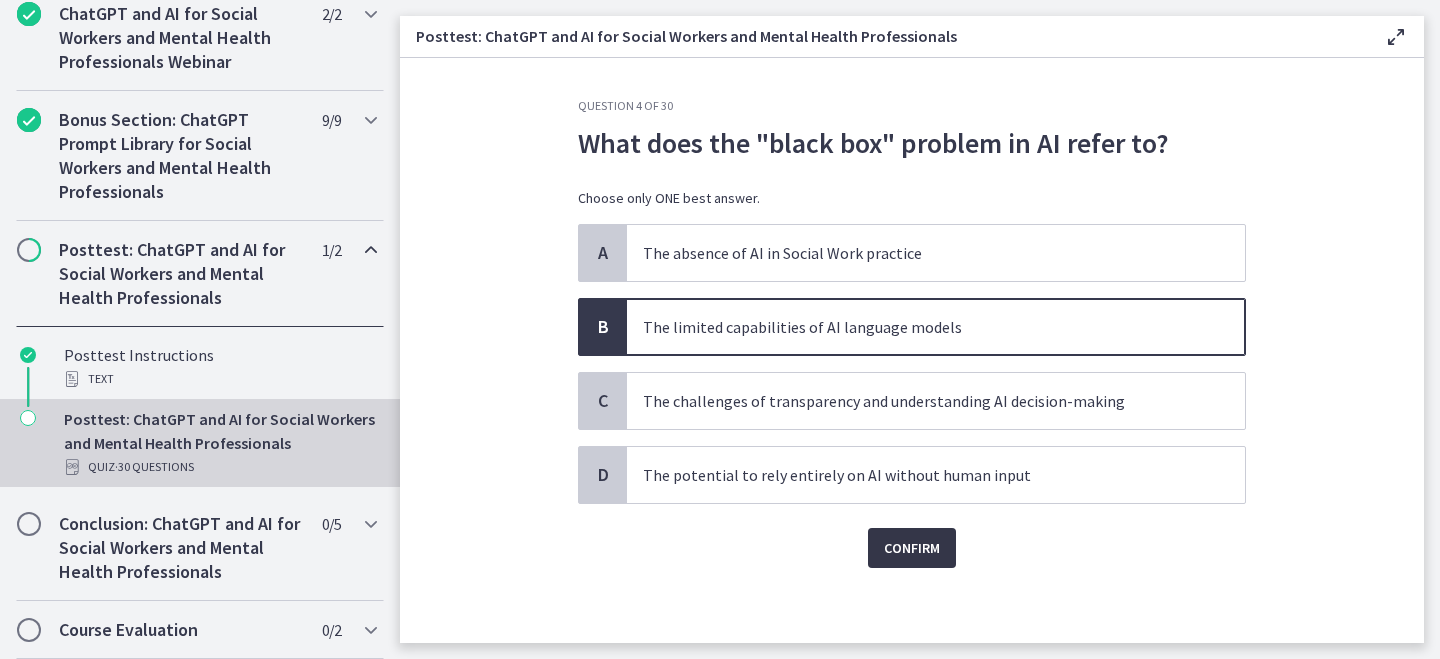 click on "Confirm" at bounding box center [912, 548] 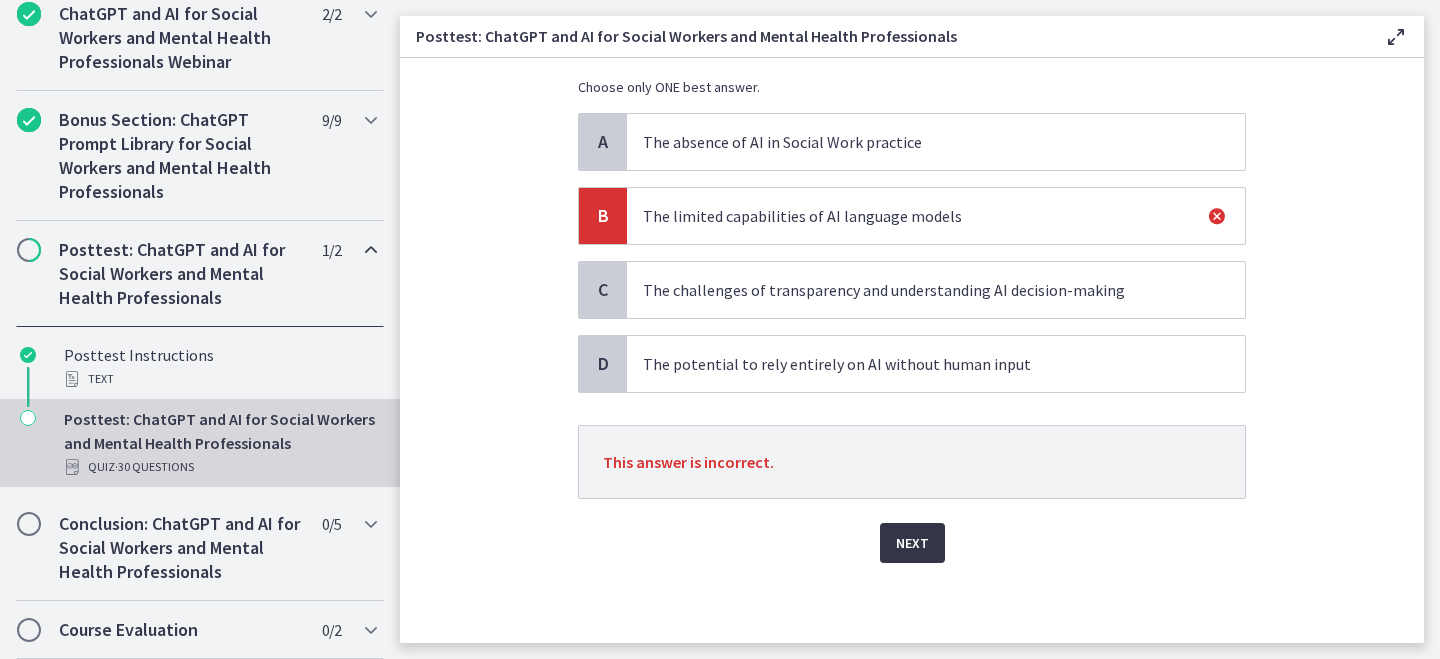 scroll, scrollTop: 111, scrollLeft: 0, axis: vertical 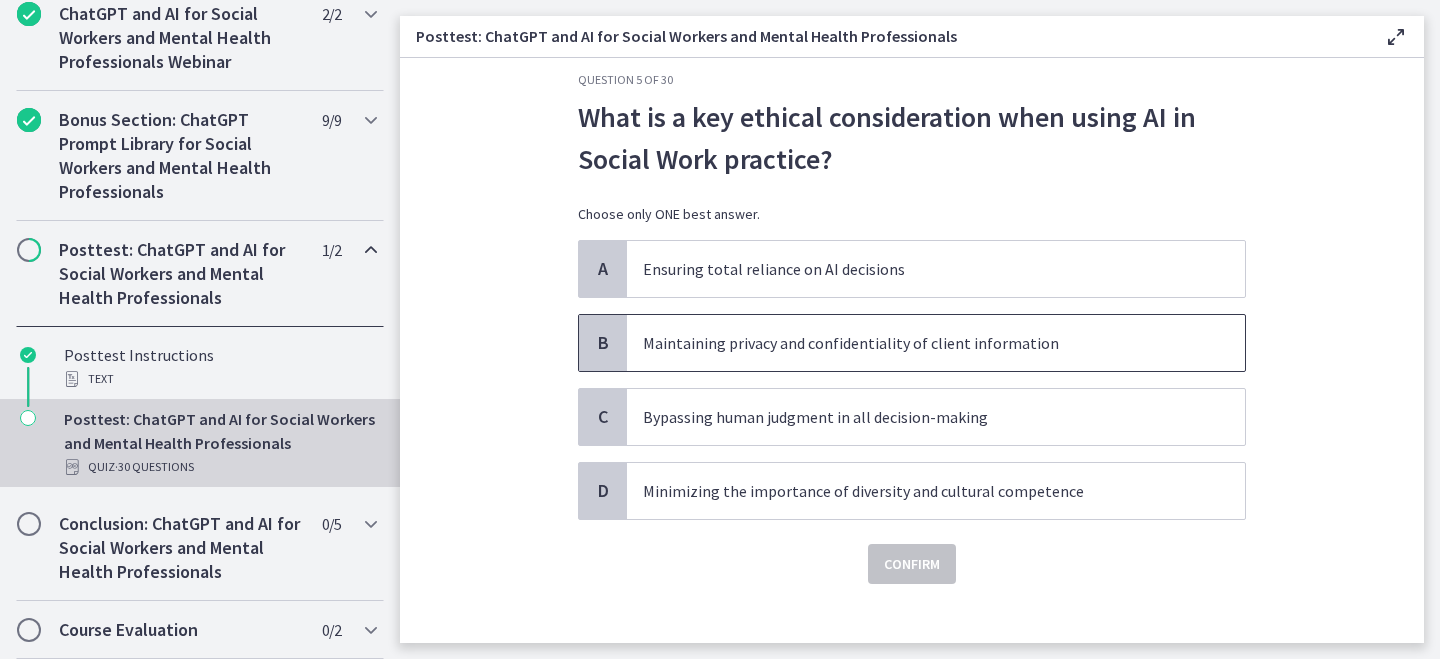 click on "Maintaining privacy and confidentiality of client information" at bounding box center (916, 343) 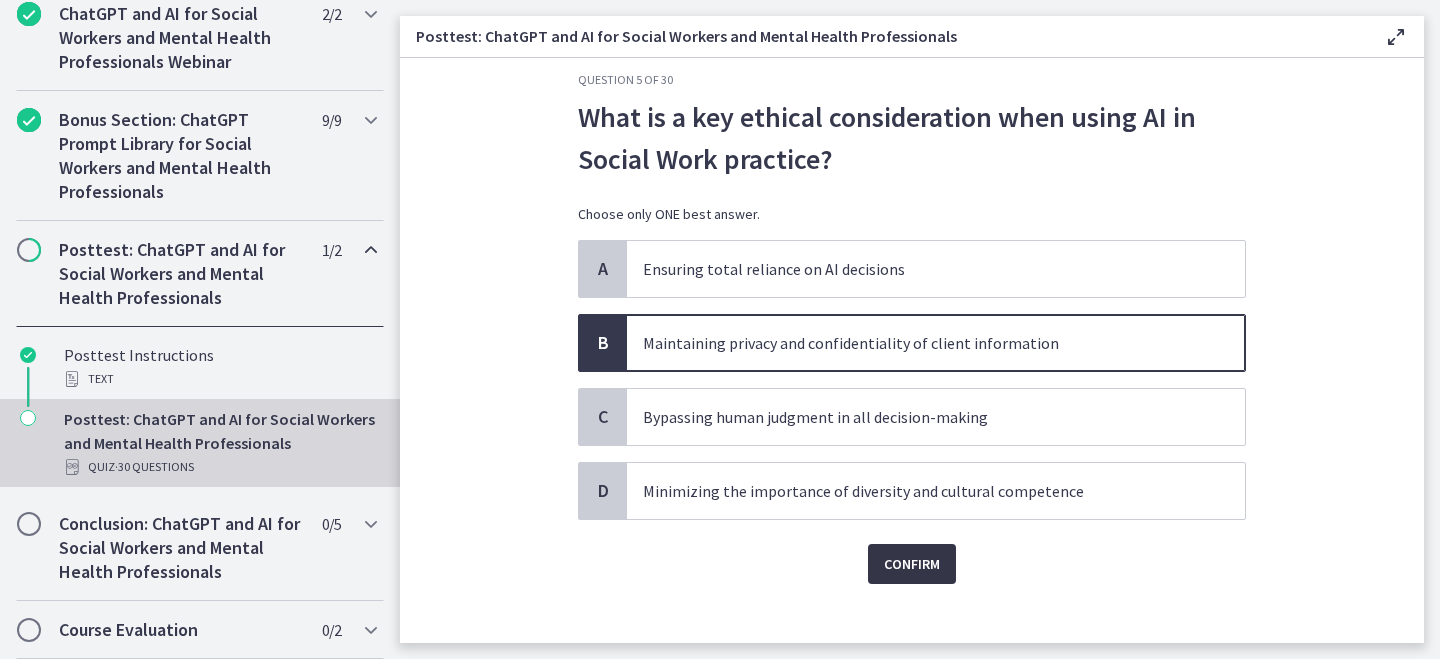 click on "Confirm" at bounding box center [912, 564] 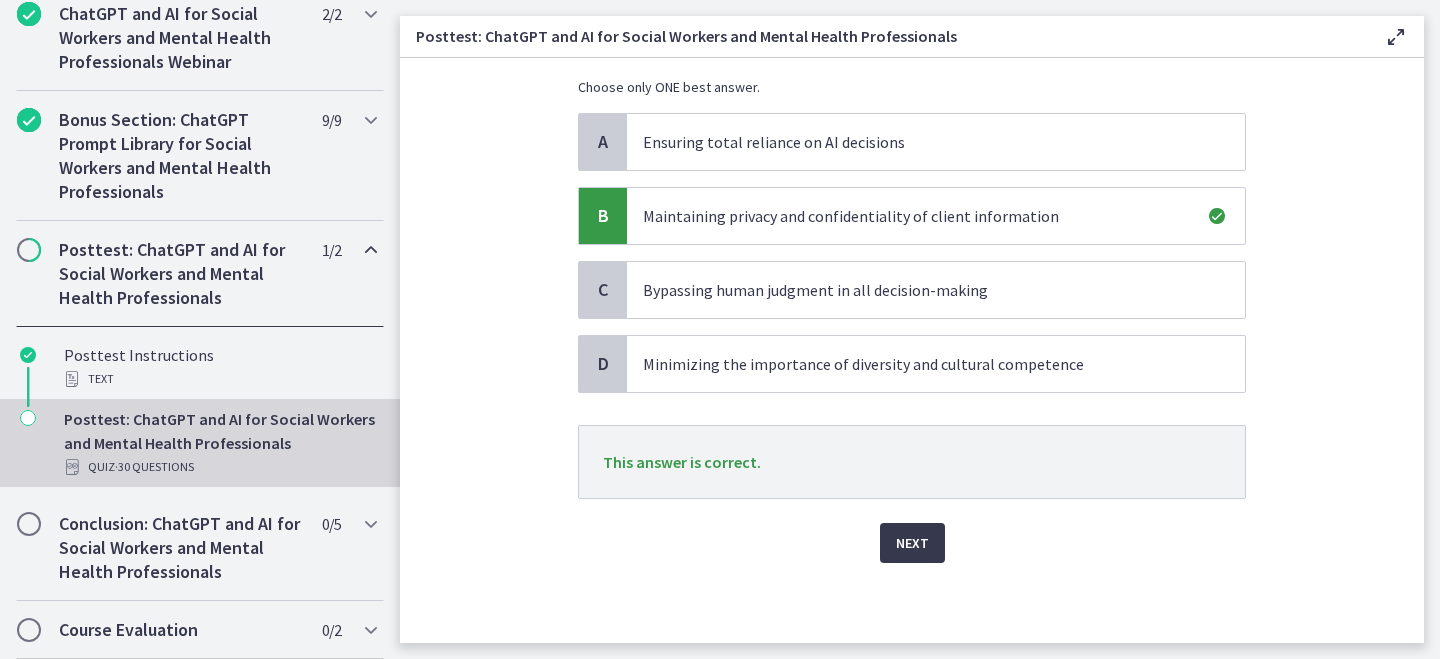 scroll, scrollTop: 153, scrollLeft: 0, axis: vertical 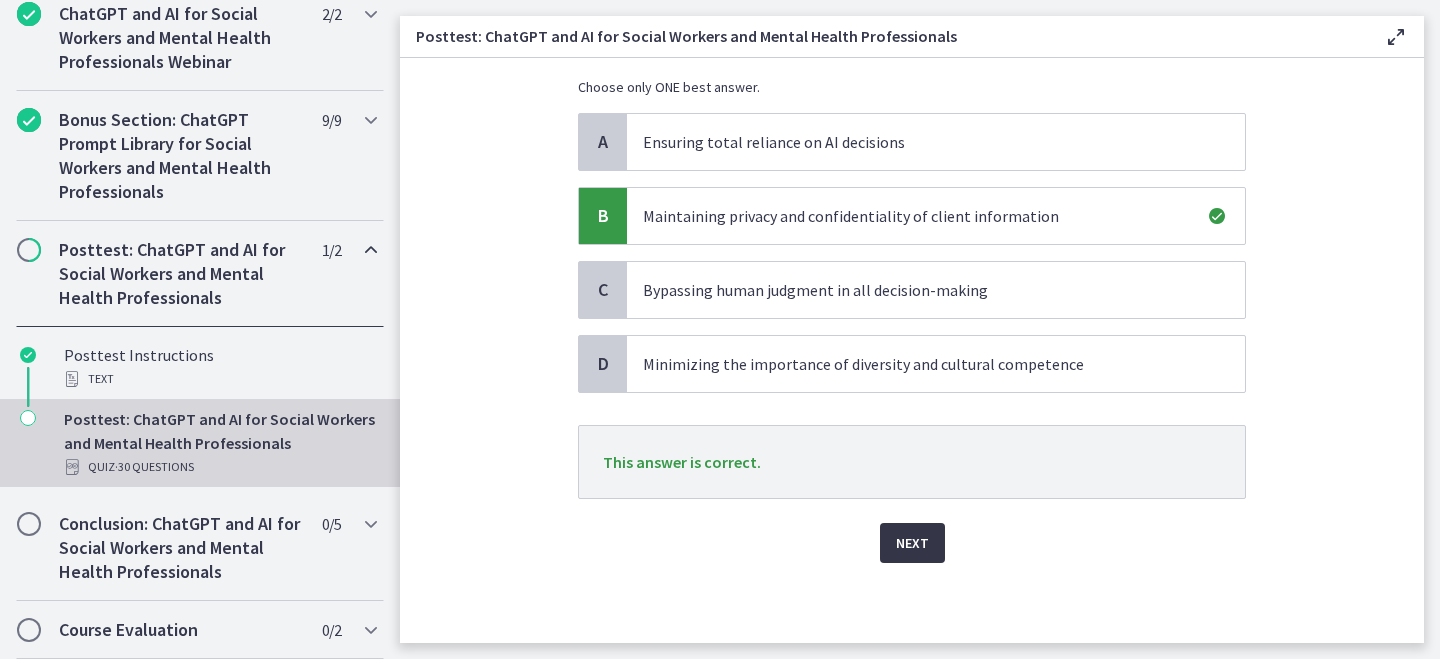 click on "Next" at bounding box center (912, 543) 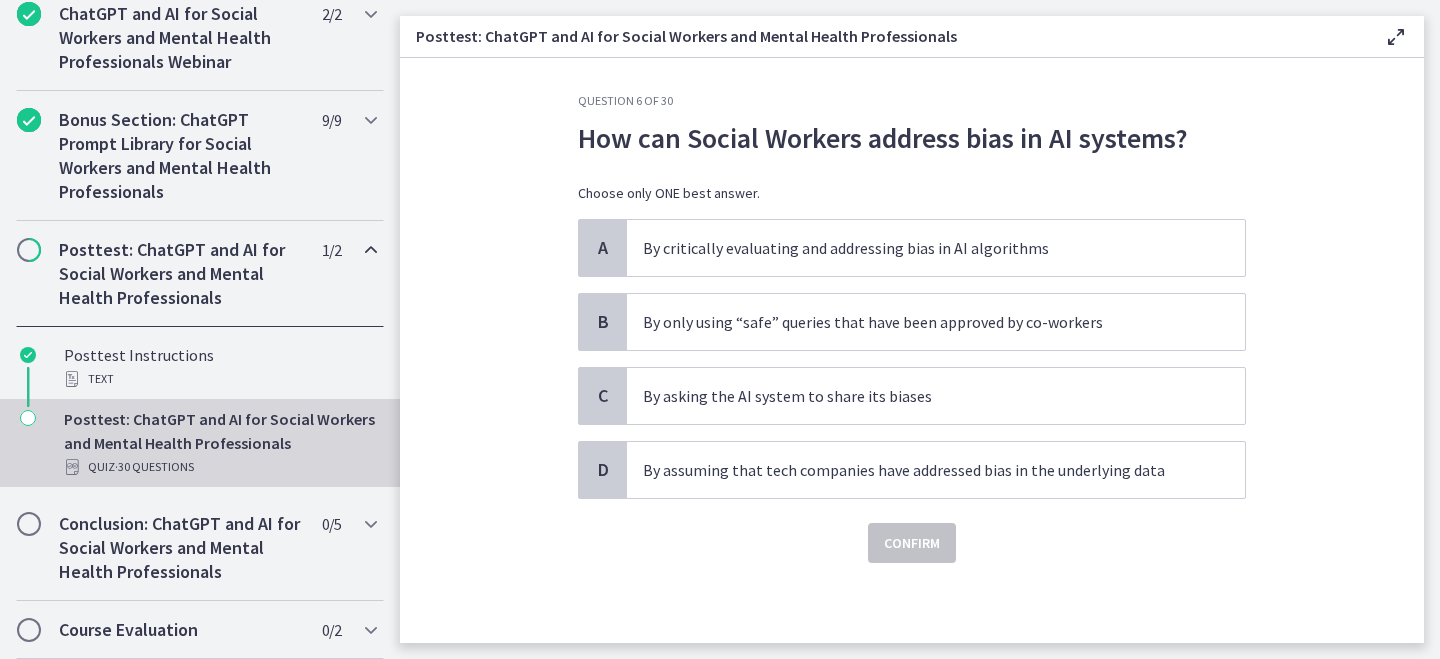 scroll, scrollTop: 0, scrollLeft: 0, axis: both 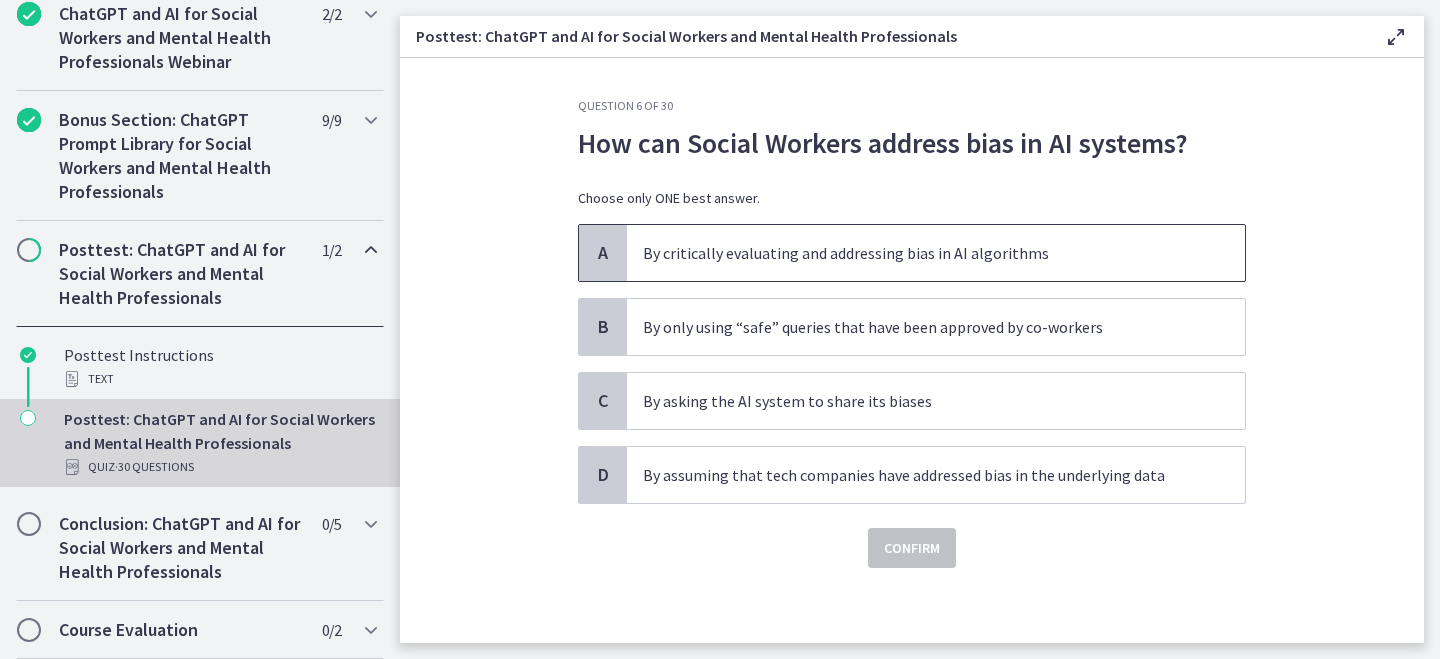click on "By critically evaluating and addressing bias in AI algorithms" at bounding box center [916, 253] 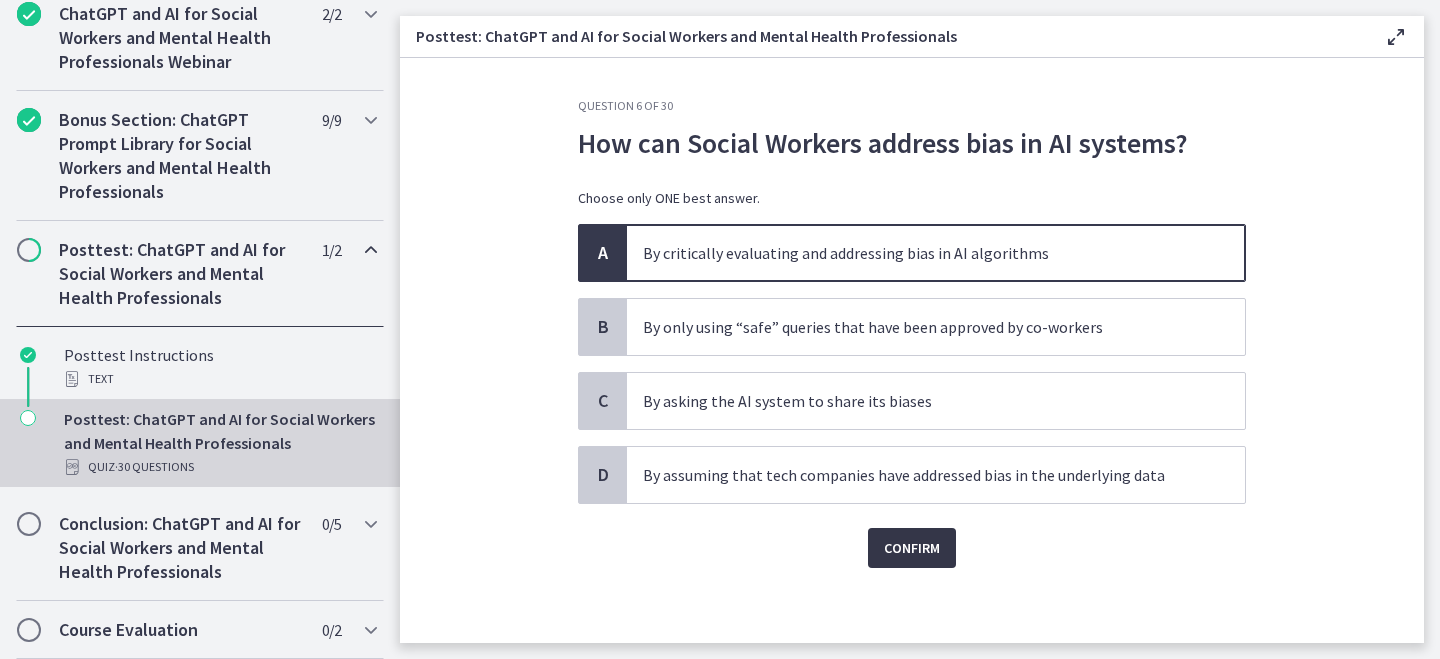 click on "Confirm" at bounding box center [912, 548] 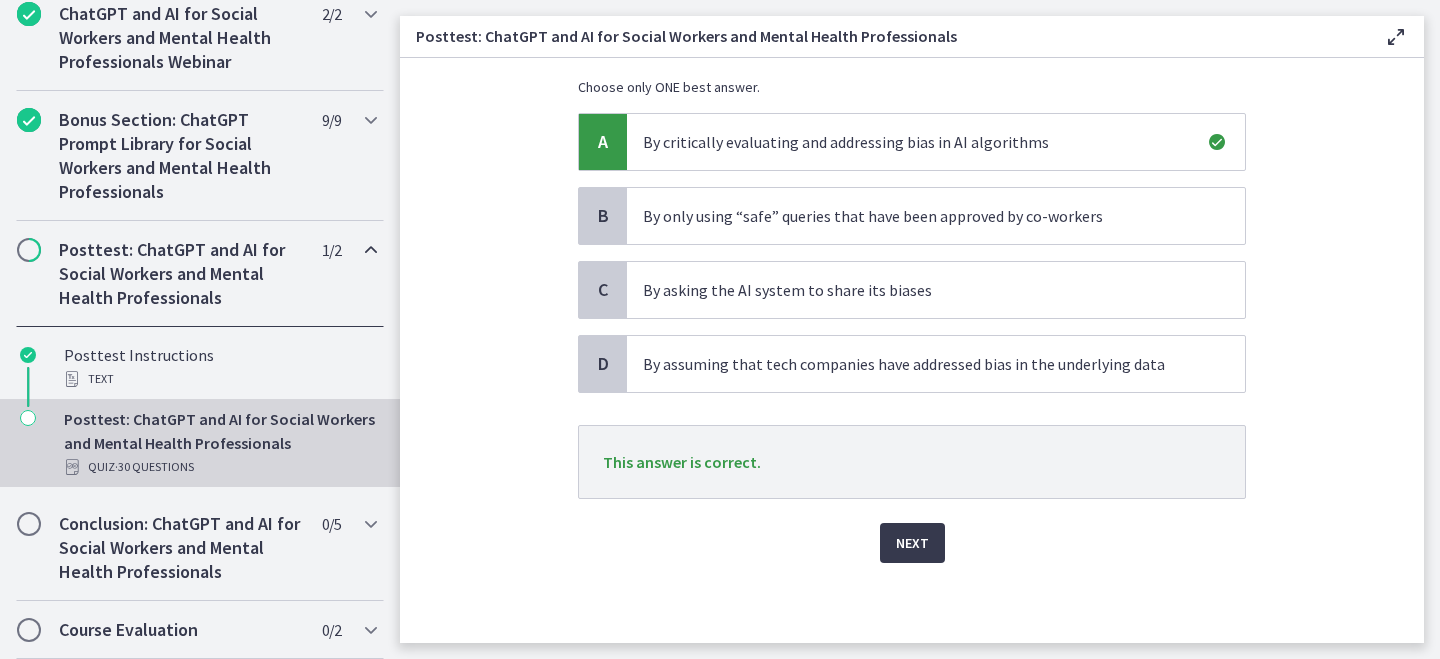 scroll, scrollTop: 111, scrollLeft: 0, axis: vertical 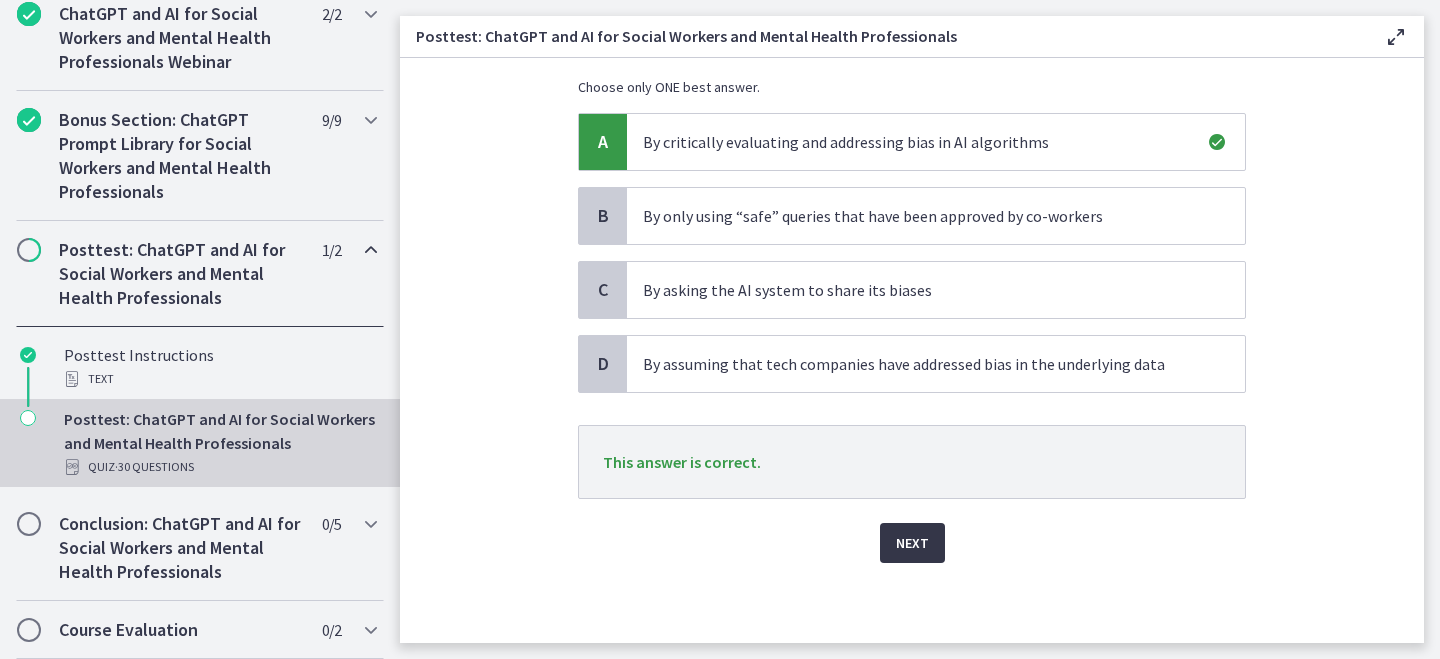 click on "Next" at bounding box center (912, 543) 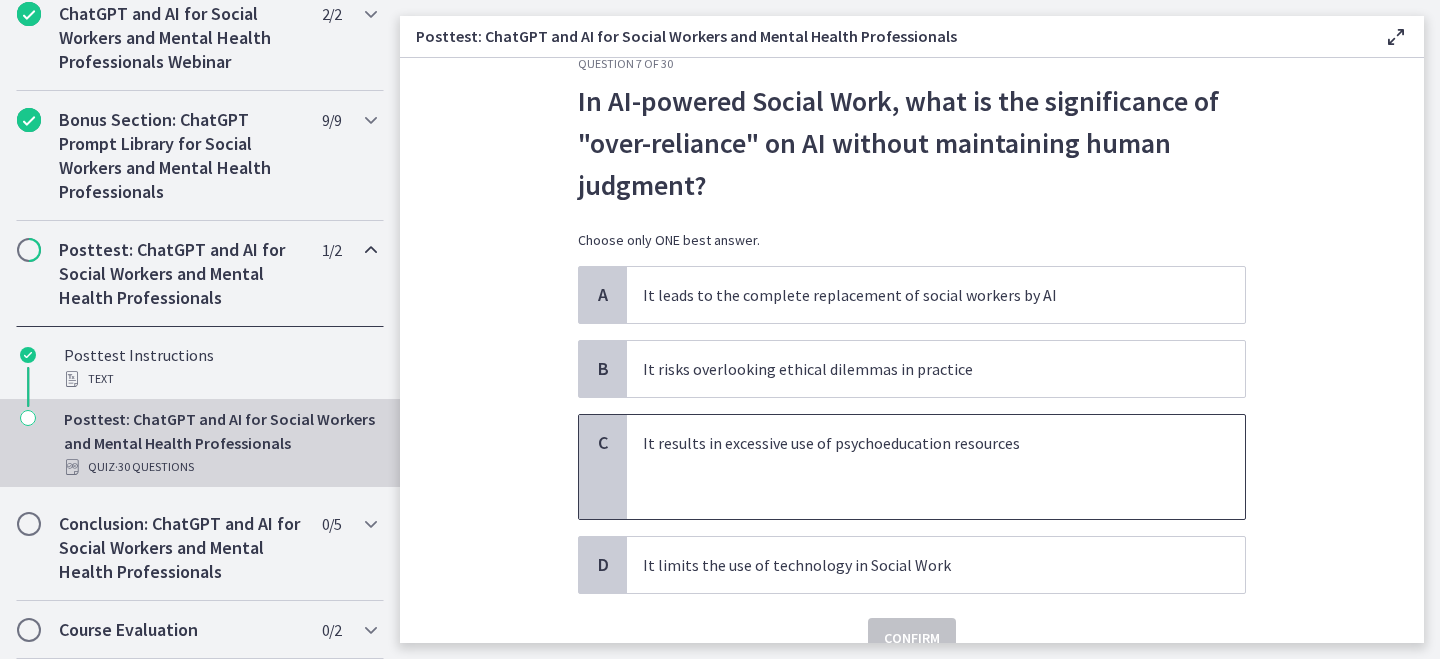 scroll, scrollTop: 47, scrollLeft: 0, axis: vertical 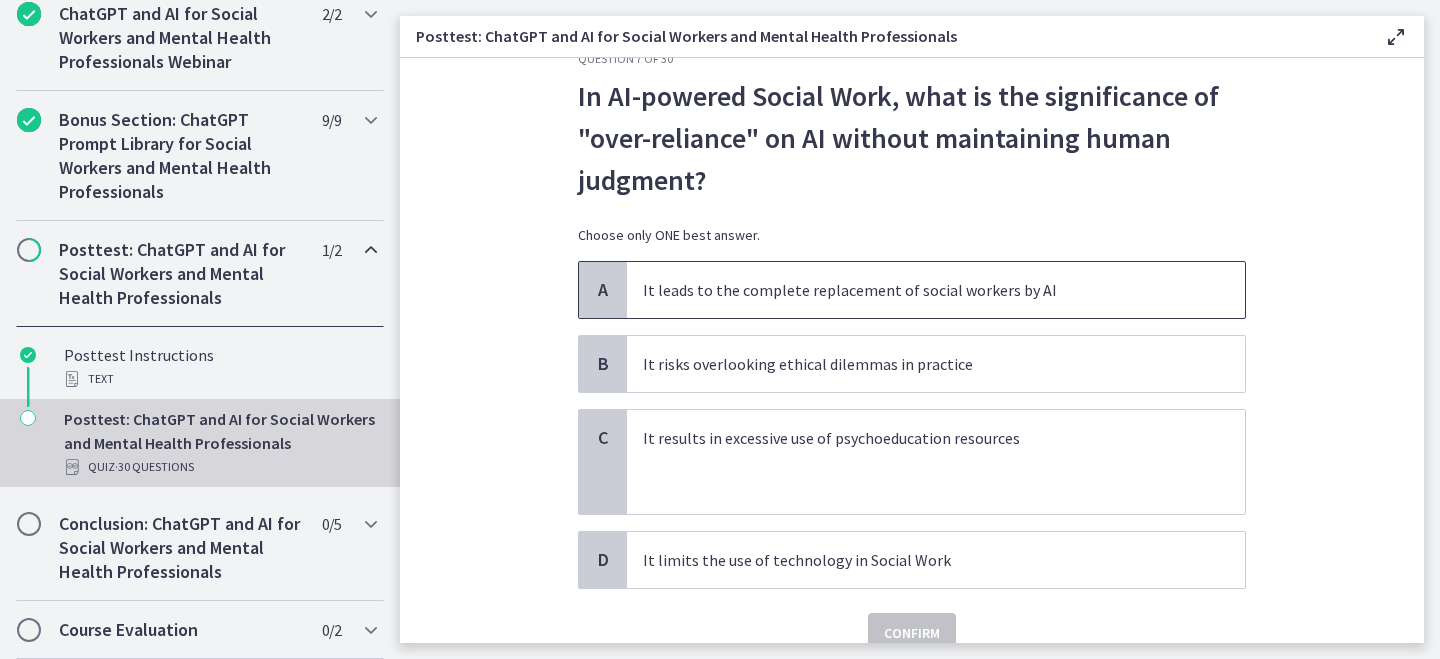 click on "It leads to the complete replacement of social workers by AI" at bounding box center [916, 290] 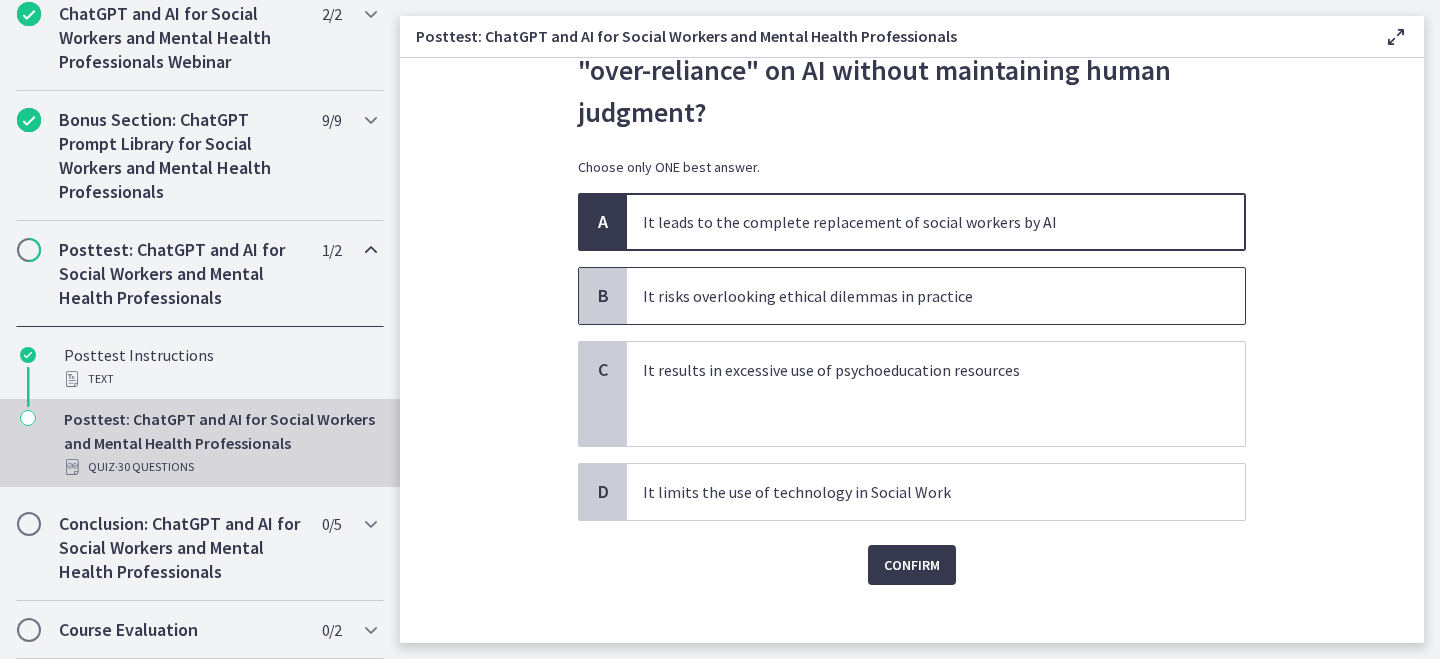 scroll, scrollTop: 131, scrollLeft: 0, axis: vertical 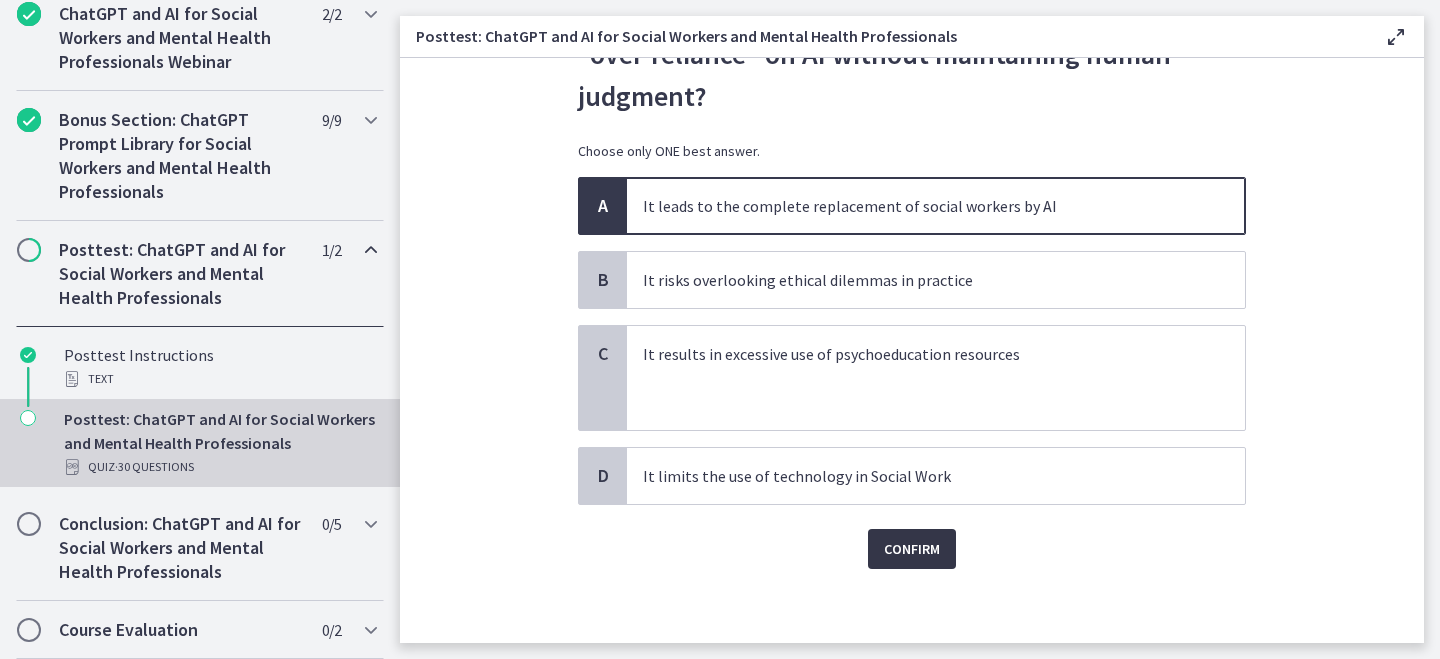 click on "Confirm" at bounding box center [912, 549] 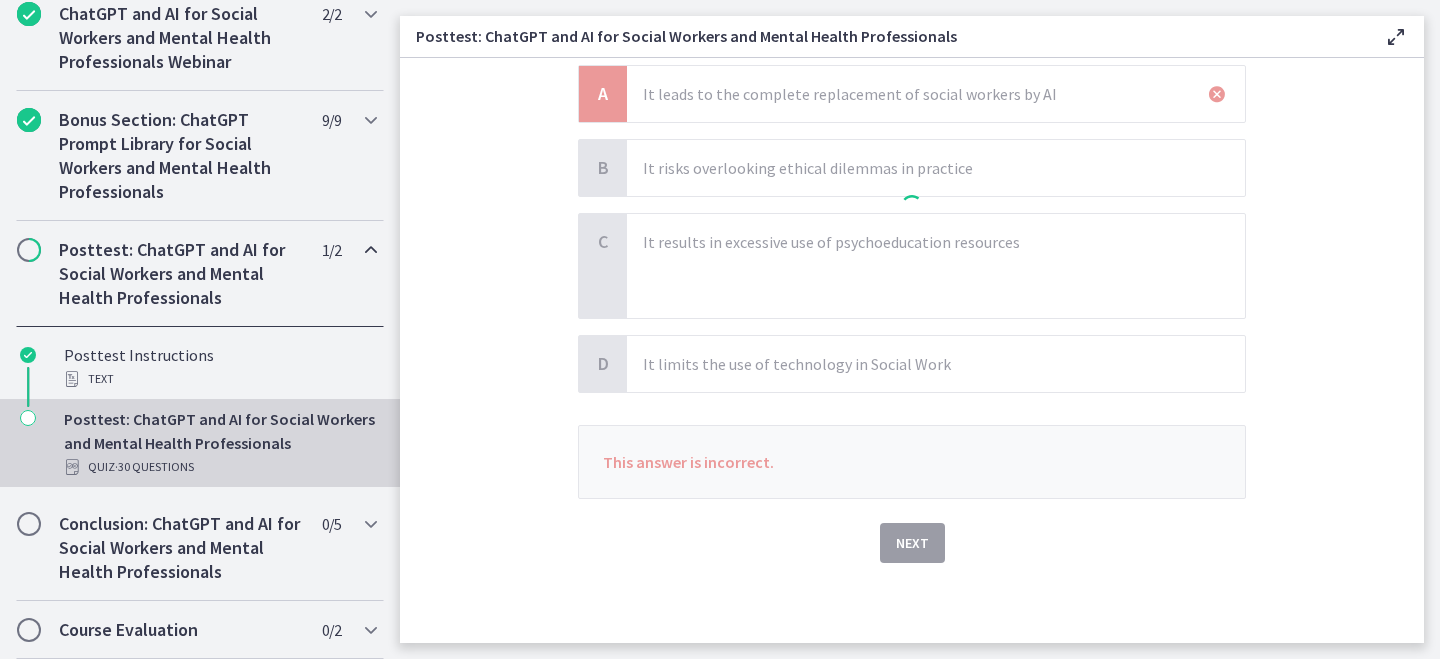 scroll, scrollTop: 243, scrollLeft: 0, axis: vertical 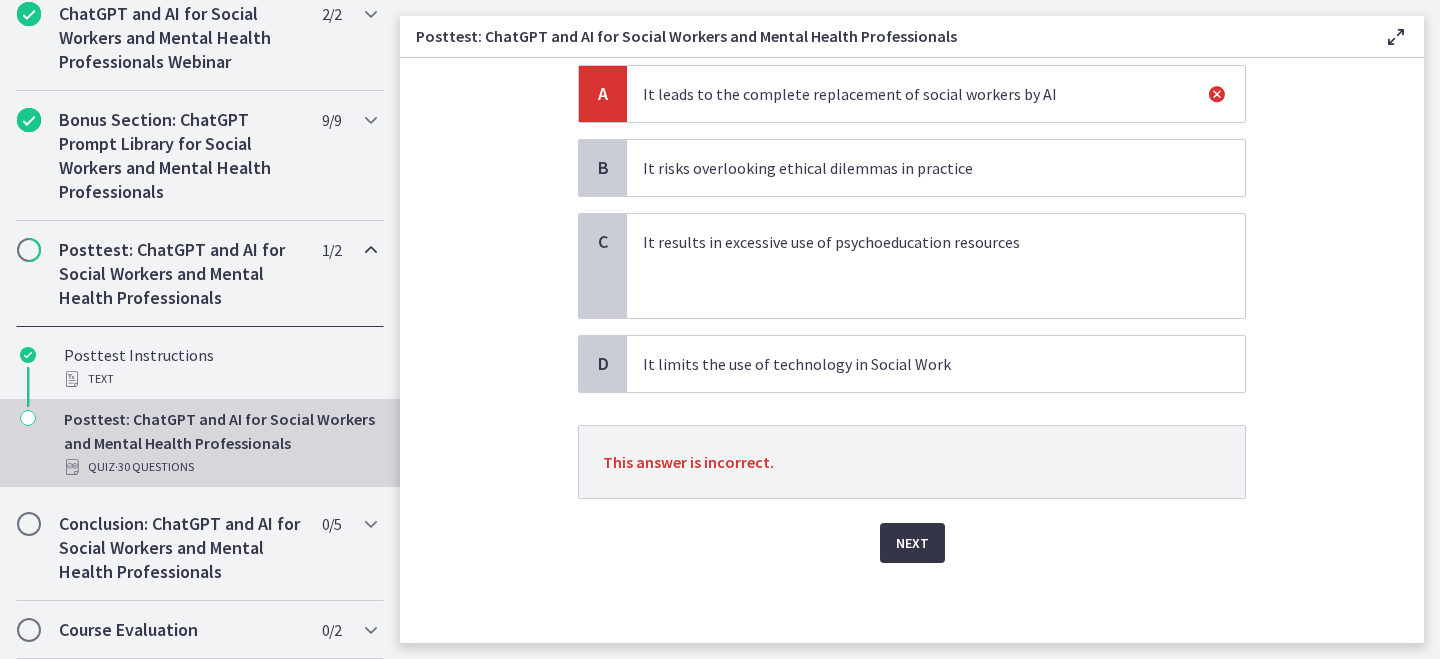 click on "Next" at bounding box center (912, 543) 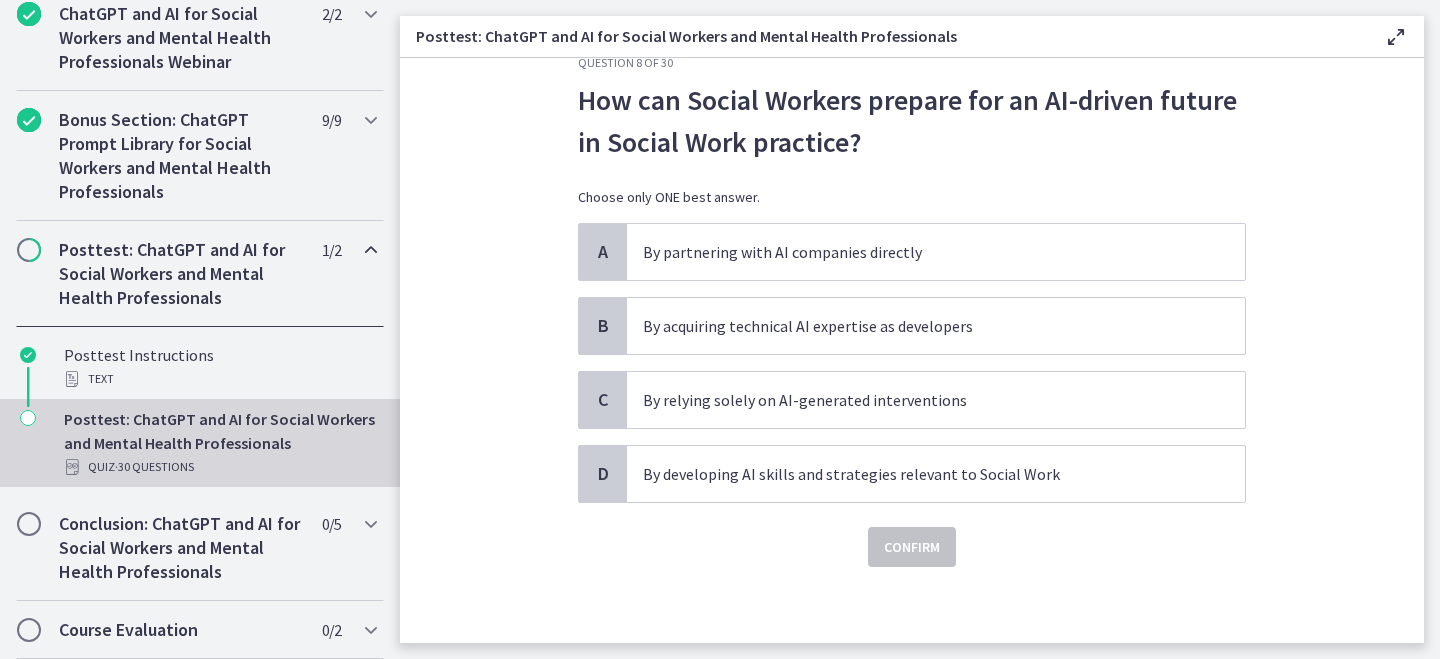 scroll, scrollTop: 44, scrollLeft: 0, axis: vertical 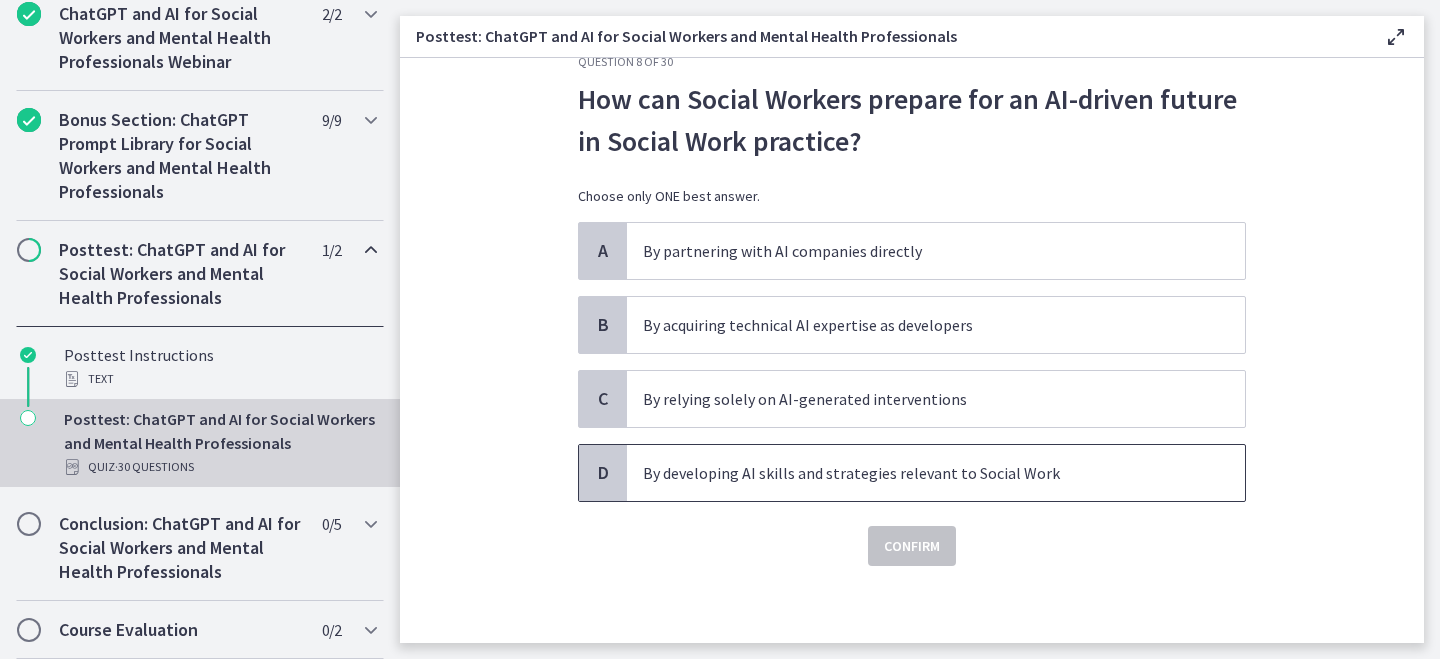 click on "By developing AI skills and strategies relevant to Social Work" at bounding box center [916, 473] 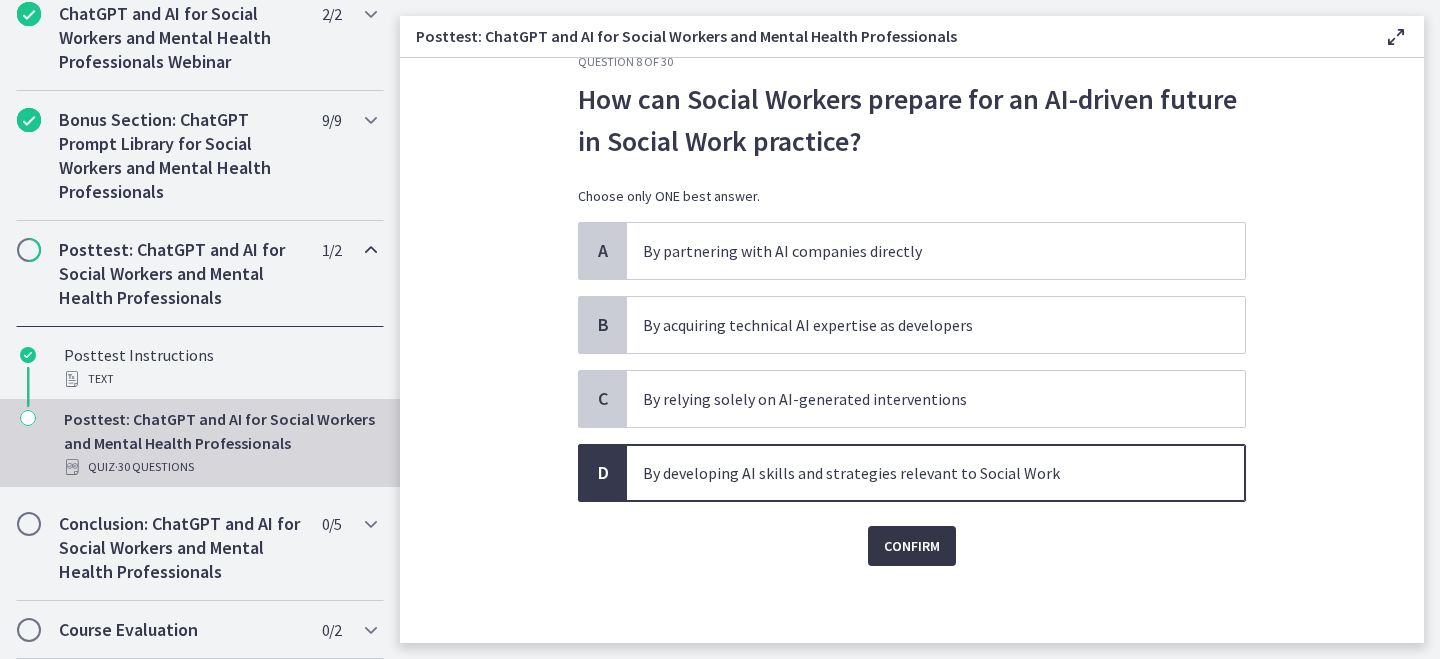 click on "Confirm" at bounding box center (912, 546) 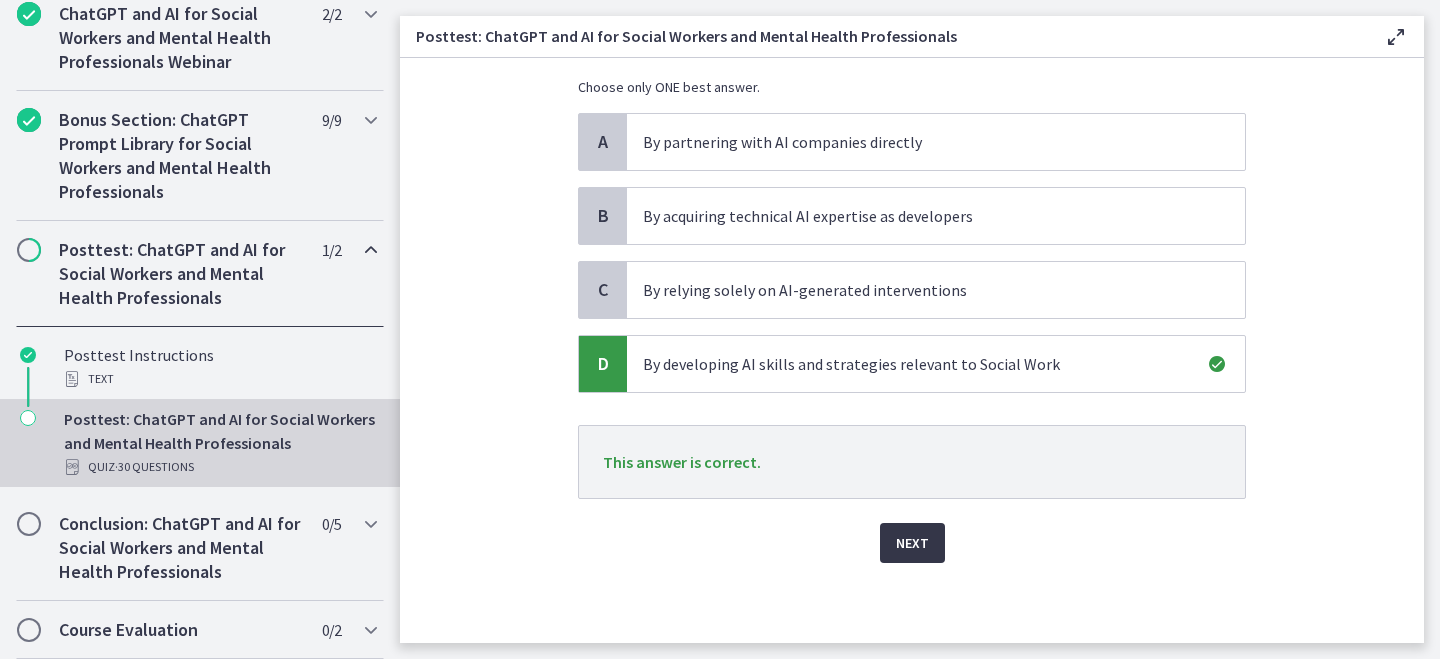 scroll, scrollTop: 153, scrollLeft: 0, axis: vertical 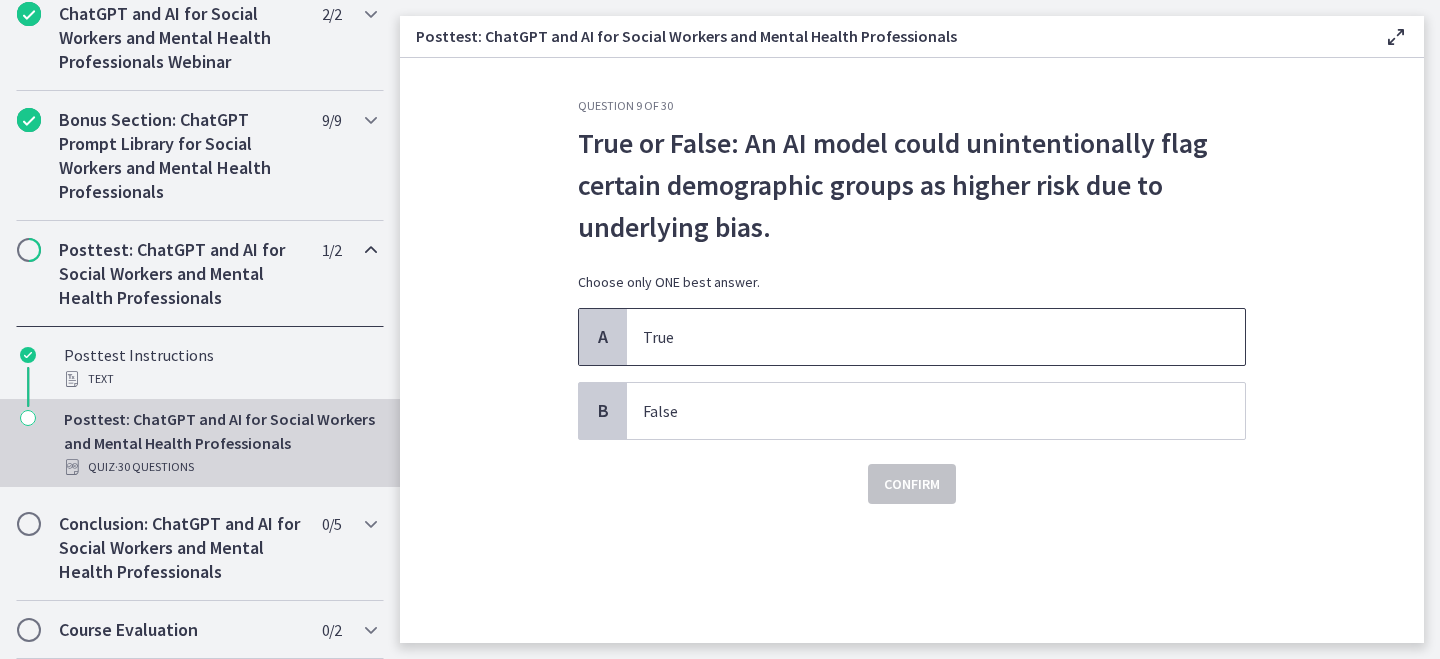 click on "True" at bounding box center (936, 337) 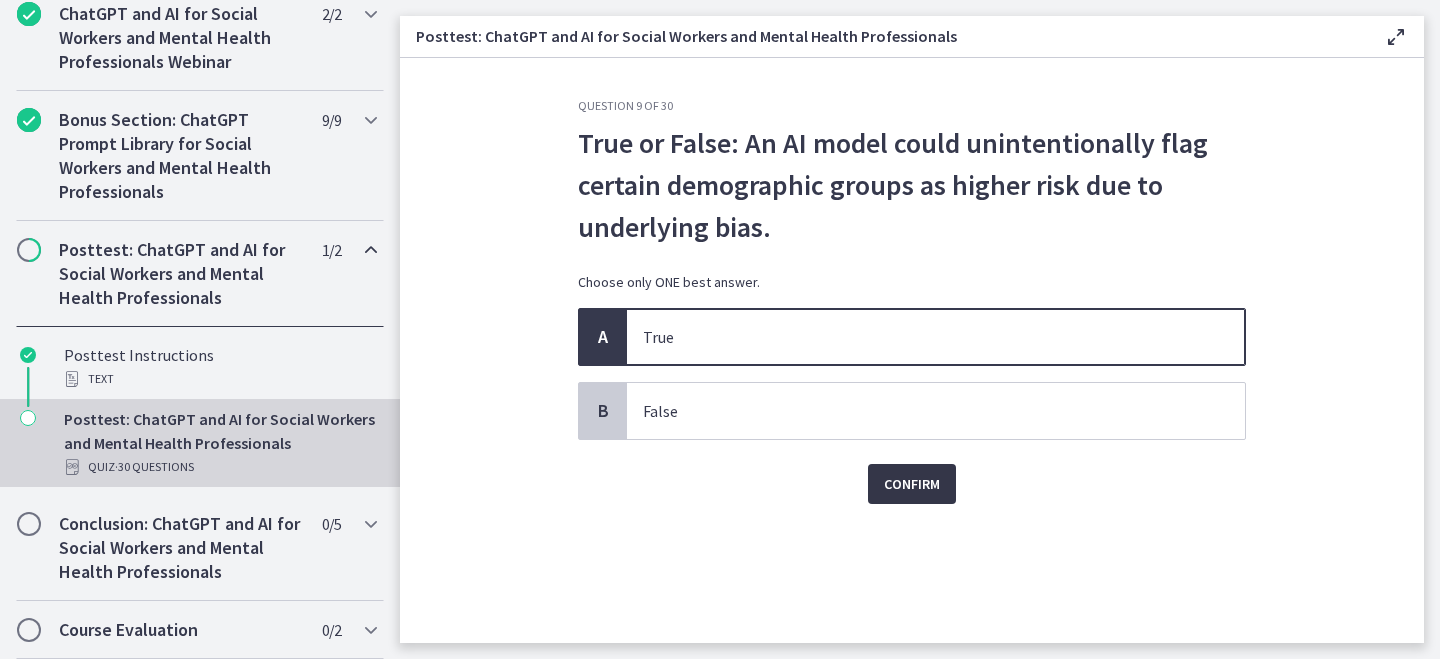 click on "Confirm" at bounding box center [912, 484] 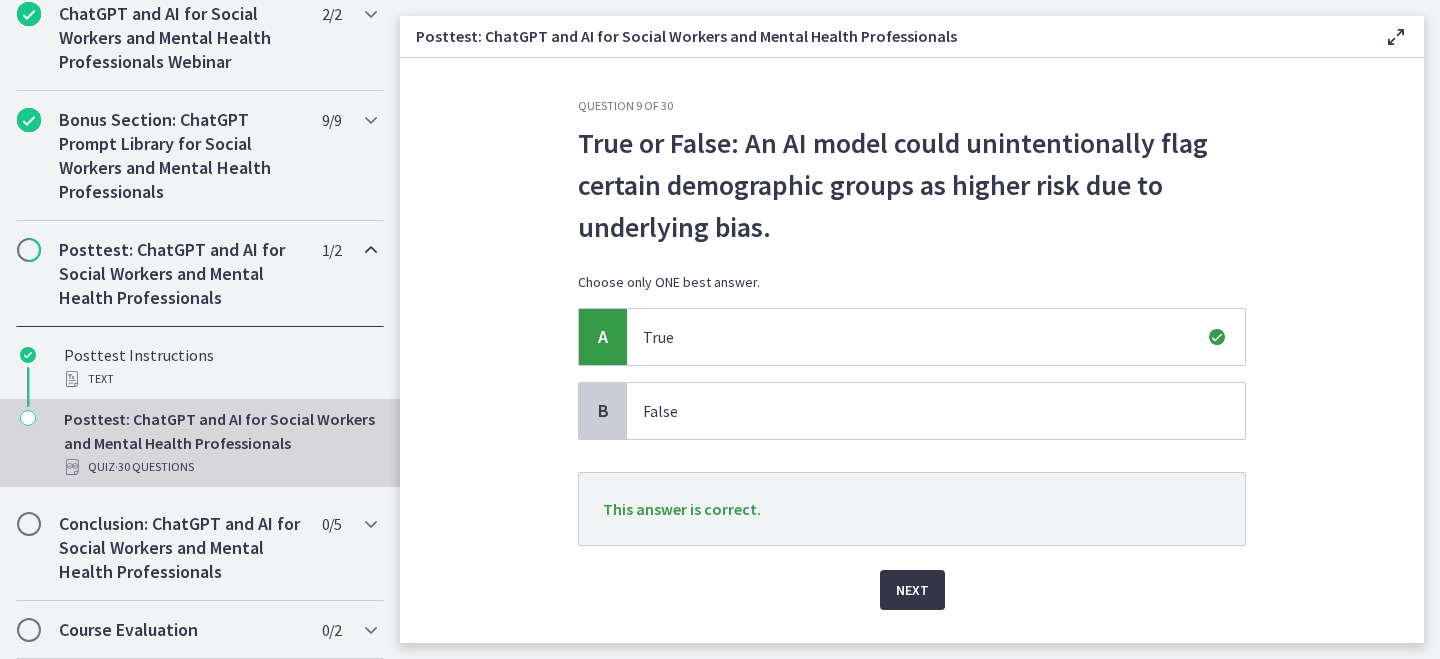 click on "Next" at bounding box center (912, 590) 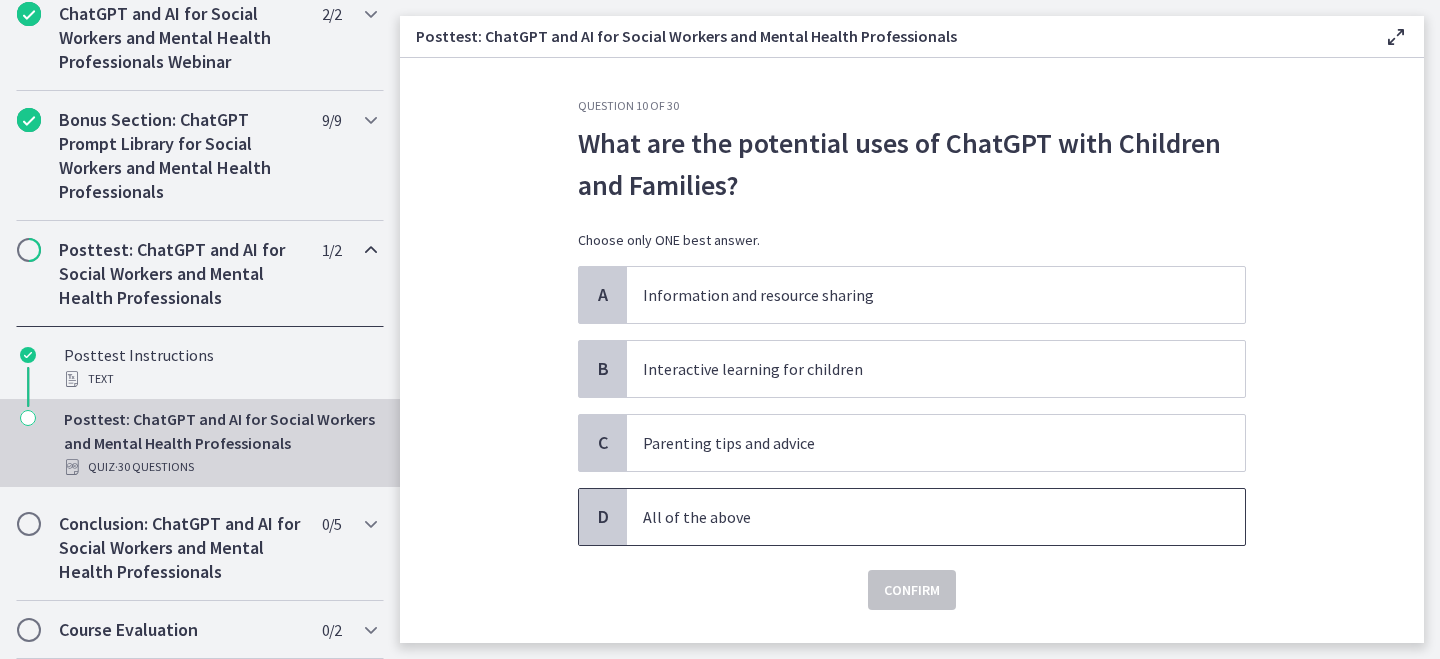 click on "All of the above" at bounding box center (916, 517) 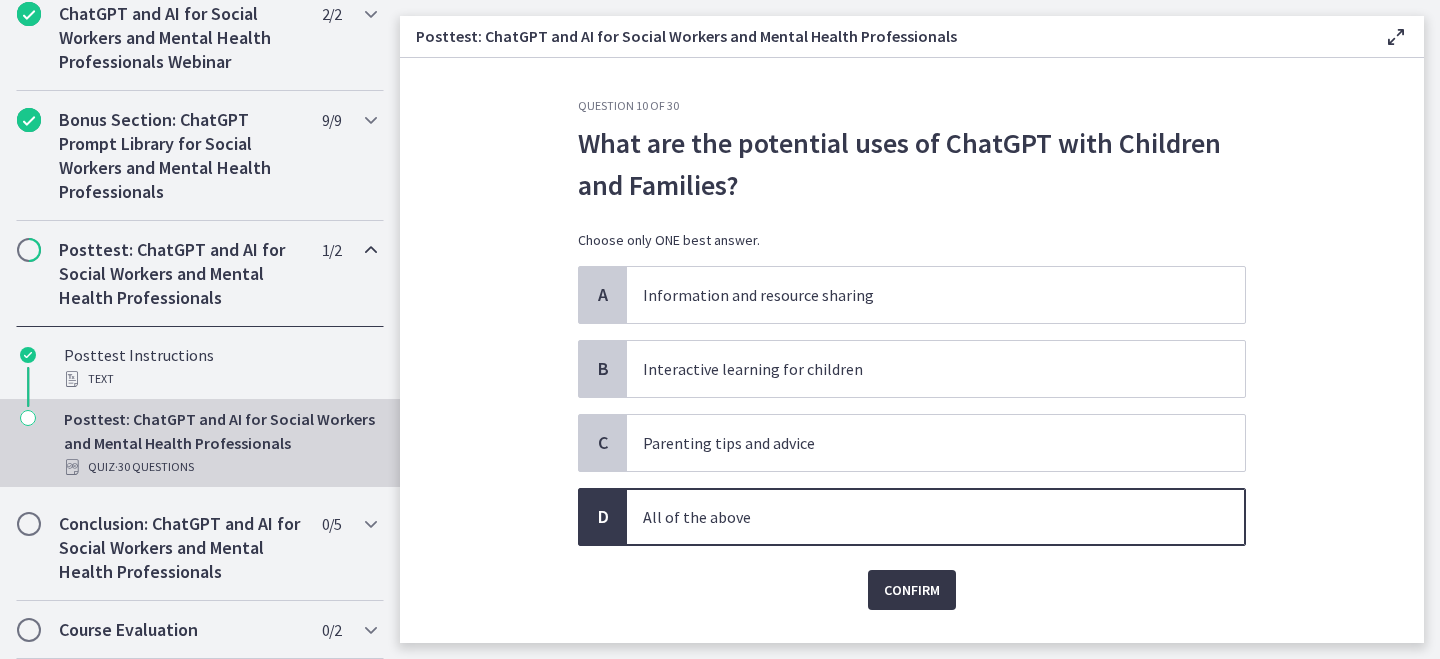 click on "Confirm" at bounding box center (912, 590) 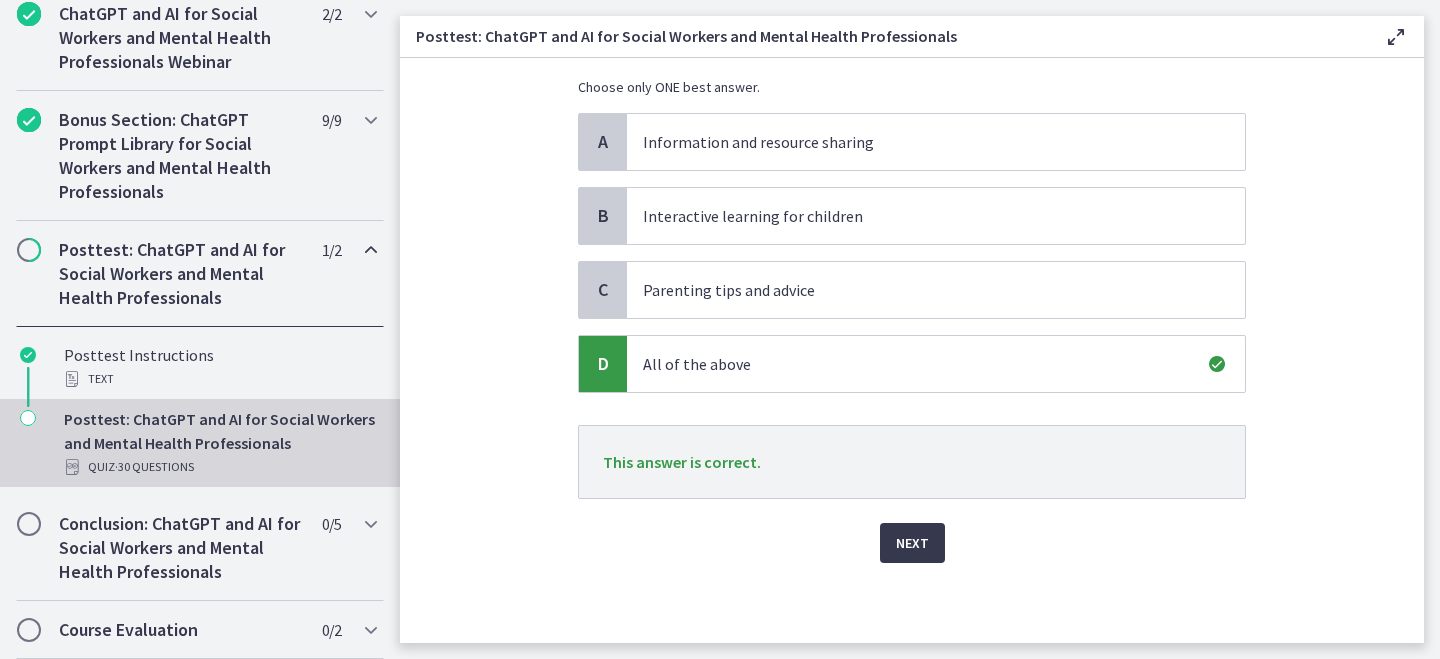 scroll, scrollTop: 153, scrollLeft: 0, axis: vertical 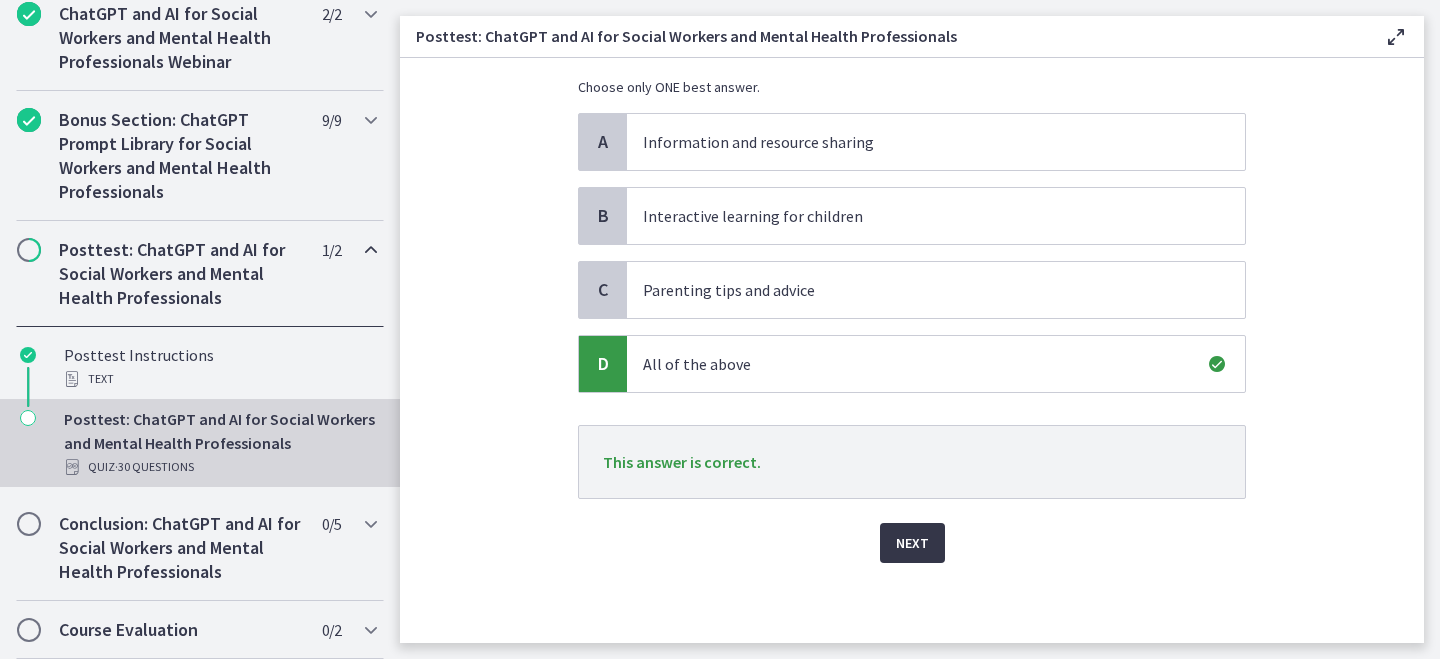 click on "Next" at bounding box center (912, 543) 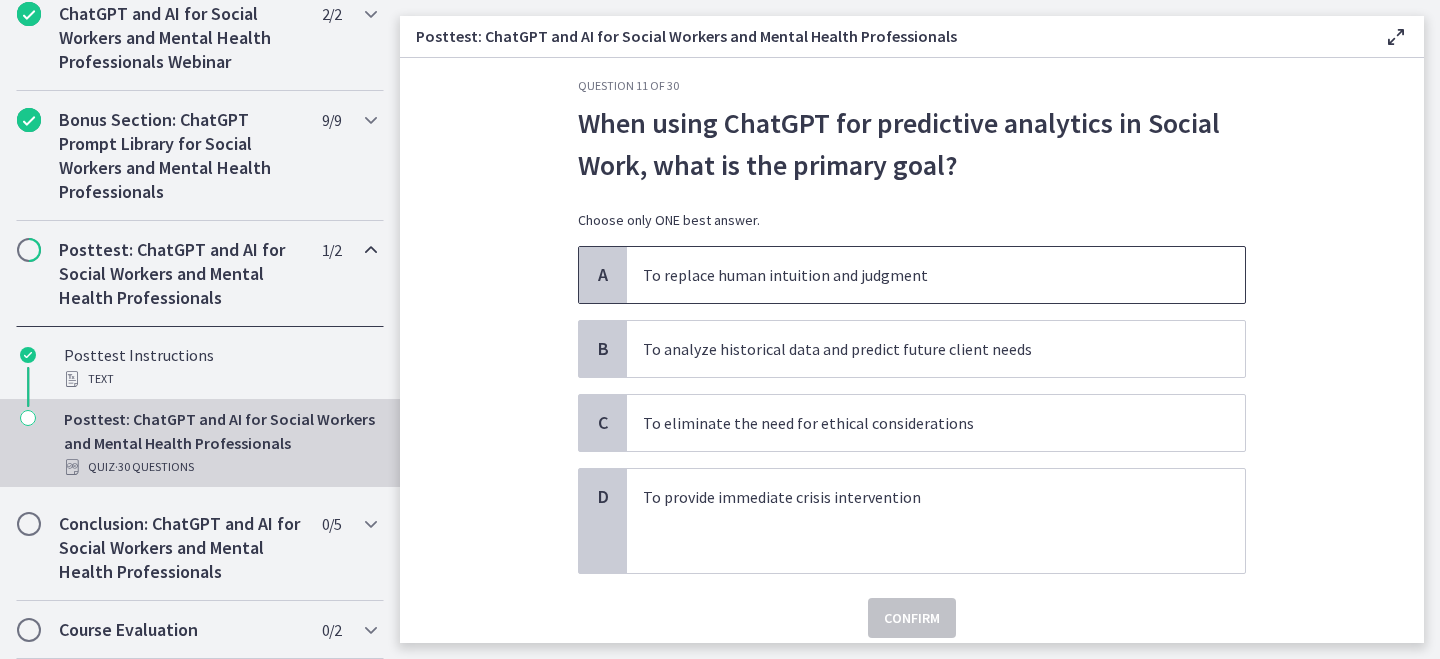 scroll, scrollTop: 21, scrollLeft: 0, axis: vertical 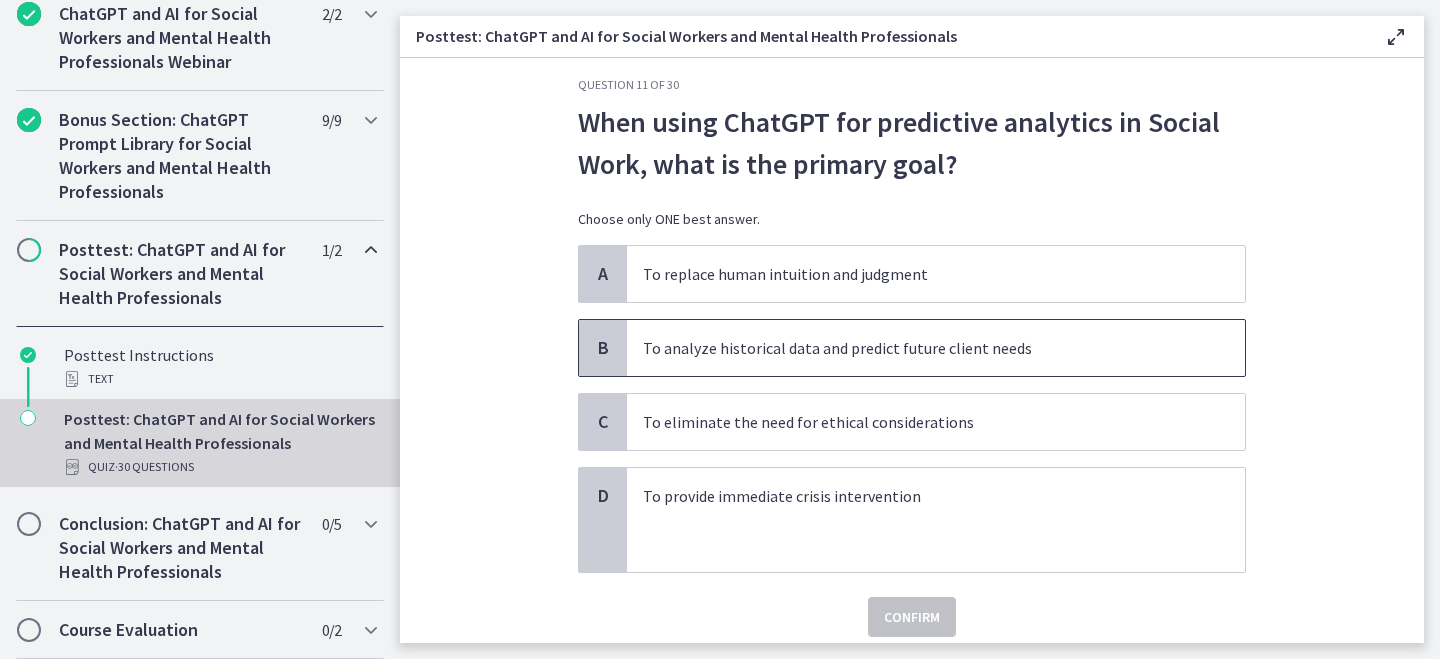 click on "To analyze historical data and predict future client needs" at bounding box center (916, 348) 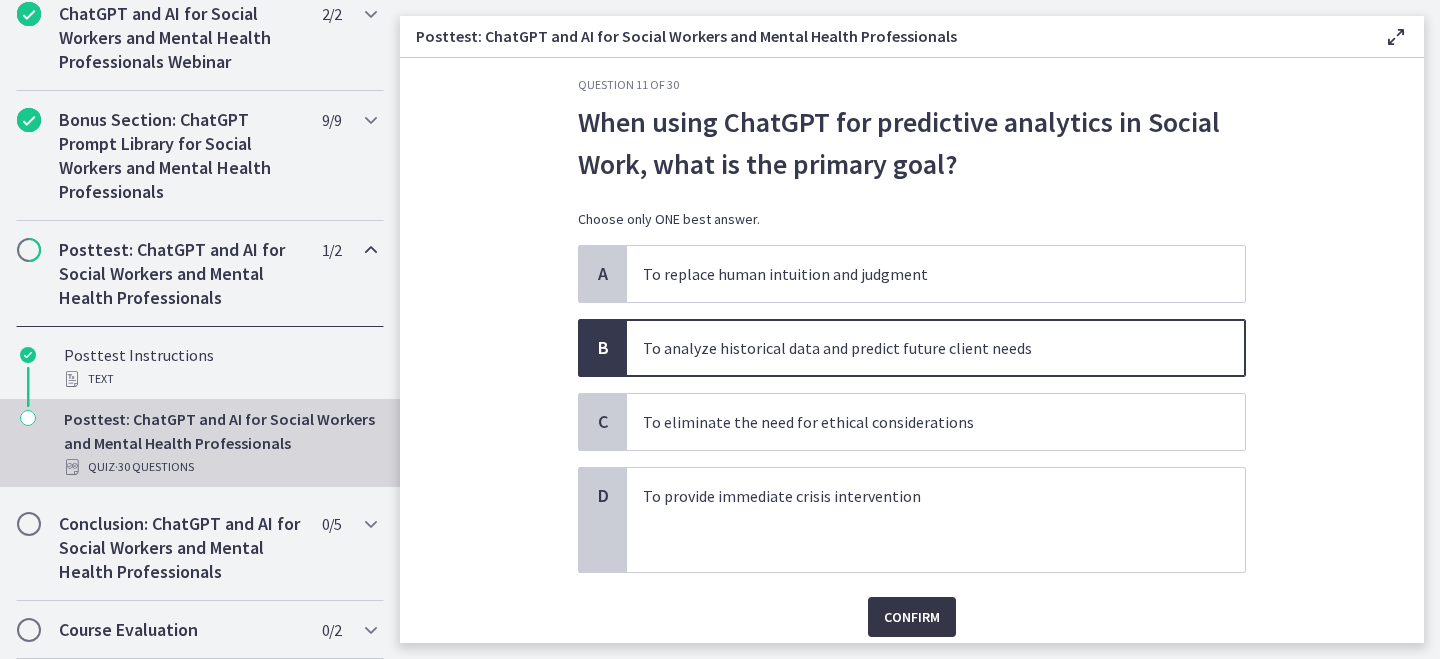 click on "Confirm" at bounding box center [912, 617] 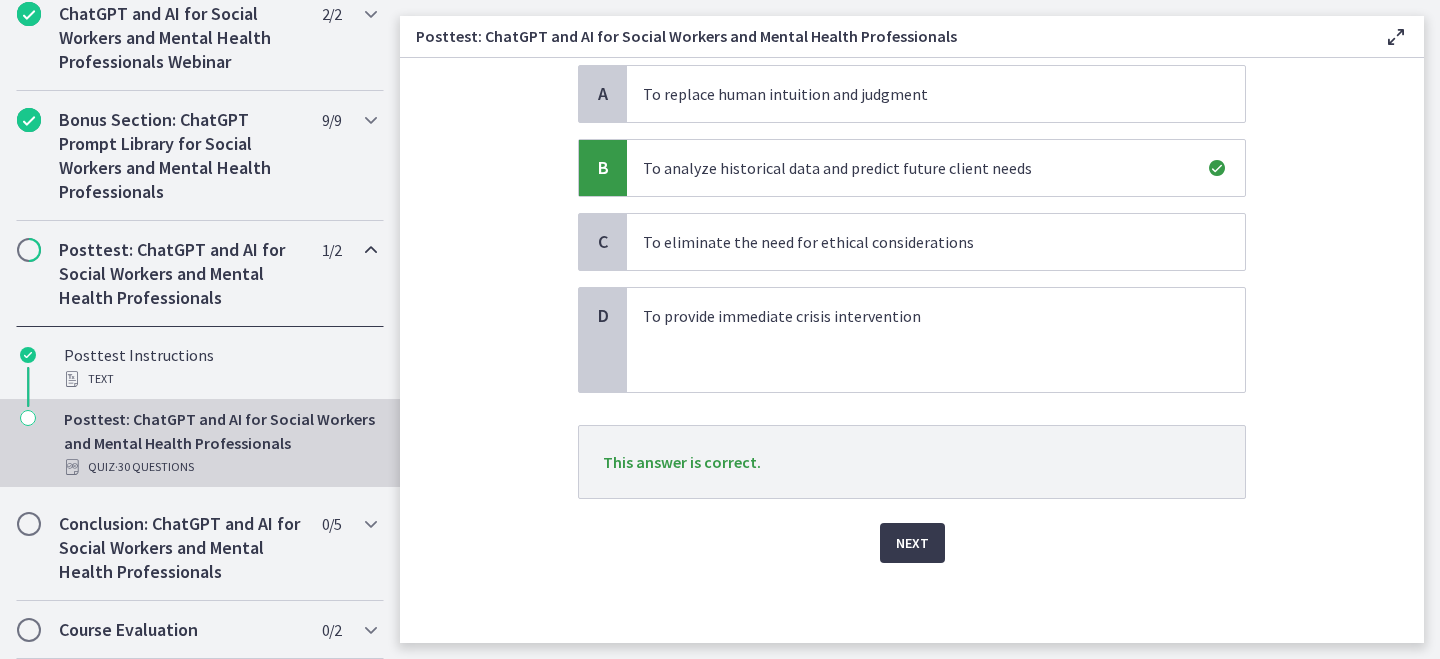 scroll, scrollTop: 201, scrollLeft: 0, axis: vertical 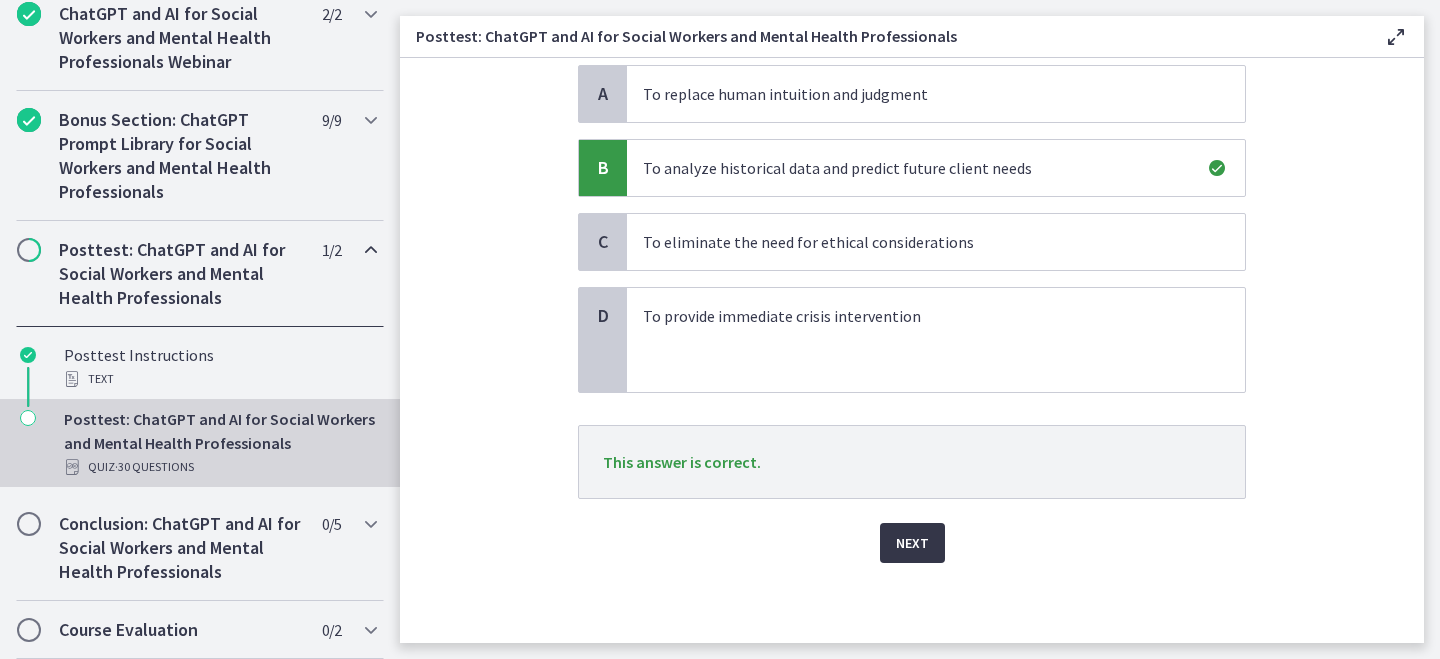 click on "Next" at bounding box center (912, 543) 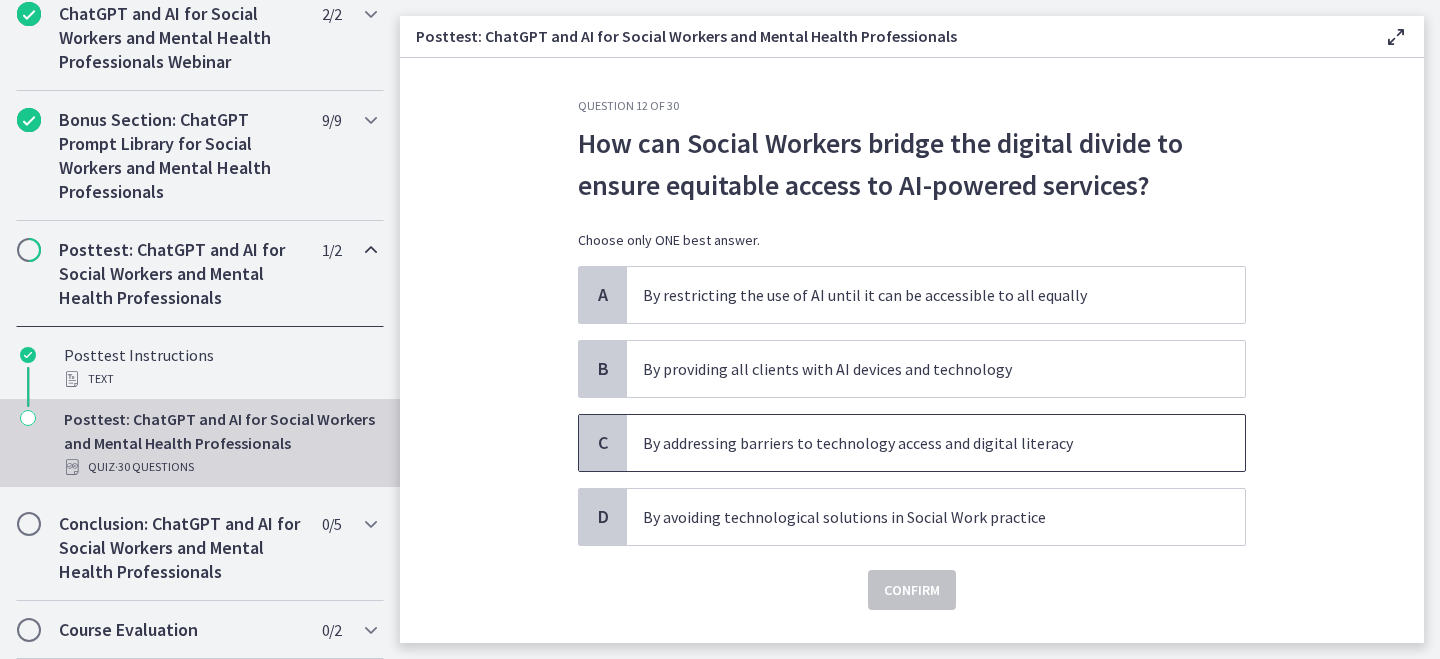 click on "By addressing barriers to technology access and digital literacy" at bounding box center [916, 443] 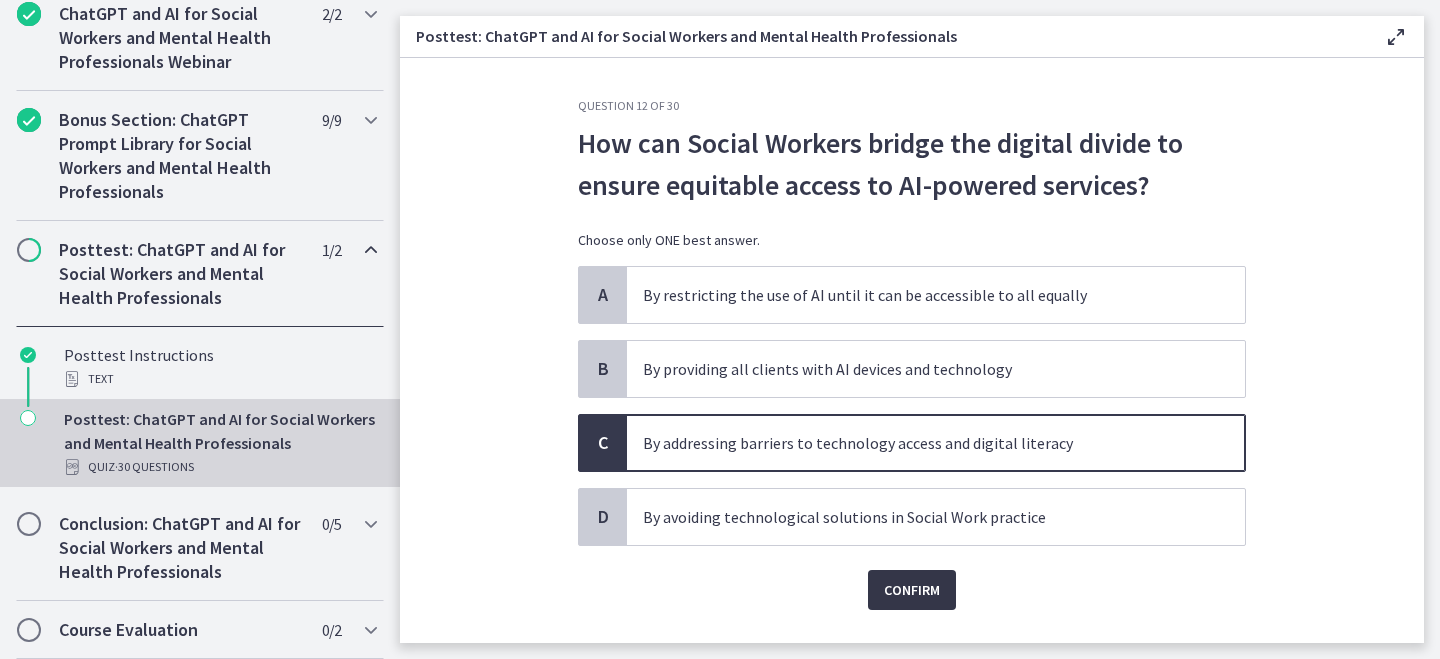 click on "Confirm" at bounding box center (912, 590) 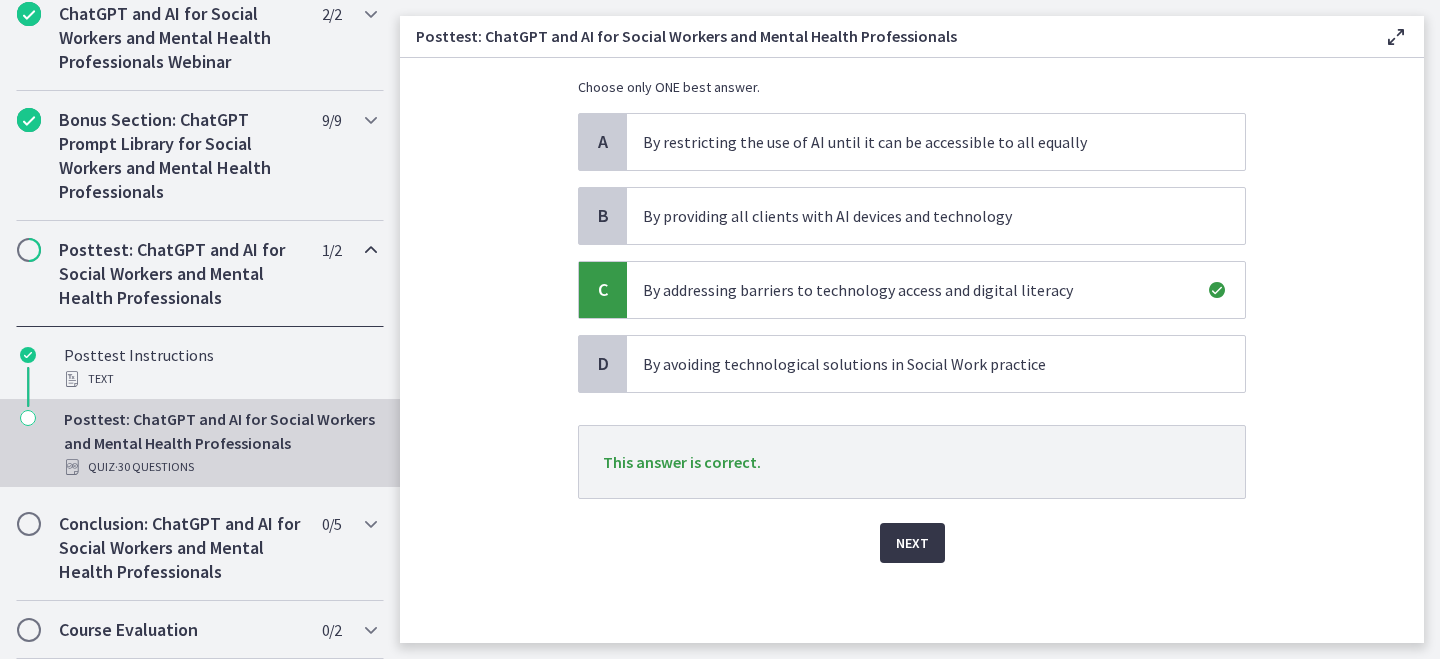 scroll, scrollTop: 153, scrollLeft: 0, axis: vertical 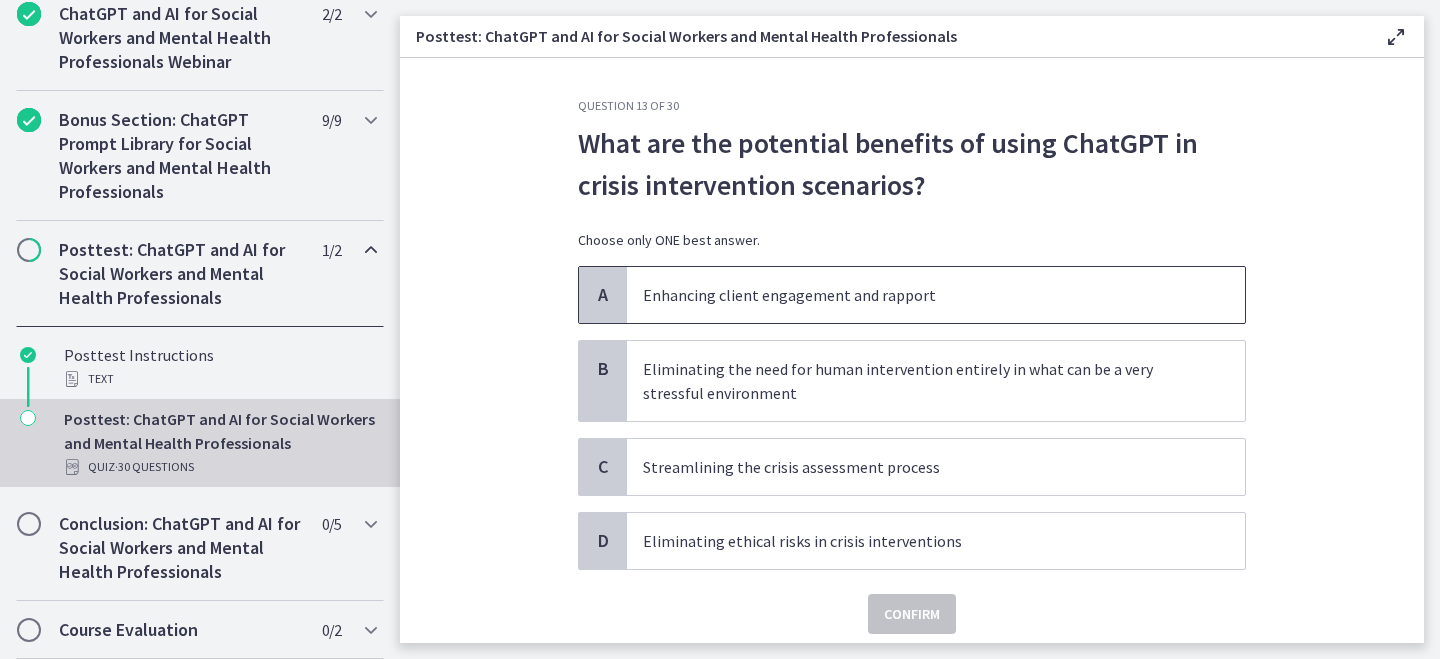 click on "Enhancing client engagement and rapport" at bounding box center (916, 295) 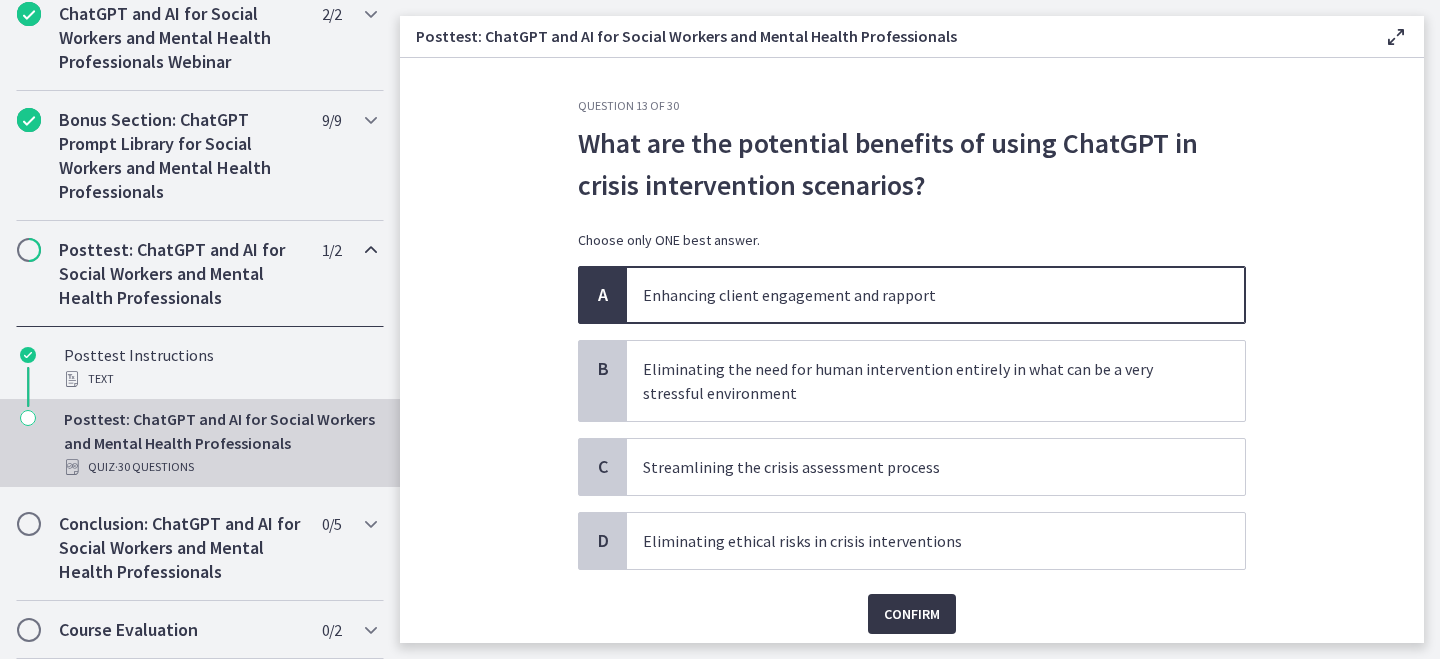 click on "Confirm" at bounding box center (912, 614) 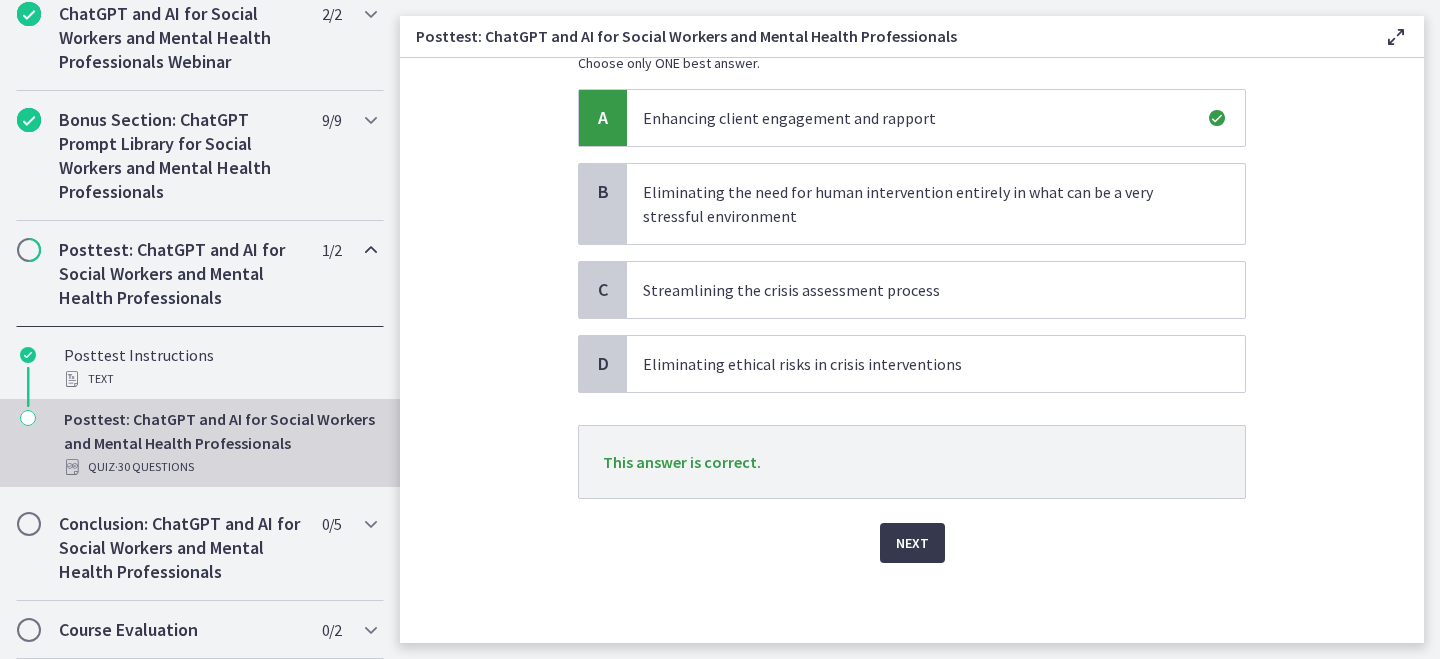 scroll, scrollTop: 177, scrollLeft: 0, axis: vertical 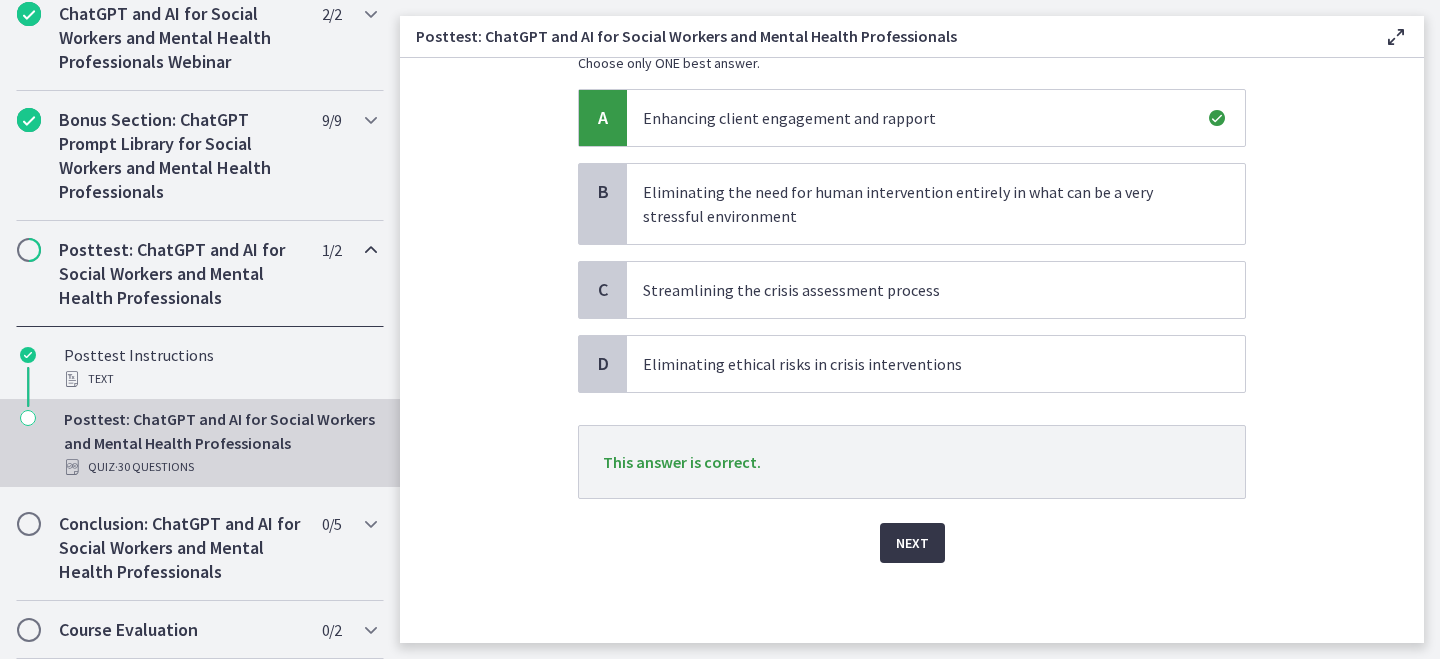 click on "Next" at bounding box center [912, 543] 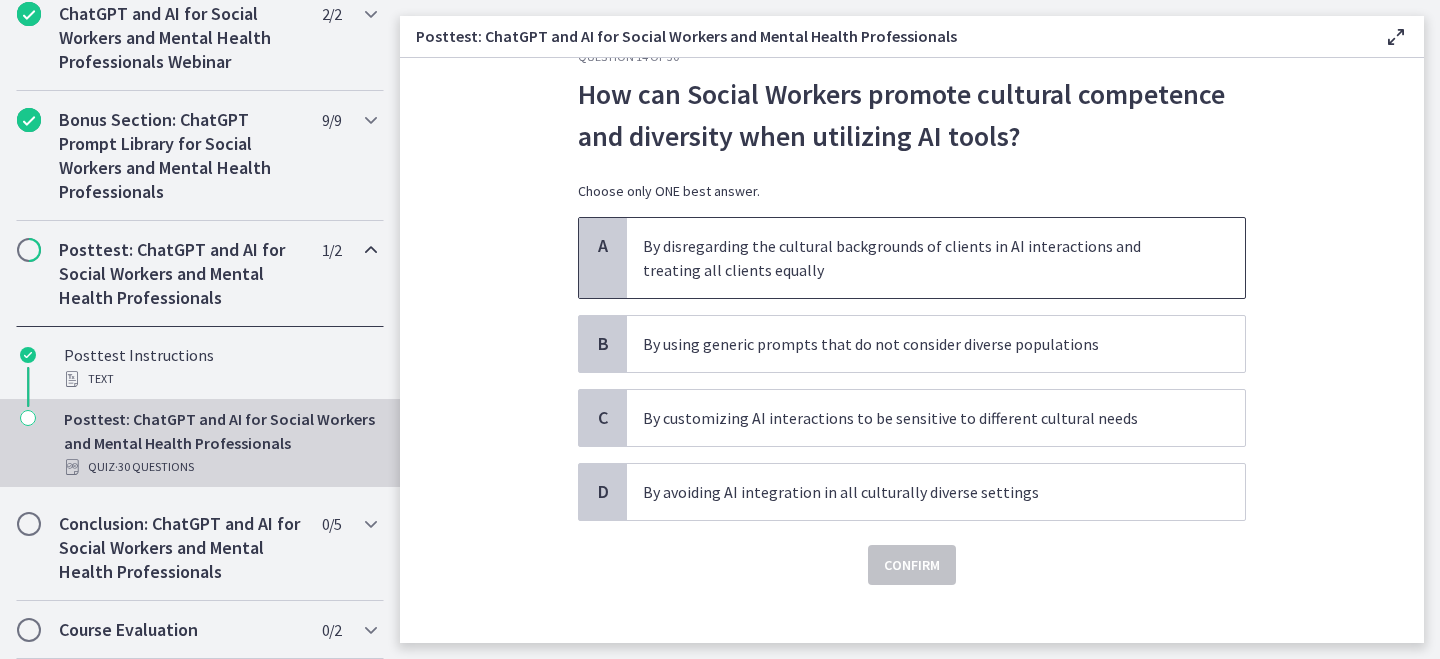 scroll, scrollTop: 40, scrollLeft: 0, axis: vertical 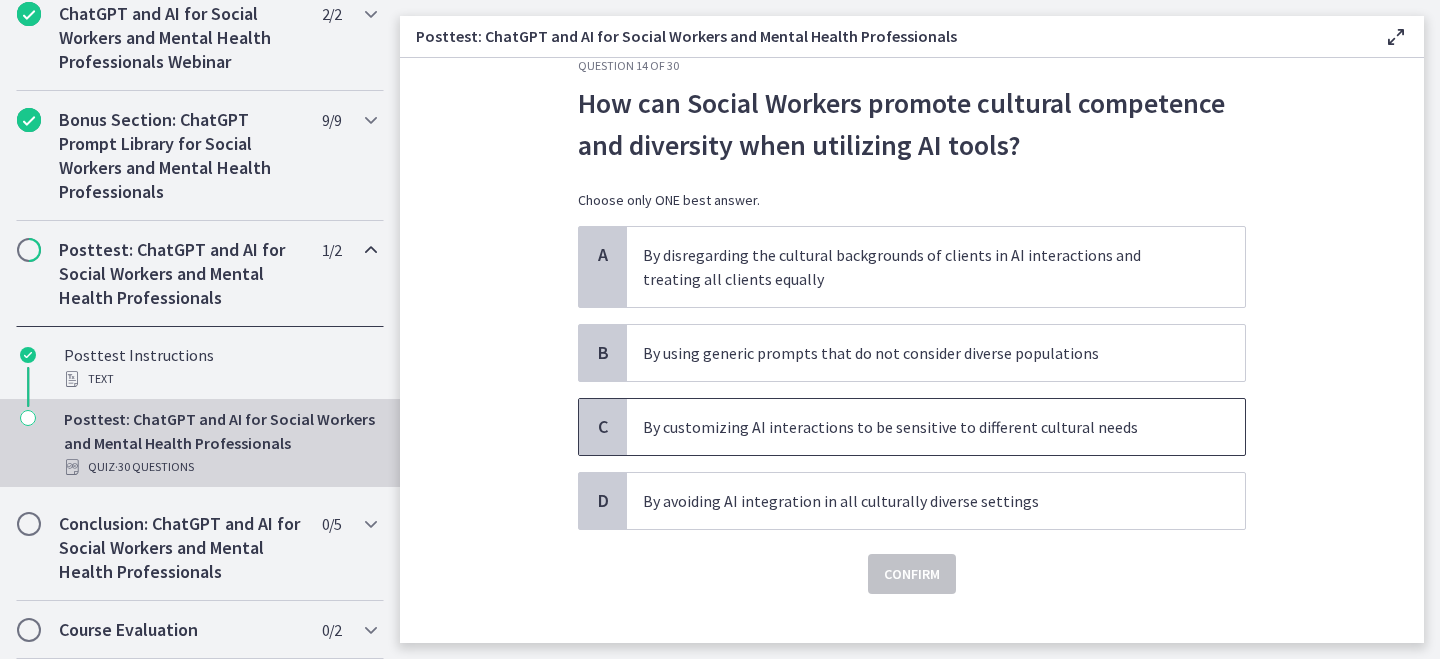 click on "By customizing AI interactions to be sensitive to different cultural needs" at bounding box center [916, 427] 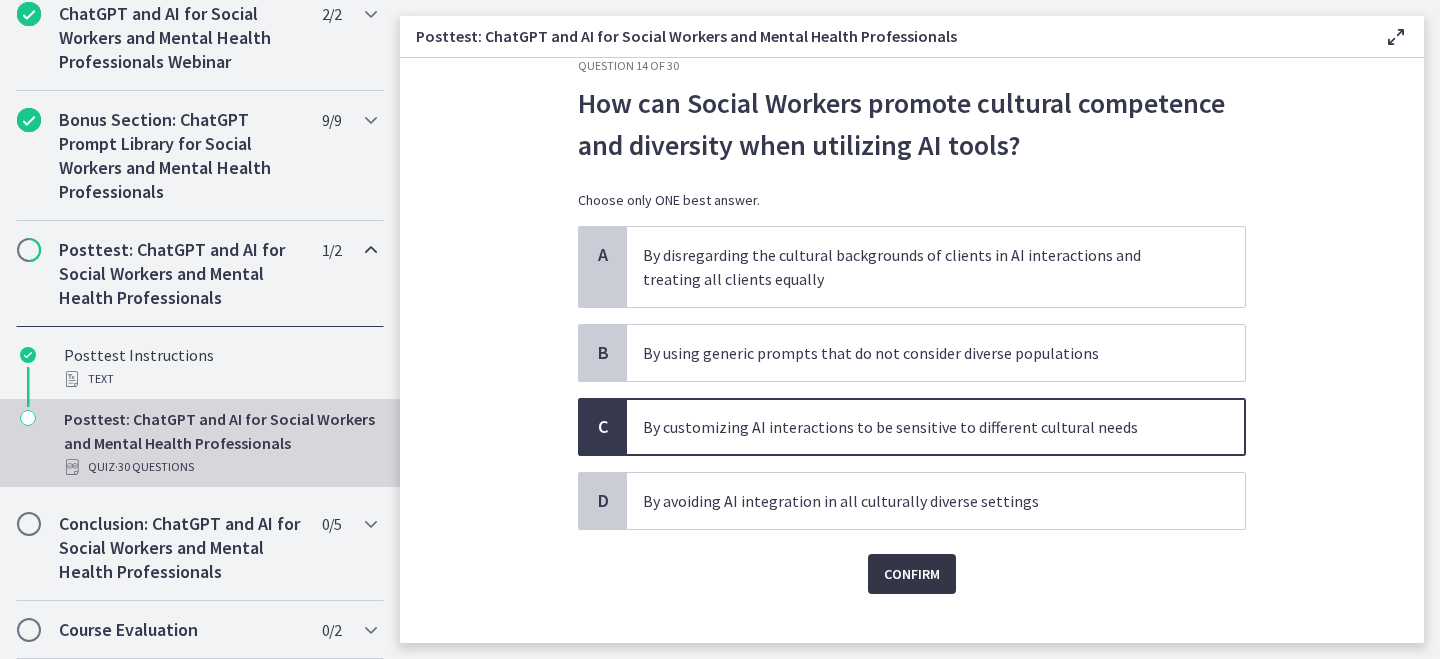 click on "Confirm" at bounding box center [912, 574] 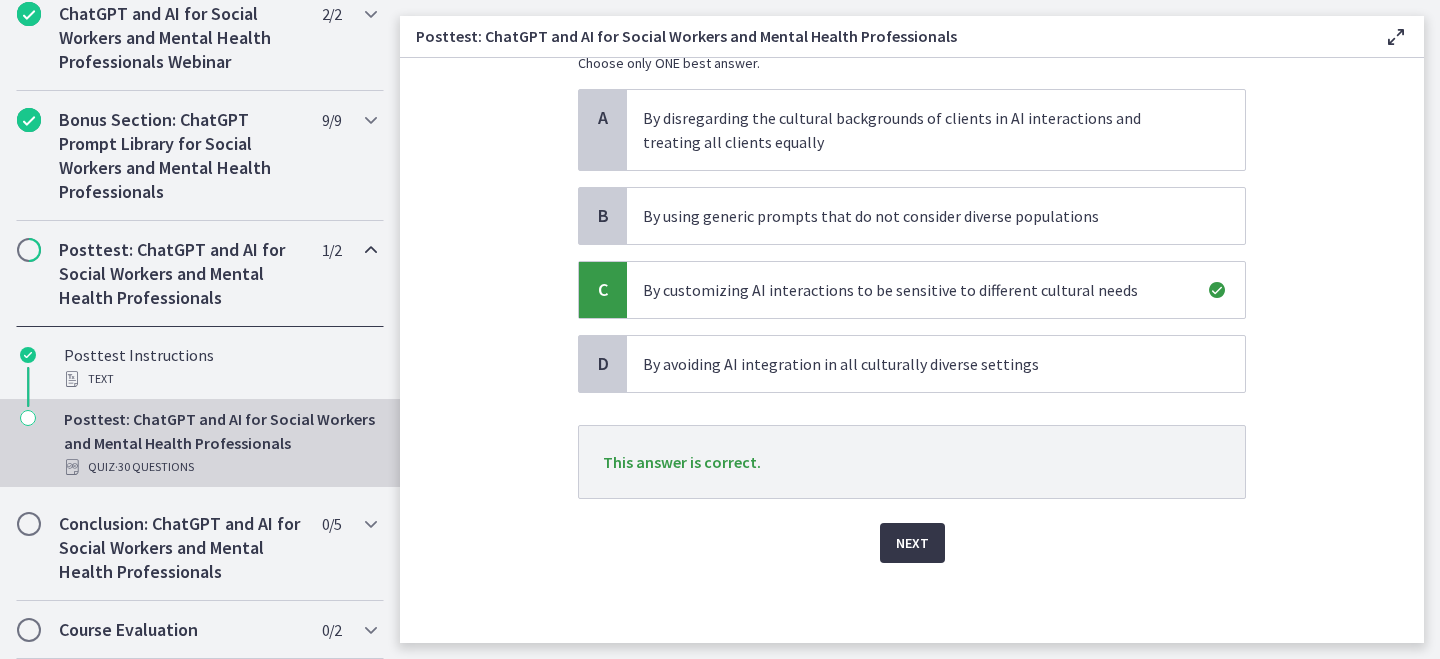 scroll, scrollTop: 177, scrollLeft: 0, axis: vertical 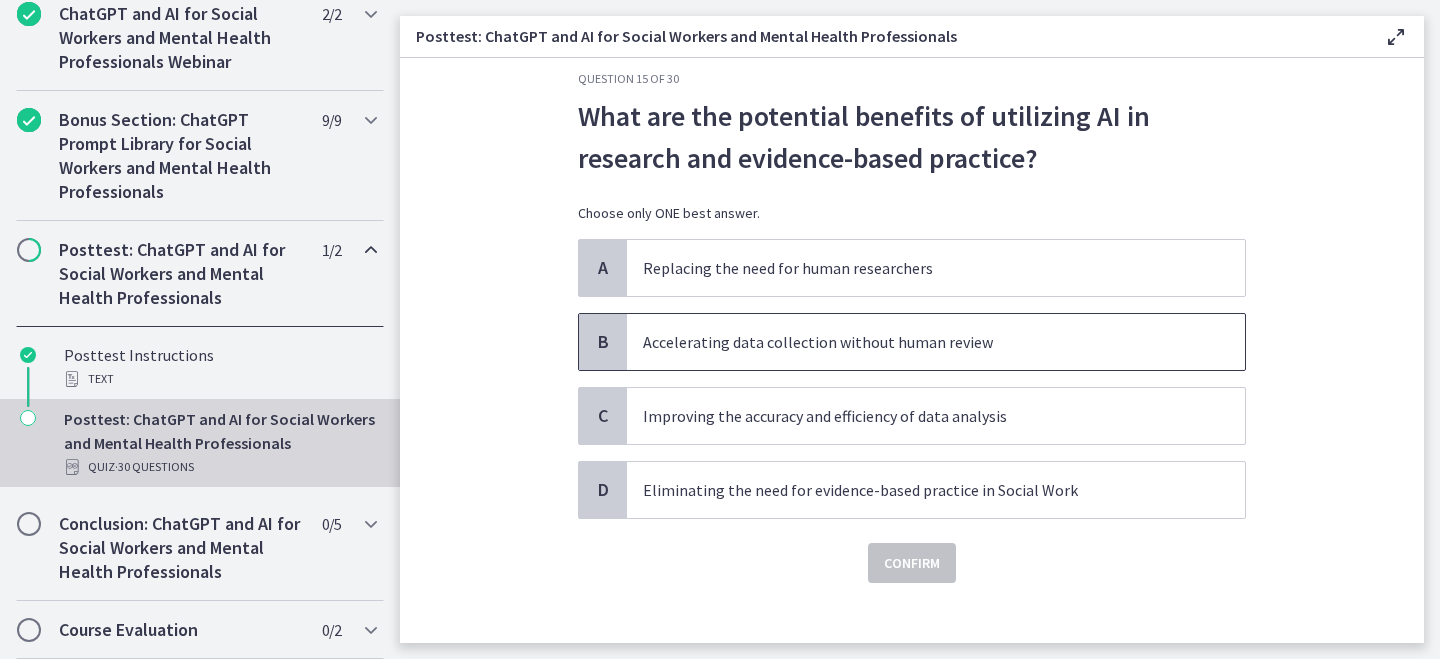 click on "Accelerating data collection without human review" at bounding box center [916, 342] 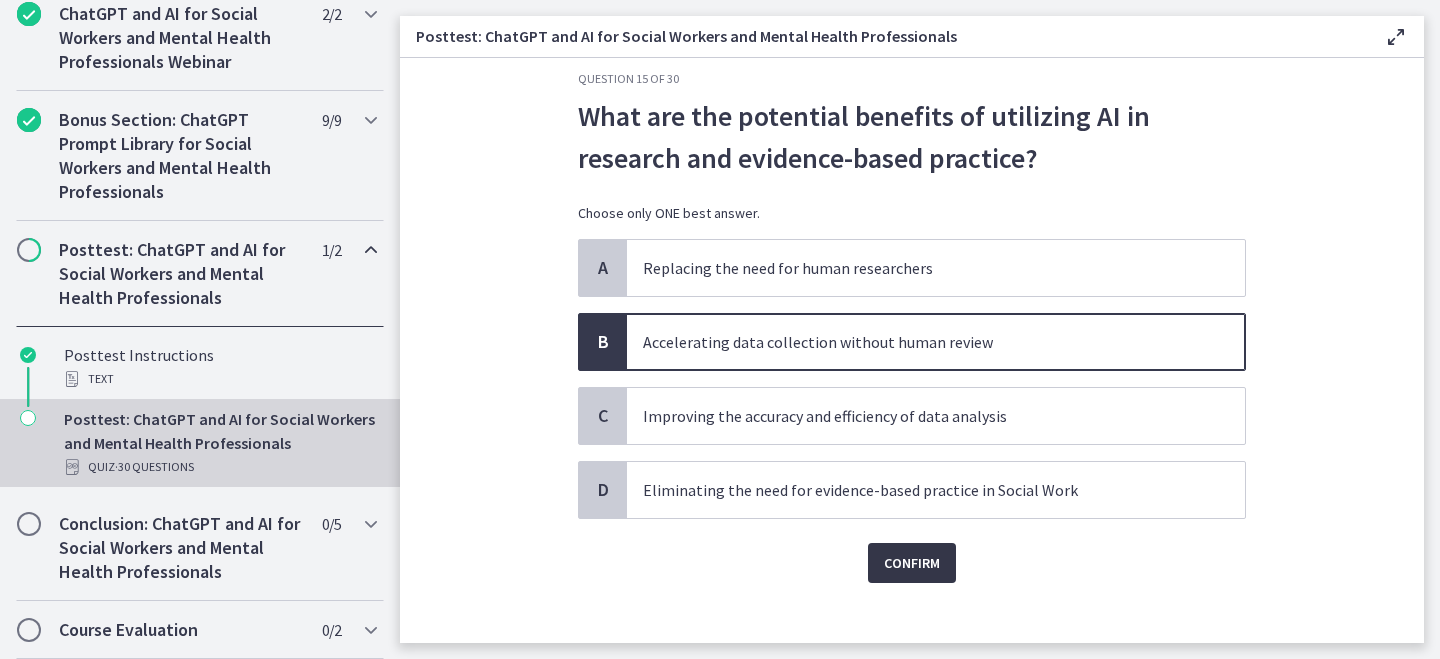click on "Confirm" at bounding box center (912, 563) 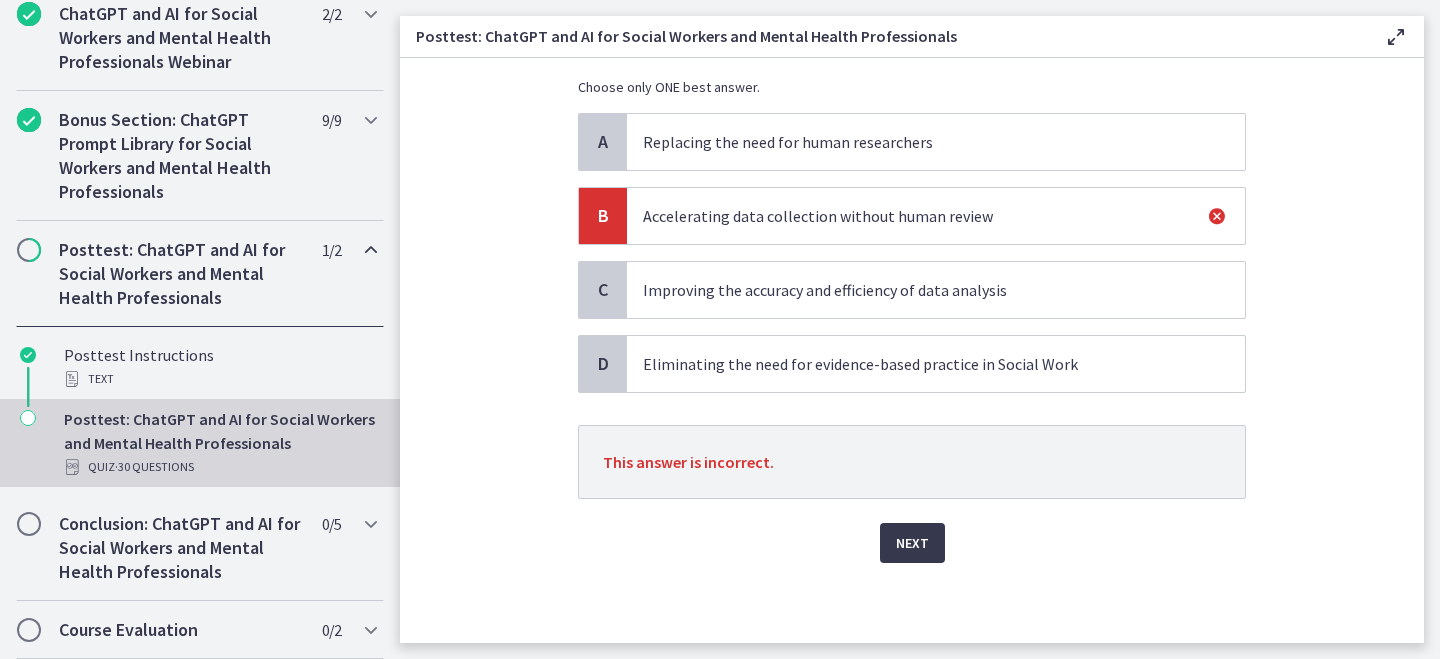 scroll, scrollTop: 153, scrollLeft: 0, axis: vertical 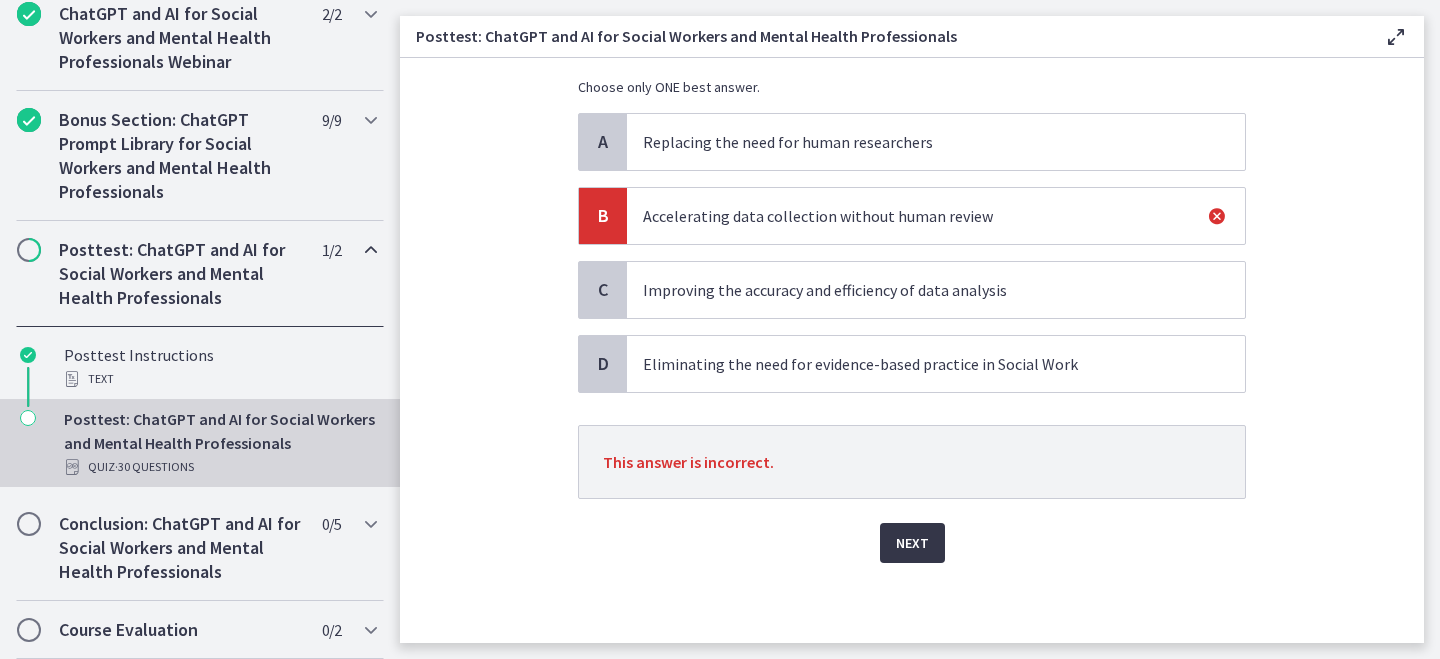 click on "Next" at bounding box center [912, 543] 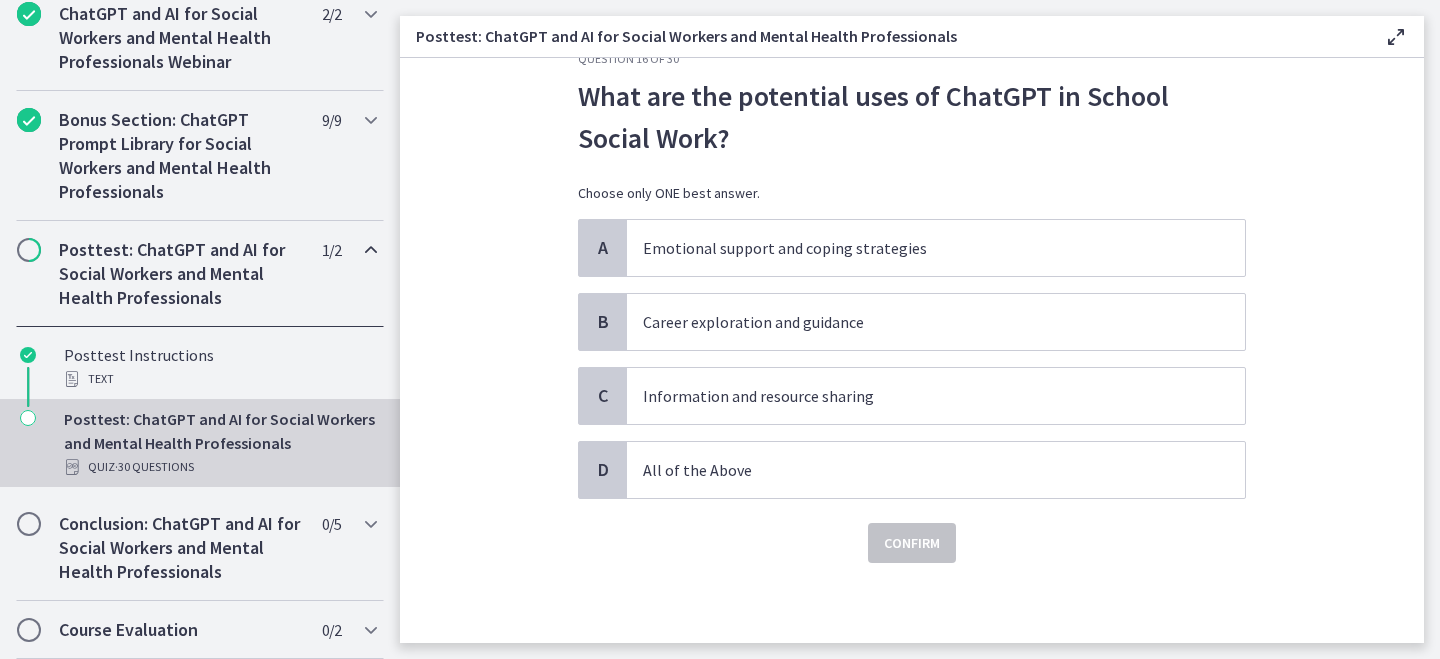scroll, scrollTop: 47, scrollLeft: 0, axis: vertical 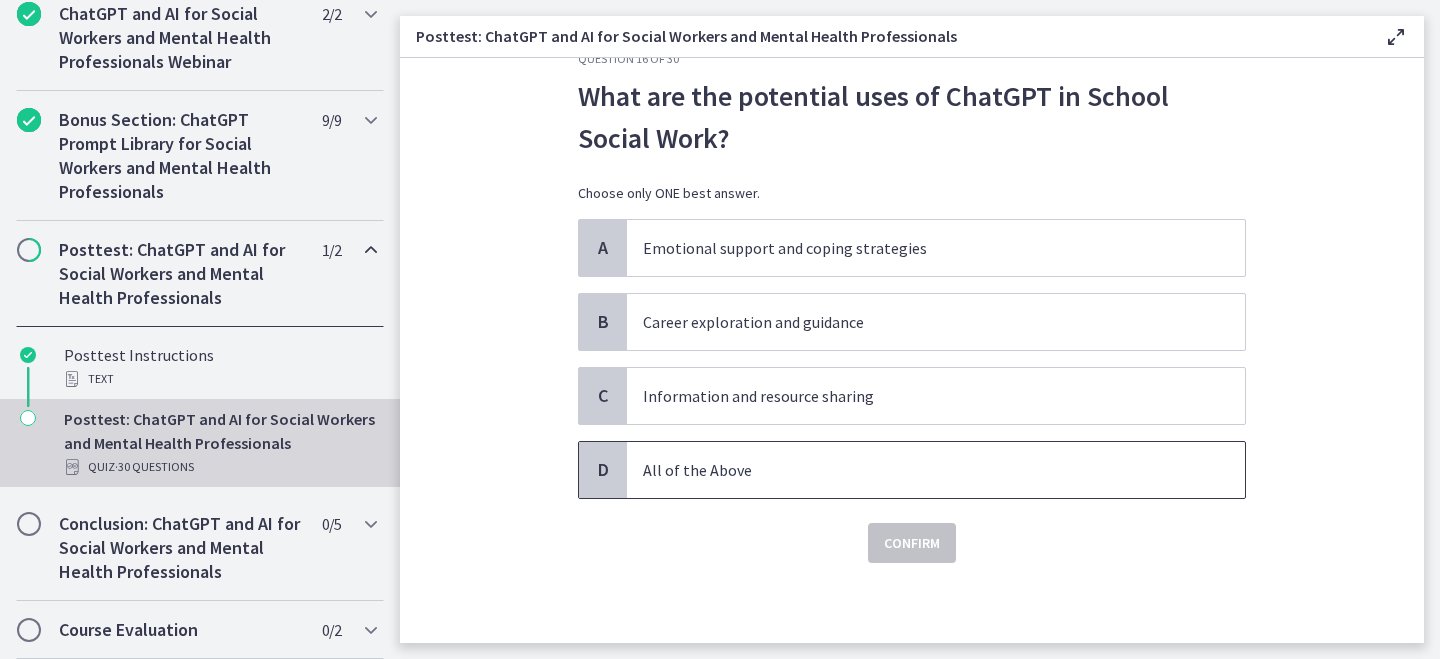 click on "All of the Above" at bounding box center [916, 470] 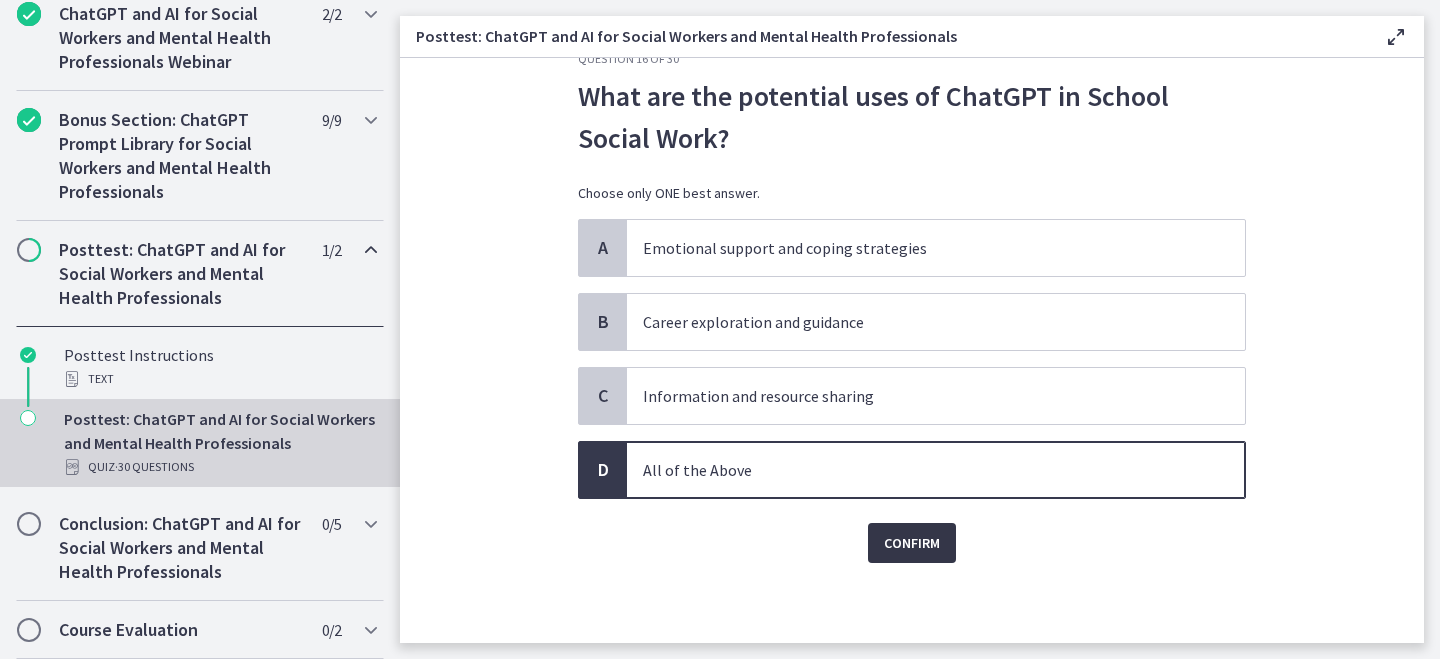 click on "Confirm" at bounding box center (912, 543) 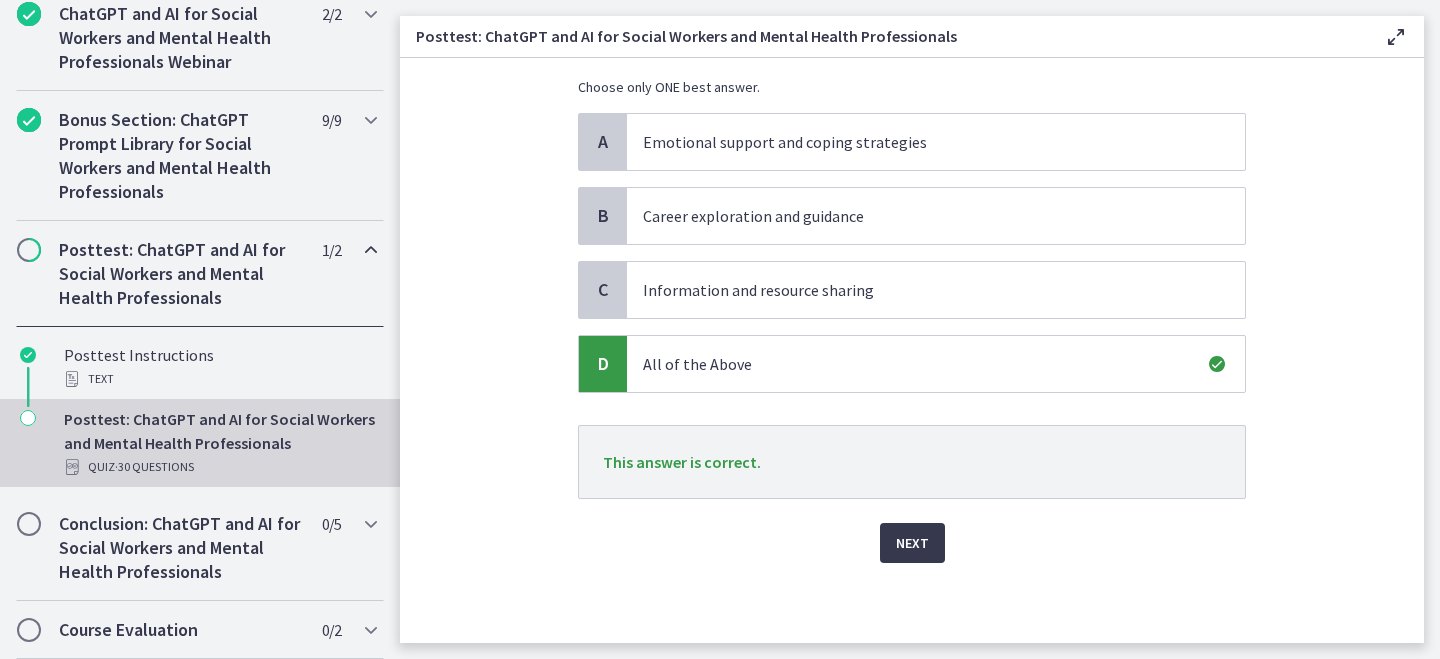 scroll, scrollTop: 153, scrollLeft: 0, axis: vertical 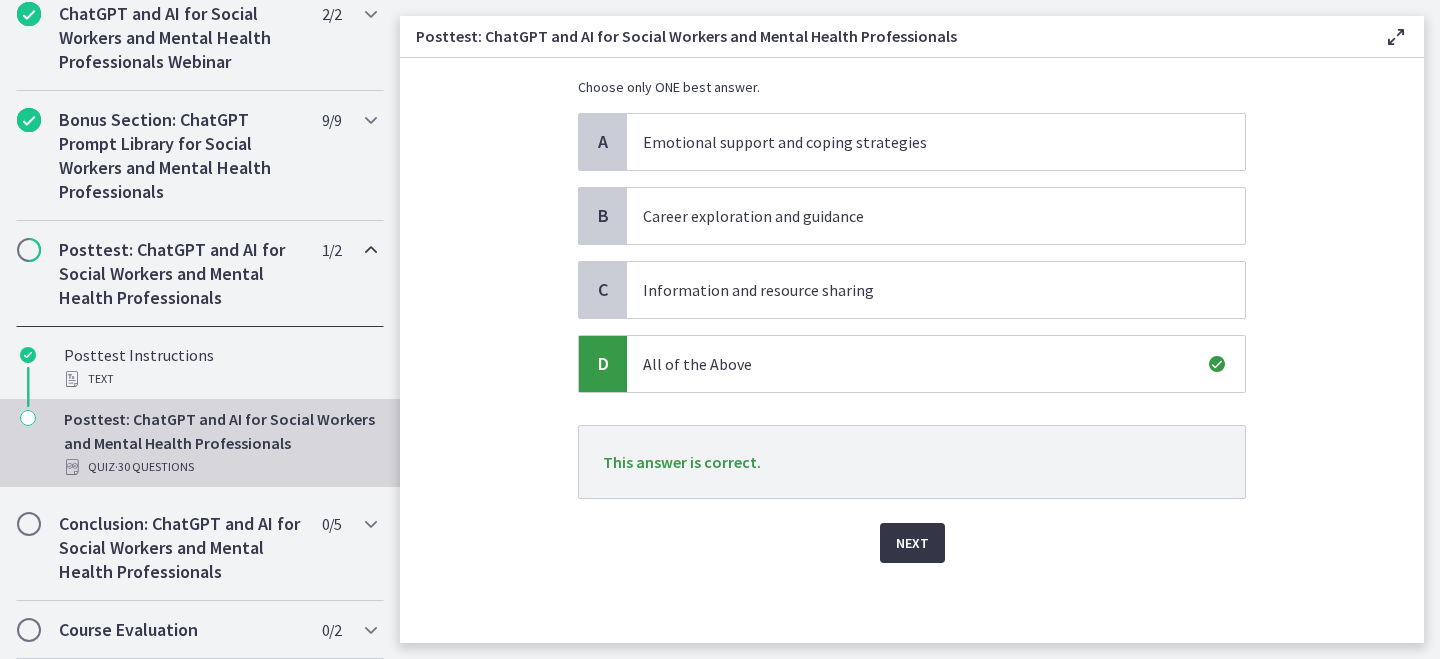 click on "Next" at bounding box center (912, 543) 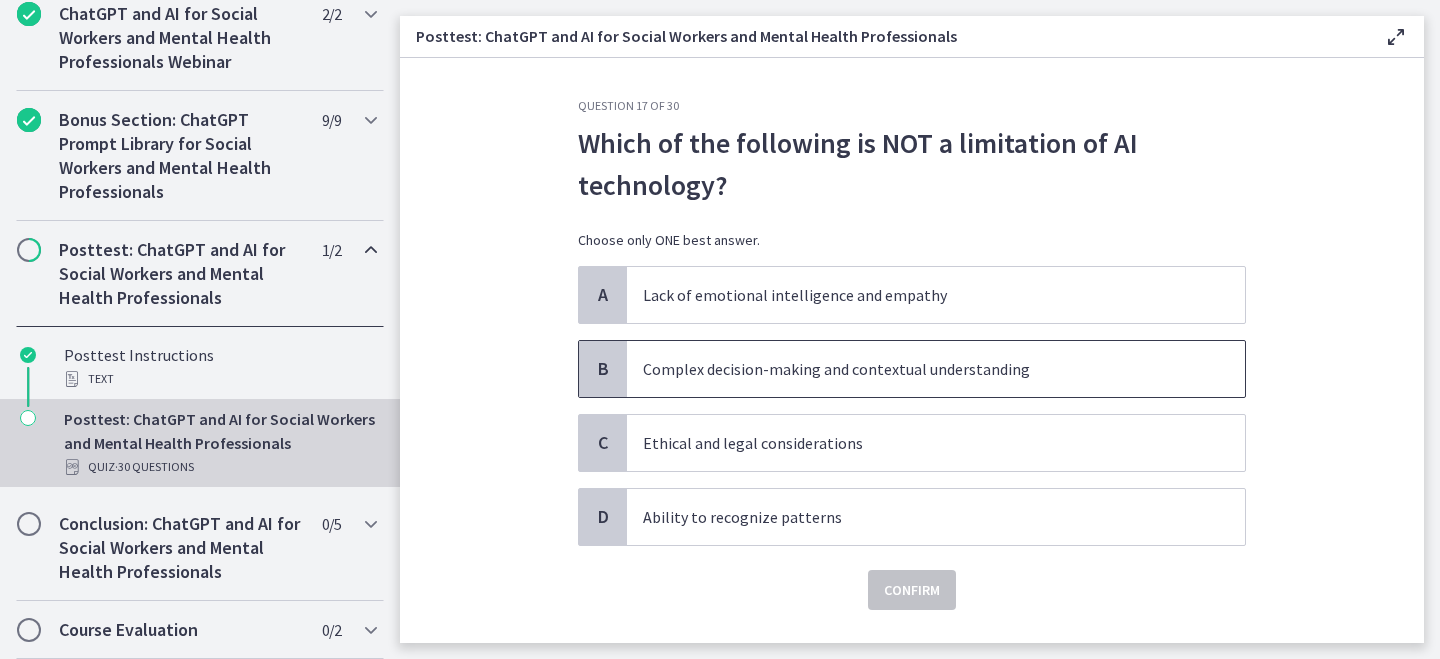 click on "Complex decision-making and contextual understanding" at bounding box center [916, 369] 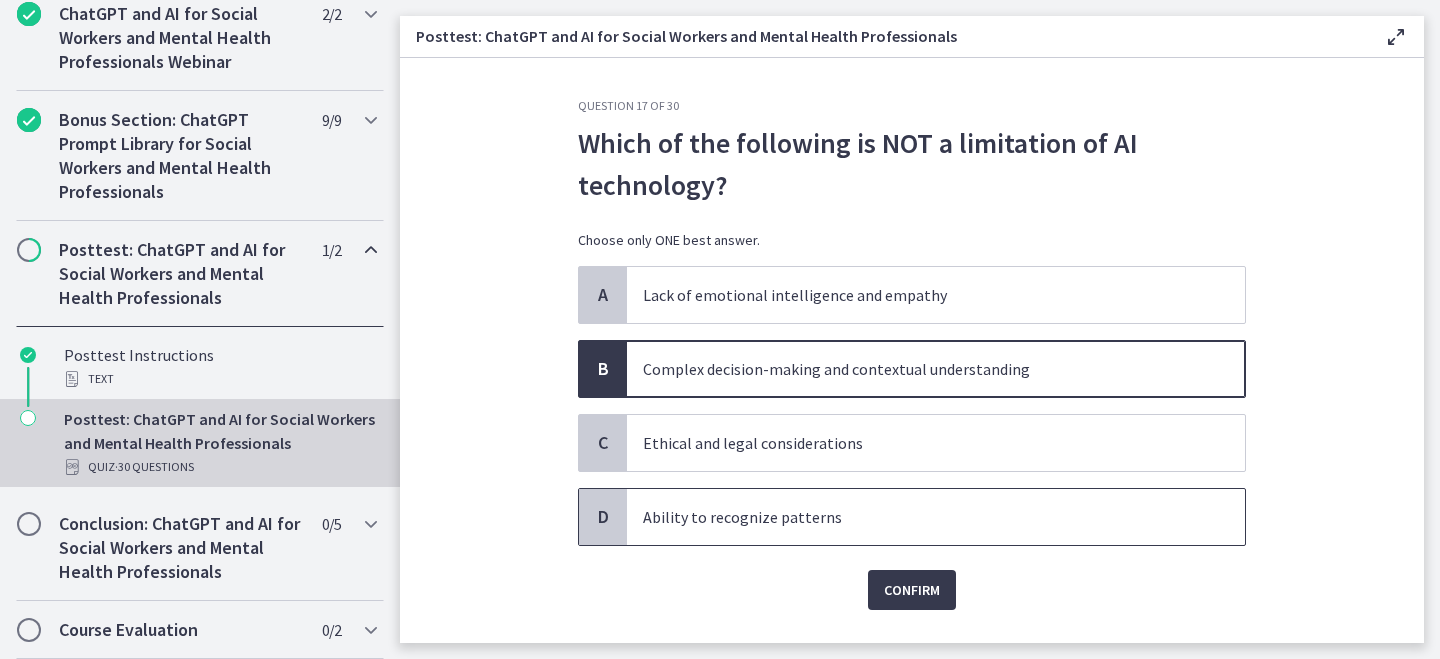 click on "Ability to recognize patterns" at bounding box center (916, 517) 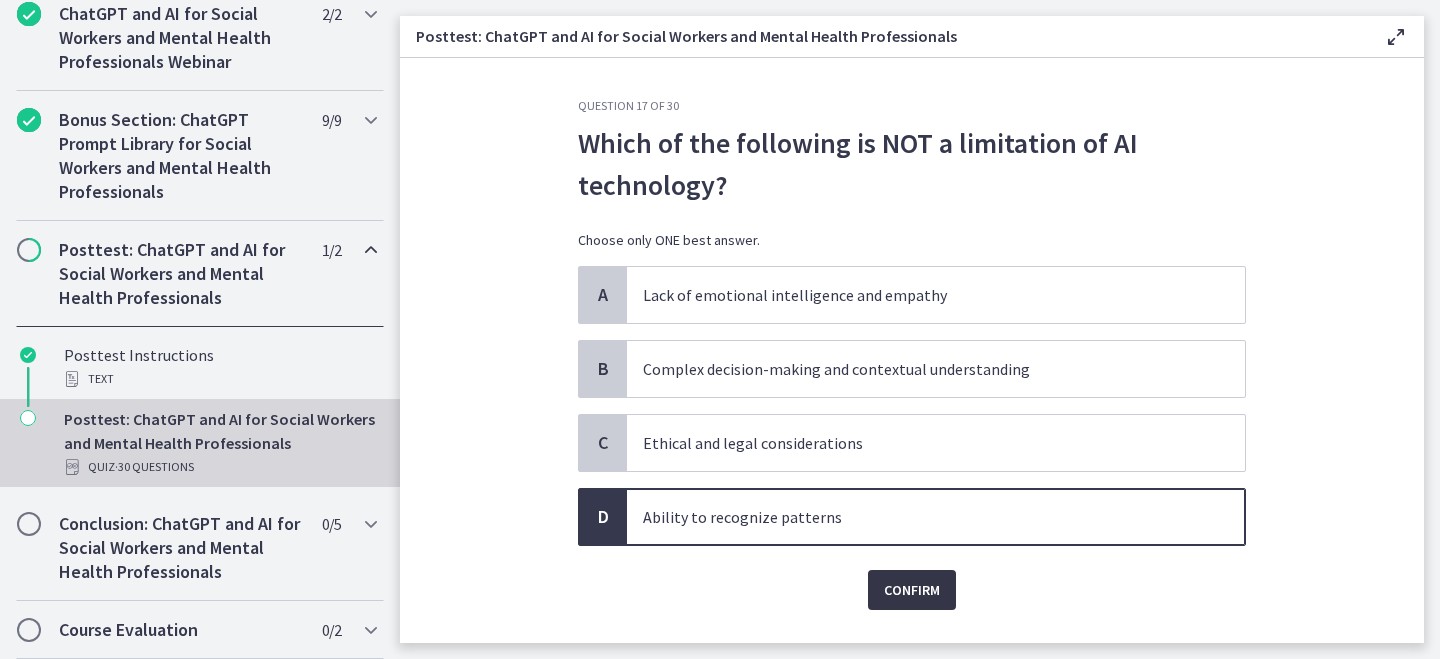 click on "Confirm" at bounding box center (912, 590) 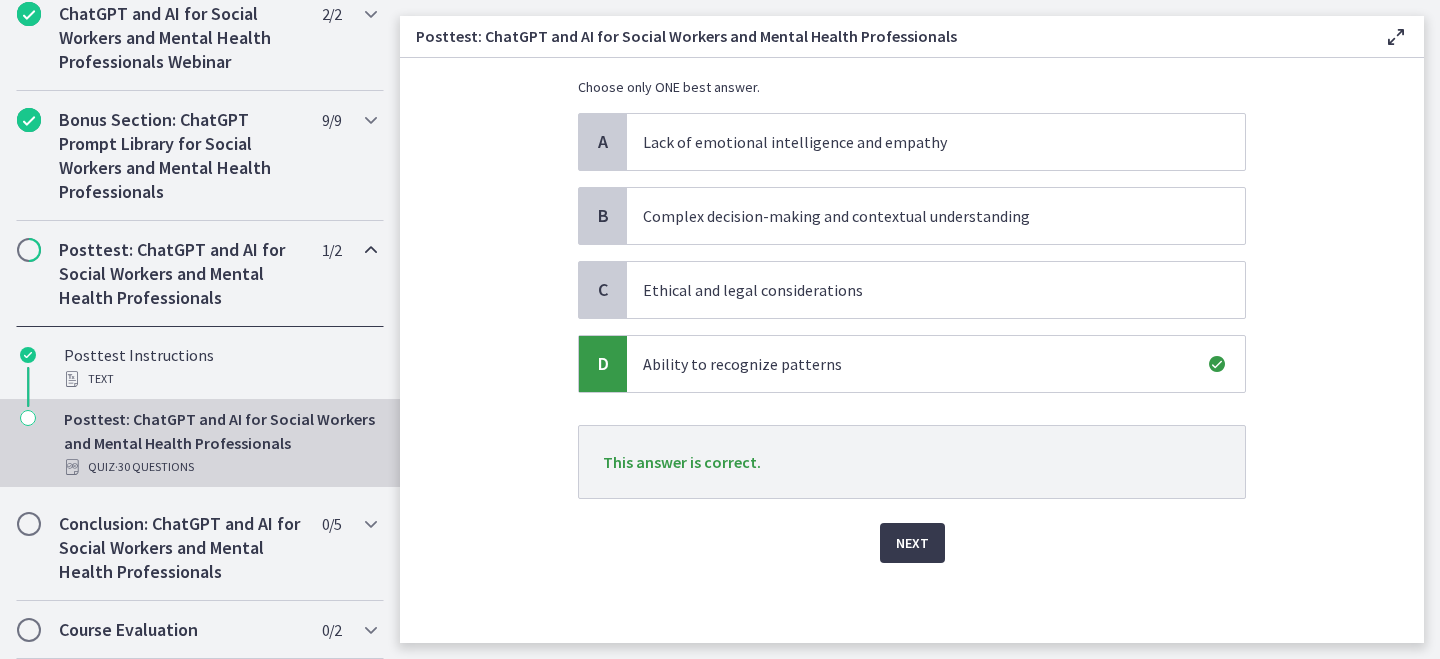 scroll, scrollTop: 153, scrollLeft: 0, axis: vertical 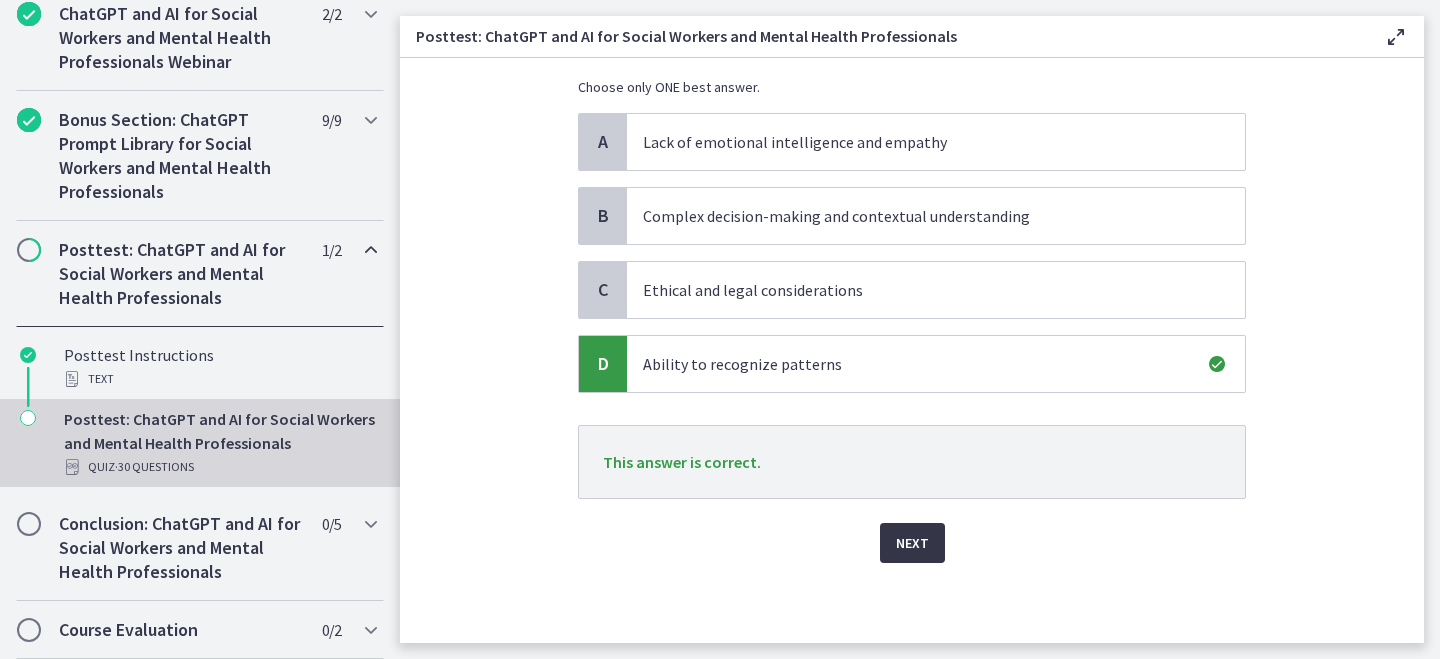 click on "Next" at bounding box center [912, 543] 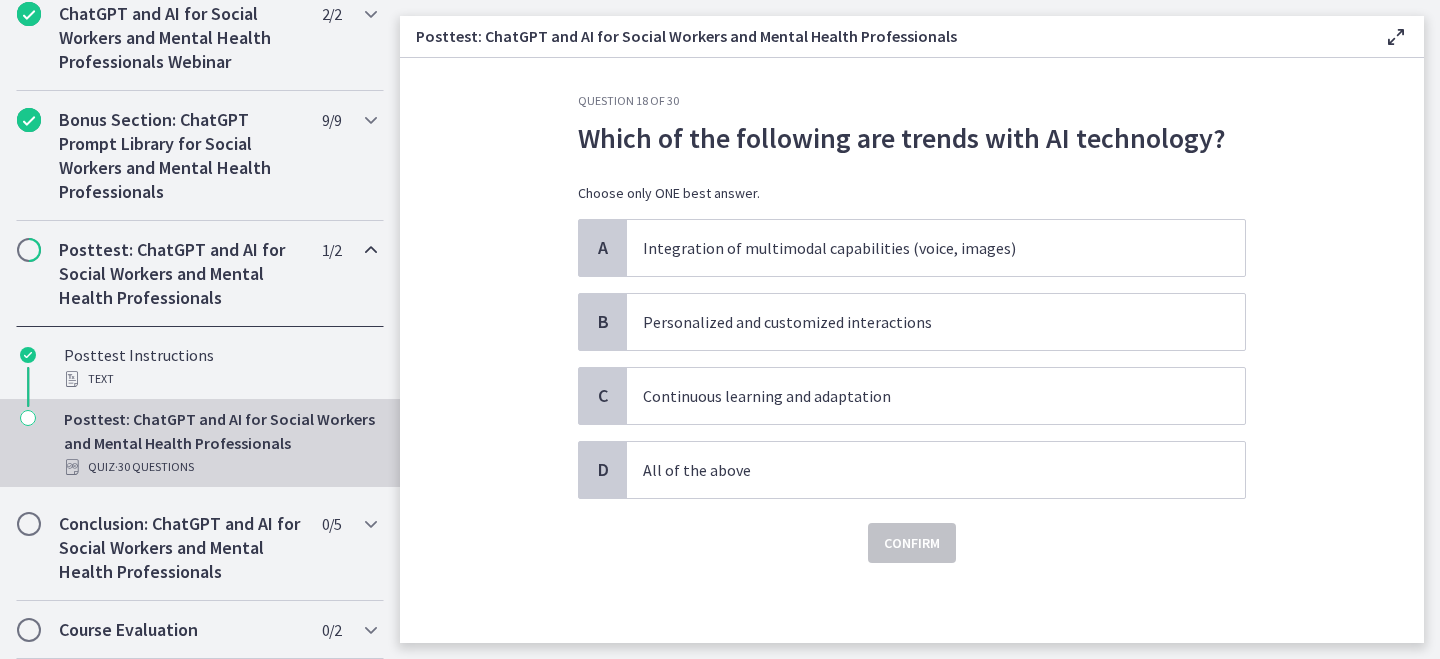 scroll, scrollTop: 0, scrollLeft: 0, axis: both 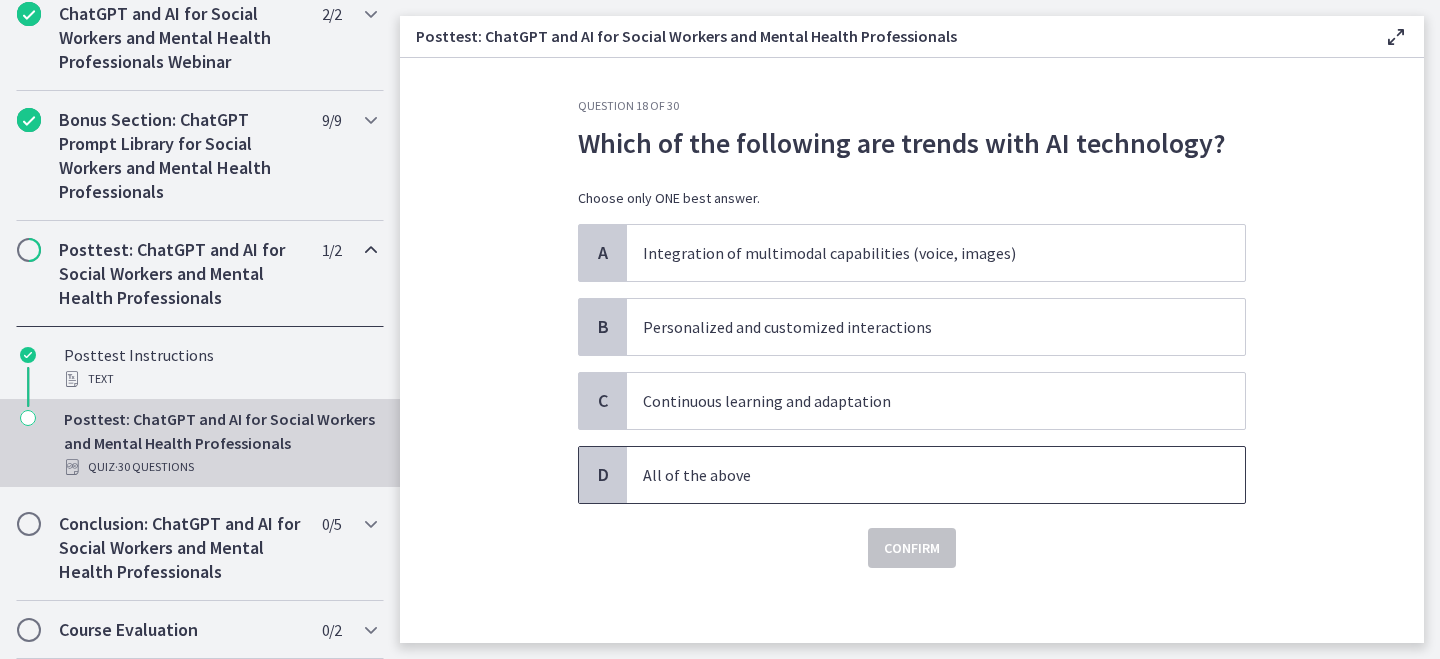 click on "All of the above" at bounding box center [936, 475] 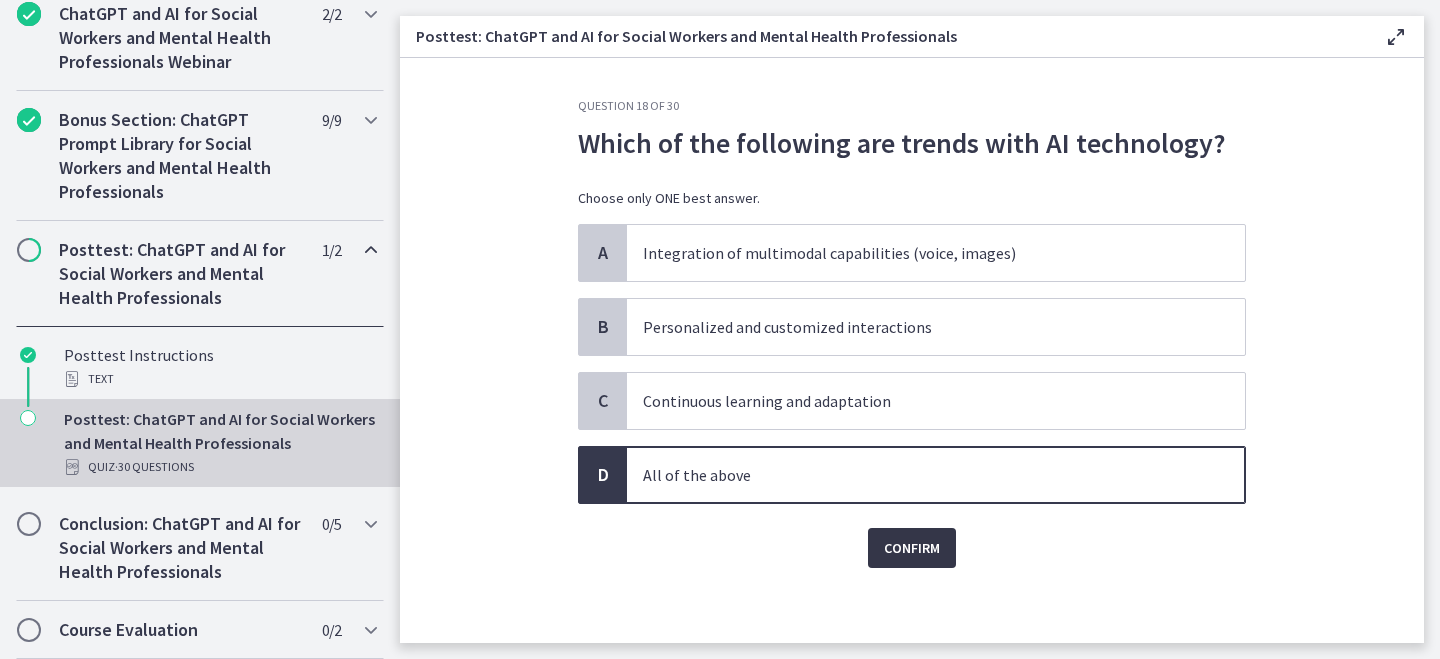 click on "Confirm" at bounding box center [912, 548] 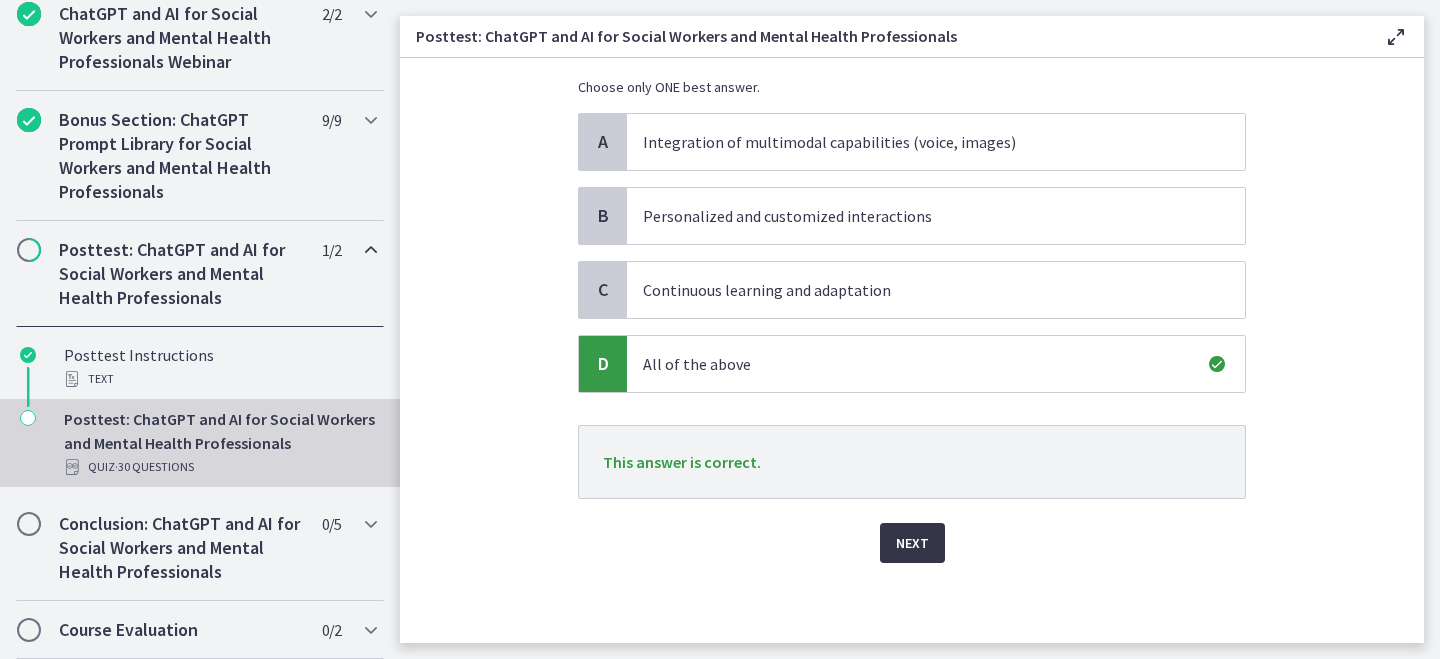 scroll, scrollTop: 111, scrollLeft: 0, axis: vertical 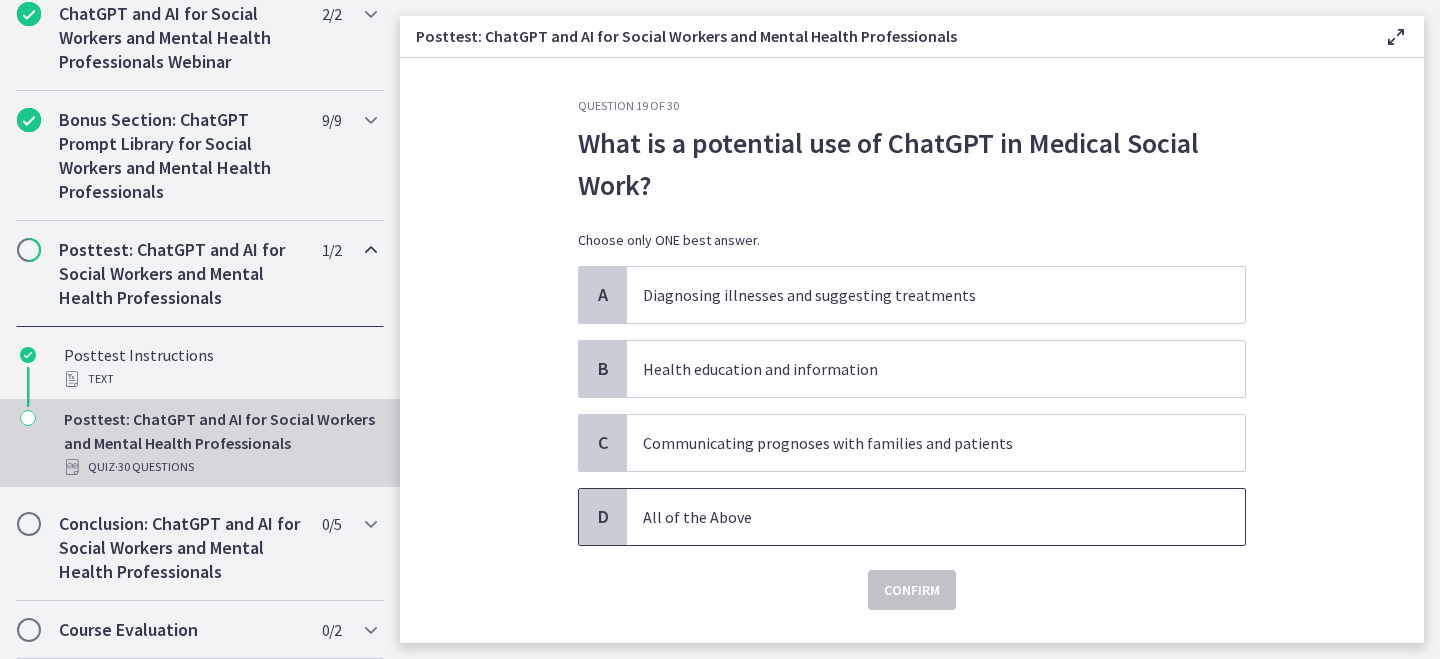 click on "All of the Above" at bounding box center (916, 517) 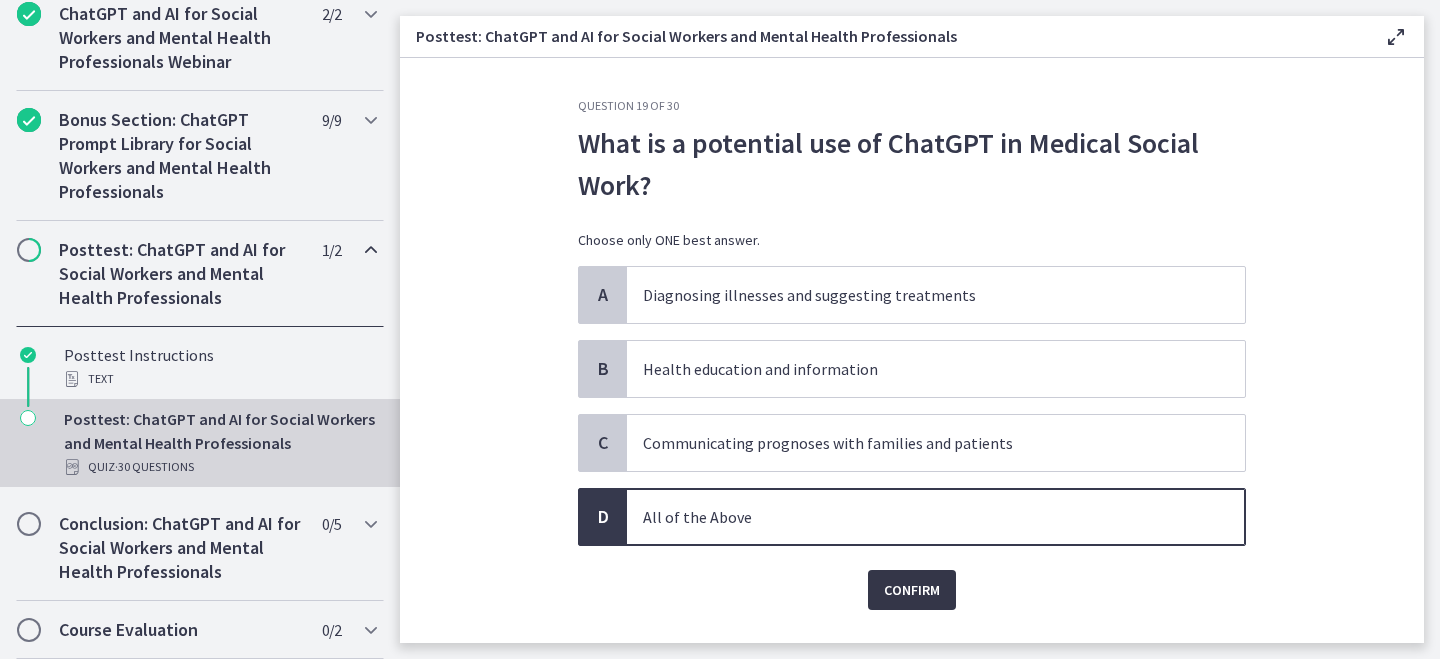 click on "Confirm" at bounding box center (912, 590) 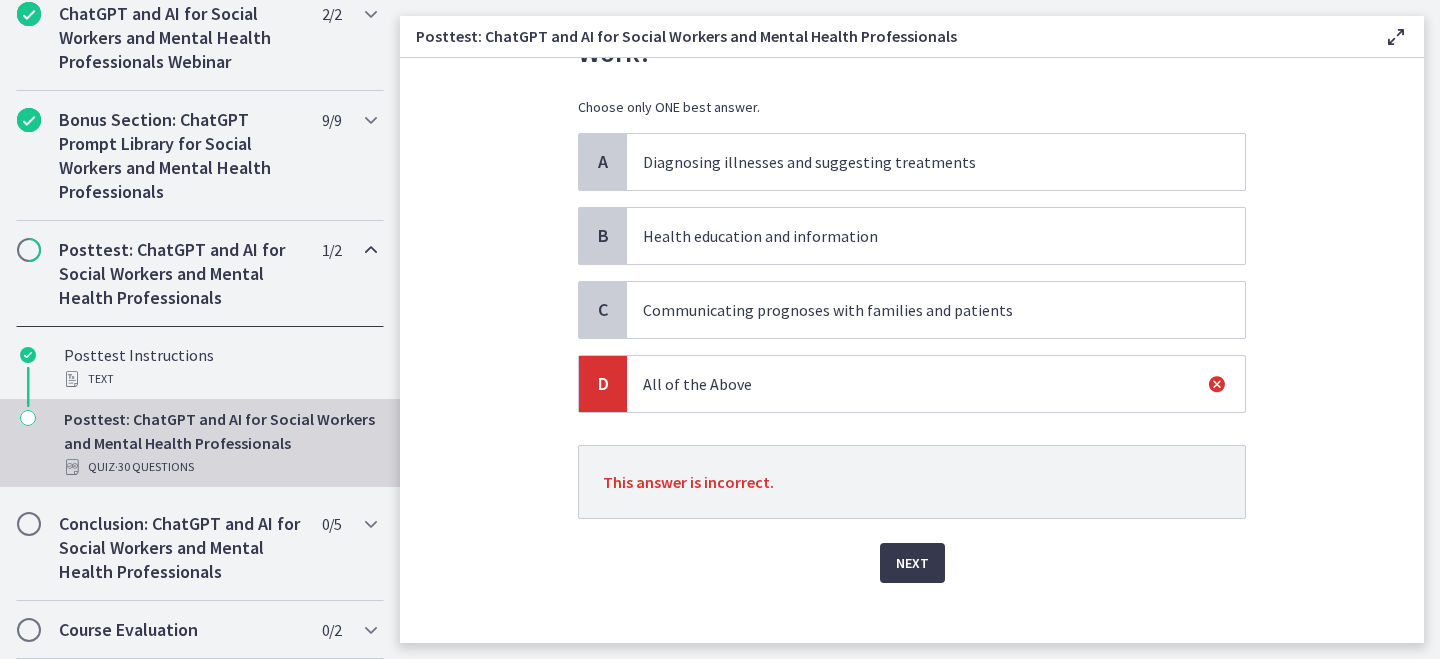 scroll, scrollTop: 137, scrollLeft: 0, axis: vertical 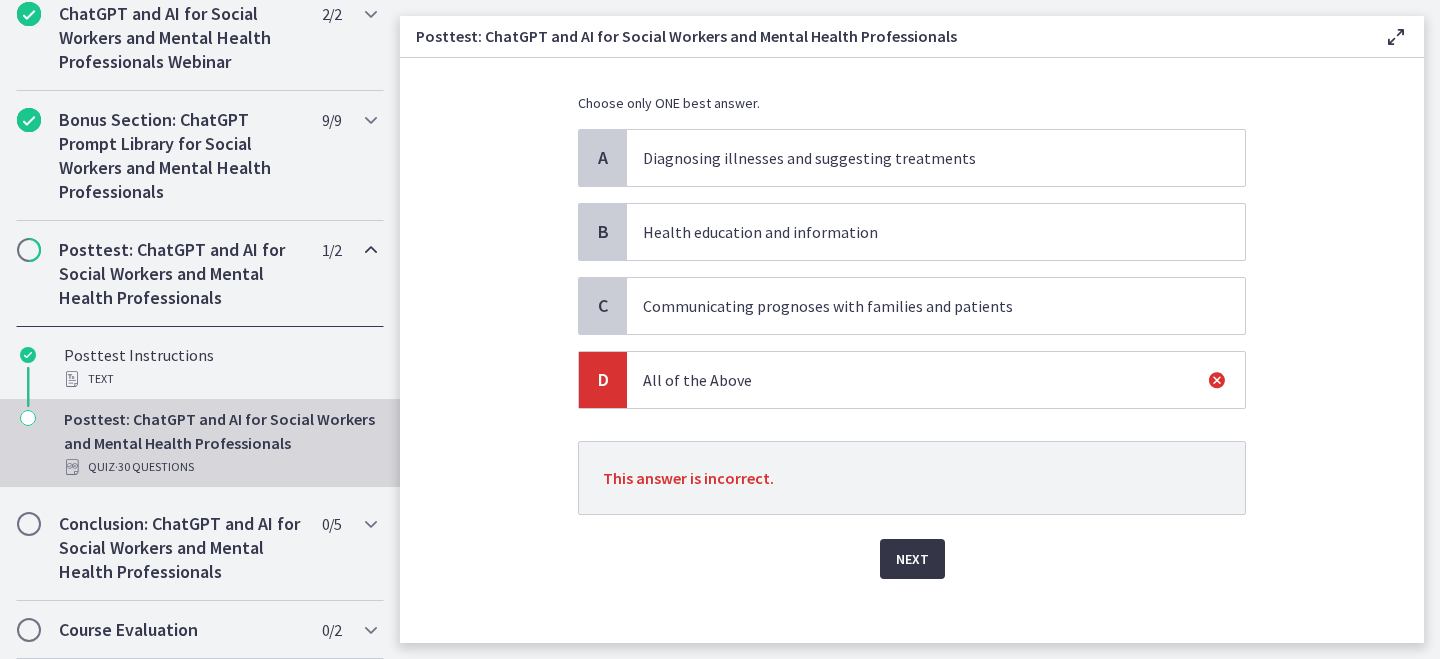 click on "Next" at bounding box center (912, 559) 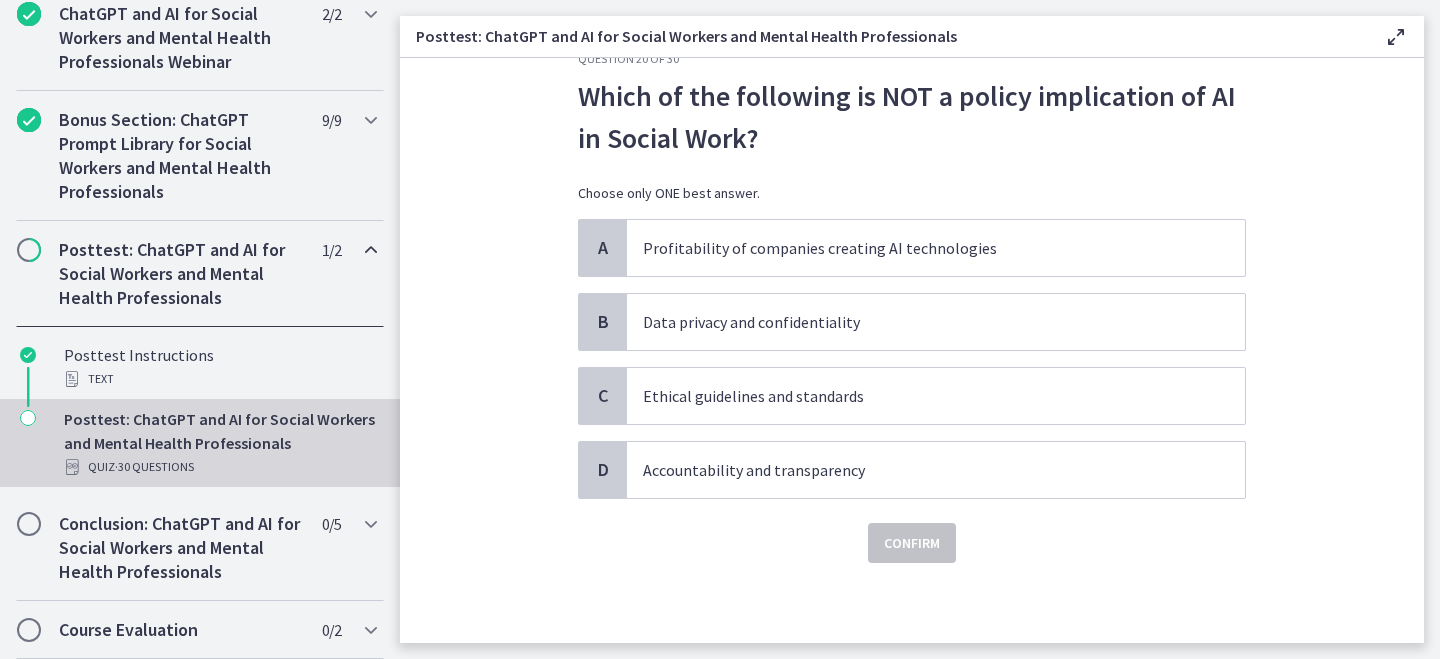 scroll, scrollTop: 47, scrollLeft: 0, axis: vertical 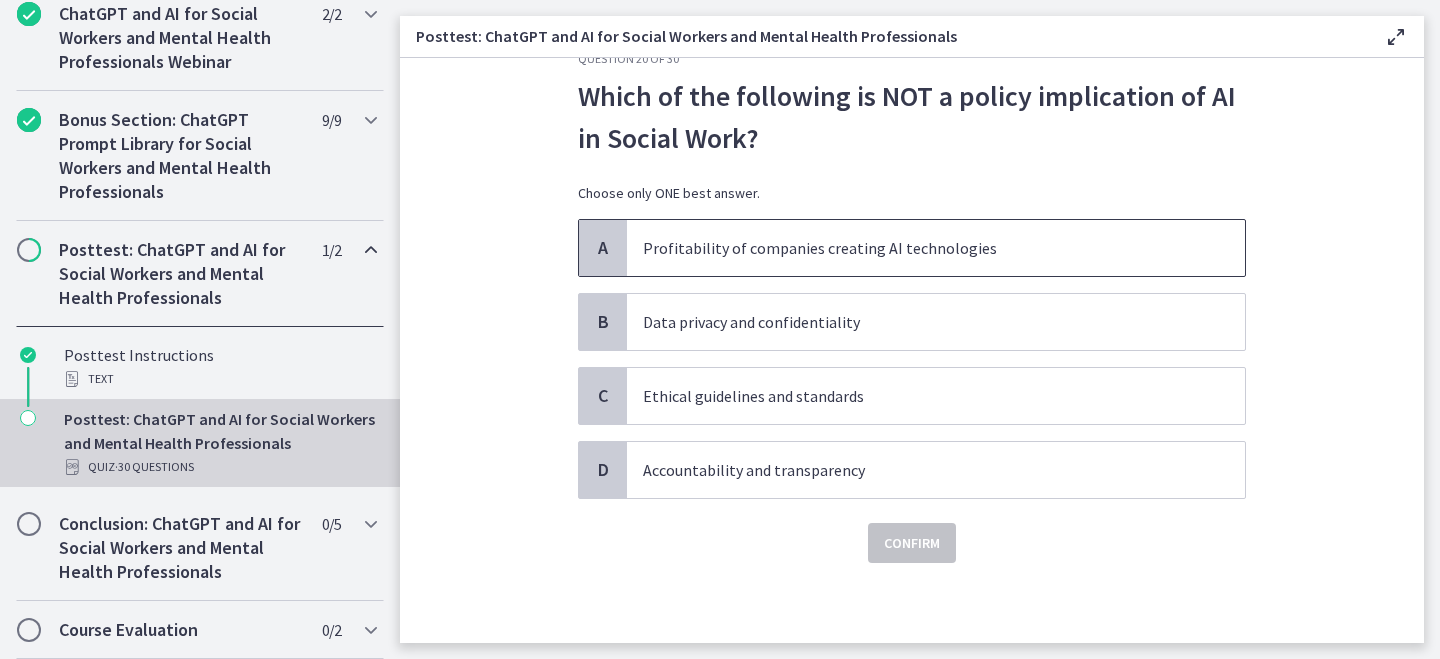 click on "Profitability of companies creating AI technologies" at bounding box center [916, 248] 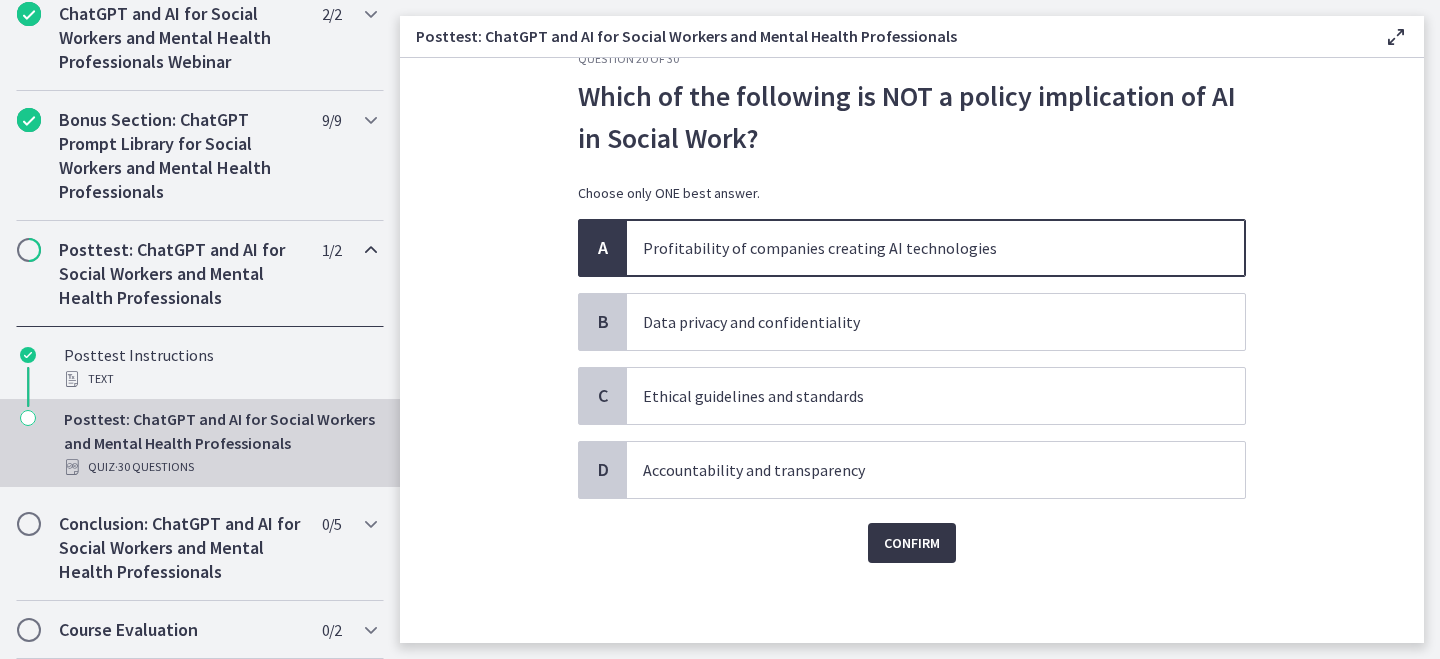click on "Confirm" at bounding box center (912, 543) 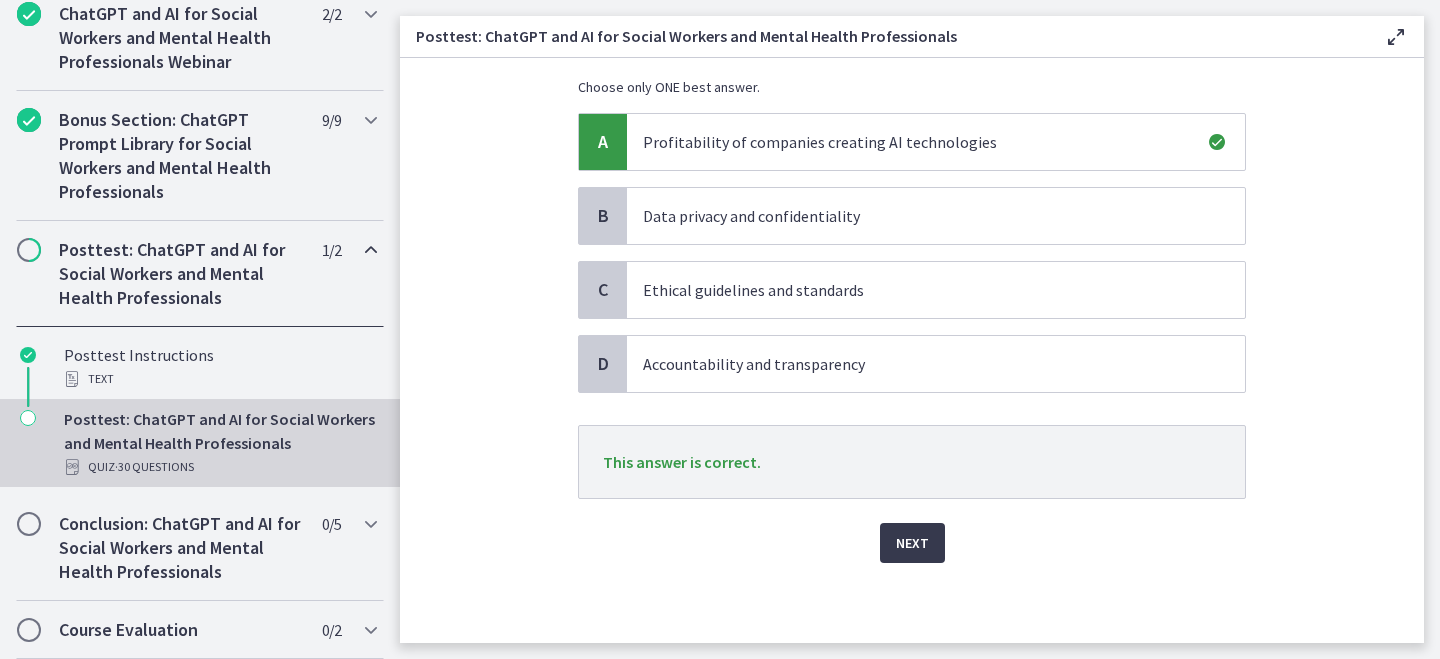 scroll, scrollTop: 153, scrollLeft: 0, axis: vertical 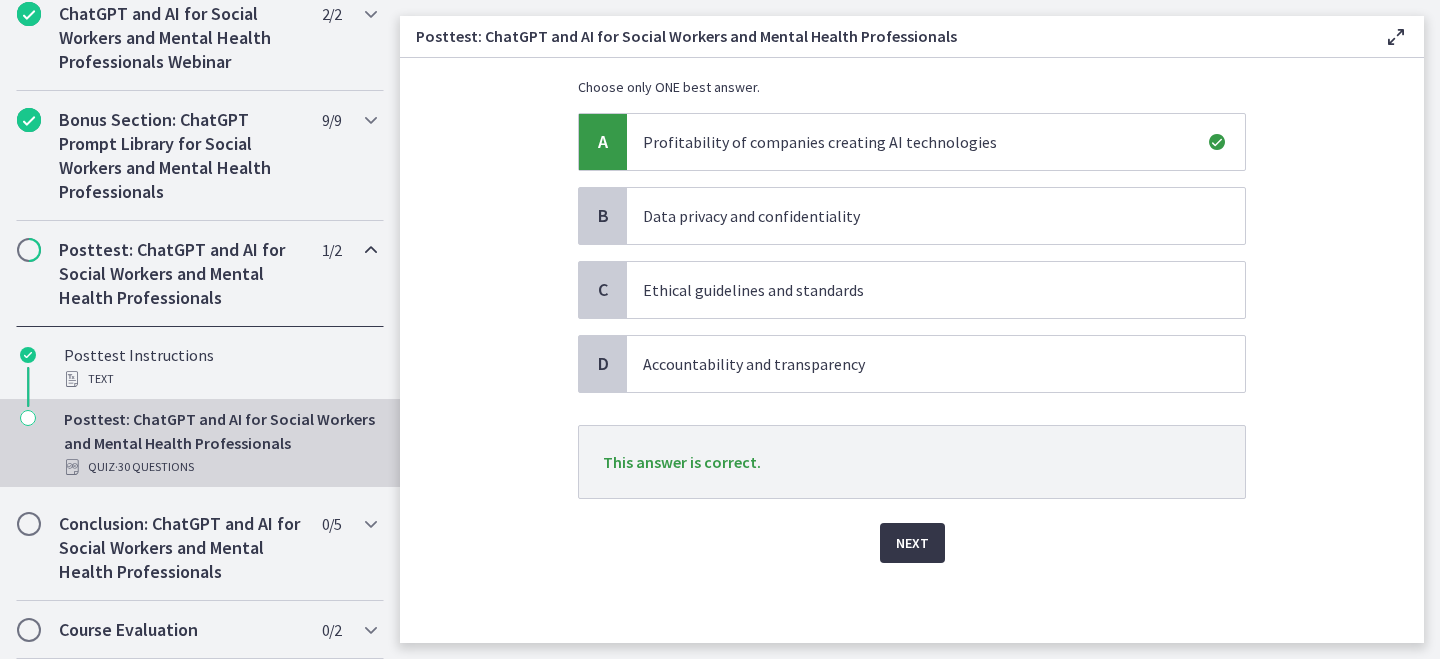 click on "Next" at bounding box center (912, 543) 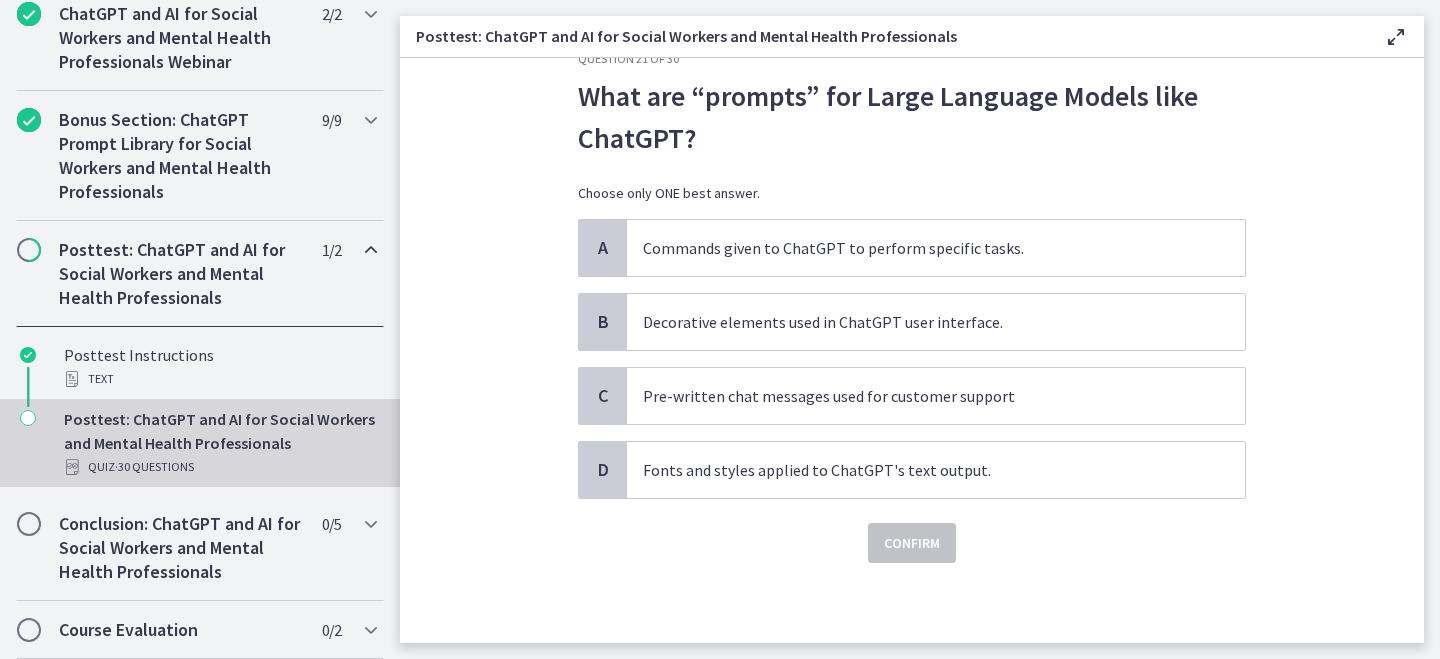 scroll, scrollTop: 47, scrollLeft: 0, axis: vertical 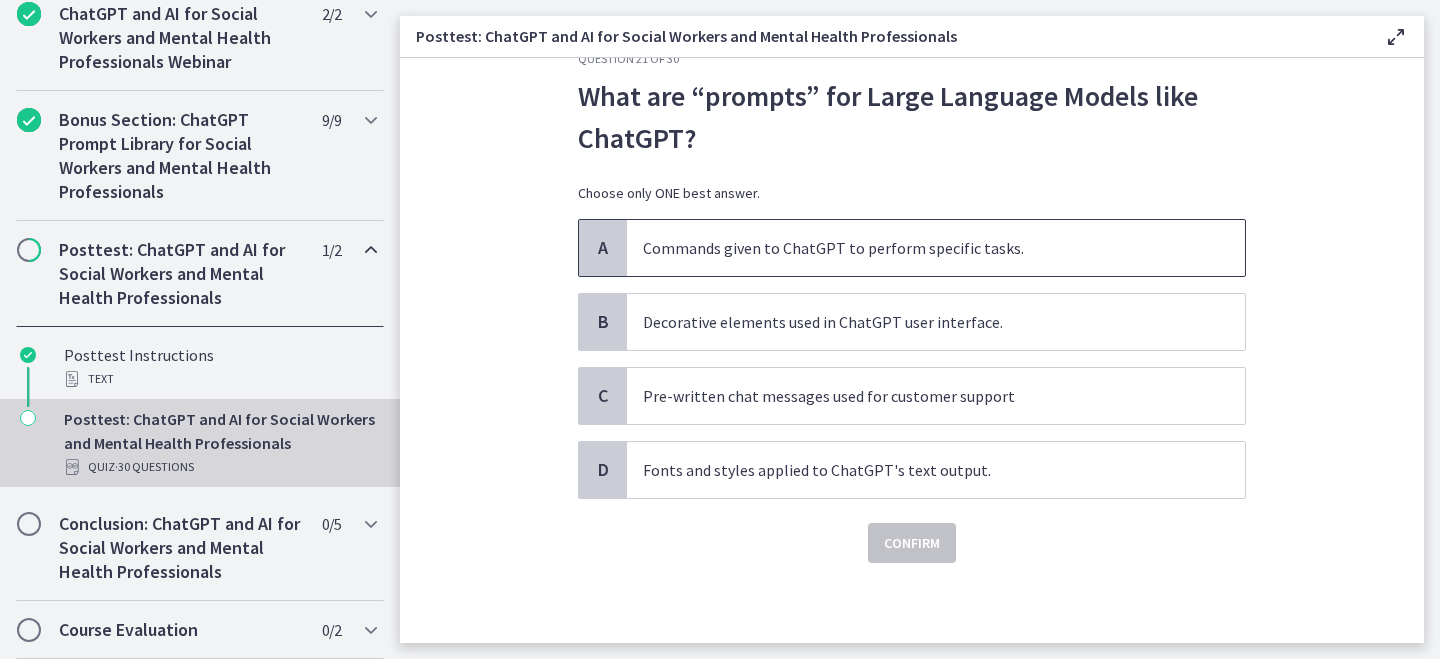 click on "Commands given to ChatGPT to perform specific tasks." at bounding box center [916, 248] 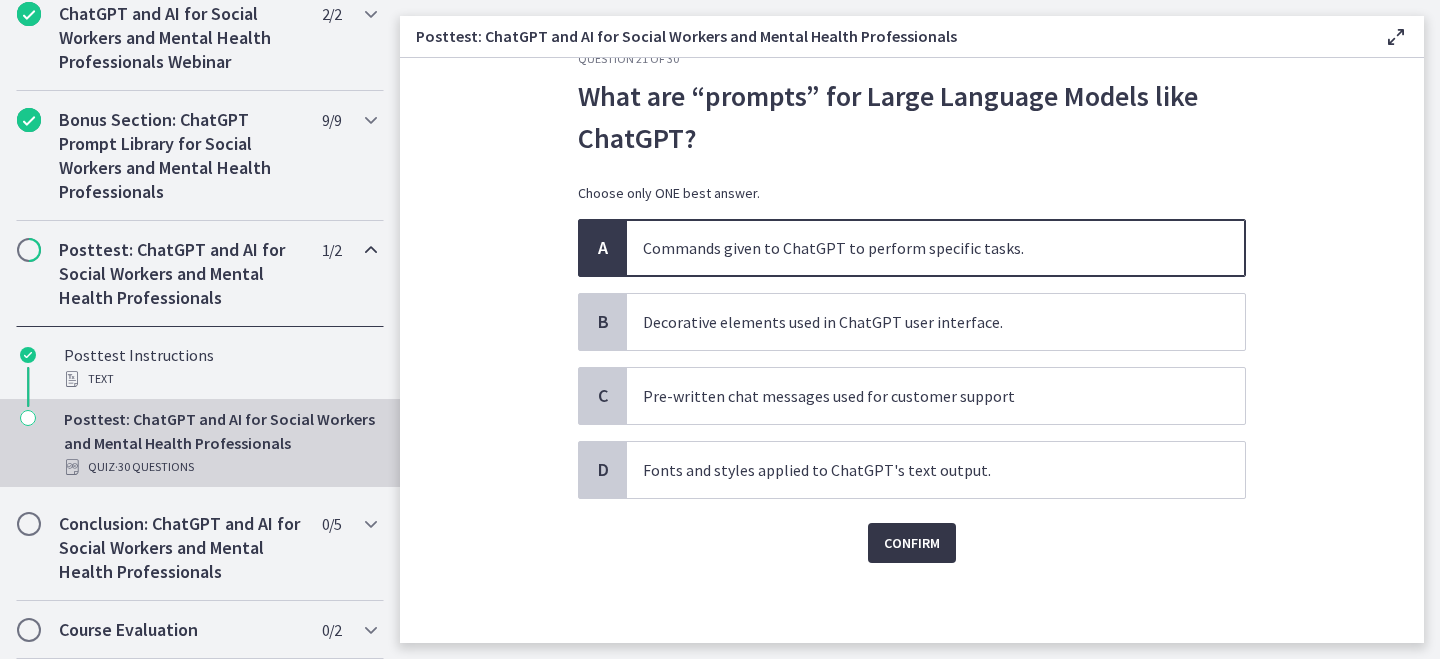 click on "Confirm" at bounding box center [912, 543] 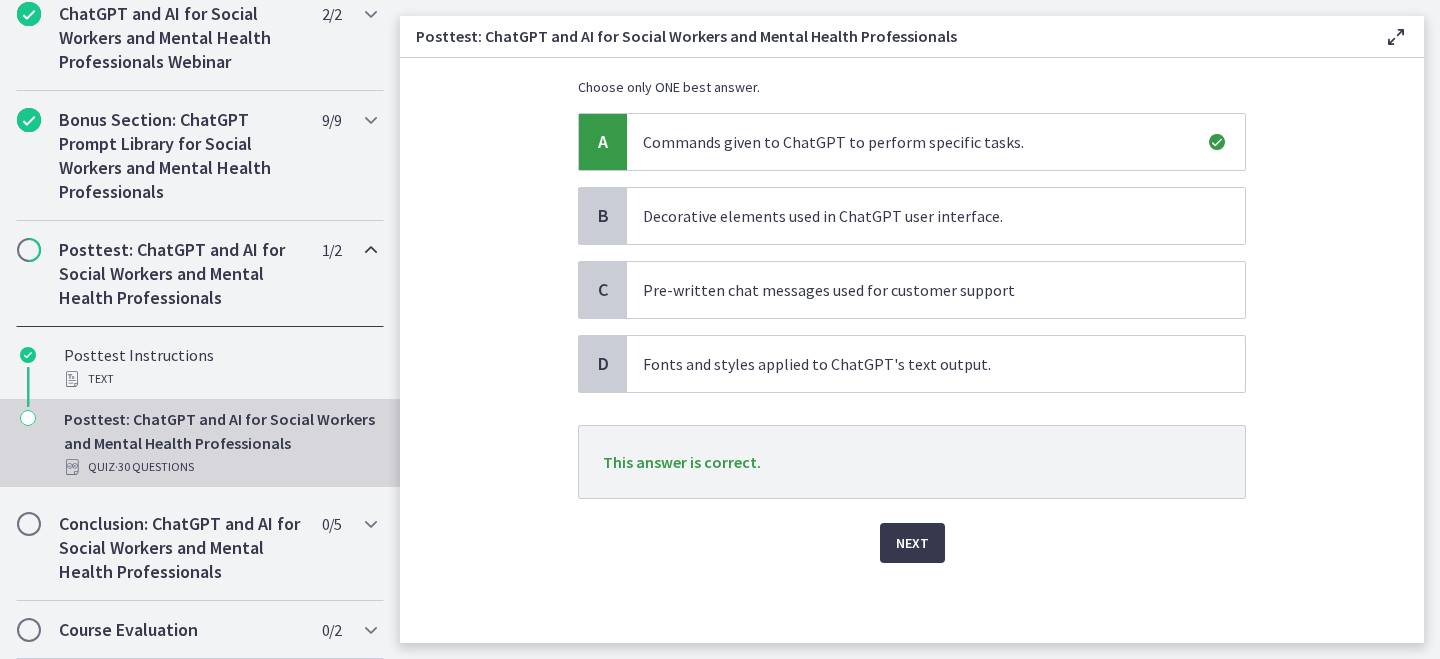 scroll, scrollTop: 153, scrollLeft: 0, axis: vertical 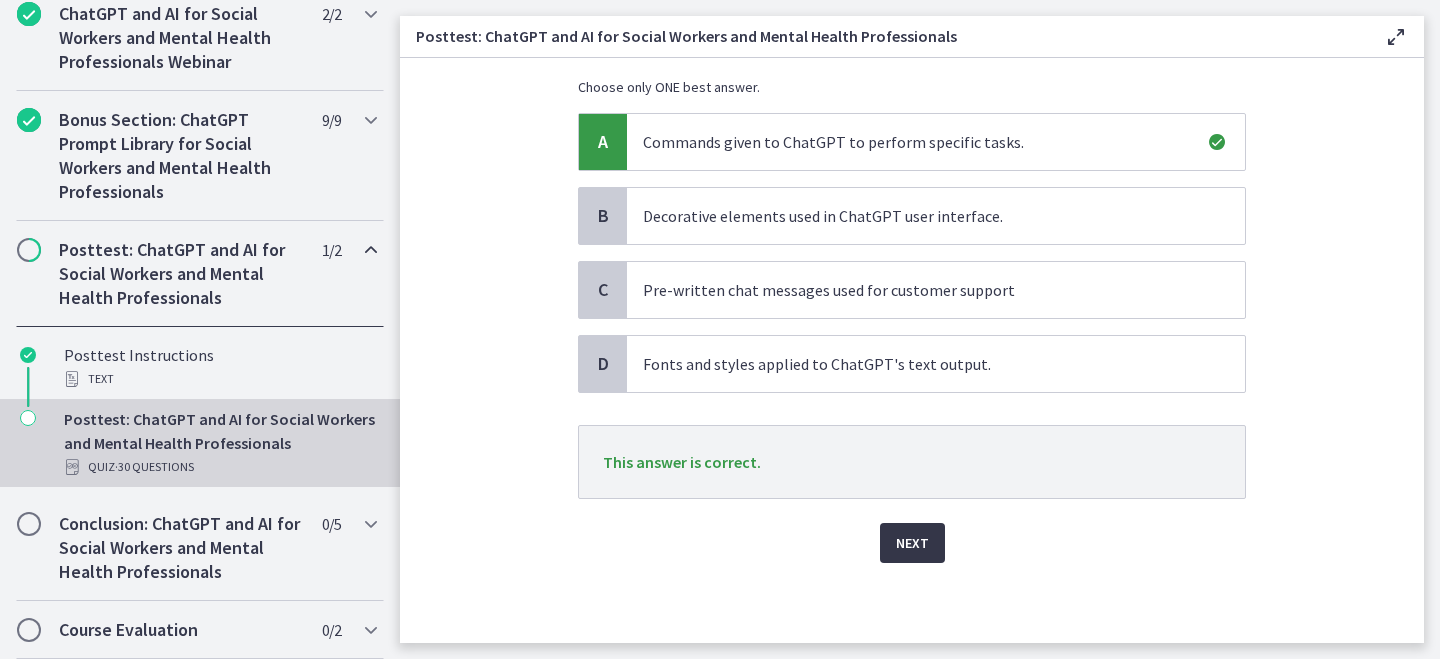 click on "Next" at bounding box center (912, 543) 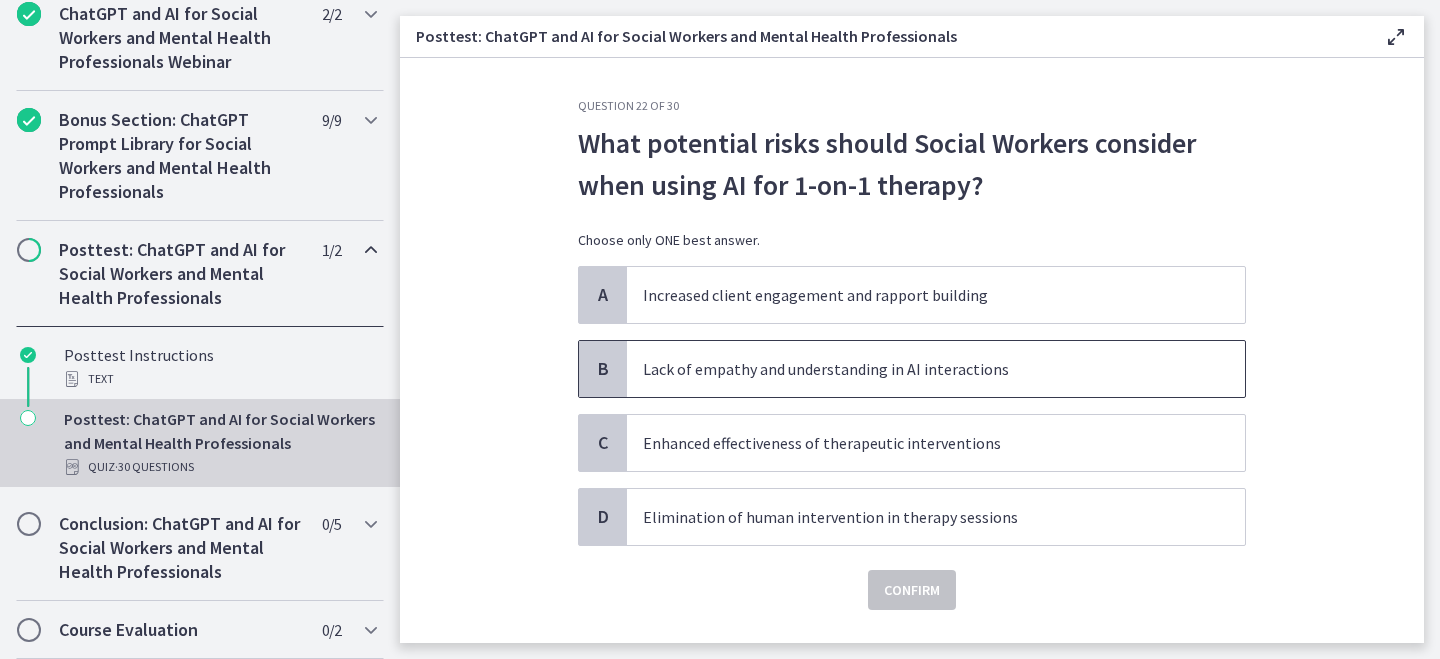click on "Lack of empathy and understanding in AI interactions" at bounding box center (916, 369) 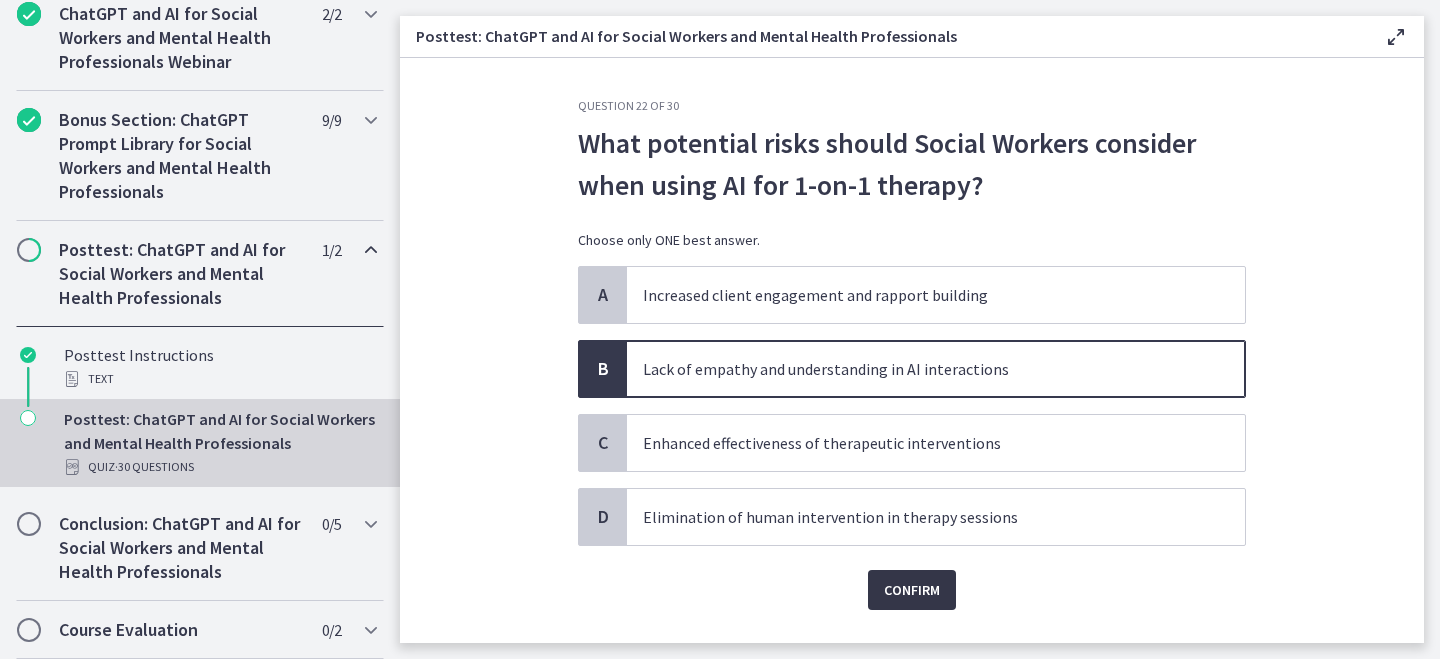 click on "Confirm" at bounding box center [912, 590] 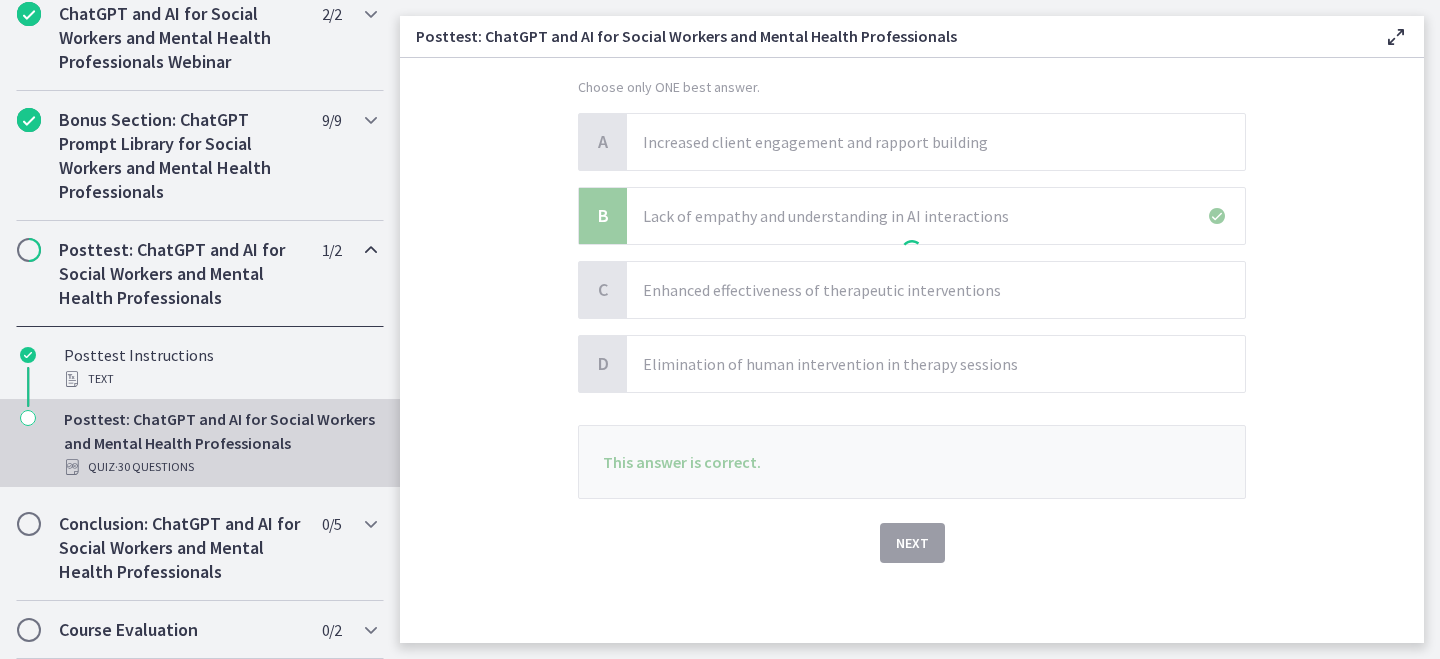 scroll, scrollTop: 153, scrollLeft: 0, axis: vertical 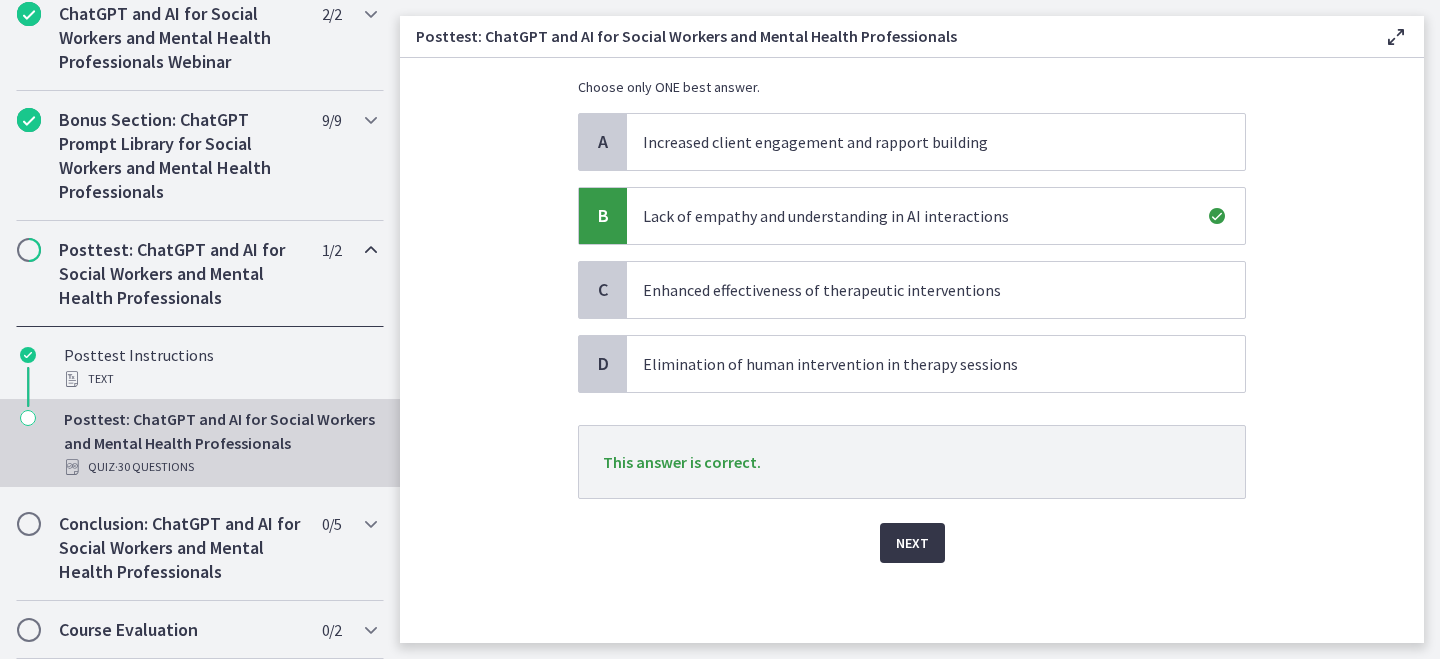 click on "Next" at bounding box center [912, 543] 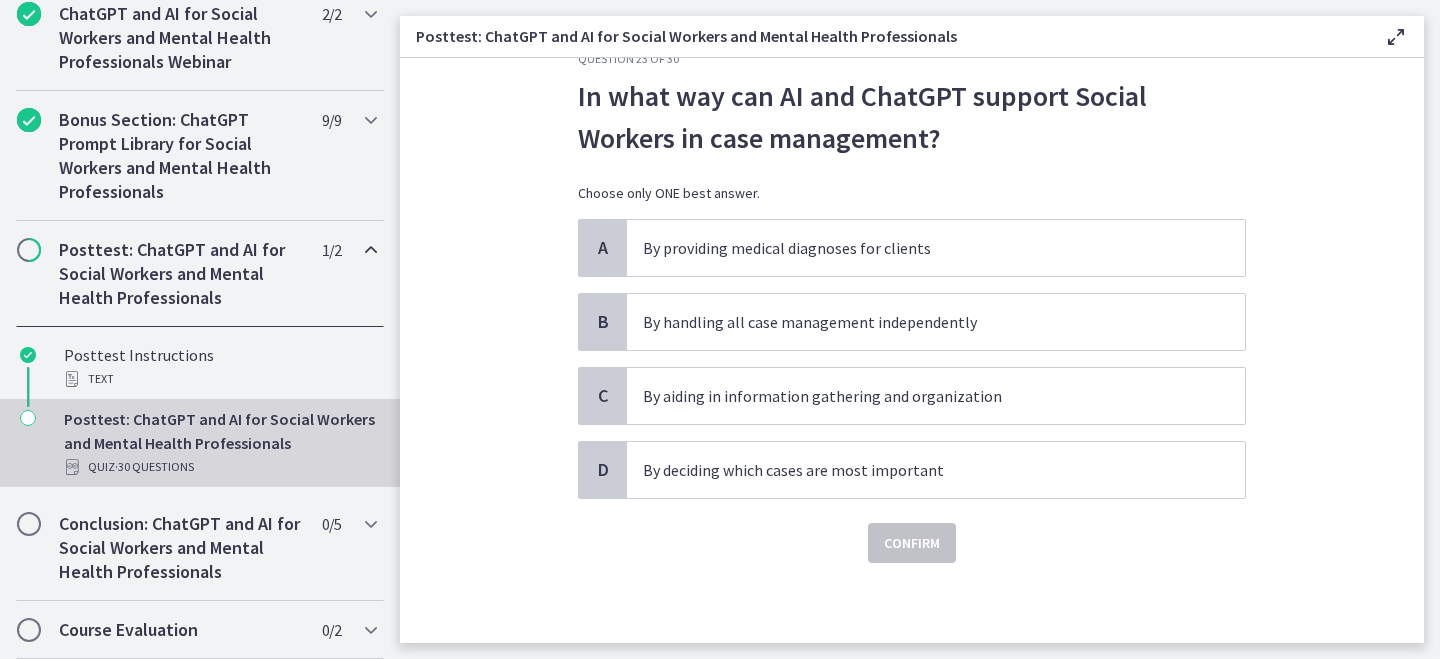 scroll, scrollTop: 0, scrollLeft: 0, axis: both 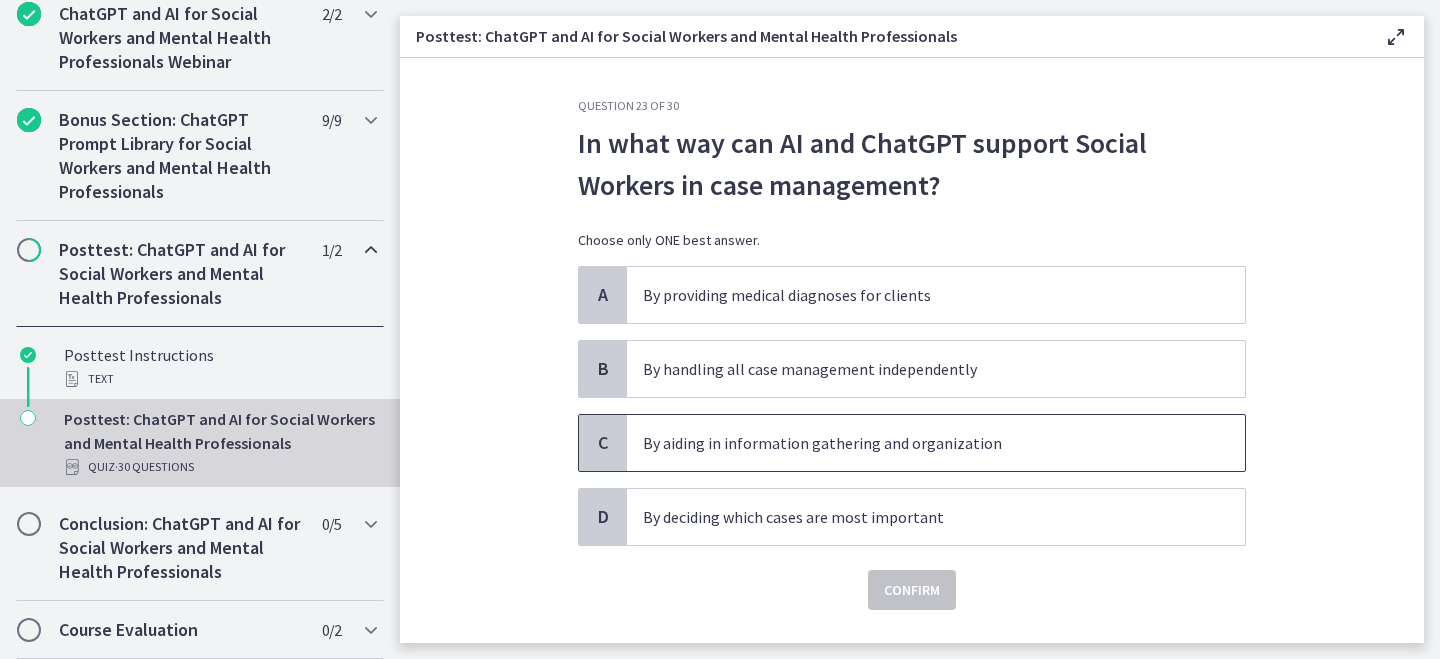 click on "By aiding in information gathering and organization" at bounding box center (916, 443) 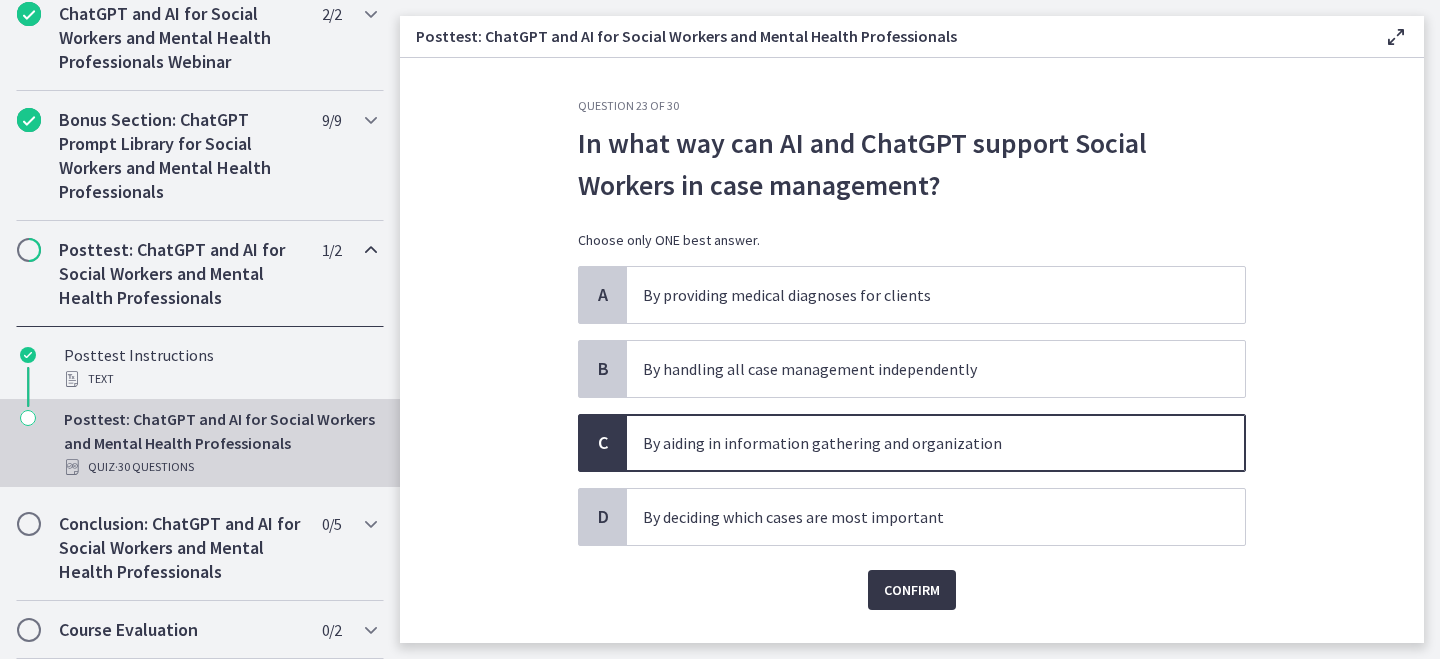 click on "Confirm" at bounding box center (912, 590) 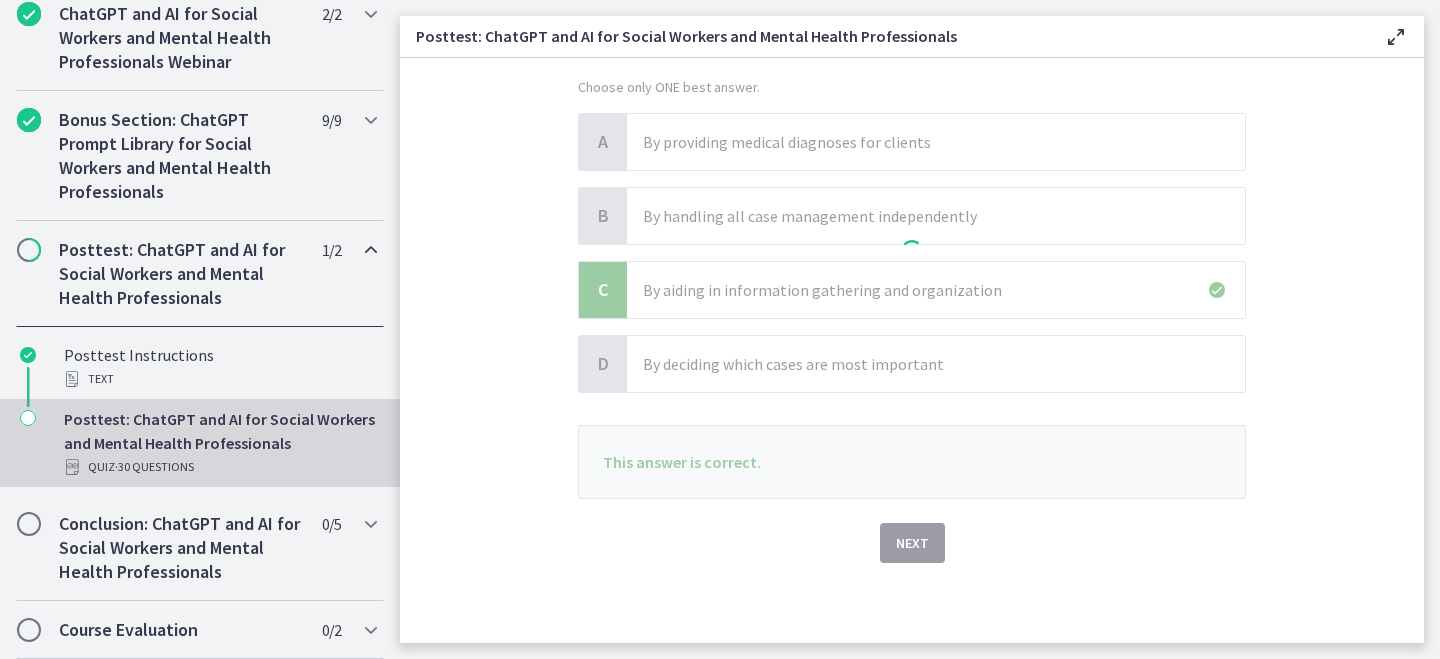 scroll, scrollTop: 153, scrollLeft: 0, axis: vertical 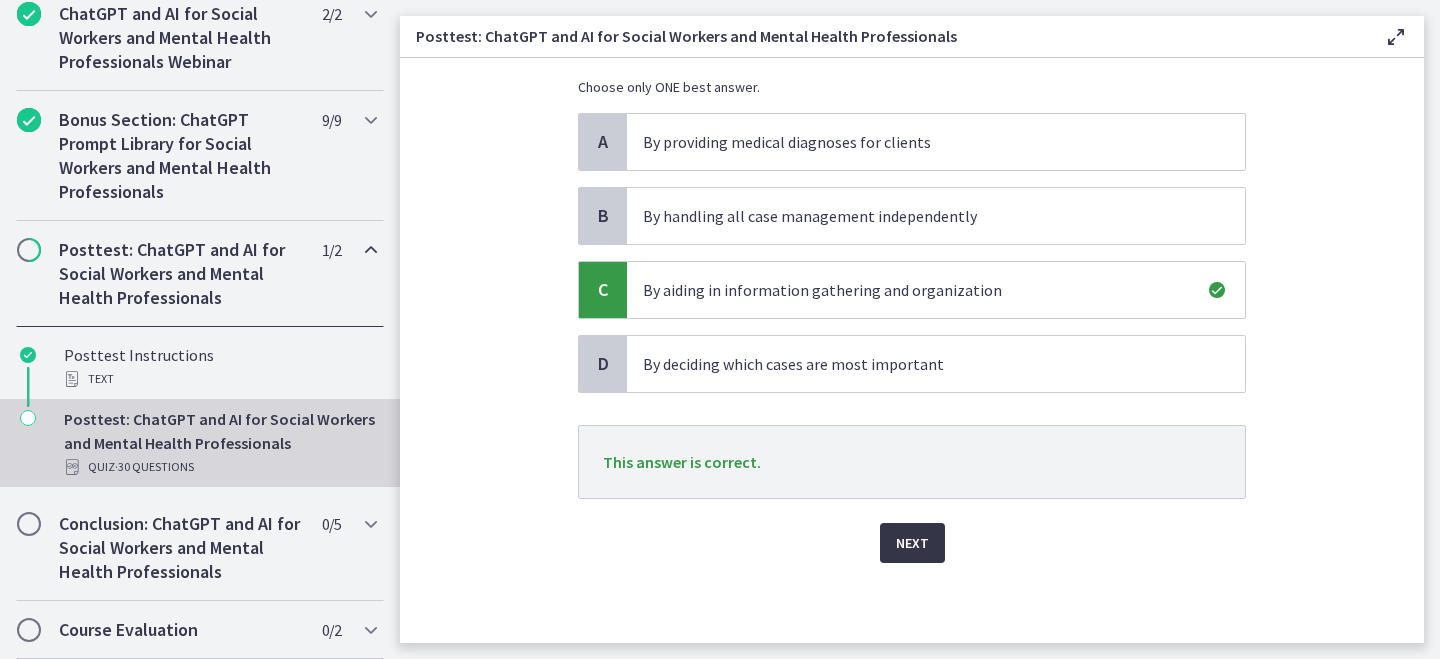 click on "Next" at bounding box center (912, 543) 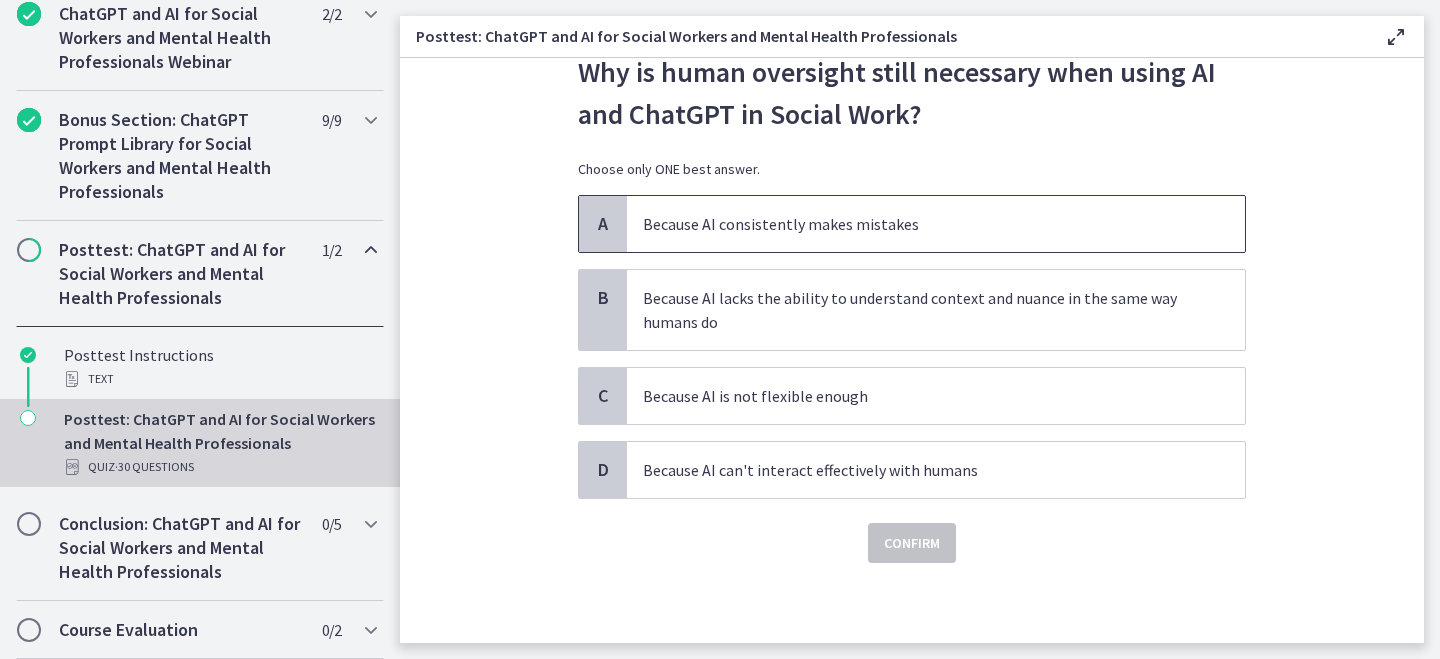 scroll, scrollTop: 71, scrollLeft: 0, axis: vertical 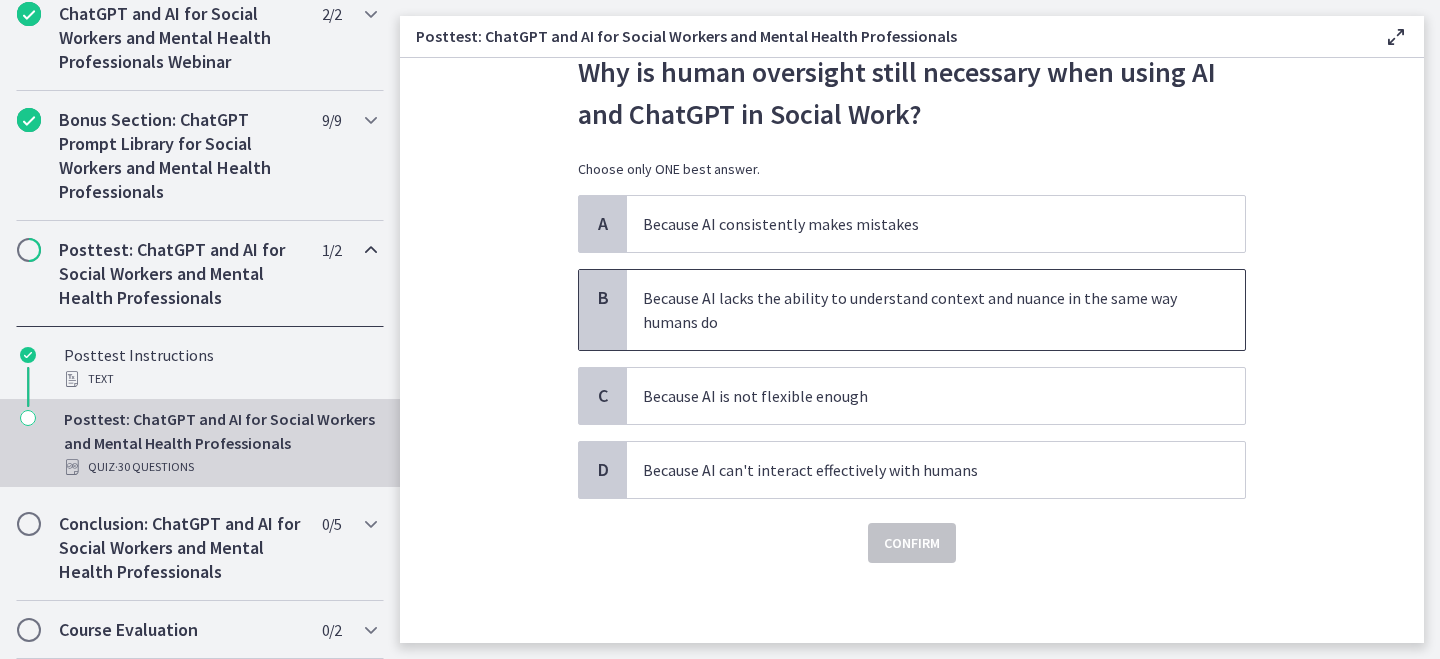 click on "Because AI lacks the ability to understand context and nuance in the same way humans do" at bounding box center (916, 310) 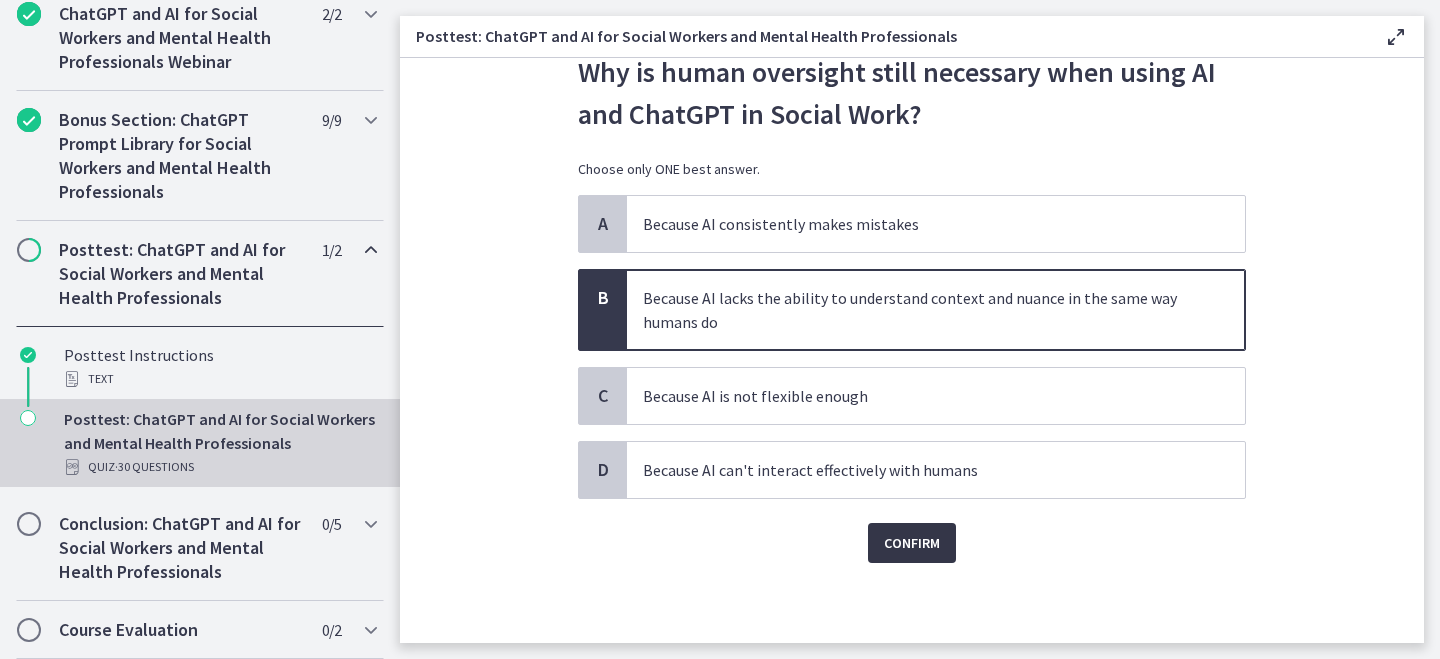 click on "Confirm" at bounding box center (912, 543) 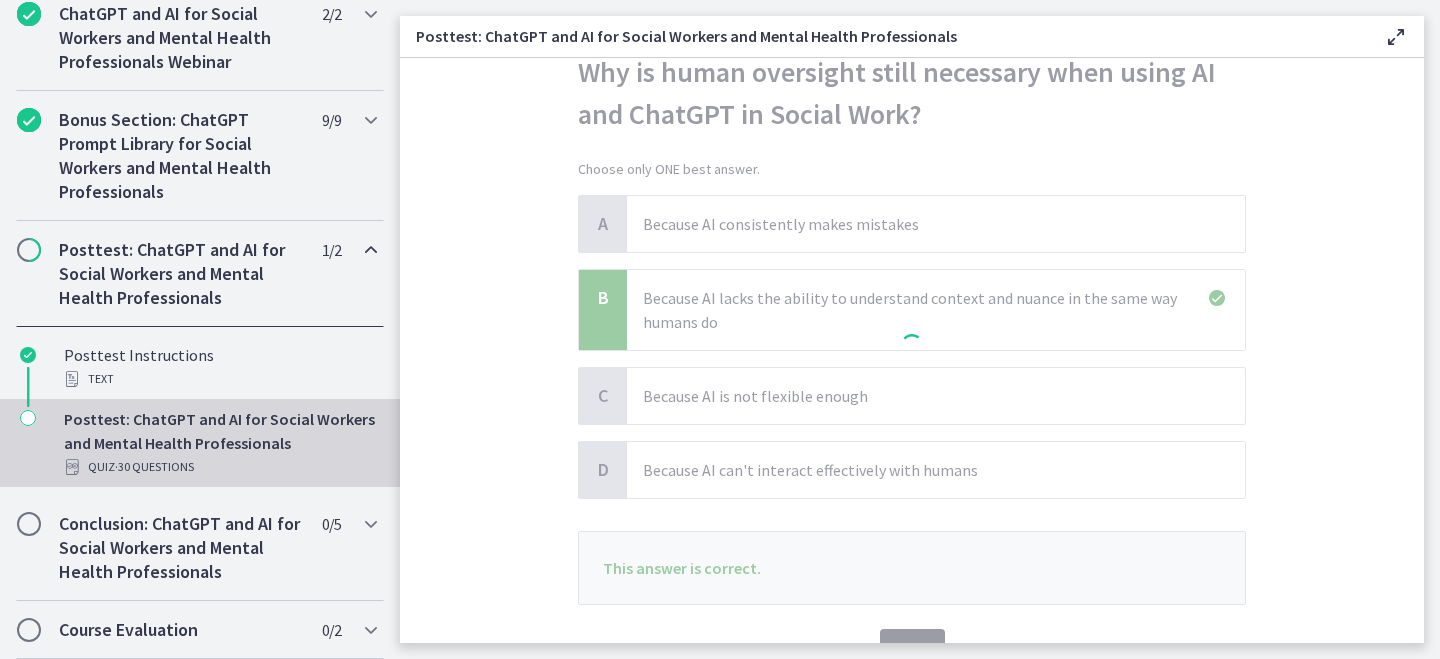 scroll, scrollTop: 0, scrollLeft: 0, axis: both 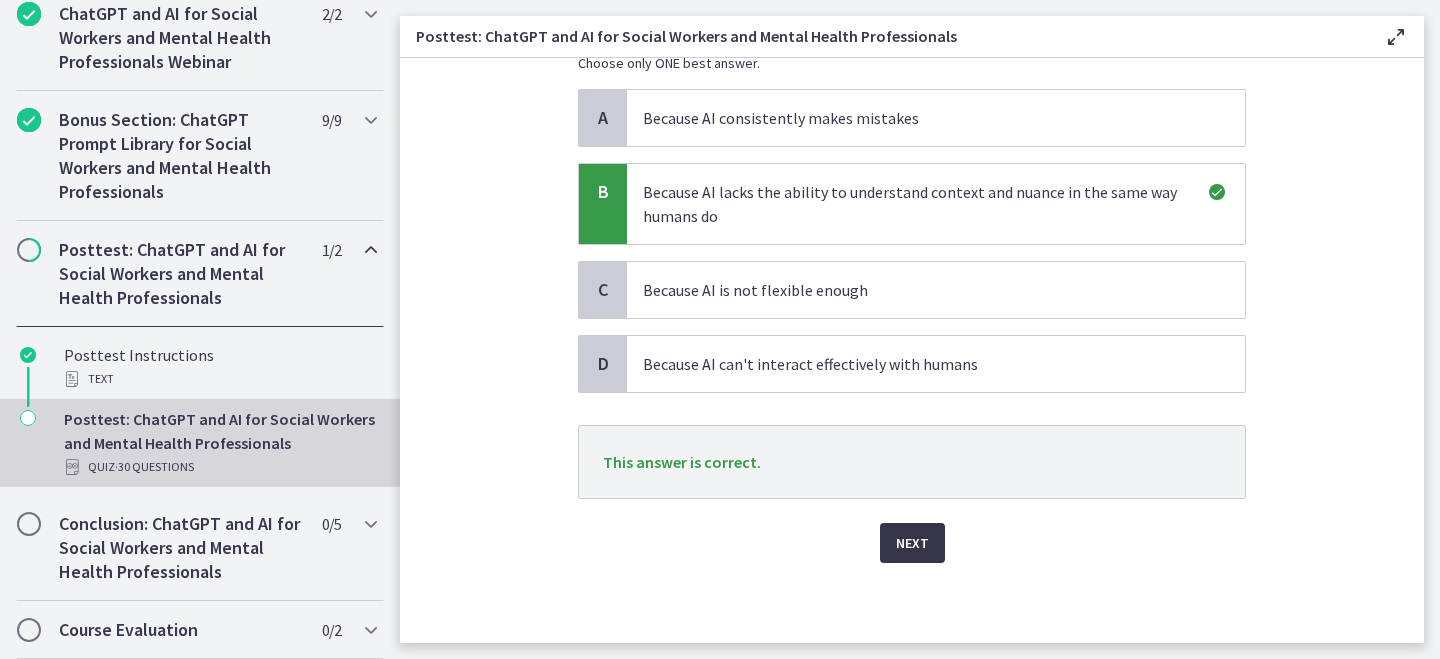 click on "Next" at bounding box center [912, 543] 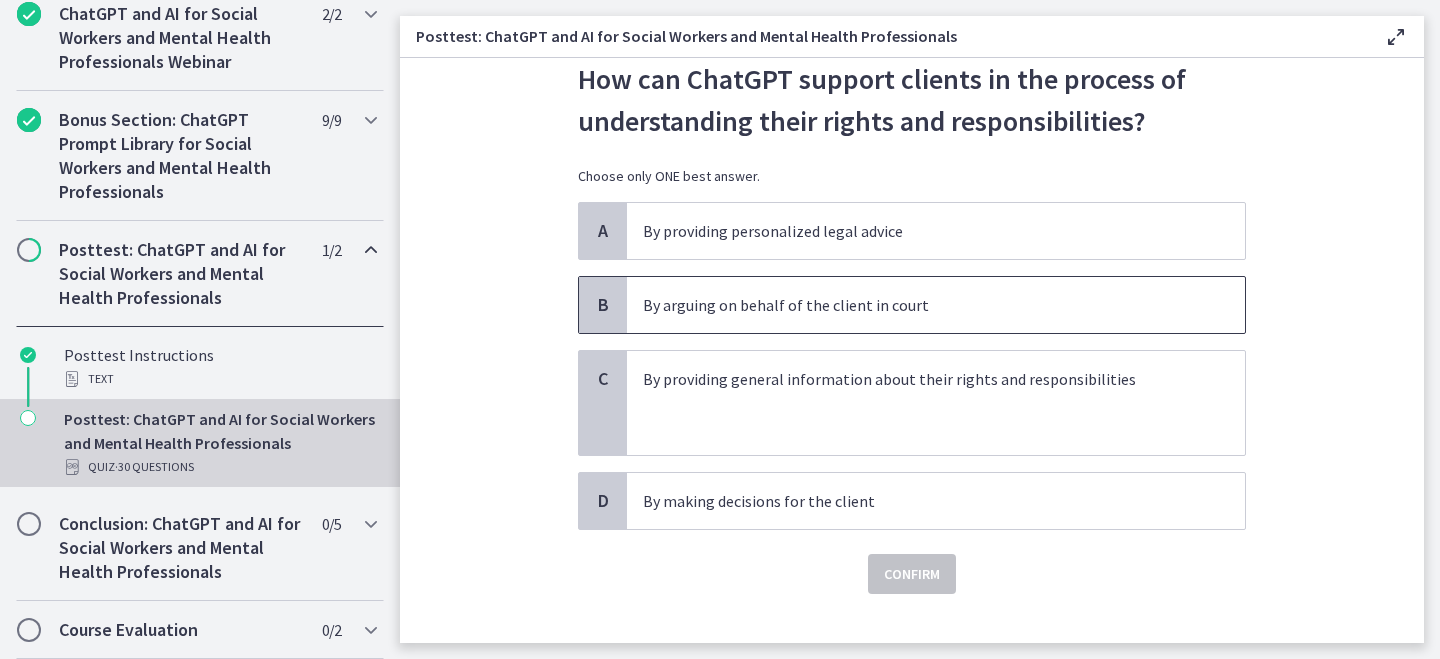 scroll, scrollTop: 72, scrollLeft: 0, axis: vertical 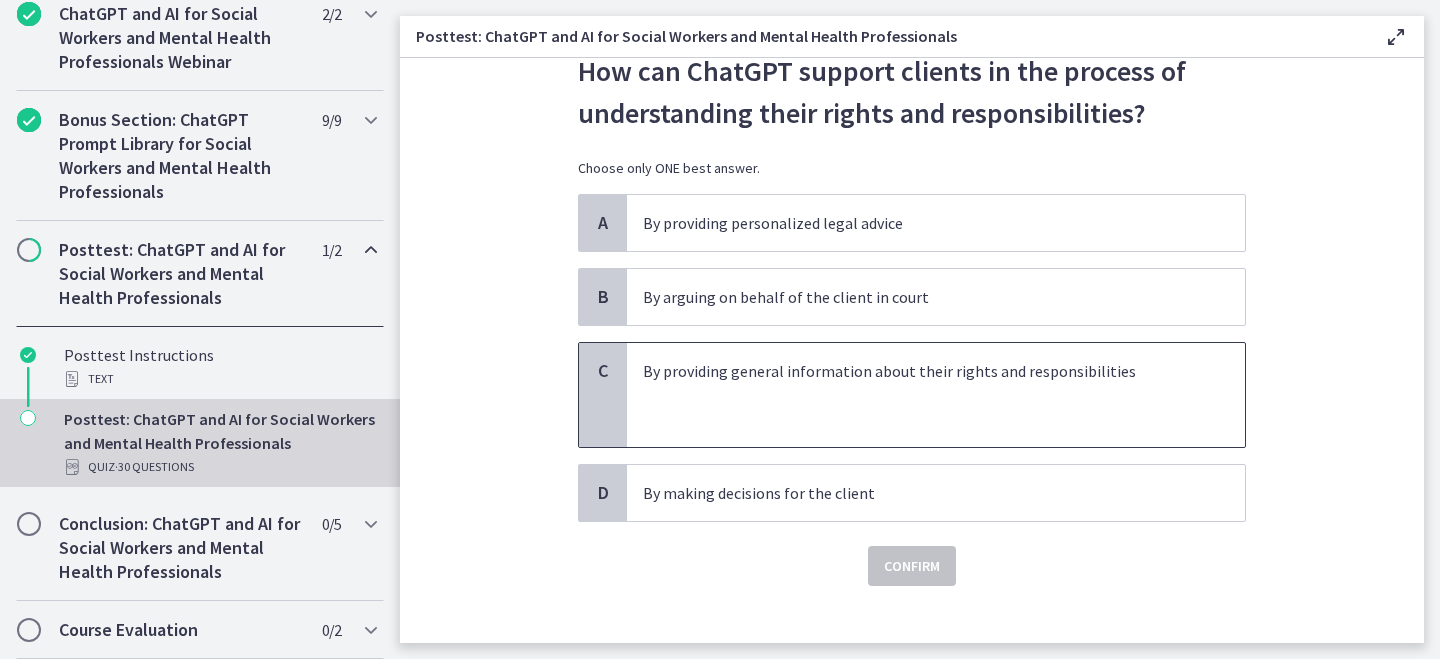 click at bounding box center (916, 419) 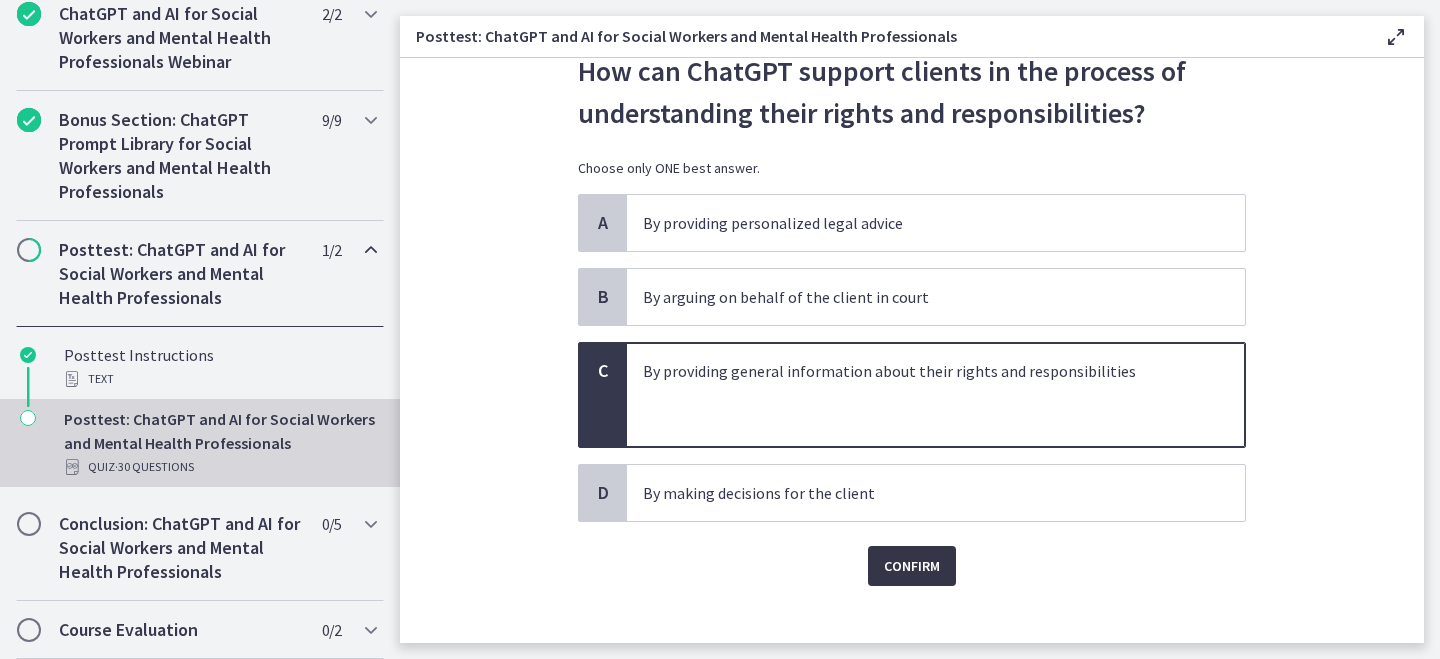 click on "Confirm" at bounding box center [912, 566] 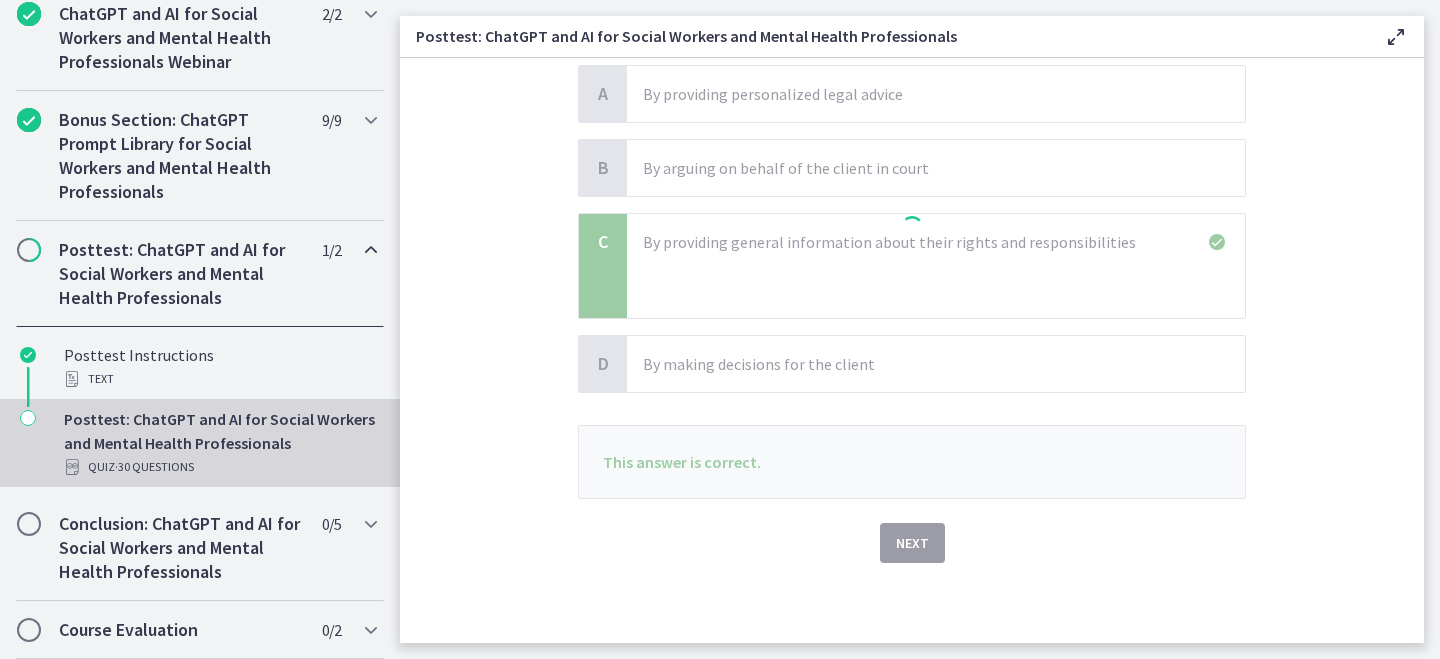 scroll, scrollTop: 201, scrollLeft: 0, axis: vertical 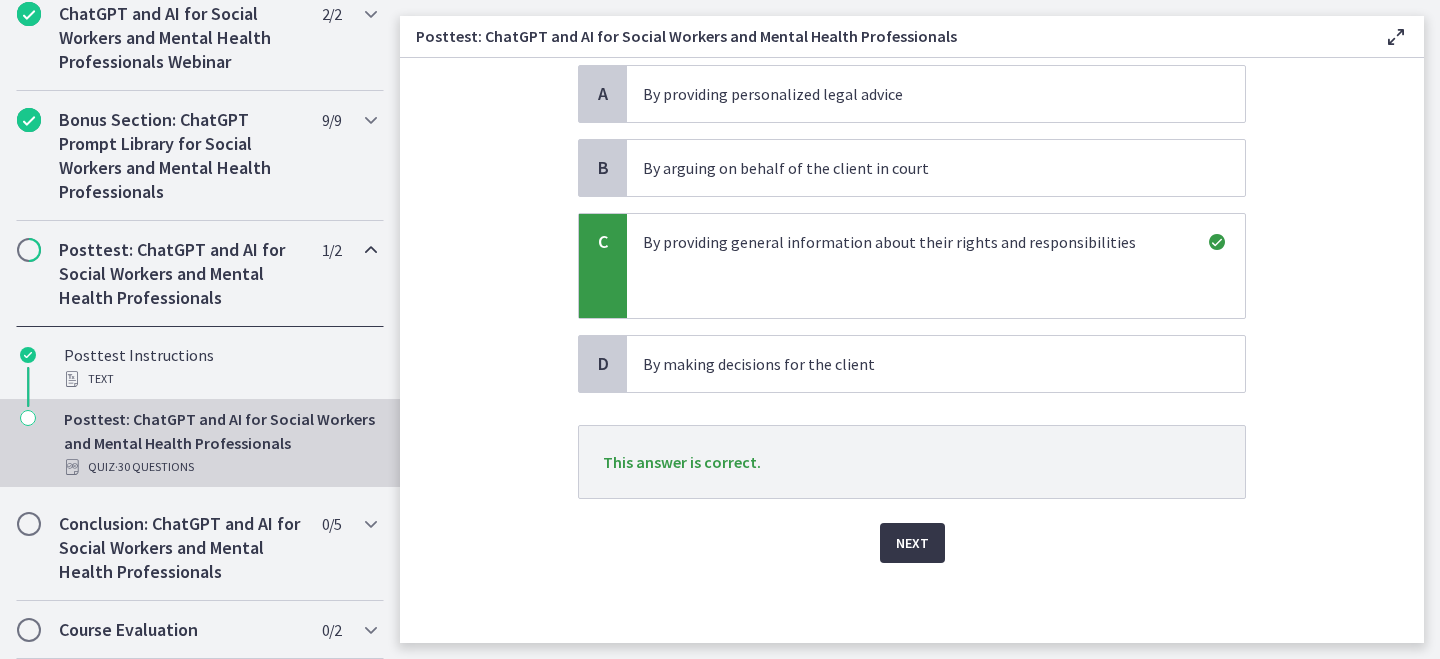 click on "Next" at bounding box center [912, 543] 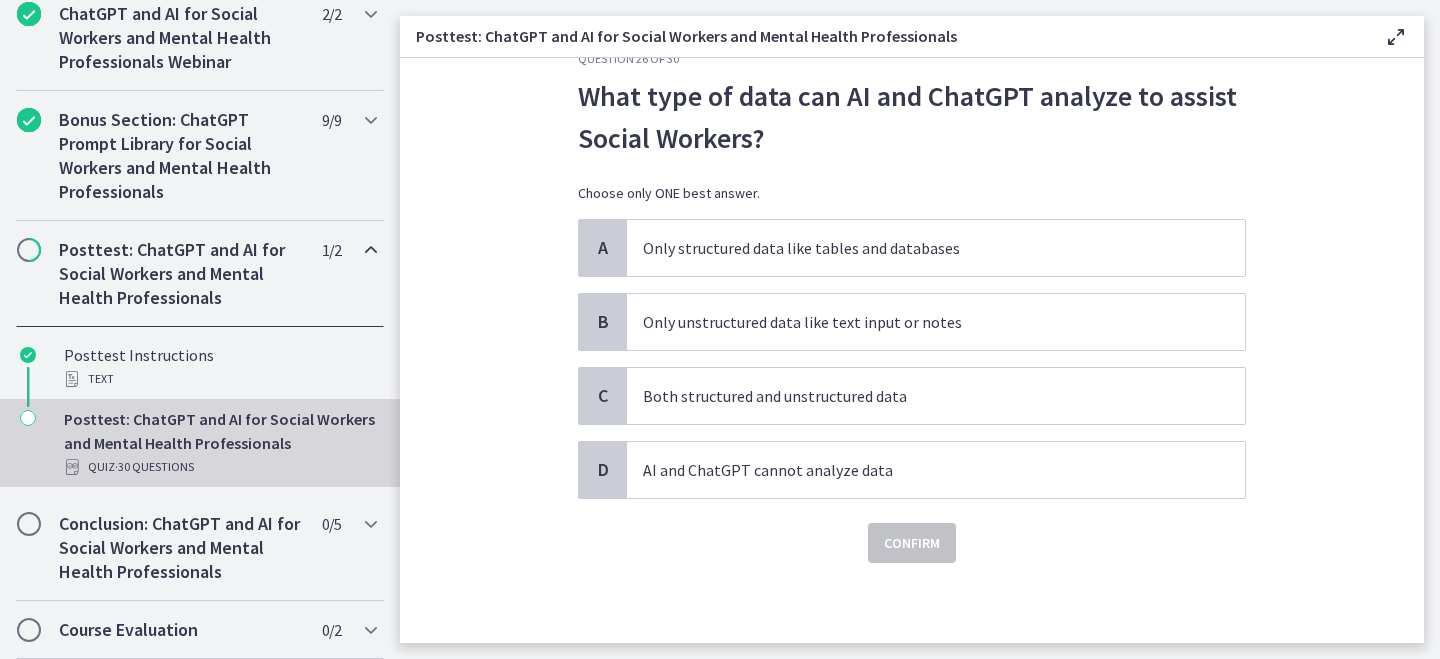 scroll, scrollTop: 0, scrollLeft: 0, axis: both 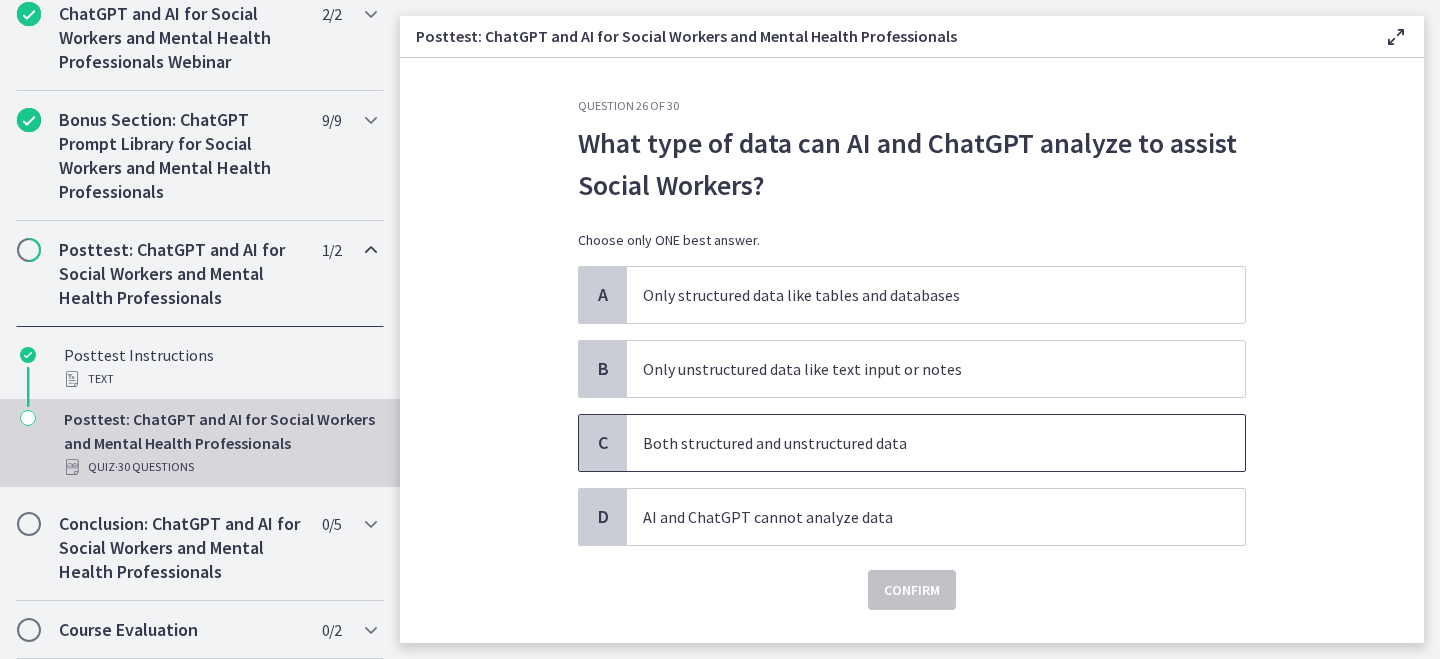 click on "Both structured and unstructured data" at bounding box center [916, 443] 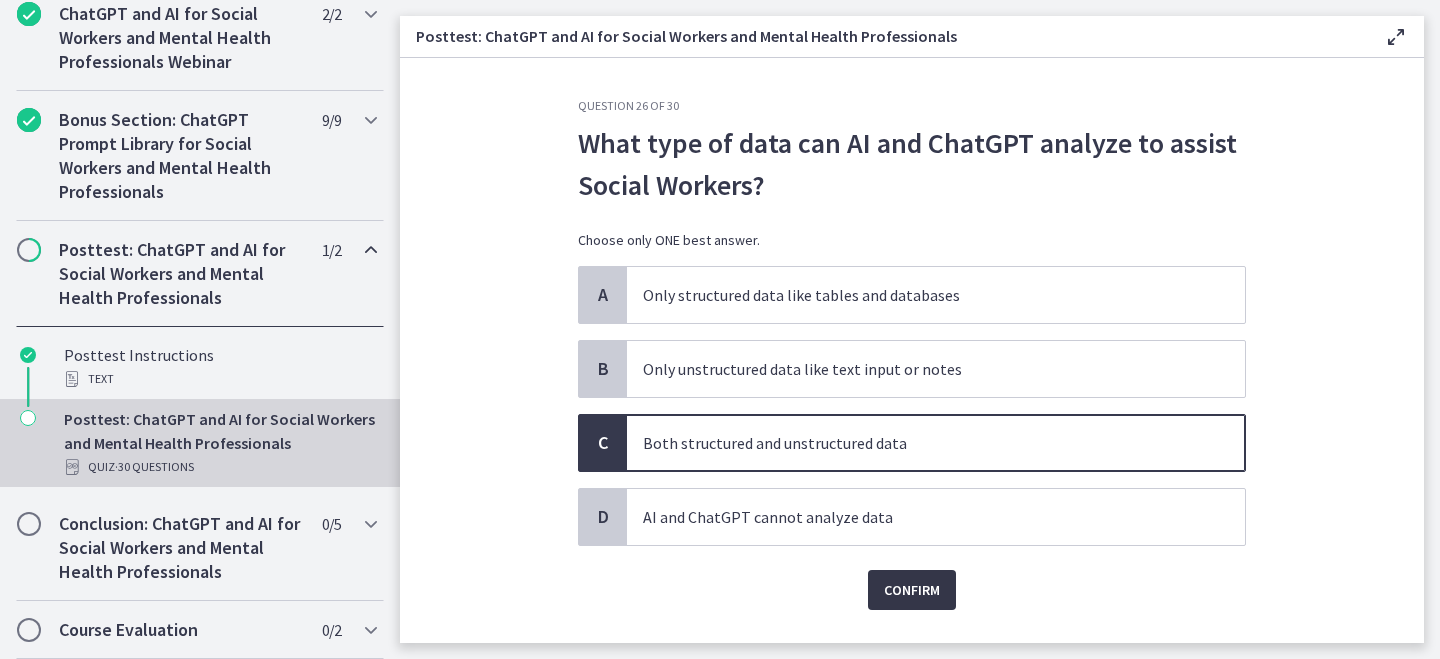 click on "Confirm" at bounding box center [912, 590] 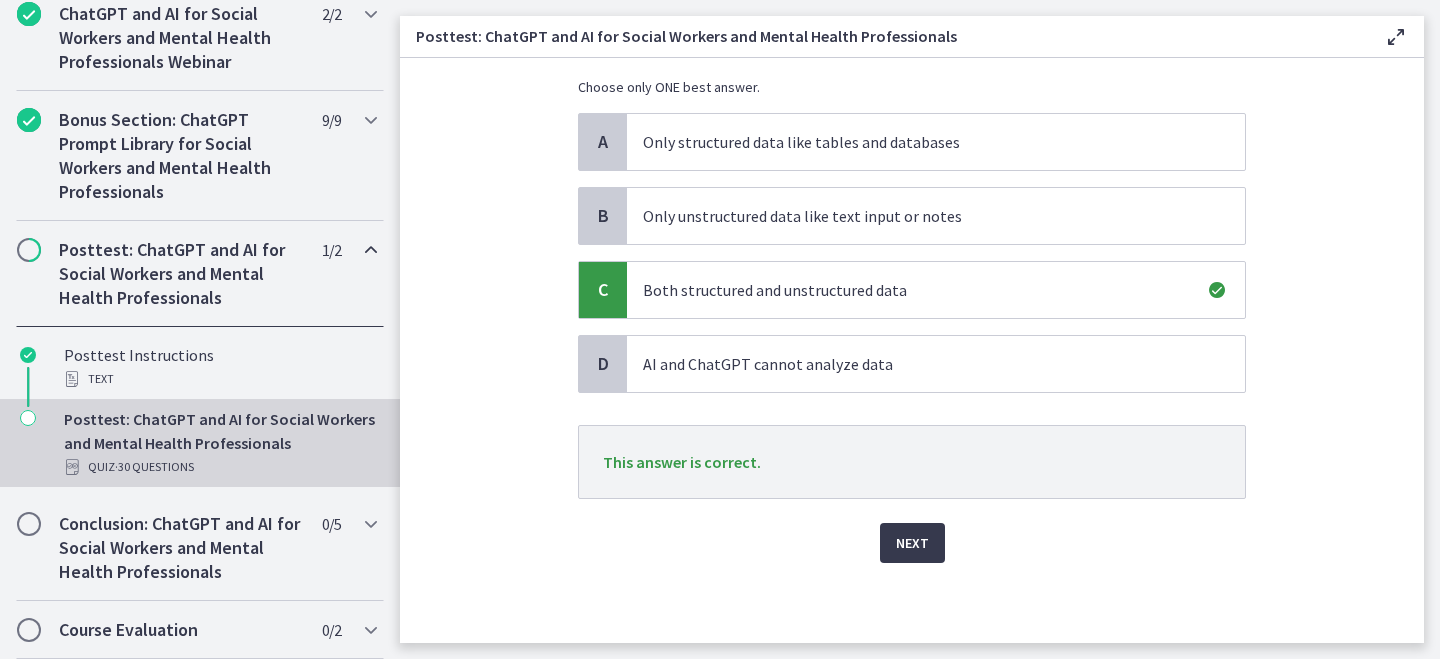 scroll, scrollTop: 153, scrollLeft: 0, axis: vertical 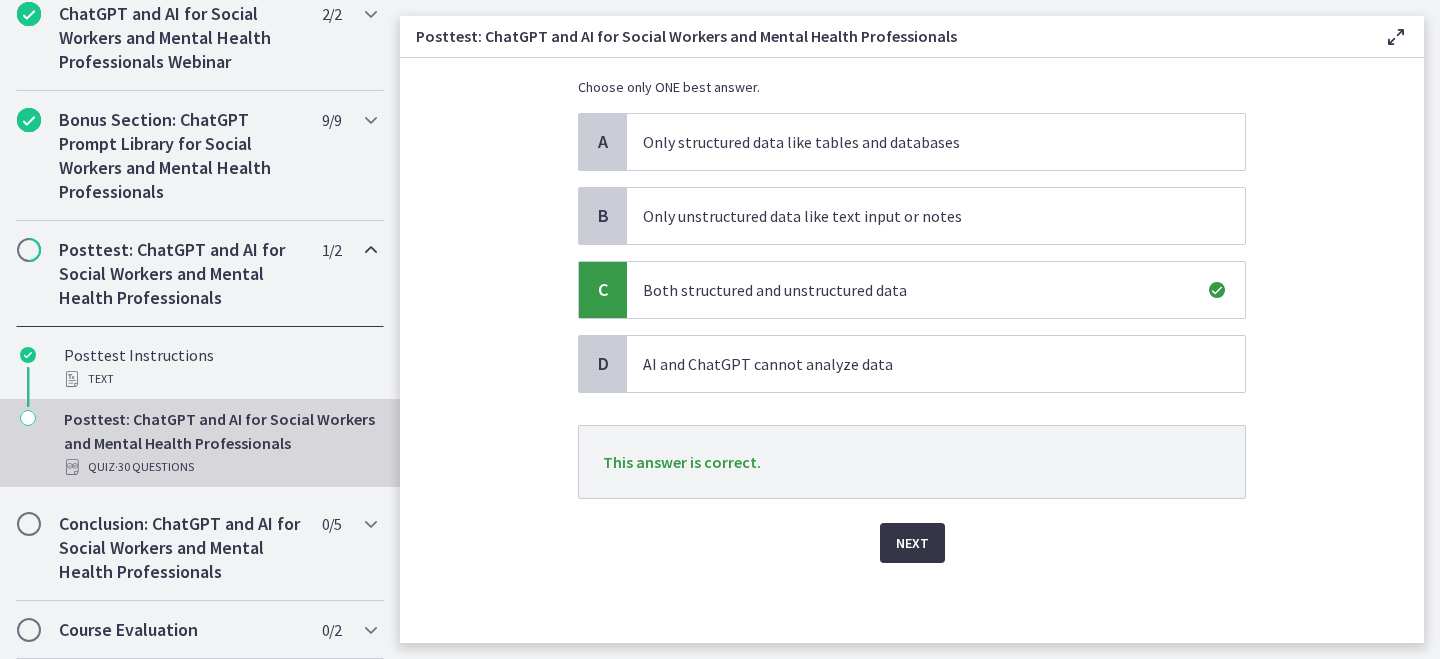 click on "Next" at bounding box center (912, 543) 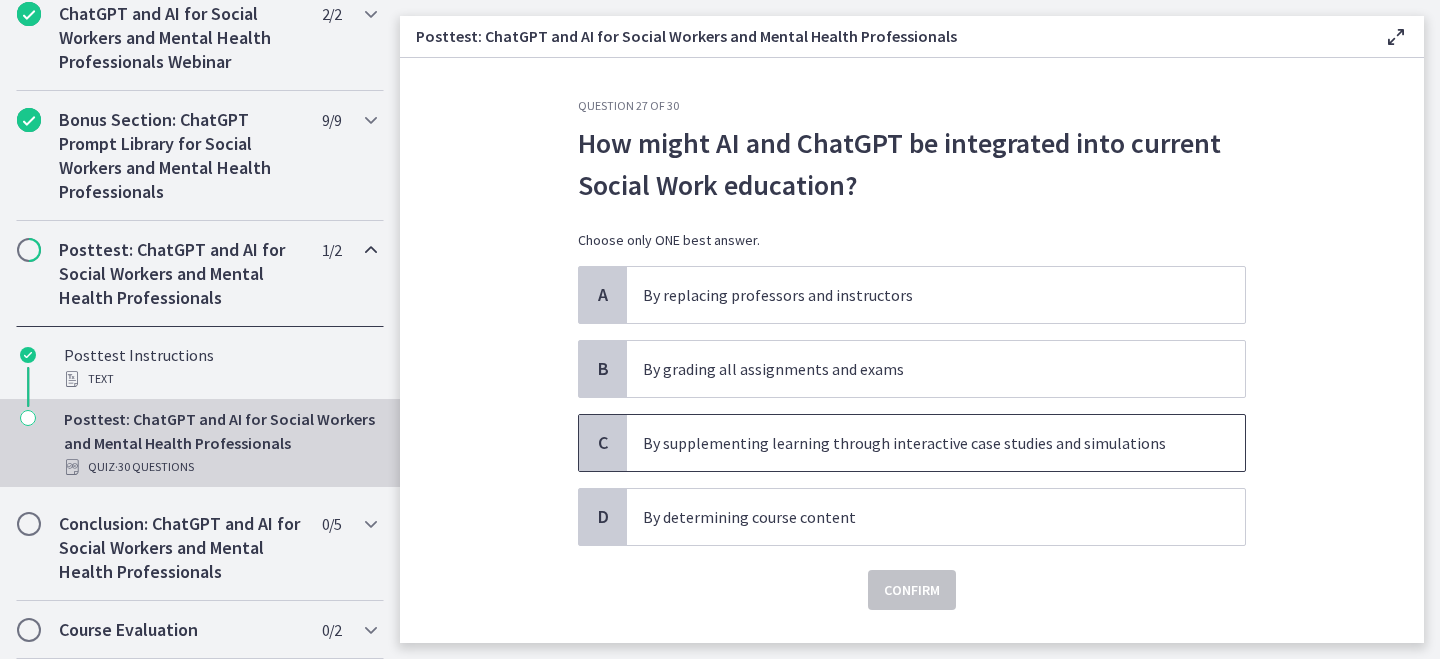 click on "By supplementing learning through interactive case studies and simulations" at bounding box center (916, 443) 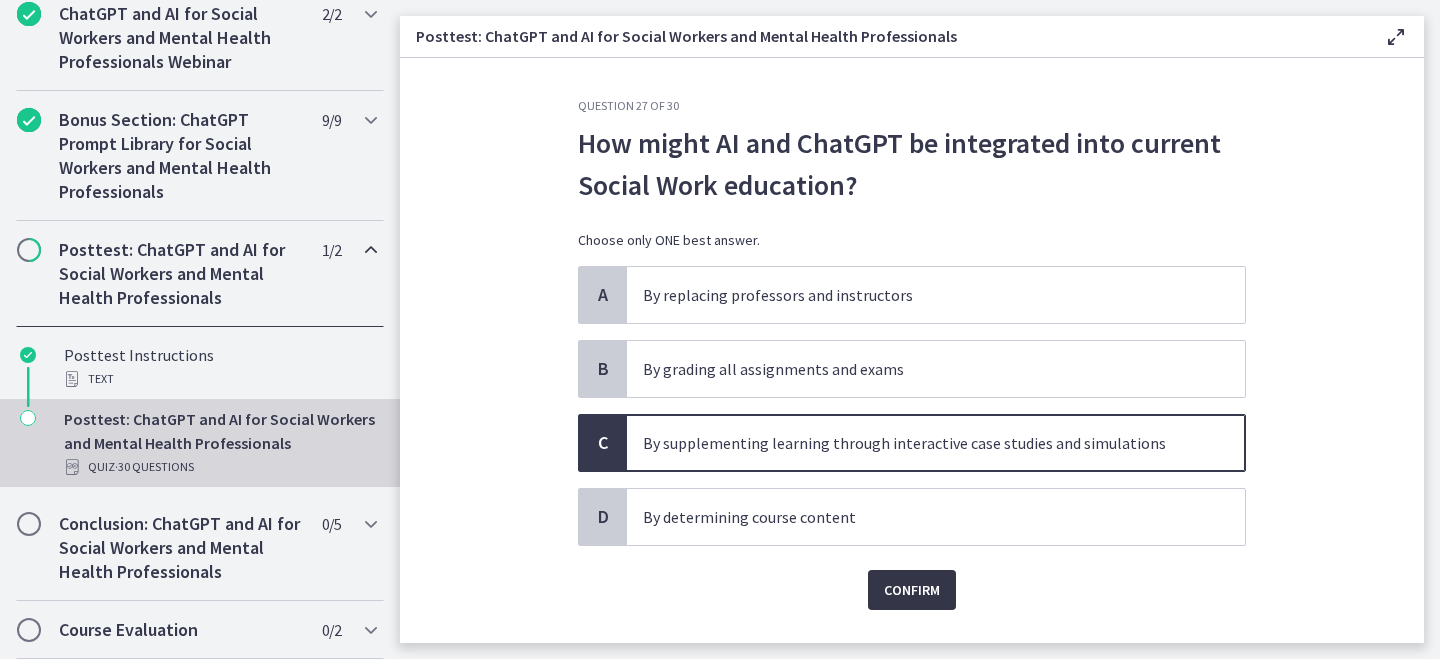 click on "Confirm" at bounding box center (912, 590) 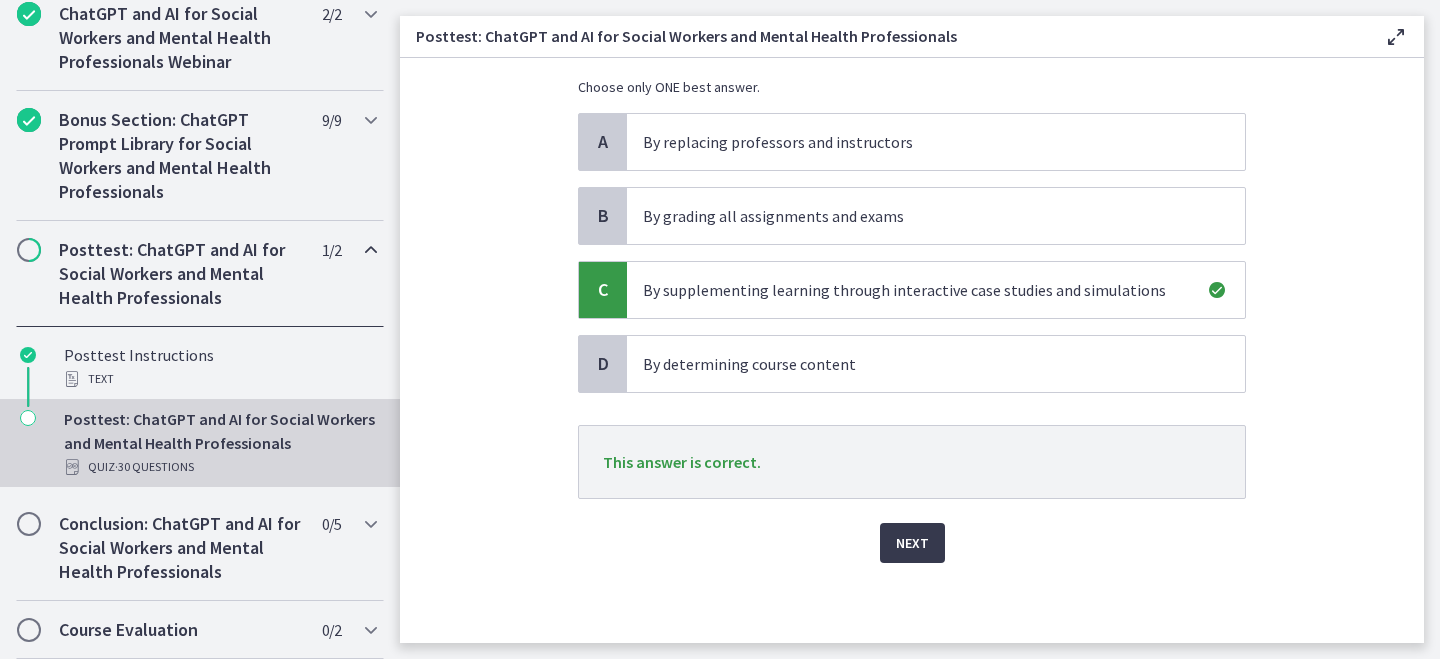 scroll, scrollTop: 153, scrollLeft: 0, axis: vertical 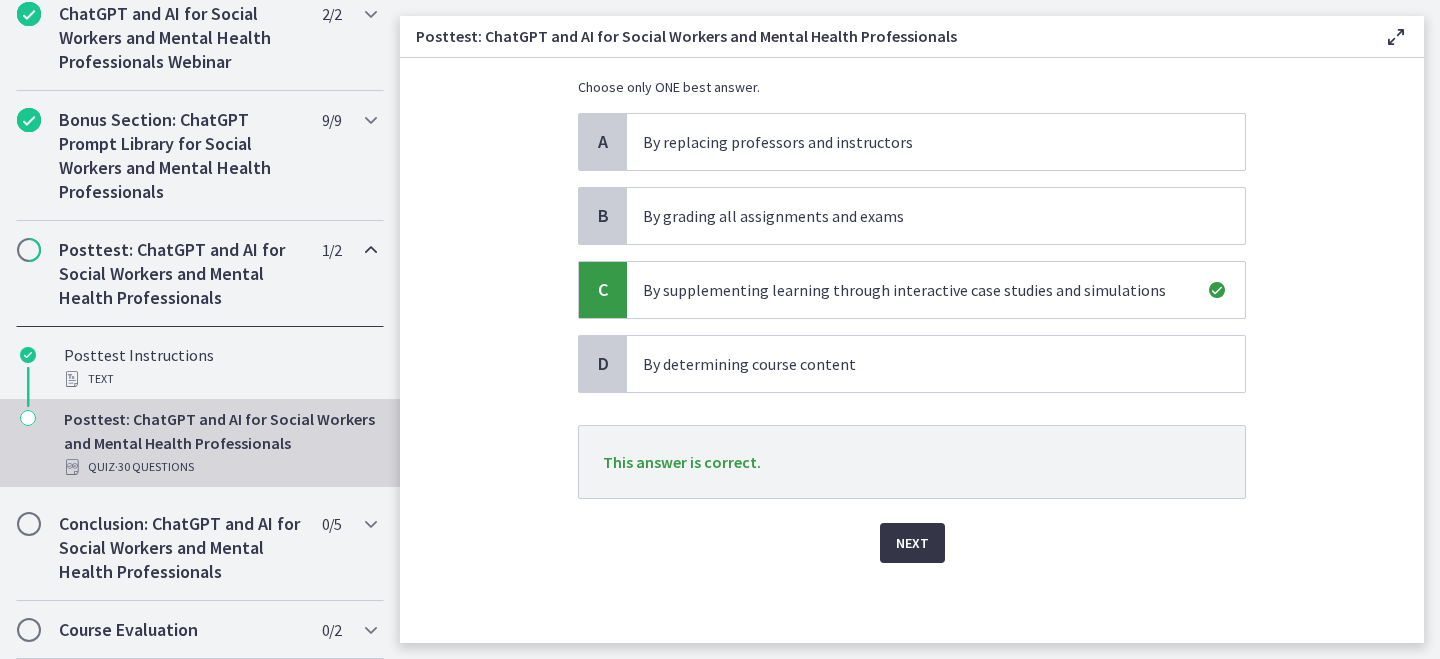 click on "Next" at bounding box center [912, 543] 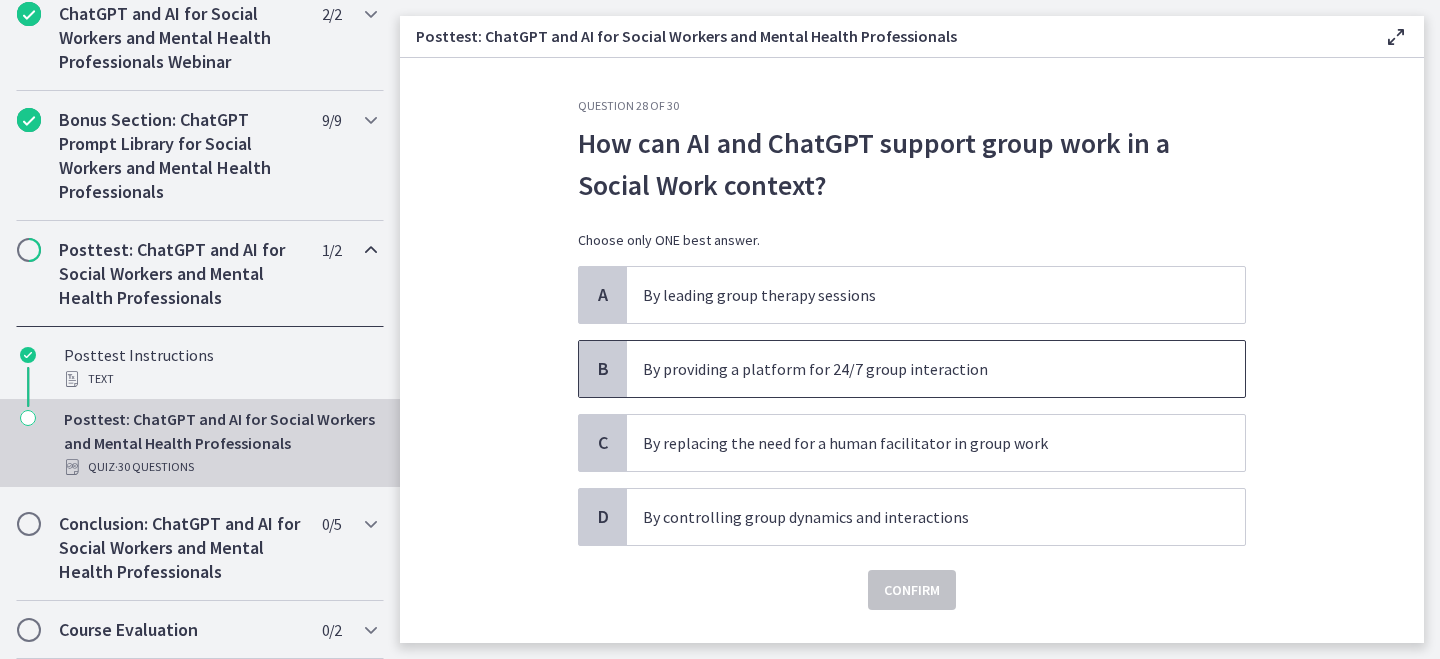 click on "By providing a platform for 24/7 group interaction" at bounding box center (916, 369) 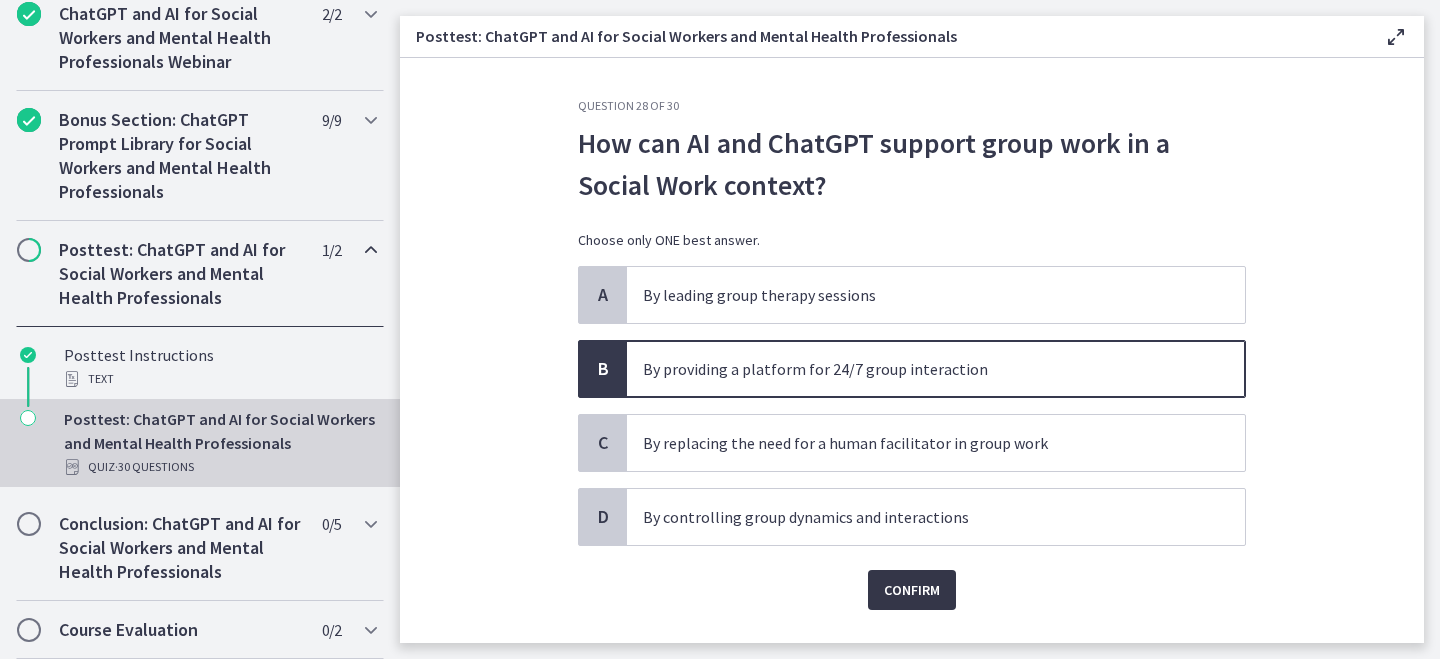click on "Confirm" at bounding box center (912, 590) 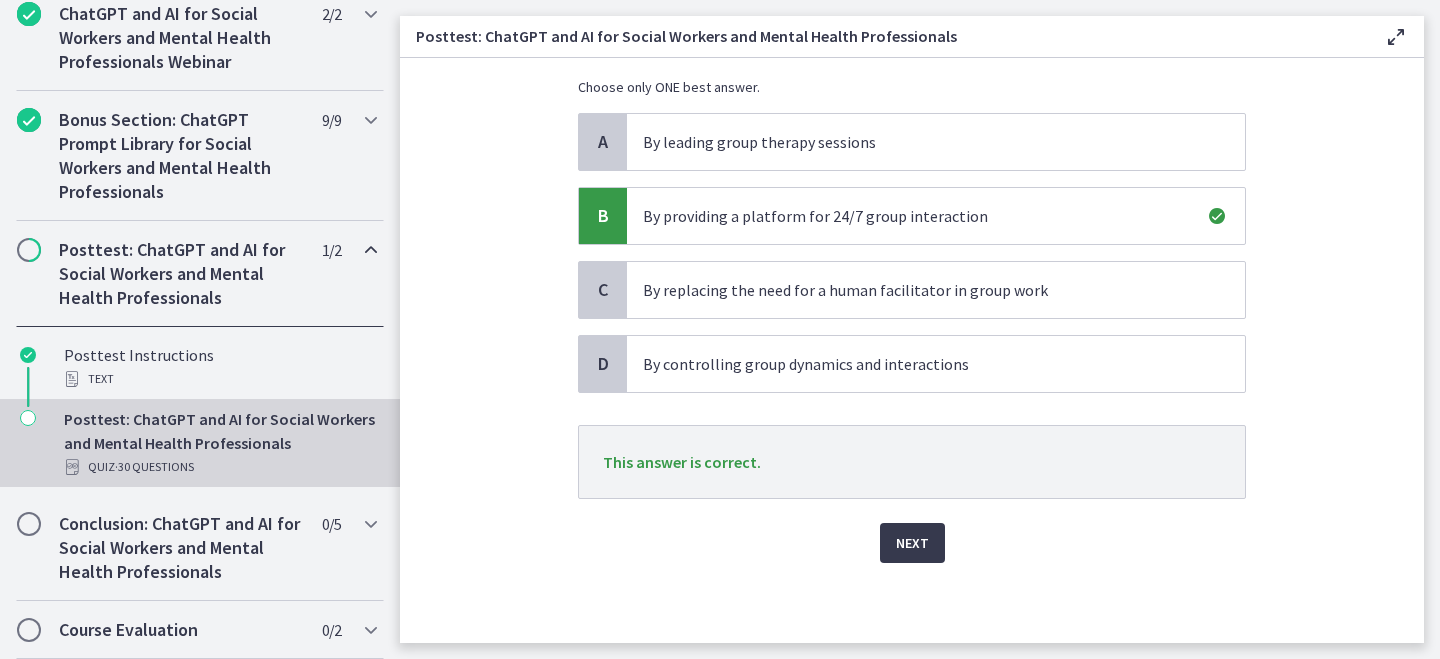 scroll, scrollTop: 153, scrollLeft: 0, axis: vertical 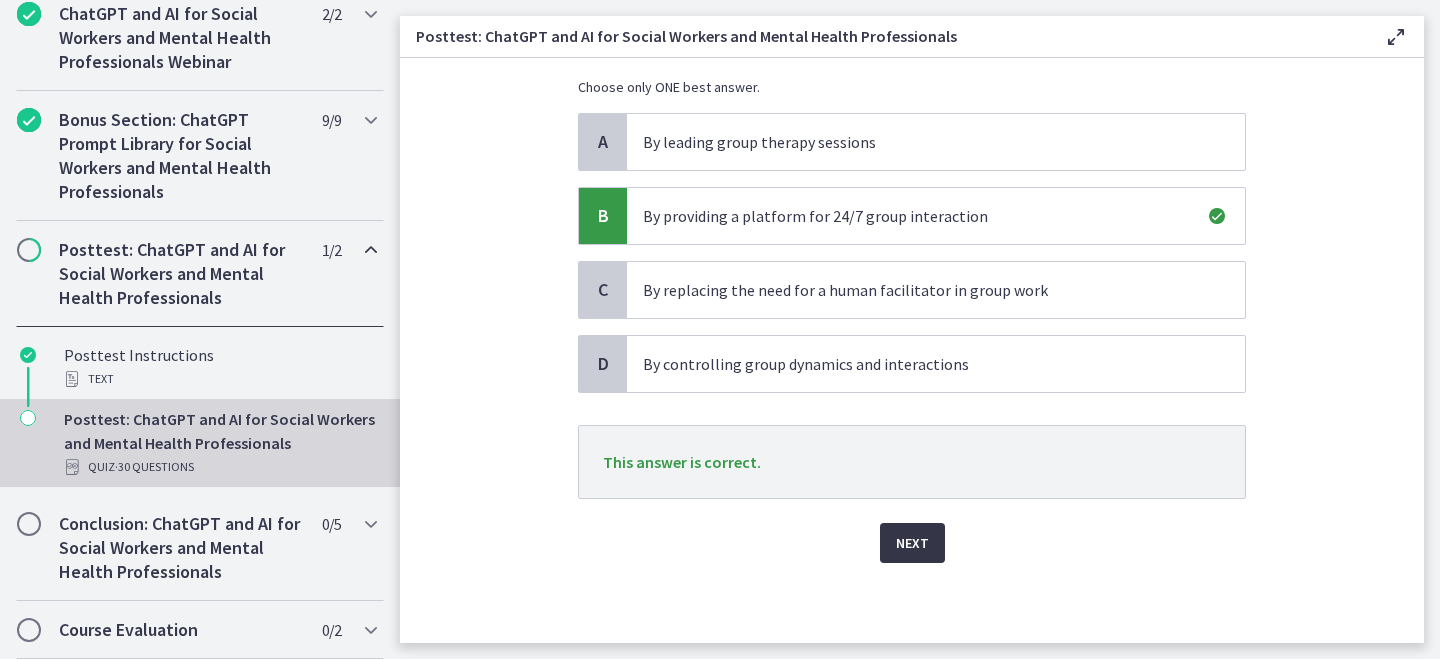 click on "Next" at bounding box center [912, 543] 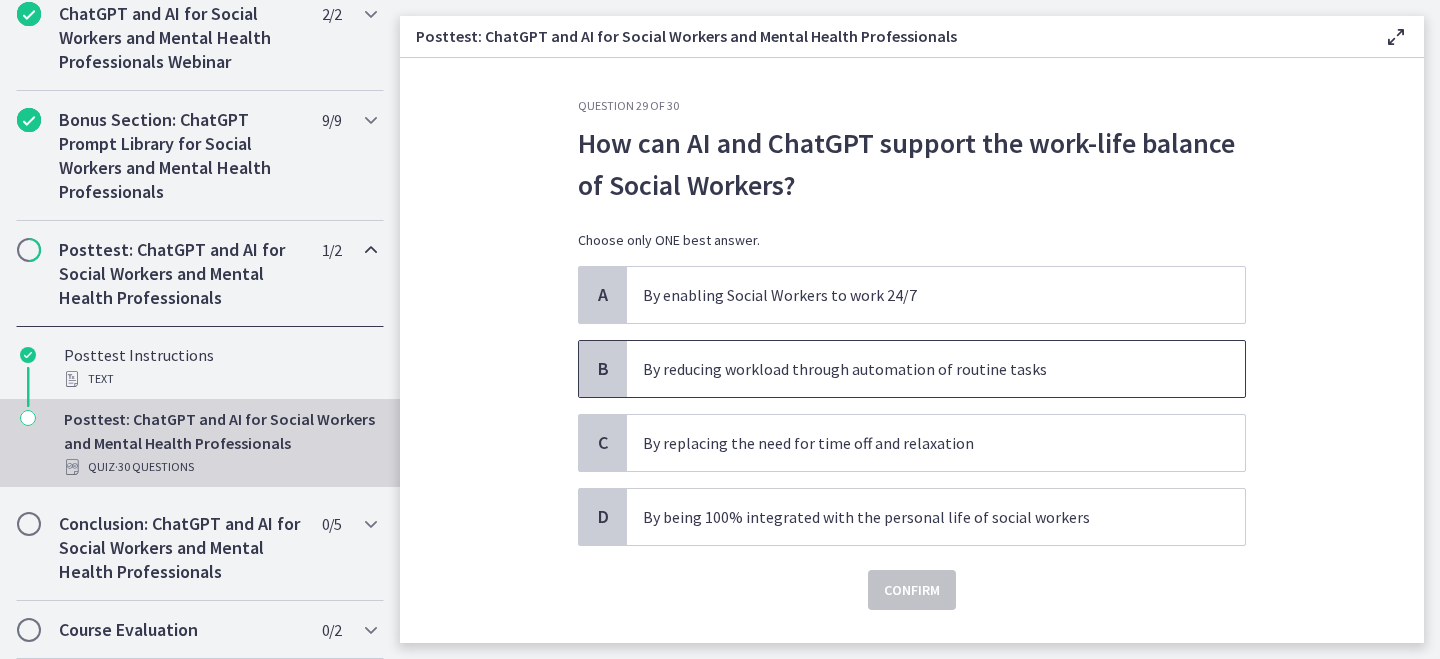 click on "By reducing workload through automation of routine tasks" at bounding box center (916, 369) 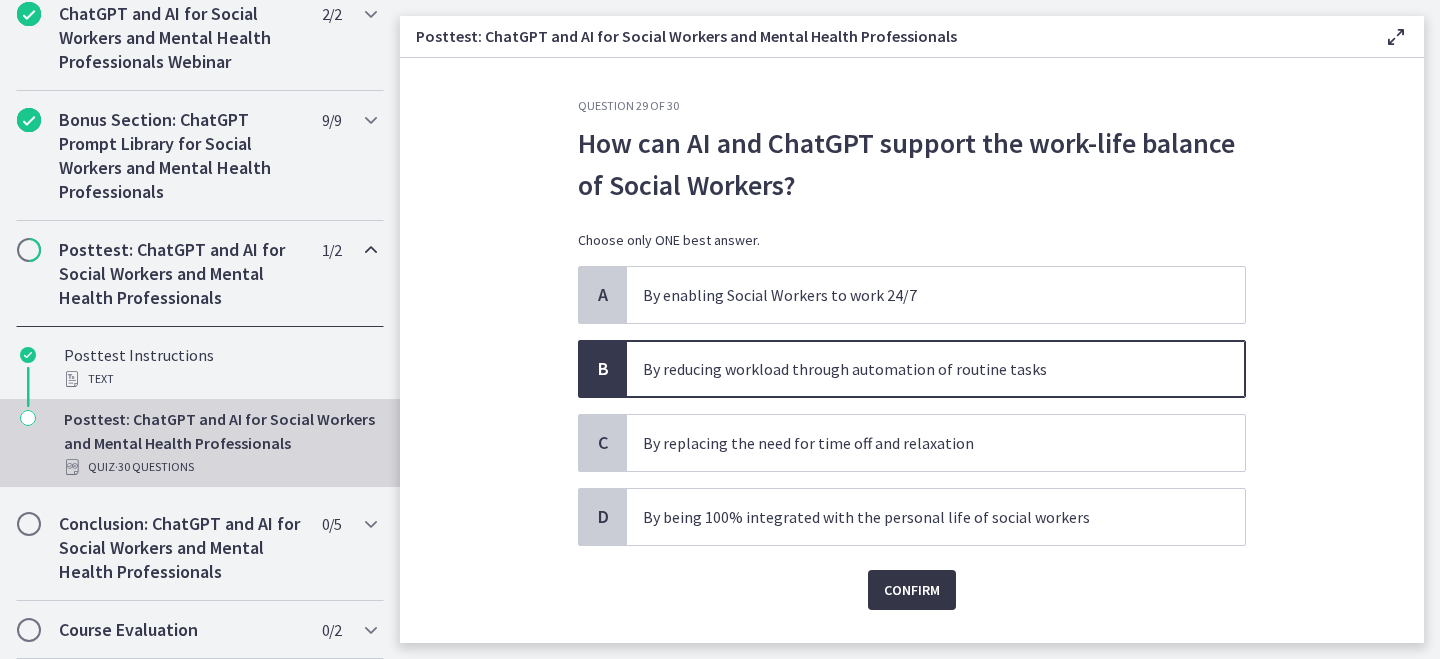 click on "Confirm" at bounding box center (912, 590) 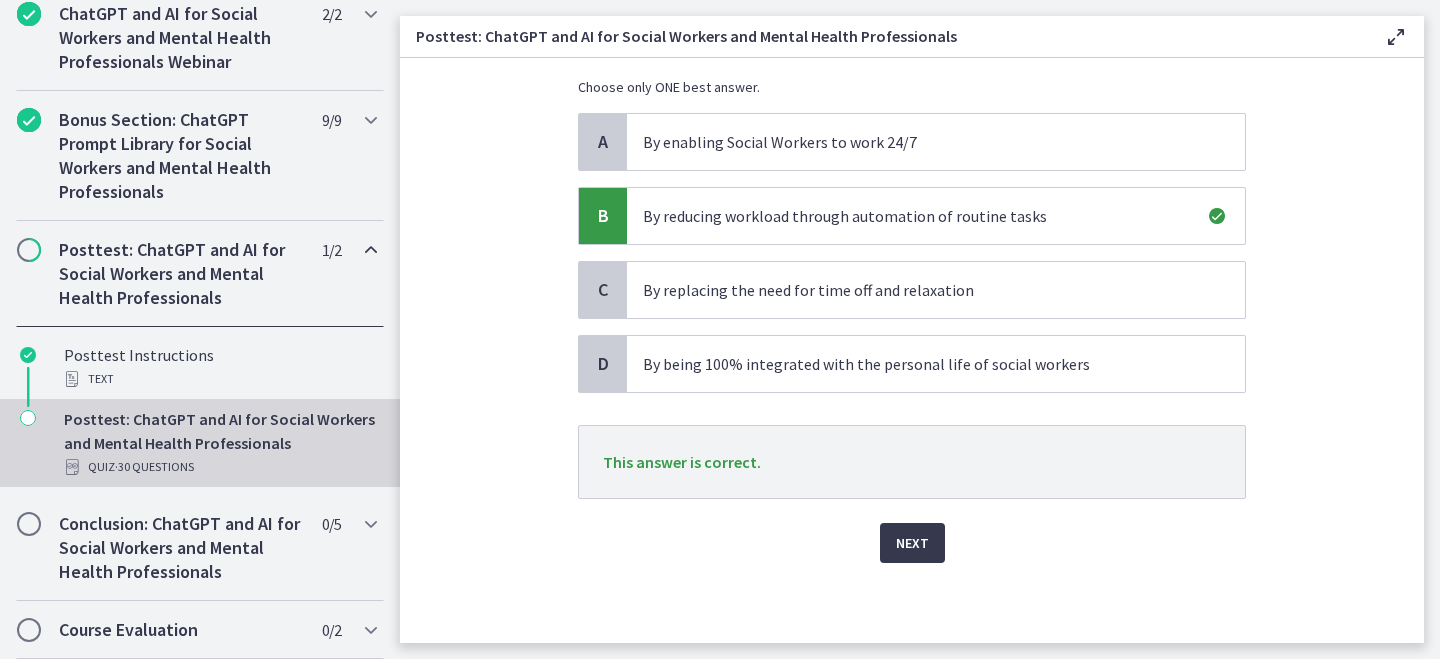 scroll, scrollTop: 153, scrollLeft: 0, axis: vertical 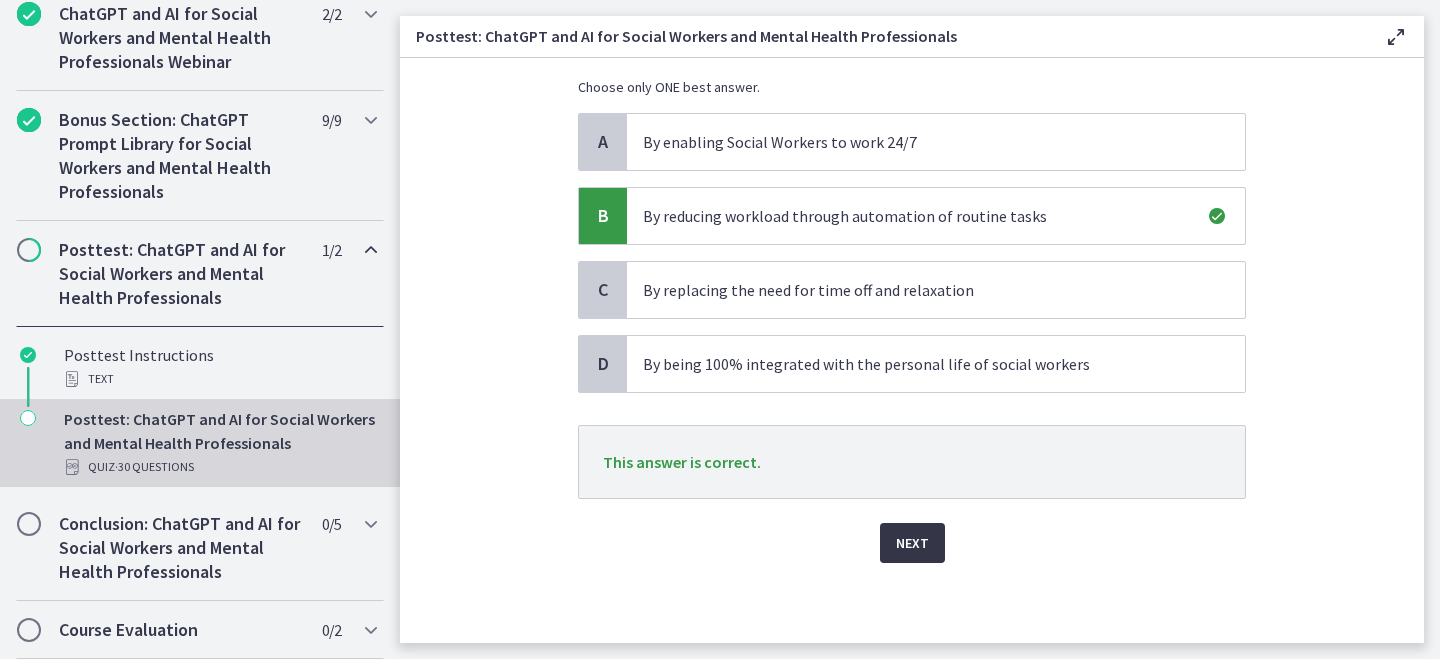 click on "Next" at bounding box center (912, 543) 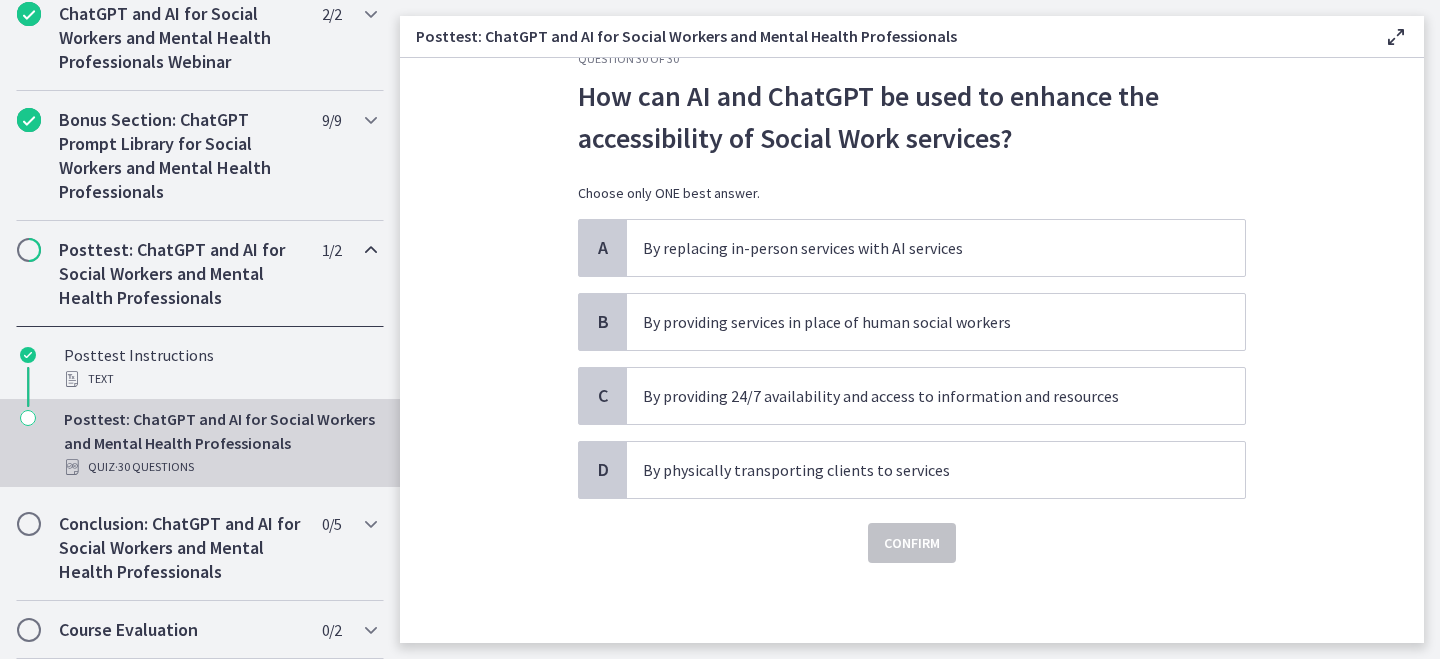 scroll, scrollTop: 0, scrollLeft: 0, axis: both 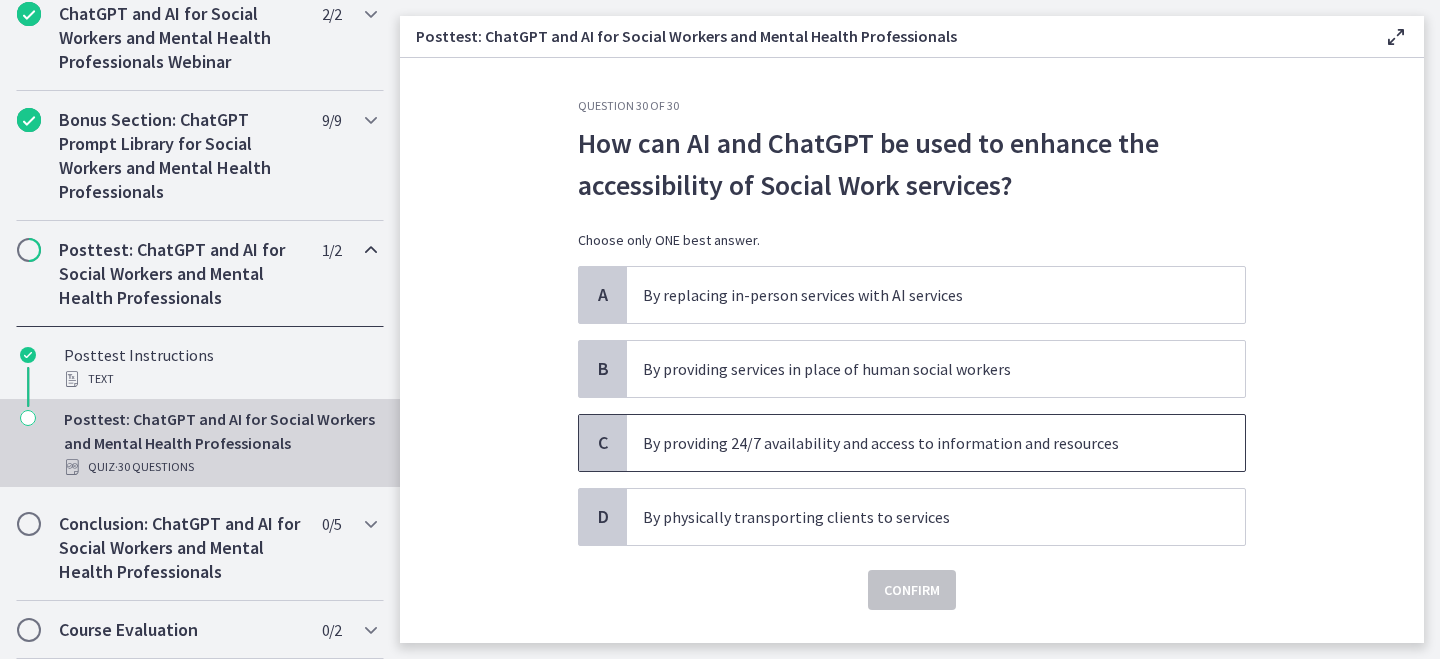 click on "By providing 24/7 availability and access to information and resources" at bounding box center (916, 443) 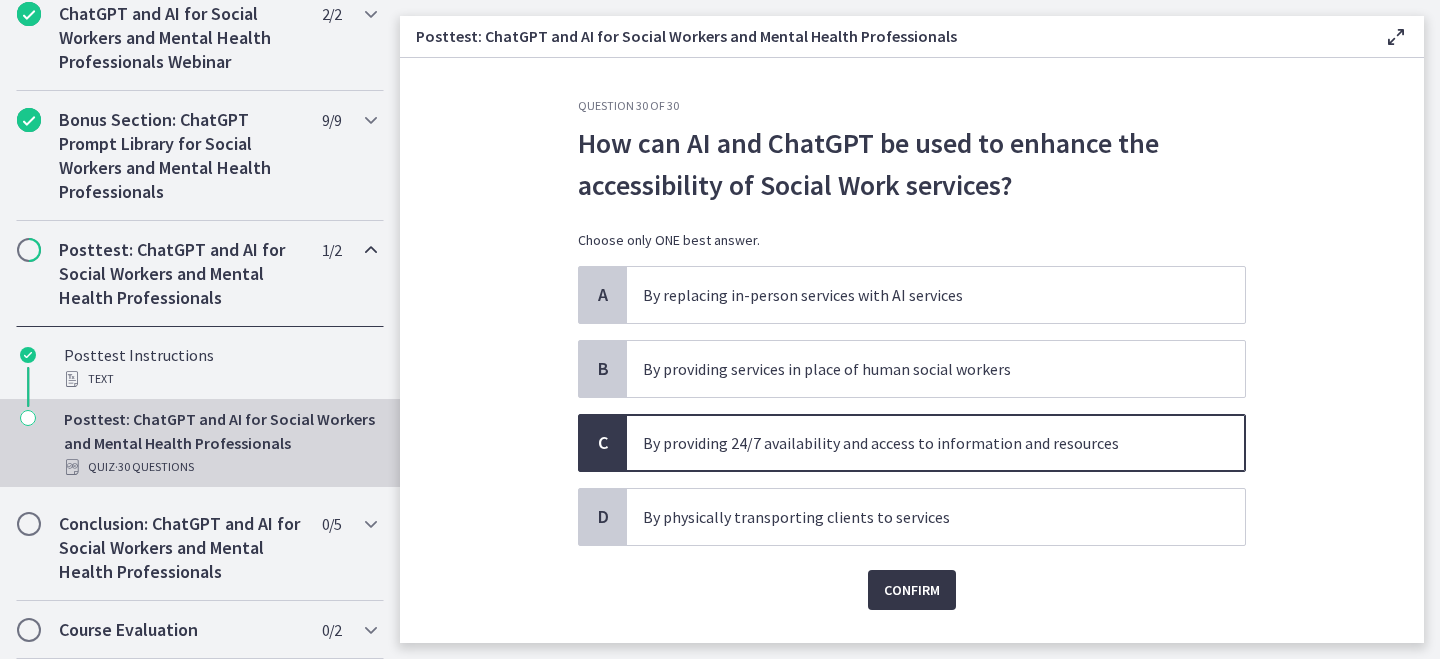 click on "Confirm" at bounding box center [912, 590] 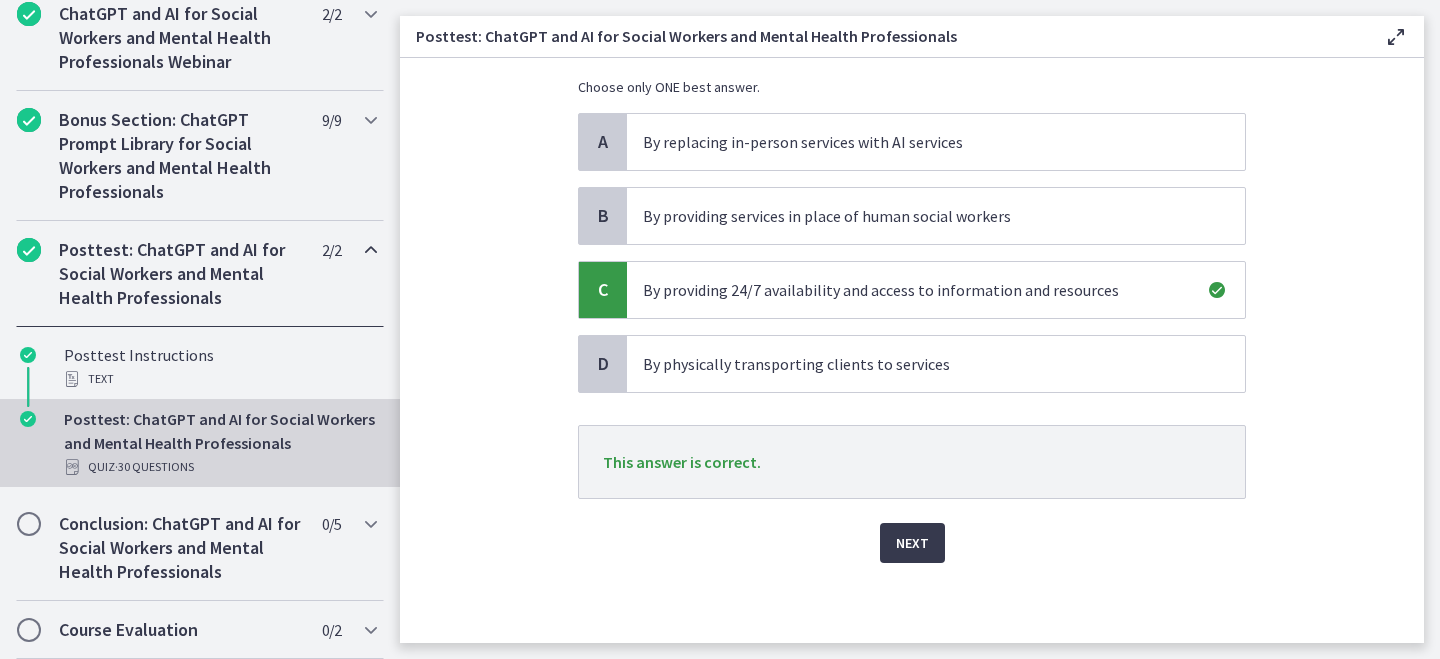 scroll, scrollTop: 153, scrollLeft: 0, axis: vertical 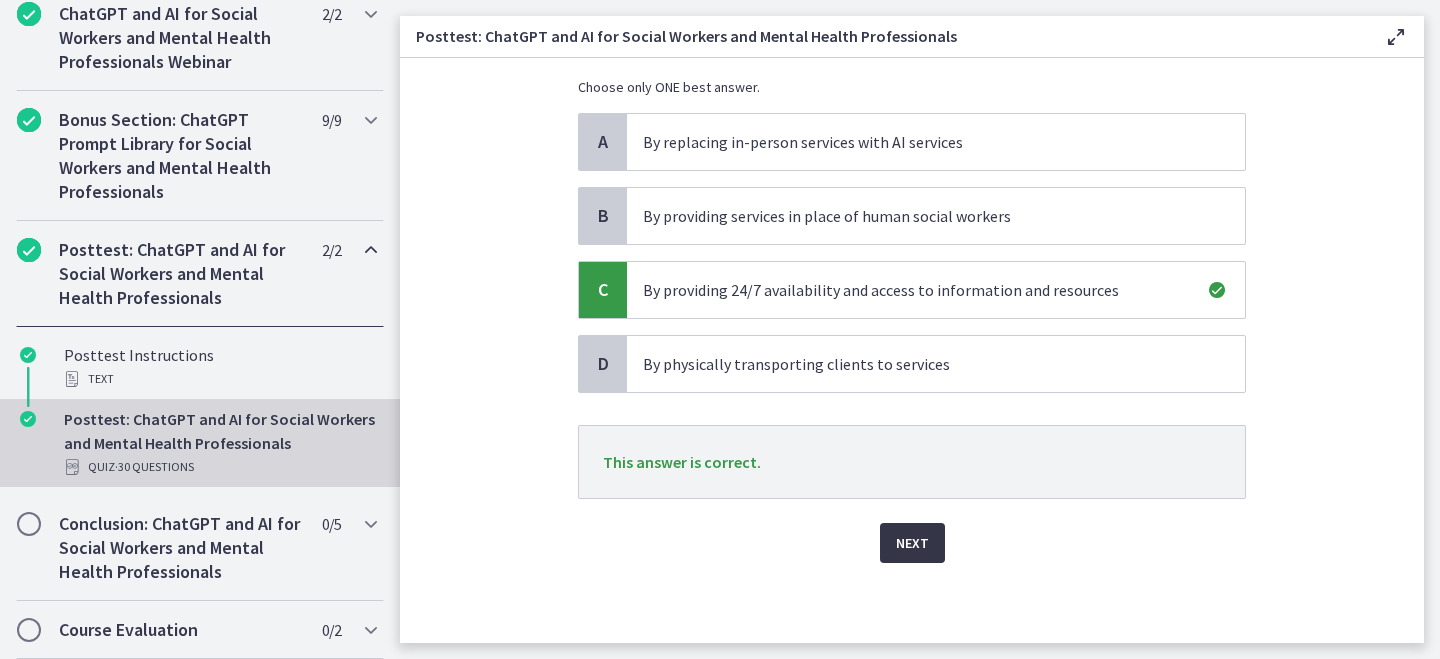 click on "Next" at bounding box center [912, 543] 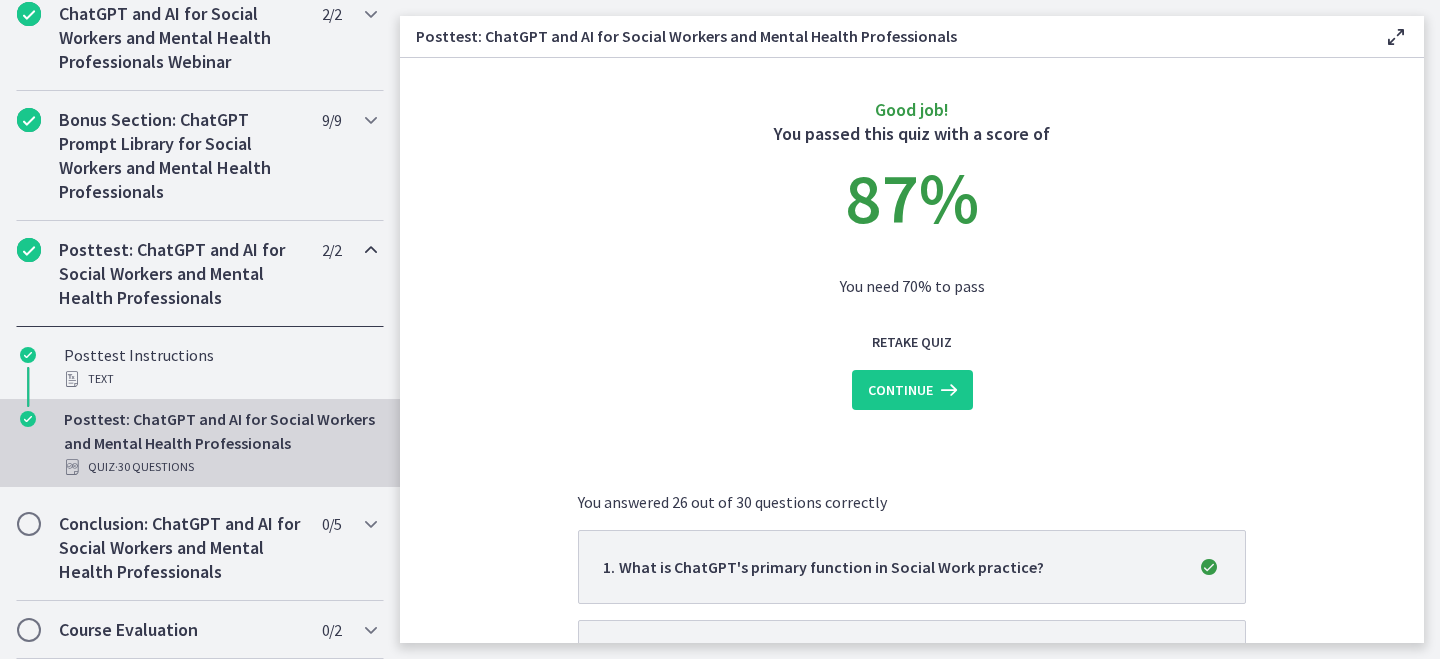 scroll, scrollTop: 0, scrollLeft: 0, axis: both 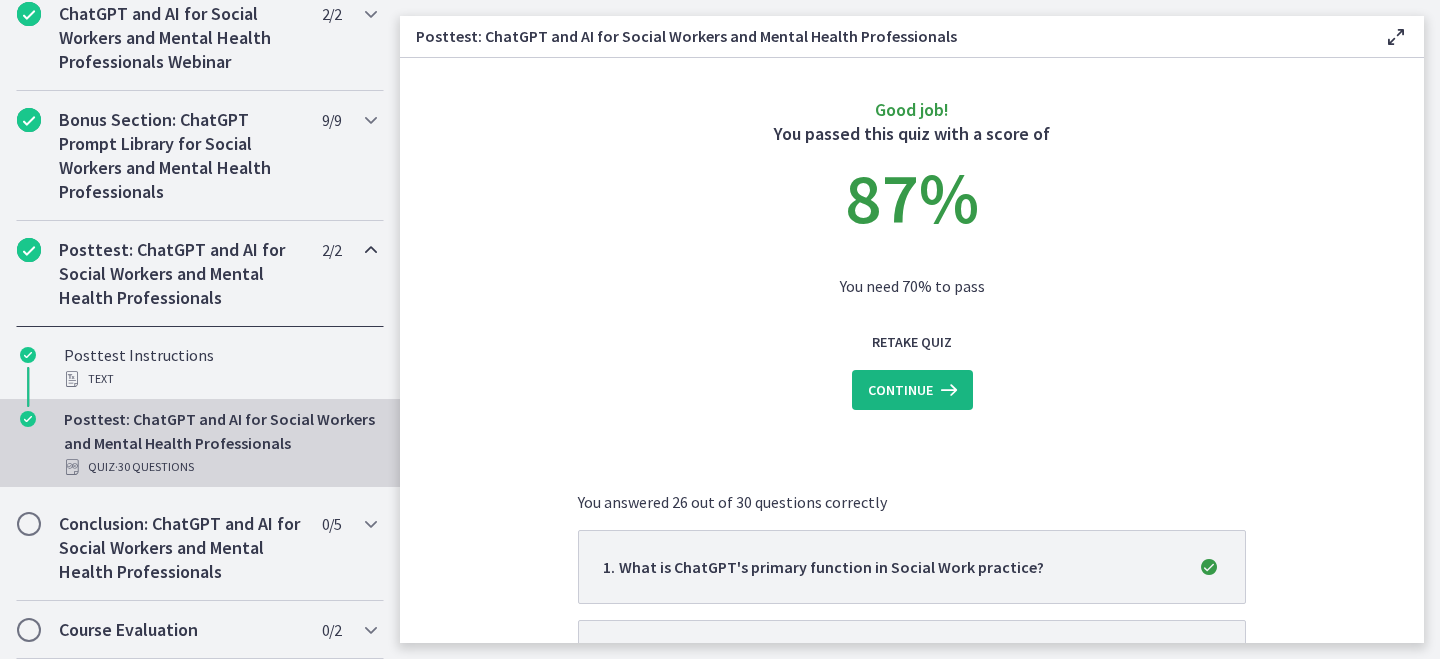 click on "Continue" at bounding box center (900, 390) 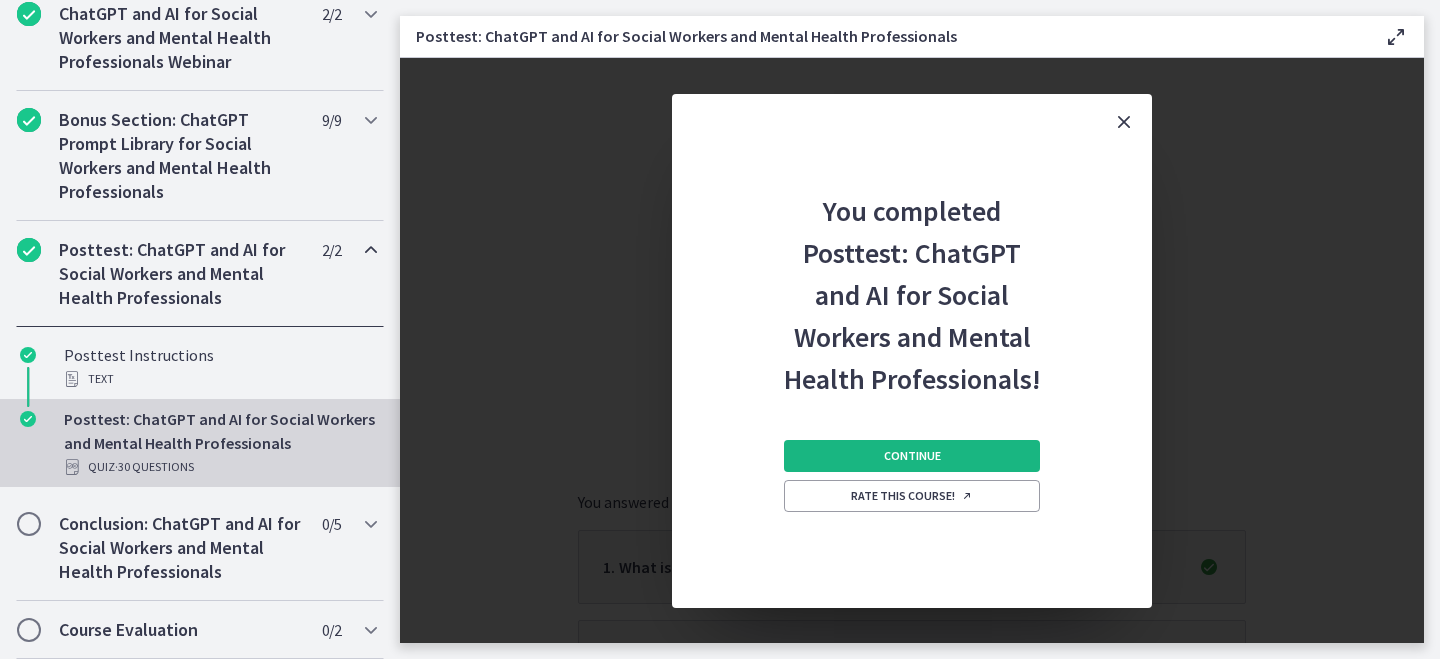 click on "Continue" at bounding box center (912, 456) 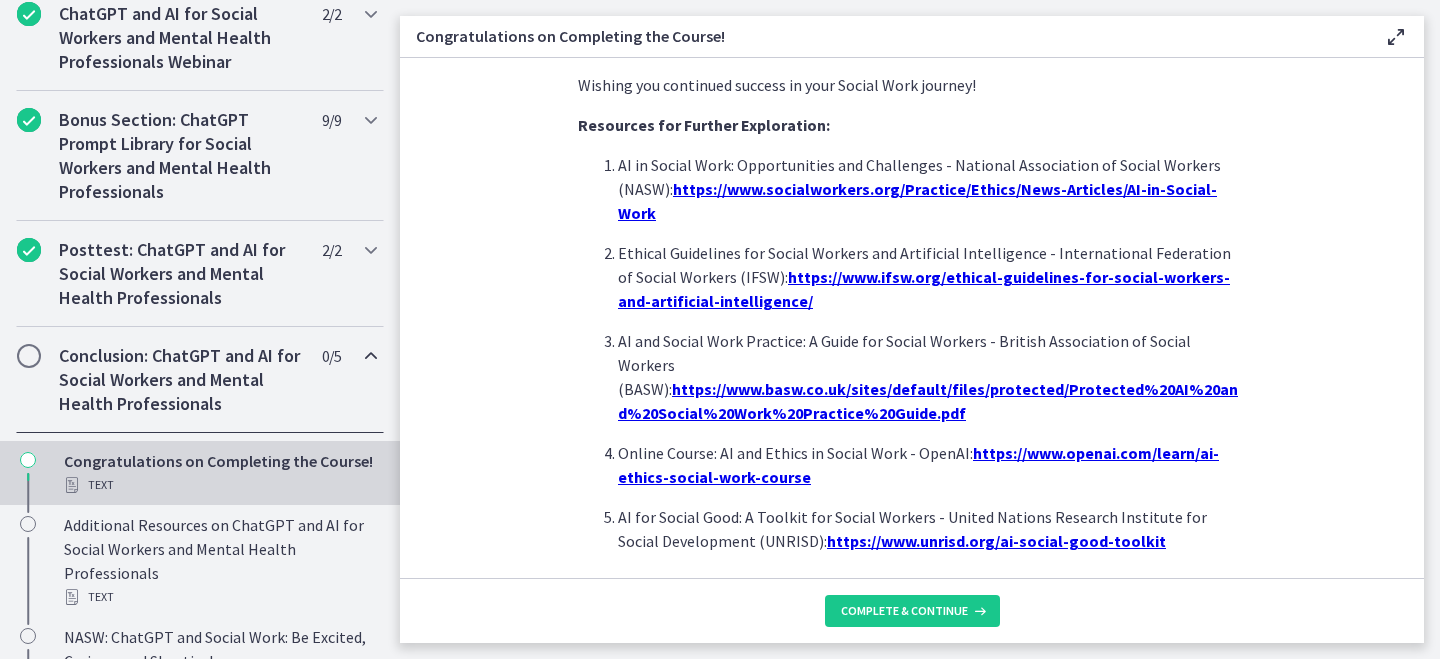 scroll, scrollTop: 1812, scrollLeft: 0, axis: vertical 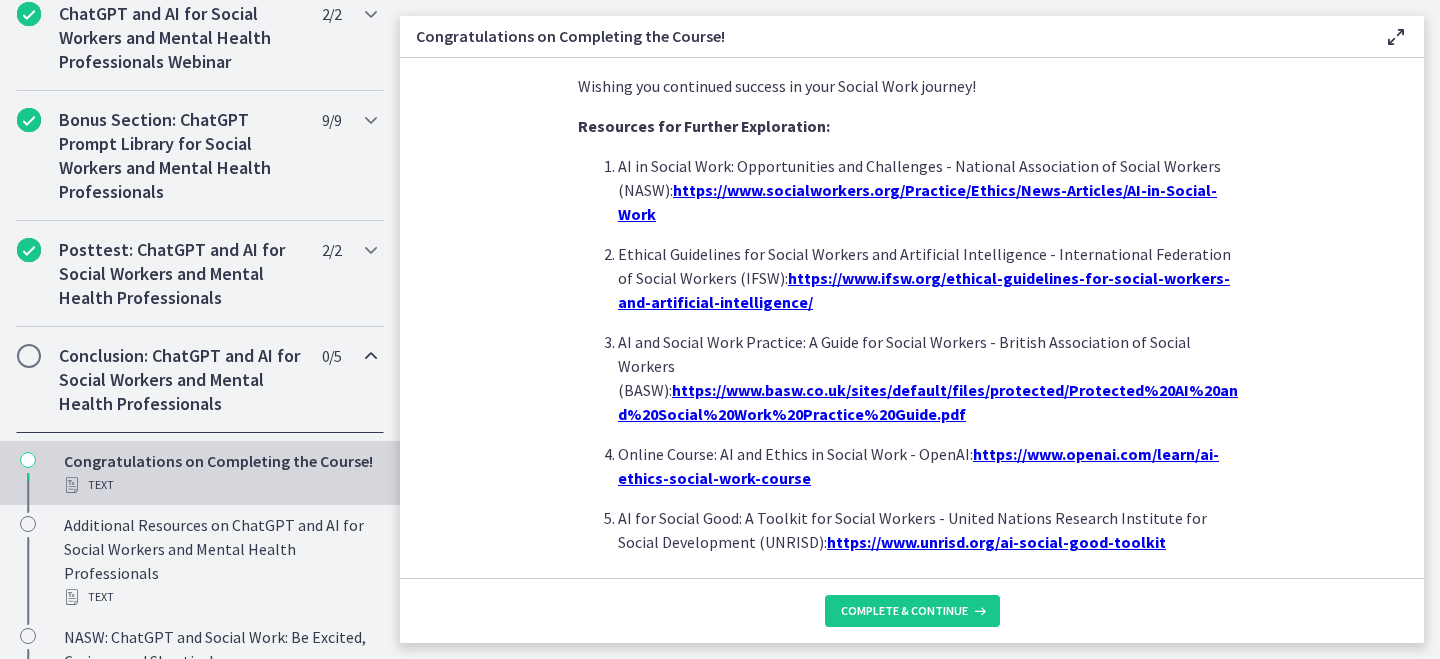 click on "https://www.openai.com/learn/ai-ethics-social-work-course" at bounding box center (918, 466) 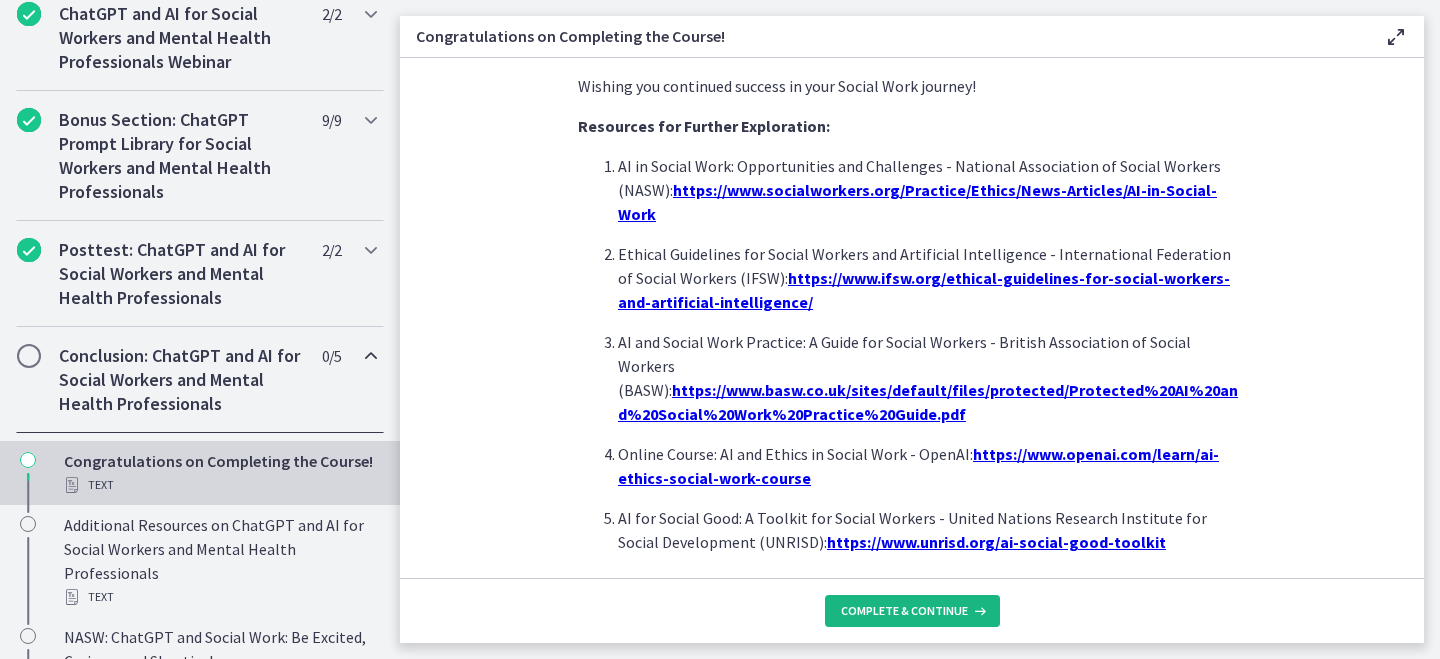click on "Complete & continue" at bounding box center (904, 611) 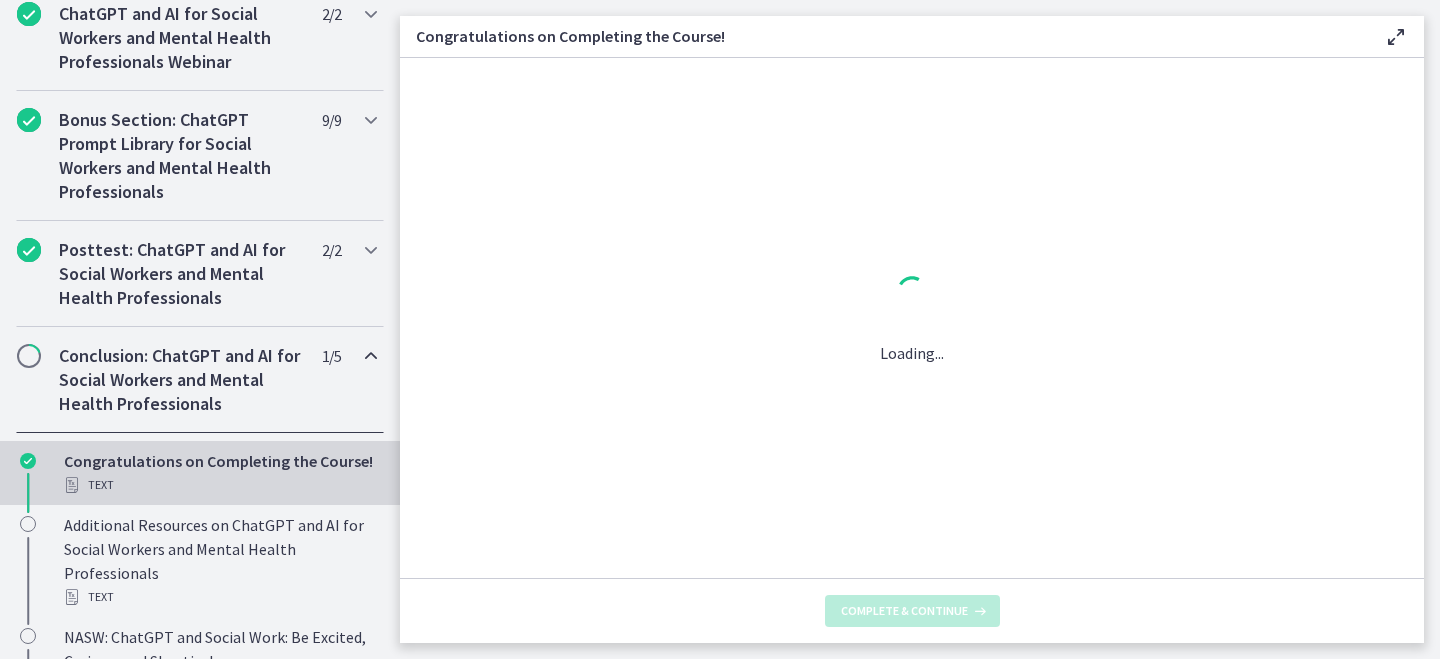 scroll, scrollTop: 0, scrollLeft: 0, axis: both 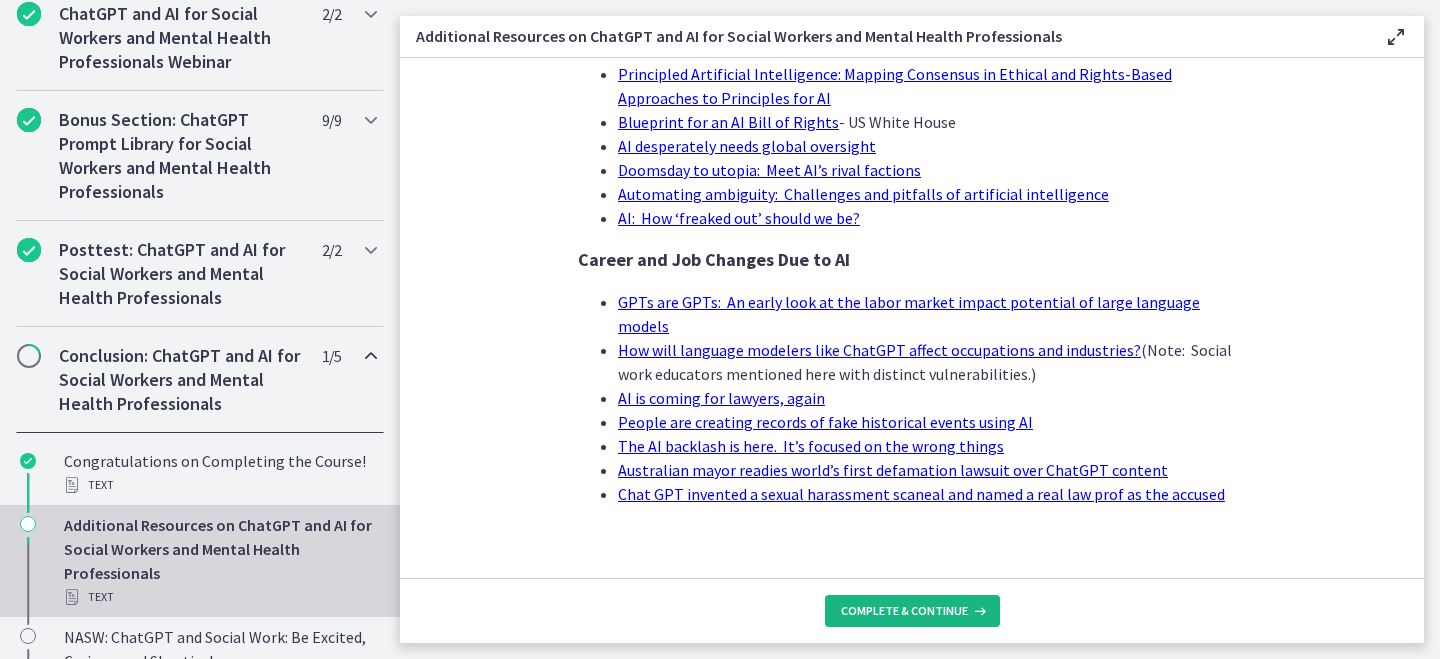 click on "Complete & continue" at bounding box center [904, 611] 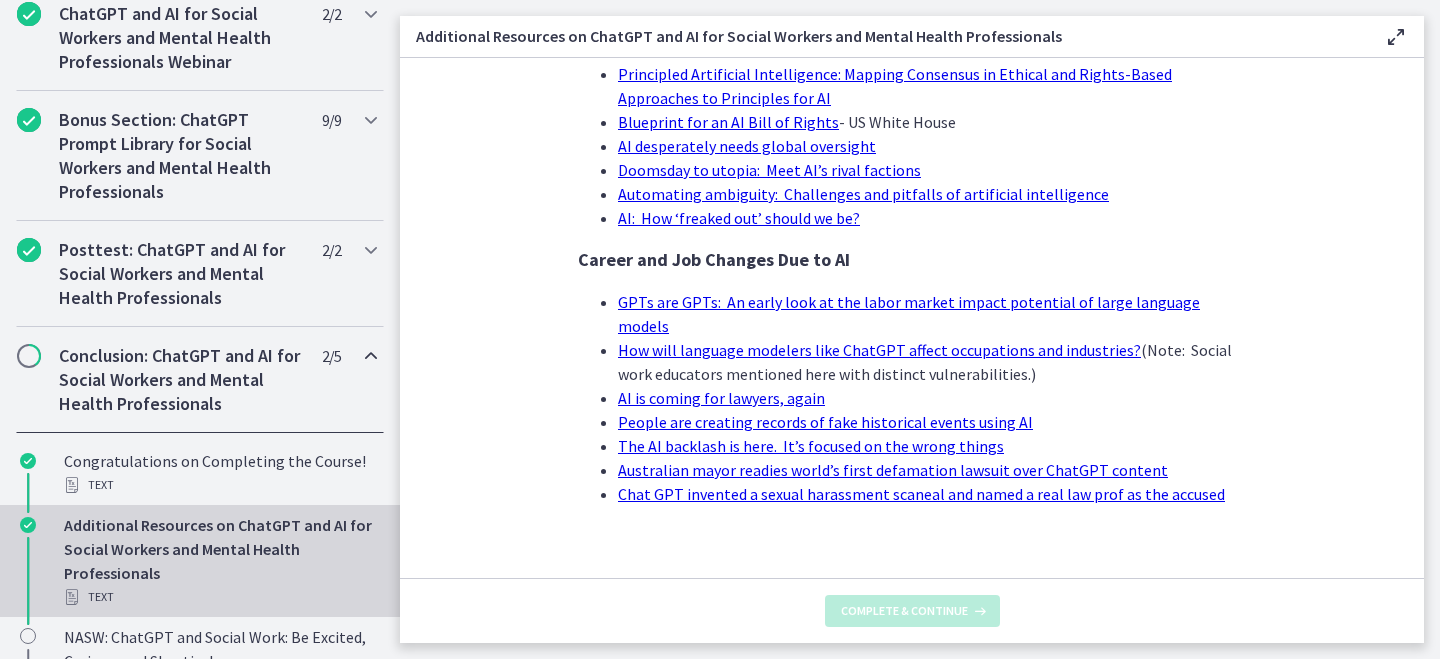 scroll, scrollTop: 0, scrollLeft: 0, axis: both 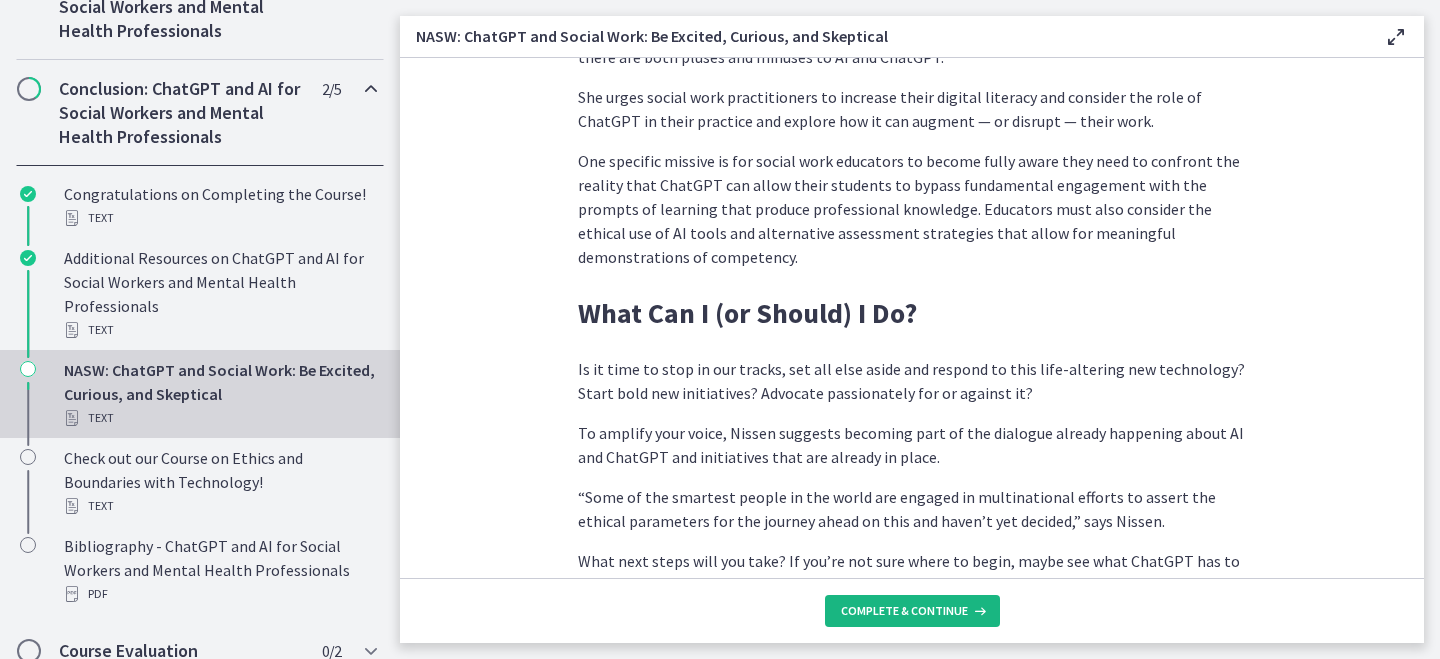 click on "Complete & continue" at bounding box center (904, 611) 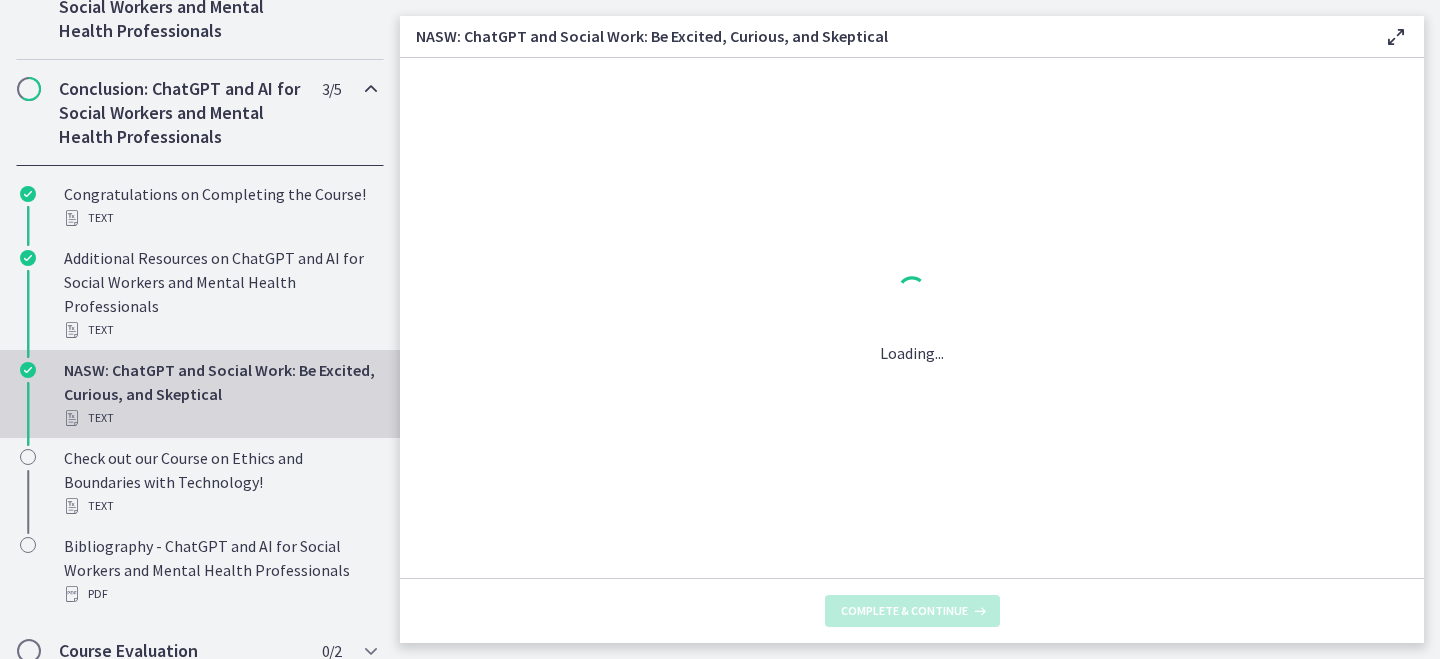 scroll, scrollTop: 0, scrollLeft: 0, axis: both 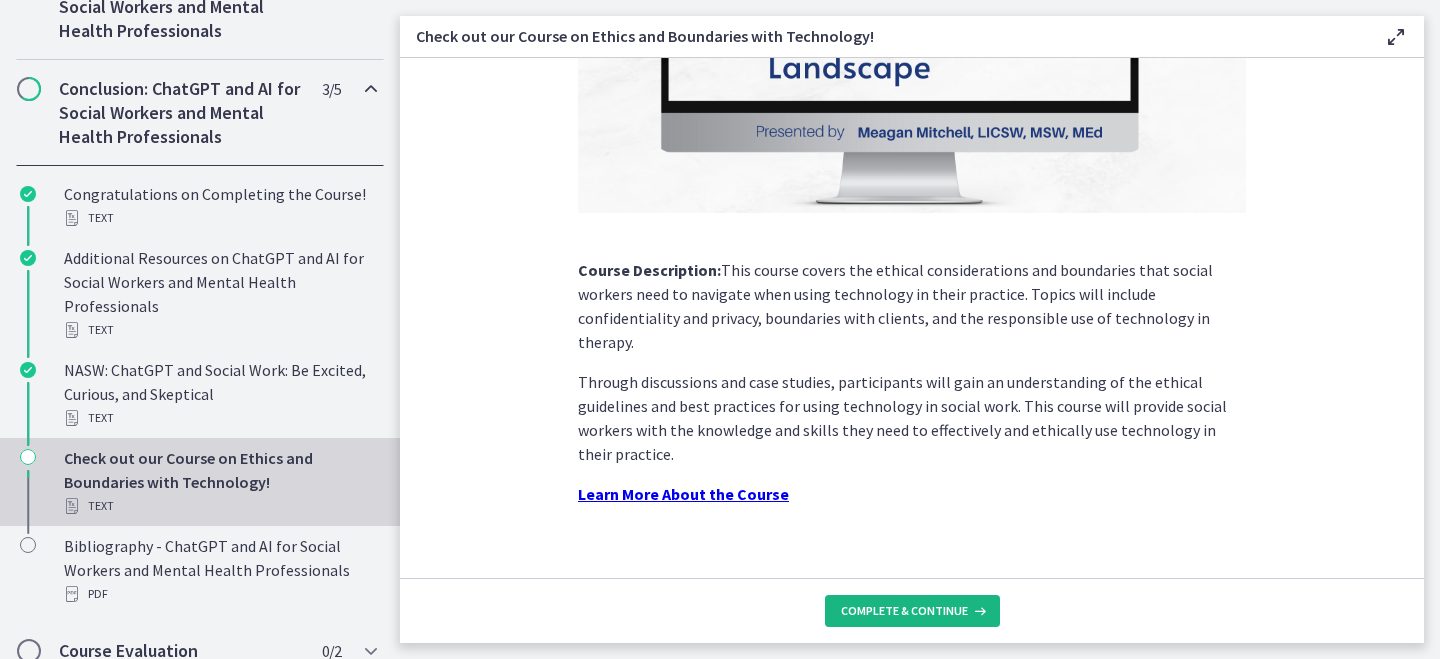 click on "Complete & continue" at bounding box center [904, 611] 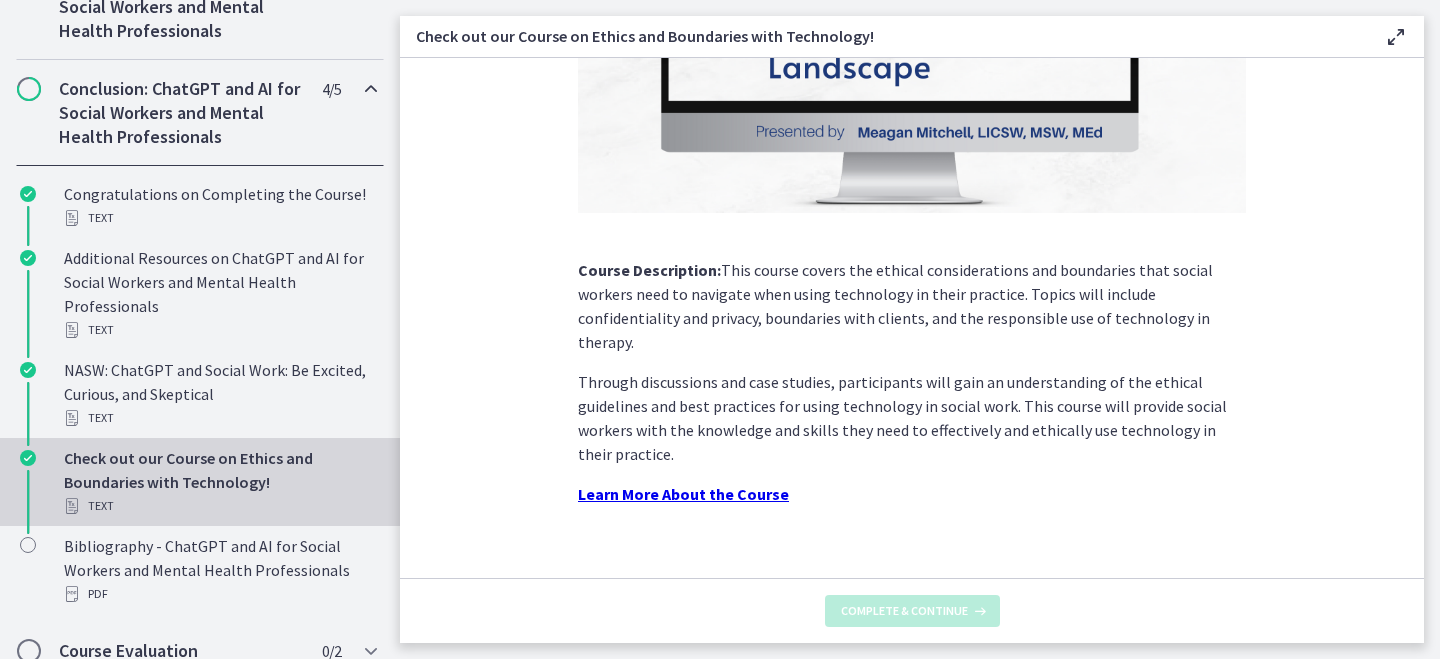scroll, scrollTop: 0, scrollLeft: 0, axis: both 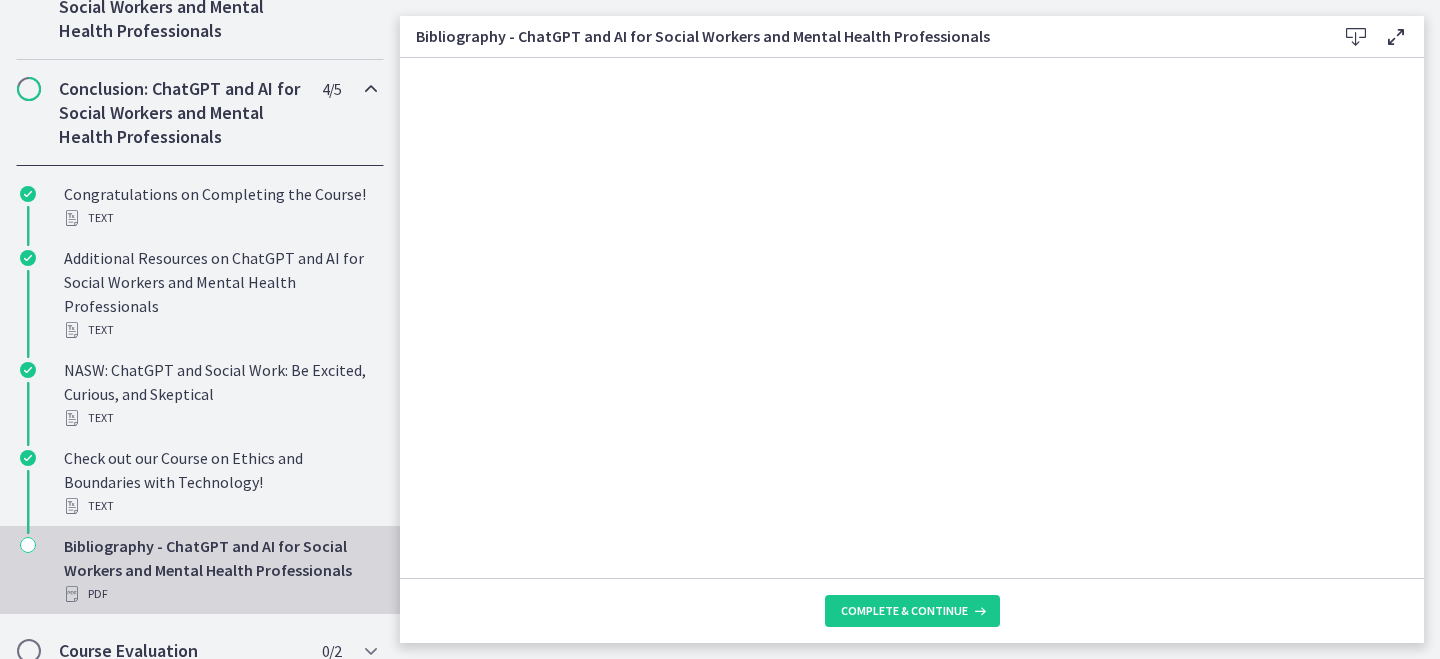 click on "Complete & continue" at bounding box center (912, 610) 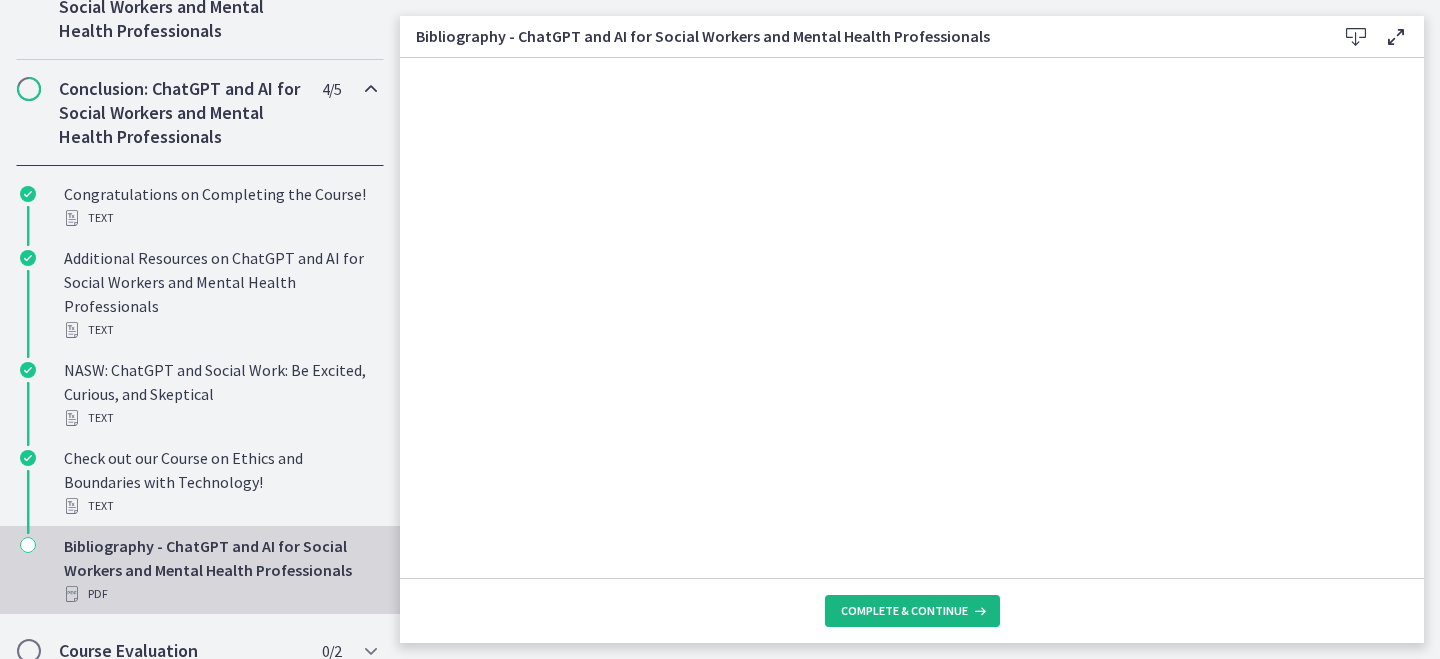 click on "Complete & continue" at bounding box center (904, 611) 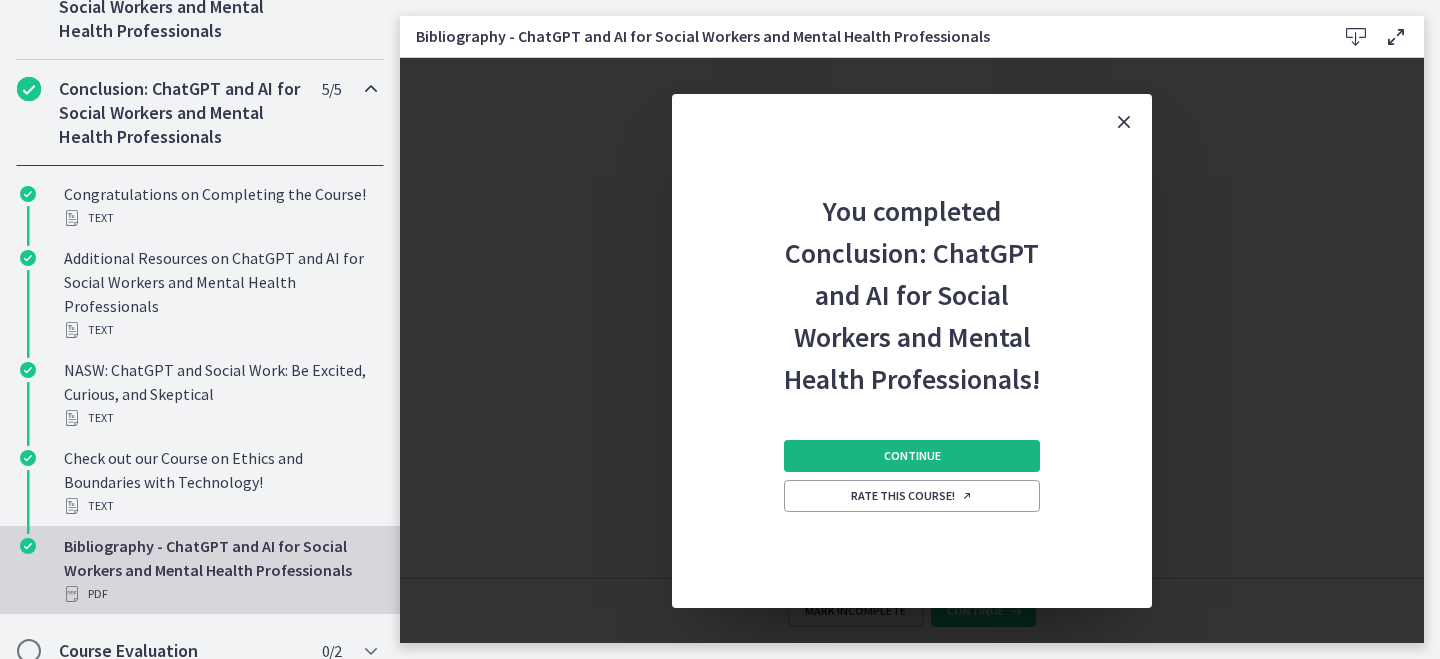 click on "Continue" at bounding box center (912, 456) 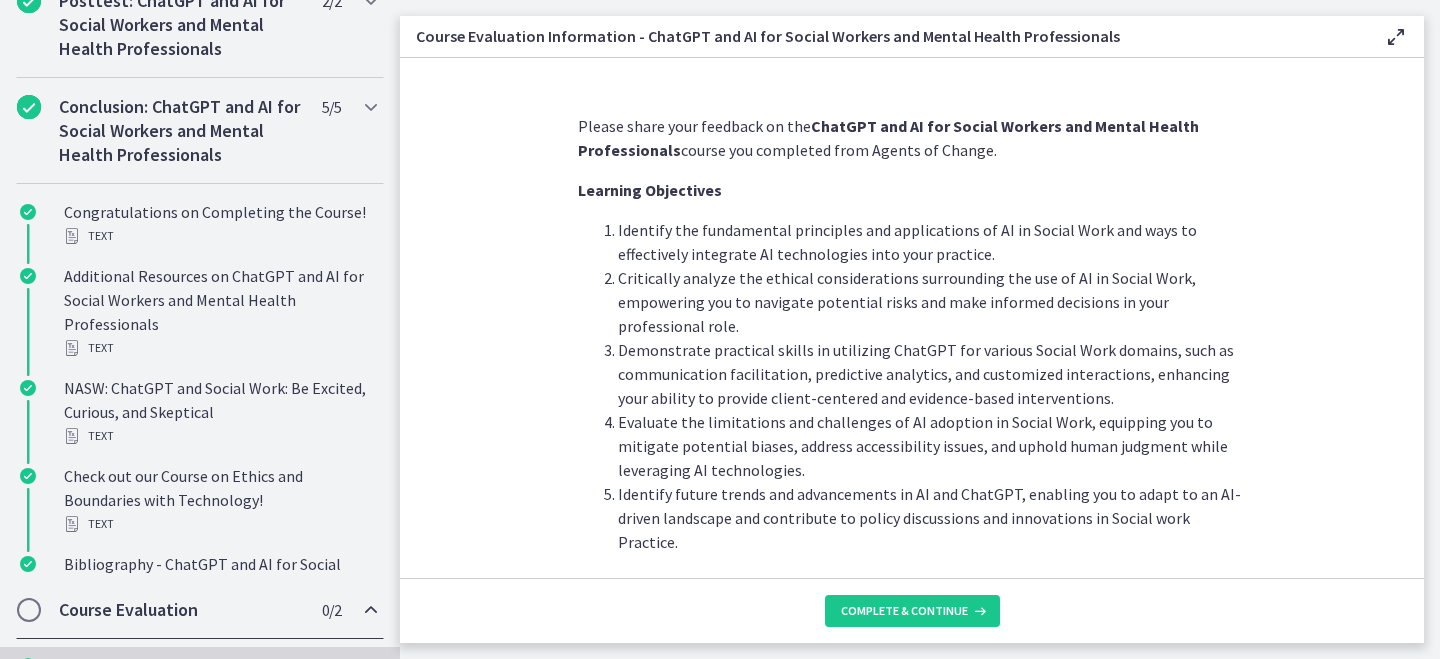 scroll, scrollTop: 1049, scrollLeft: 0, axis: vertical 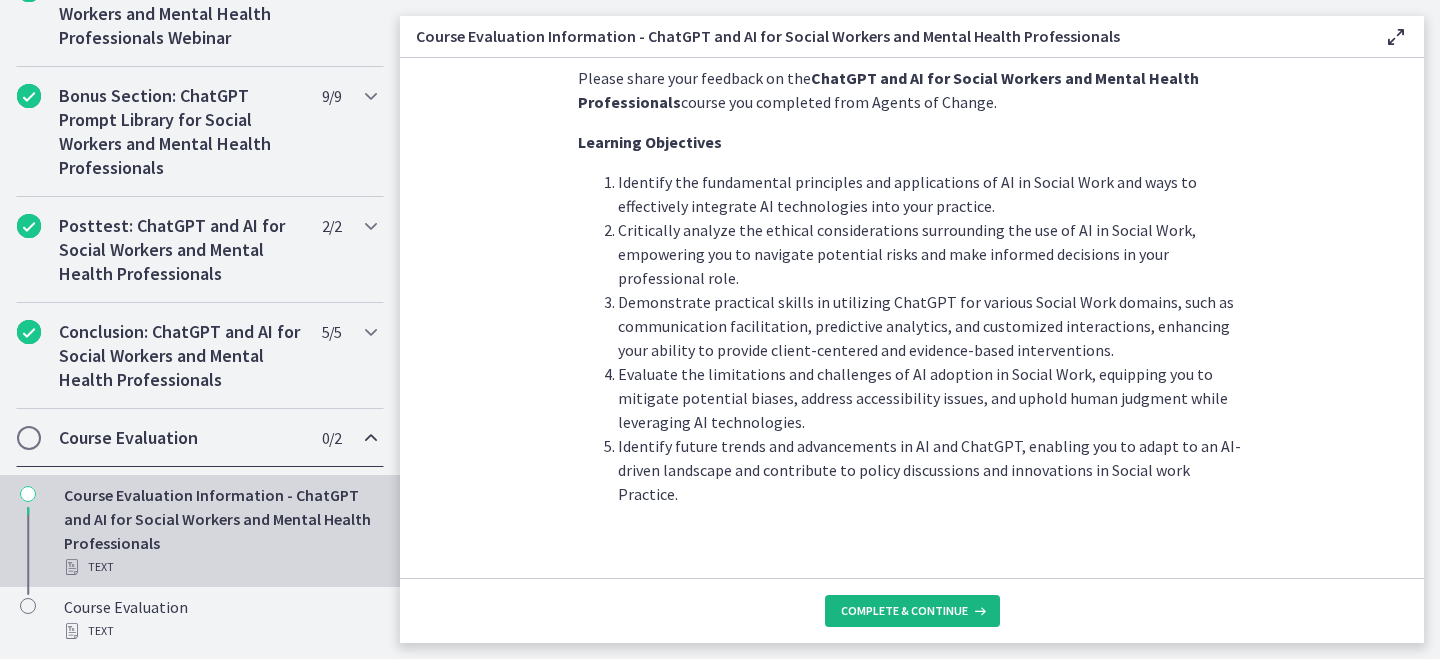click on "Complete & continue" at bounding box center [904, 611] 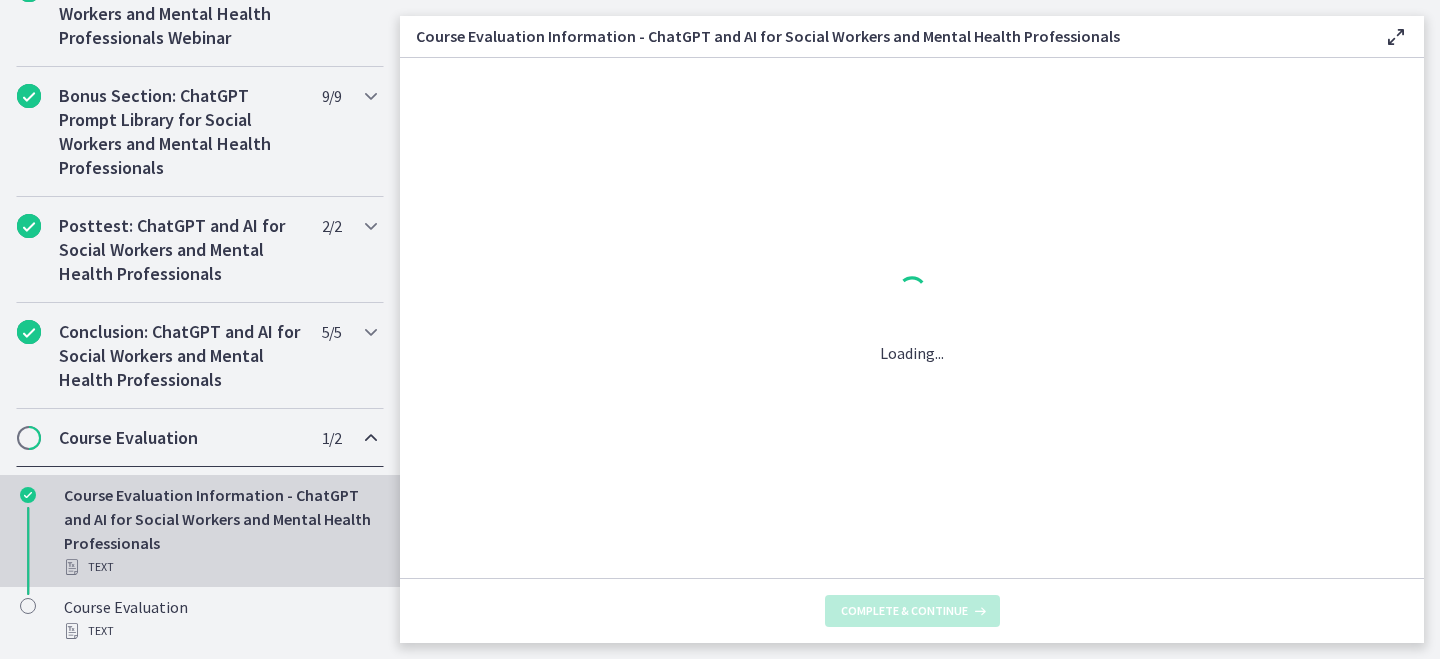 scroll, scrollTop: 0, scrollLeft: 0, axis: both 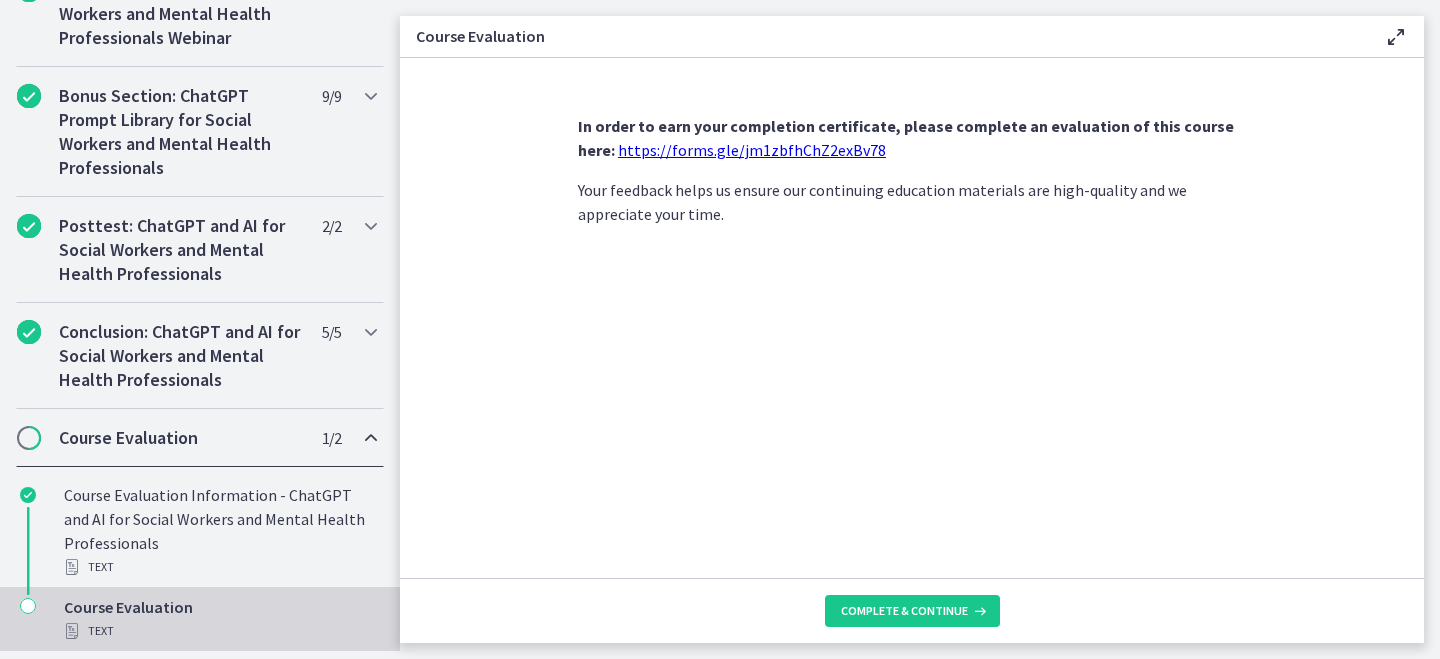 click on "https://forms.gle/jm1zbfhChZ2exBv78" at bounding box center (752, 150) 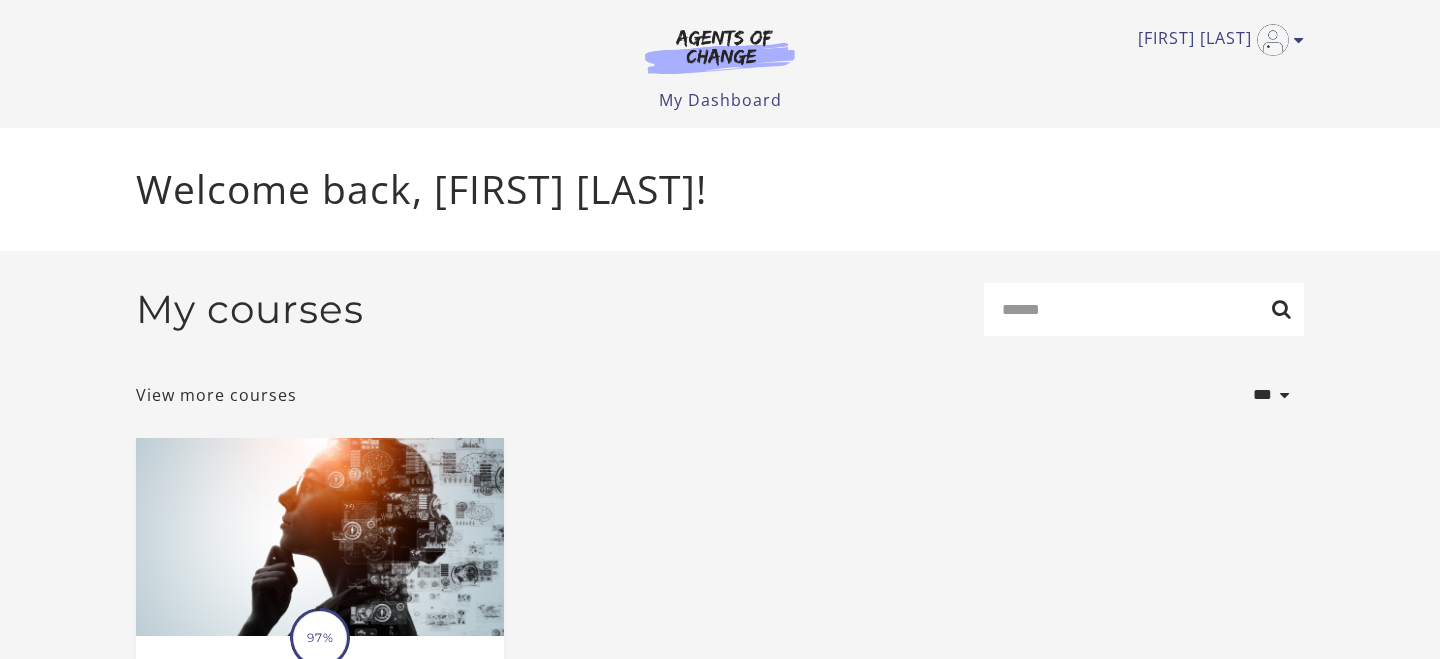 scroll, scrollTop: 0, scrollLeft: 0, axis: both 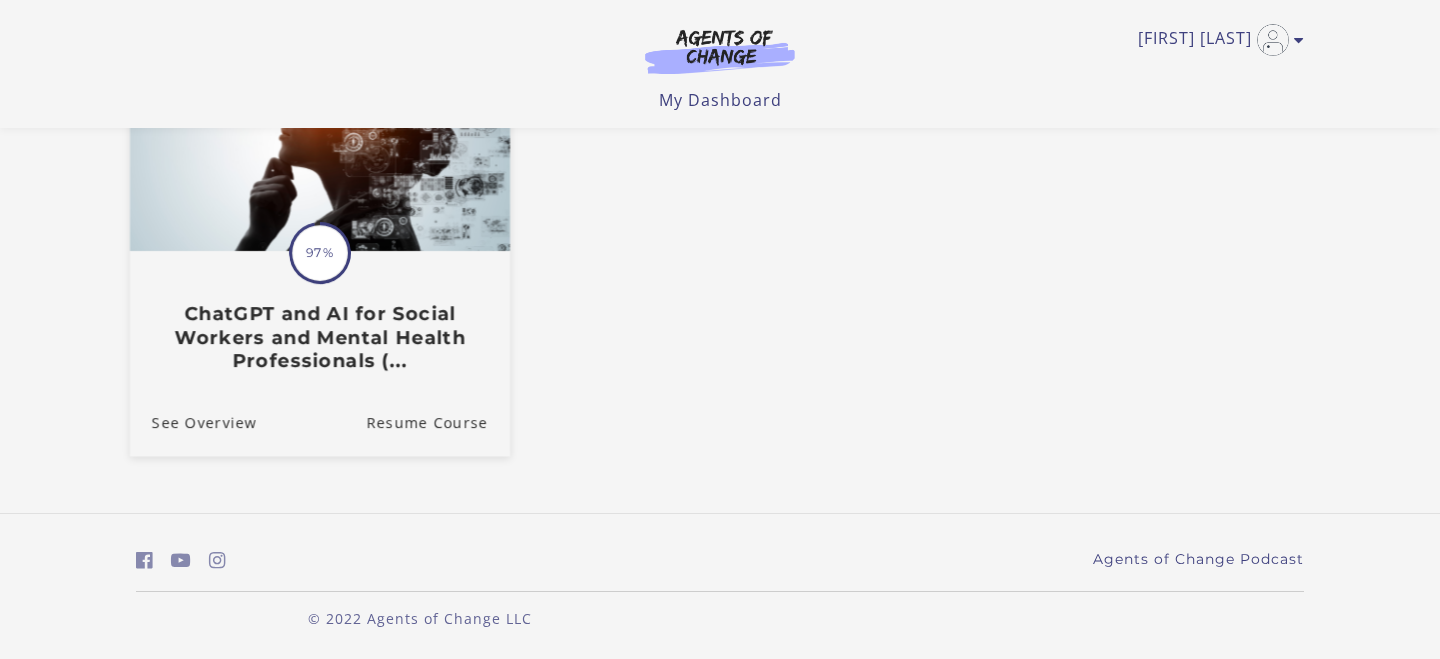 click on "ChatGPT and AI for Social Workers and Mental Health Professionals (..." at bounding box center (320, 337) 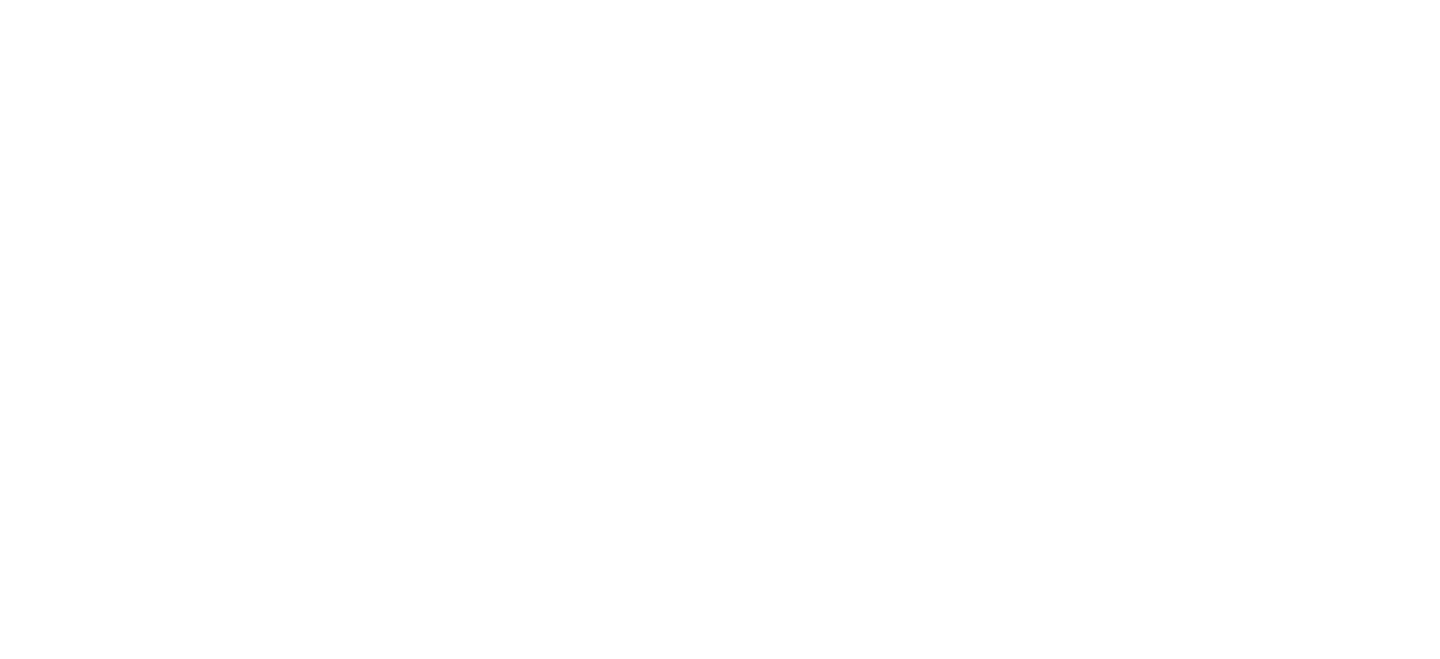 scroll, scrollTop: 0, scrollLeft: 0, axis: both 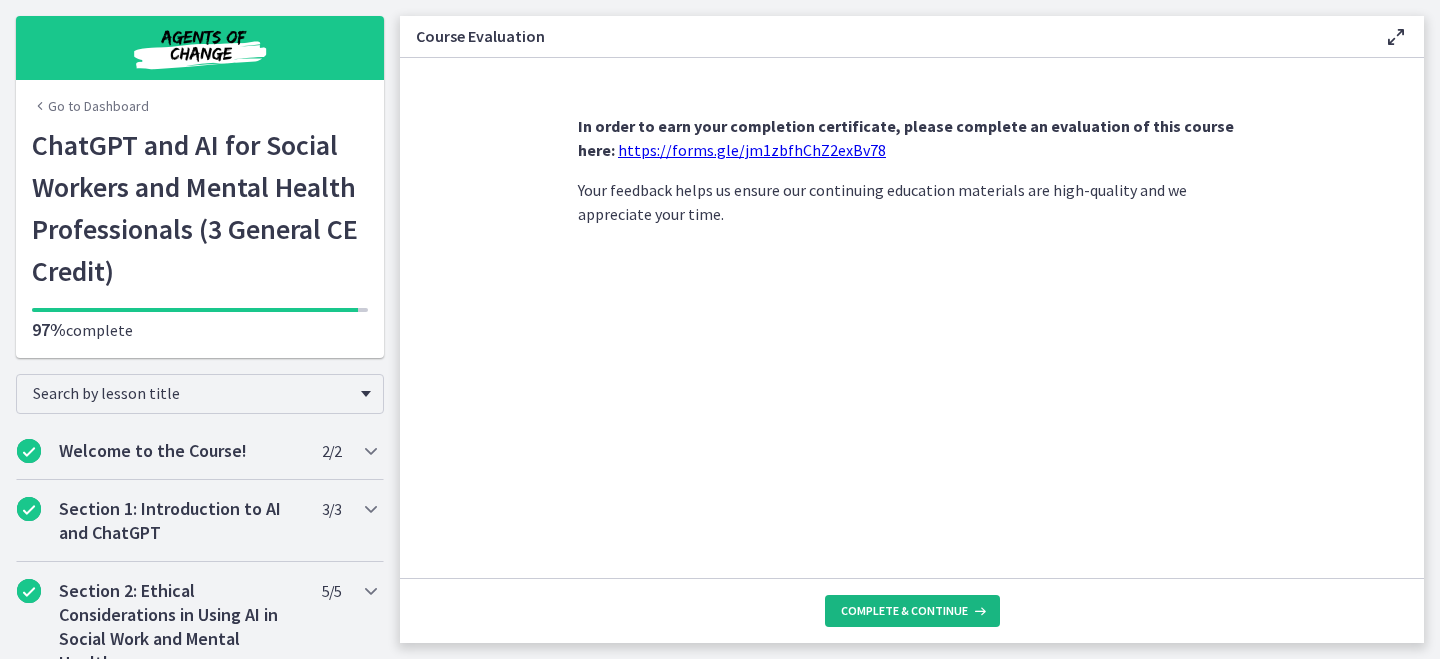 click on "Complete & continue" at bounding box center (904, 611) 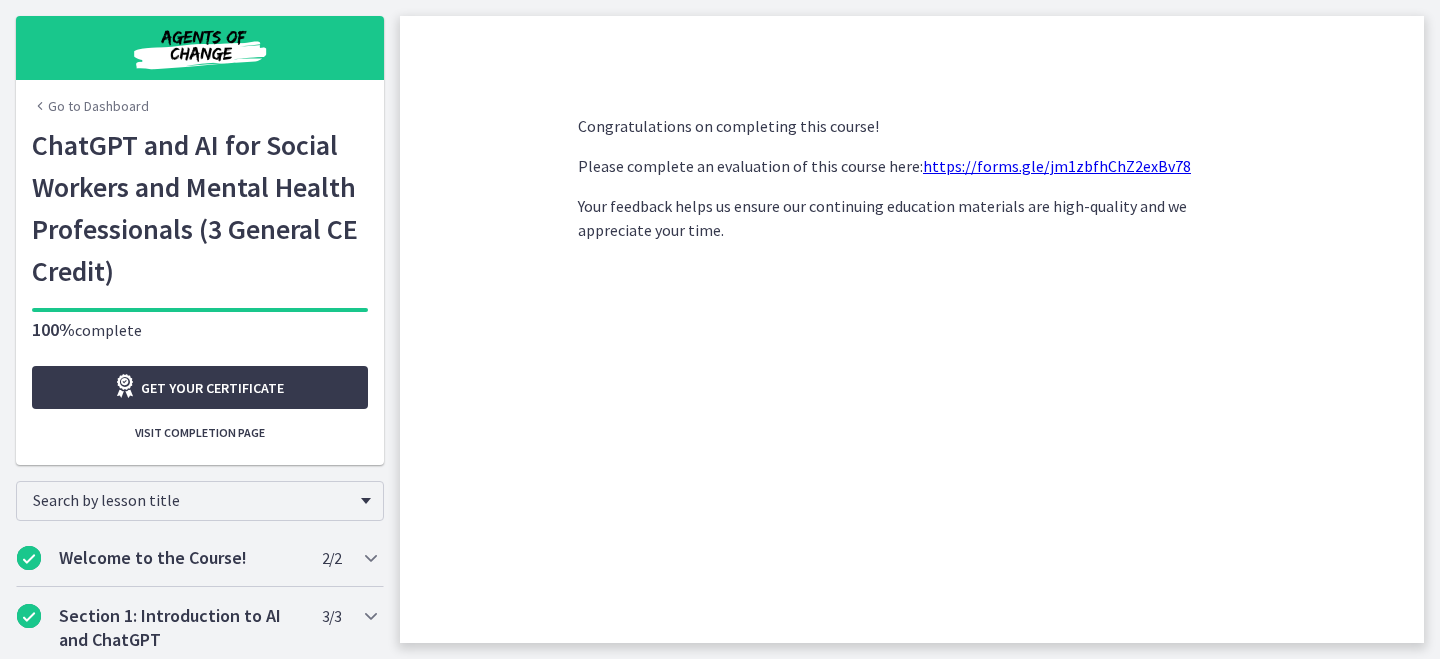 scroll, scrollTop: 0, scrollLeft: 0, axis: both 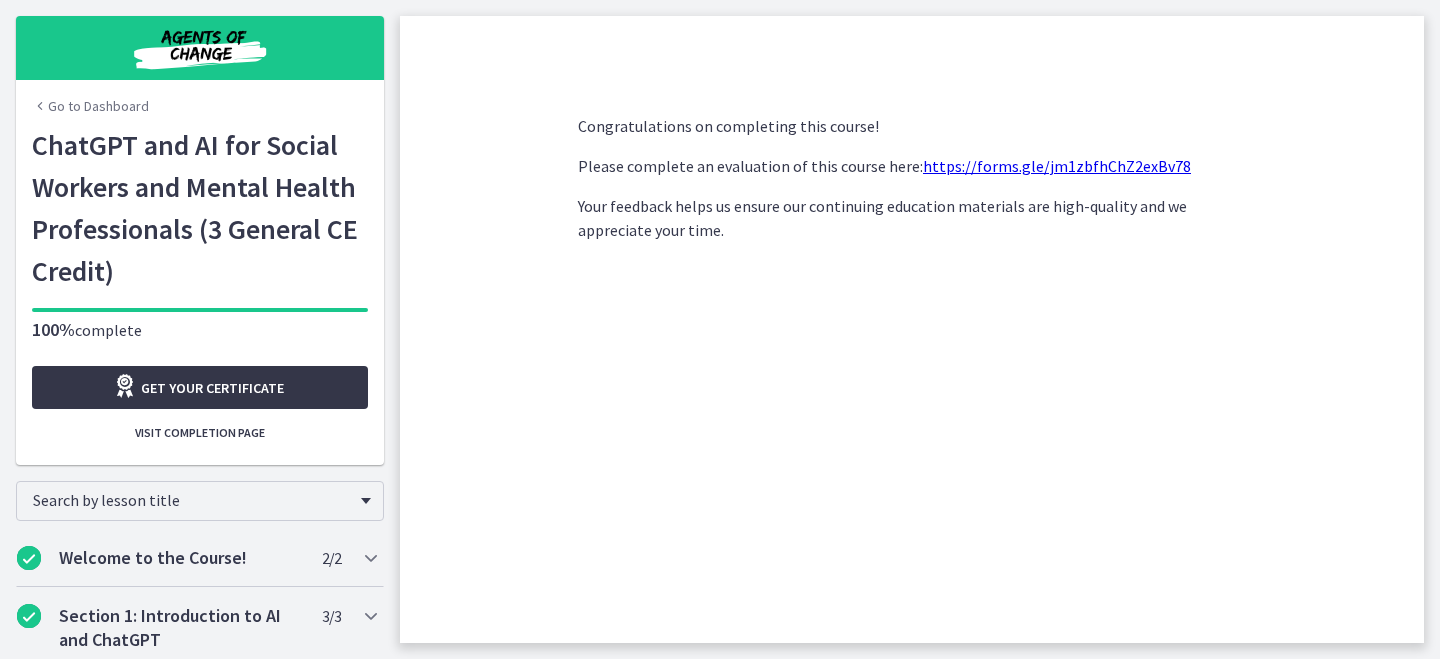 click on "Get your certificate" at bounding box center (212, 388) 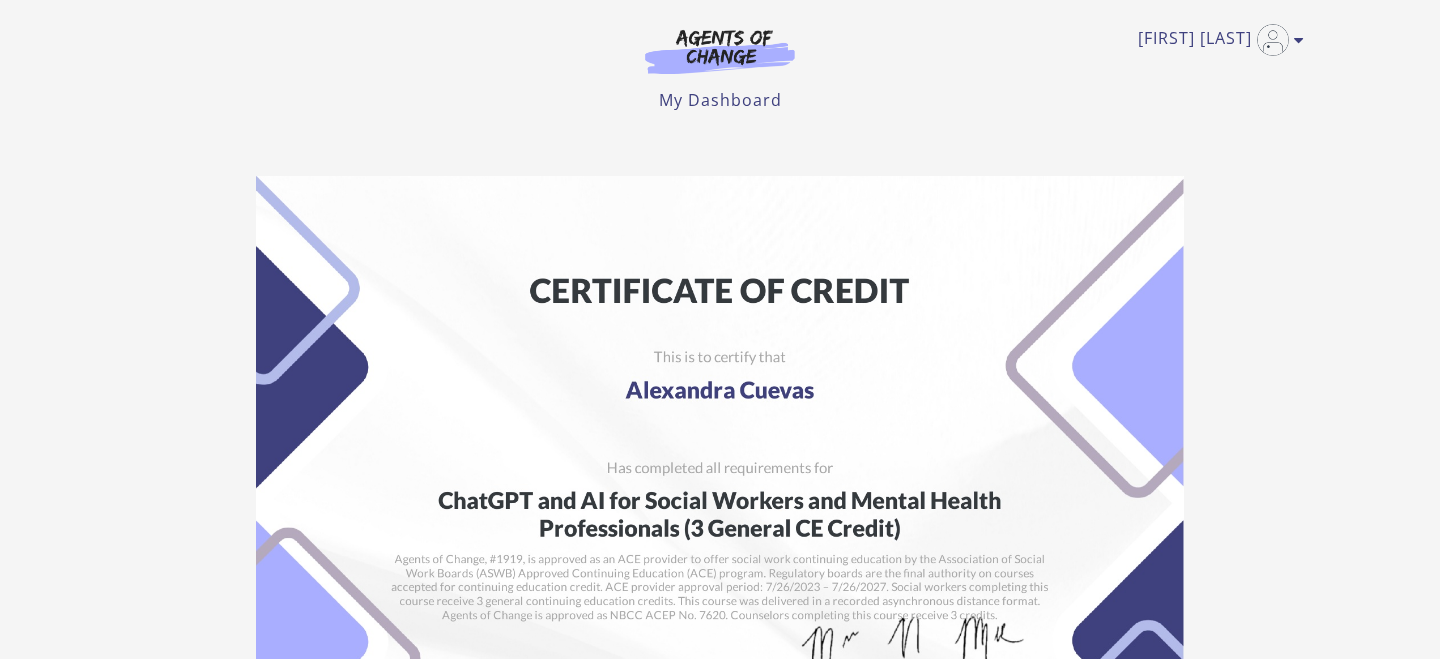 scroll, scrollTop: 0, scrollLeft: 0, axis: both 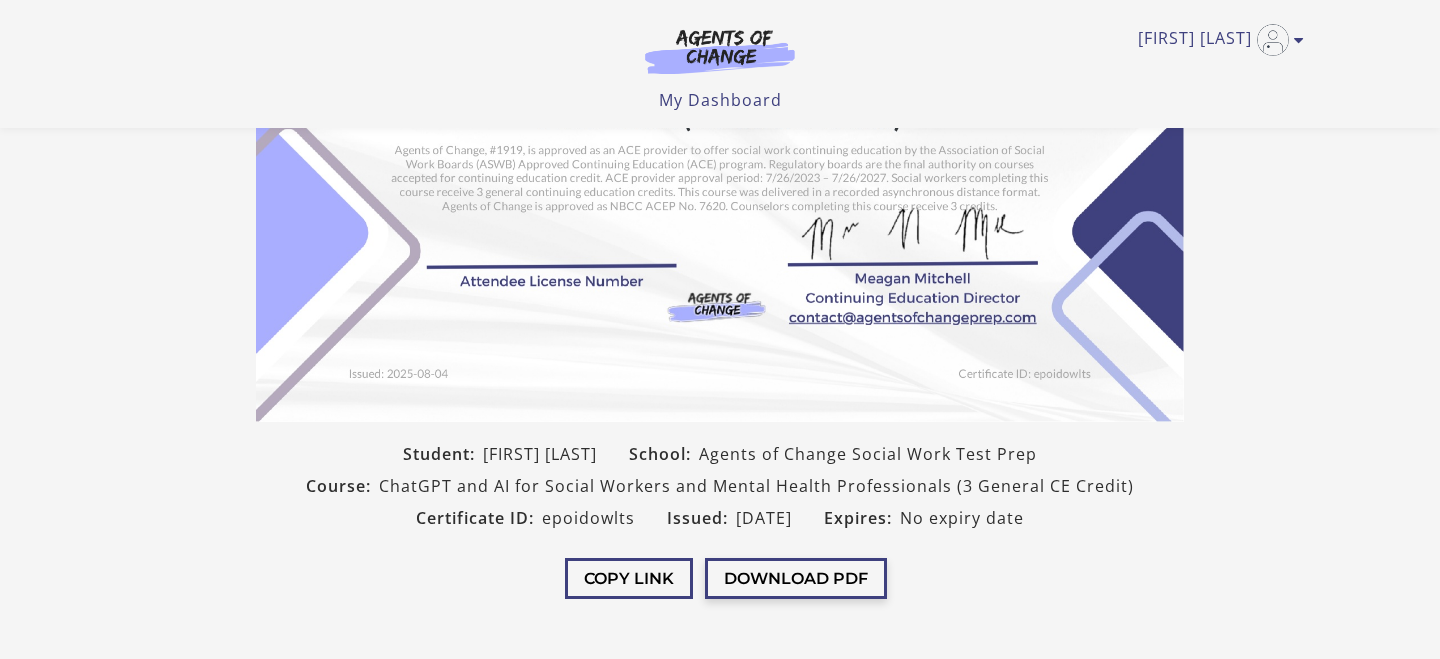 click on "Download PDF" at bounding box center (796, 578) 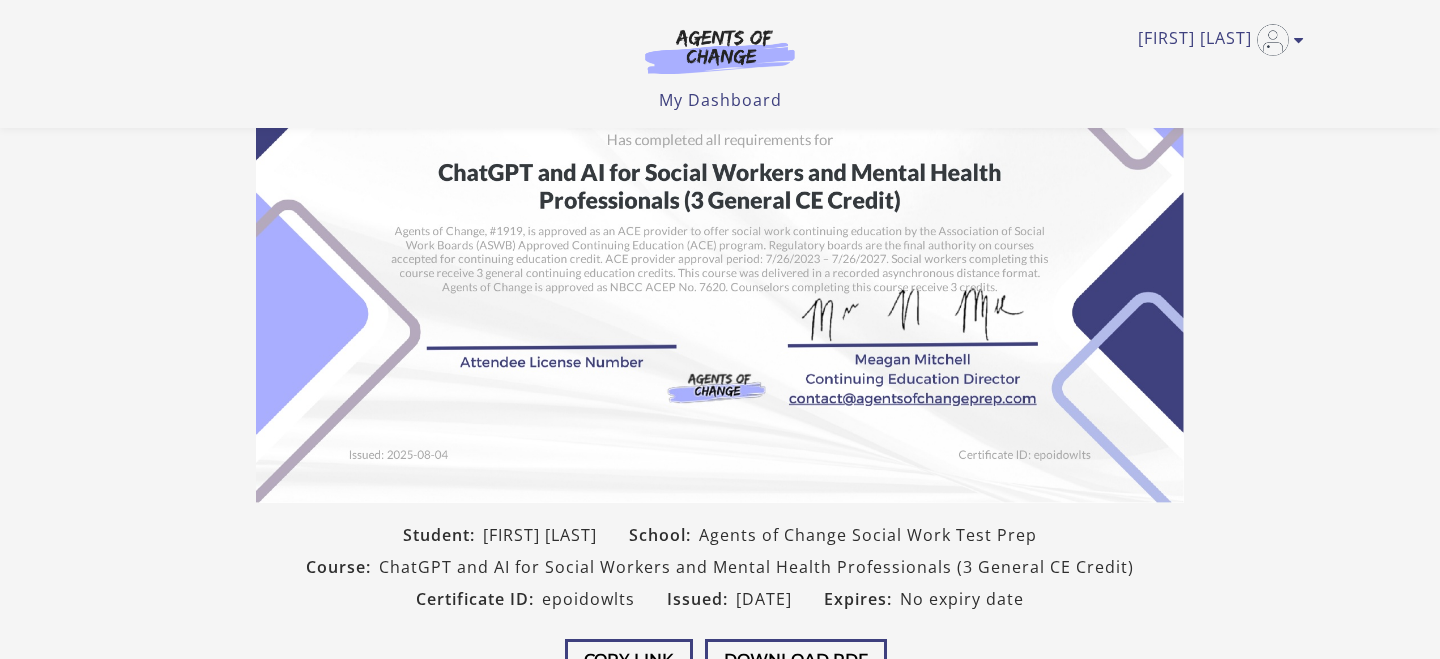 scroll, scrollTop: 192, scrollLeft: 0, axis: vertical 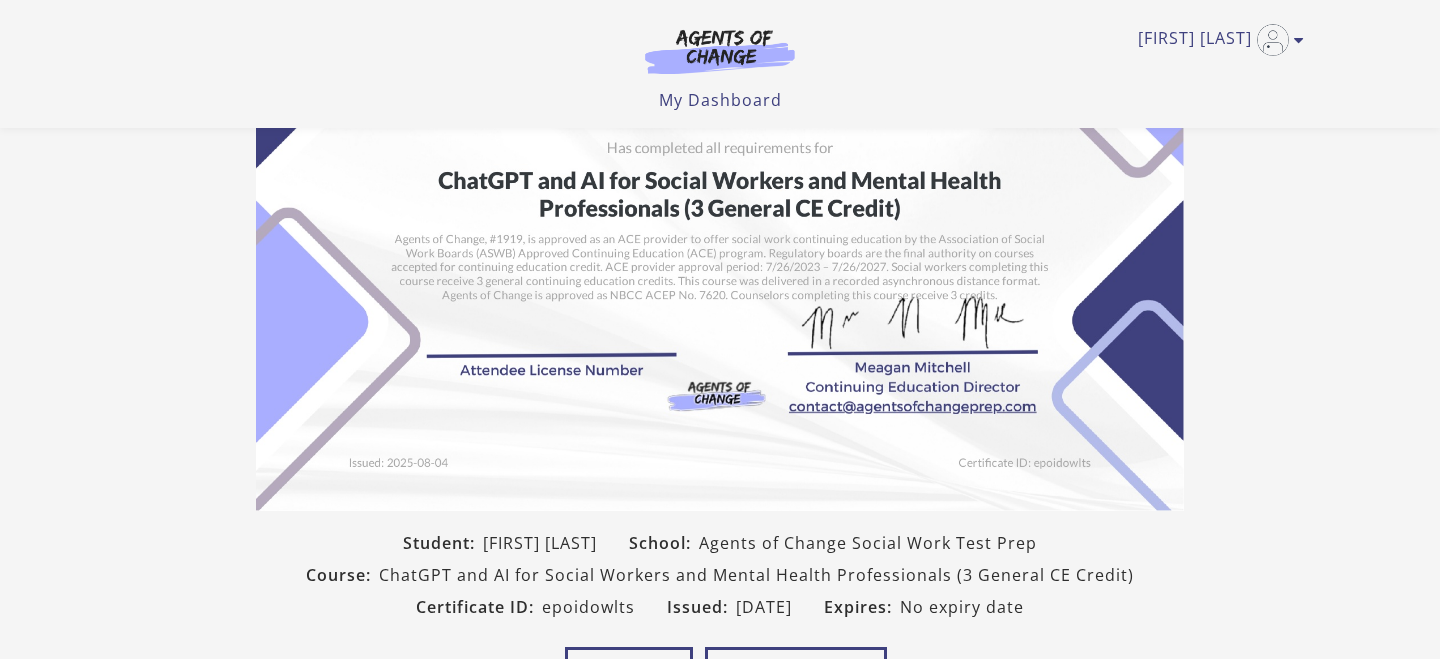 drag, startPoint x: 859, startPoint y: 367, endPoint x: 1036, endPoint y: 406, distance: 181.2457 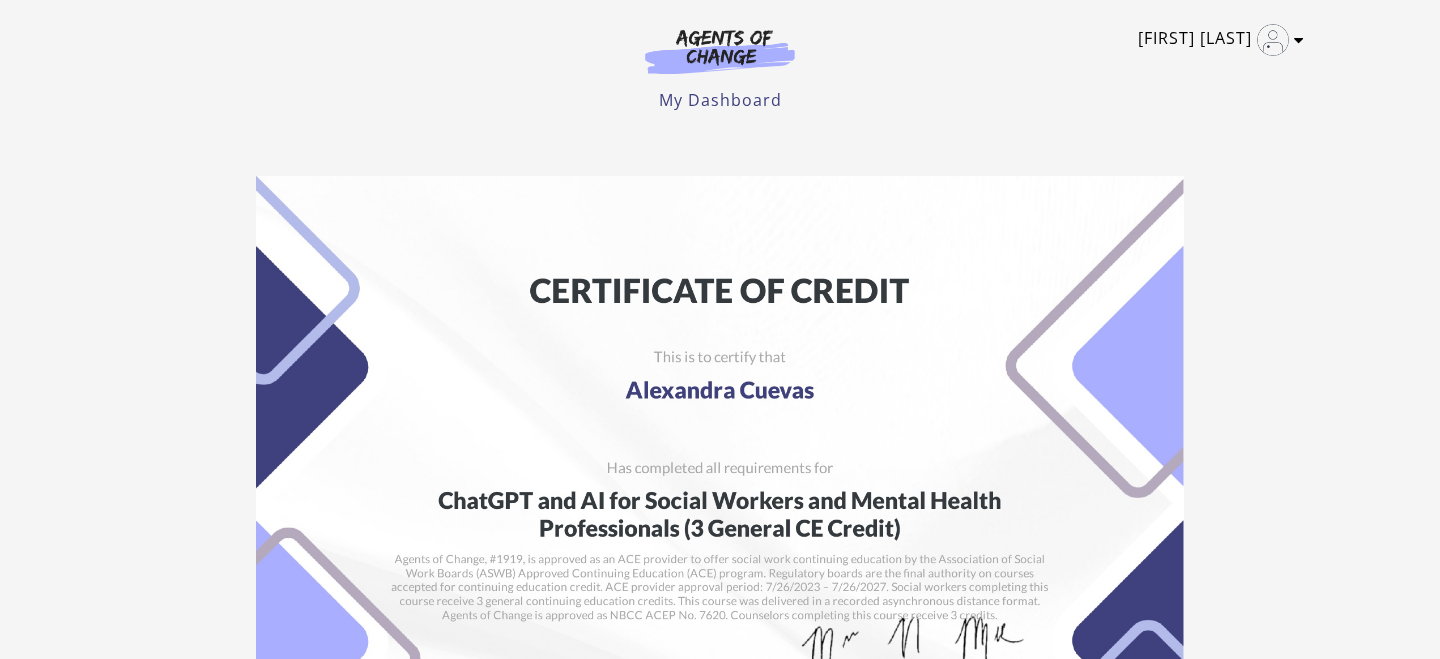 scroll, scrollTop: 0, scrollLeft: 0, axis: both 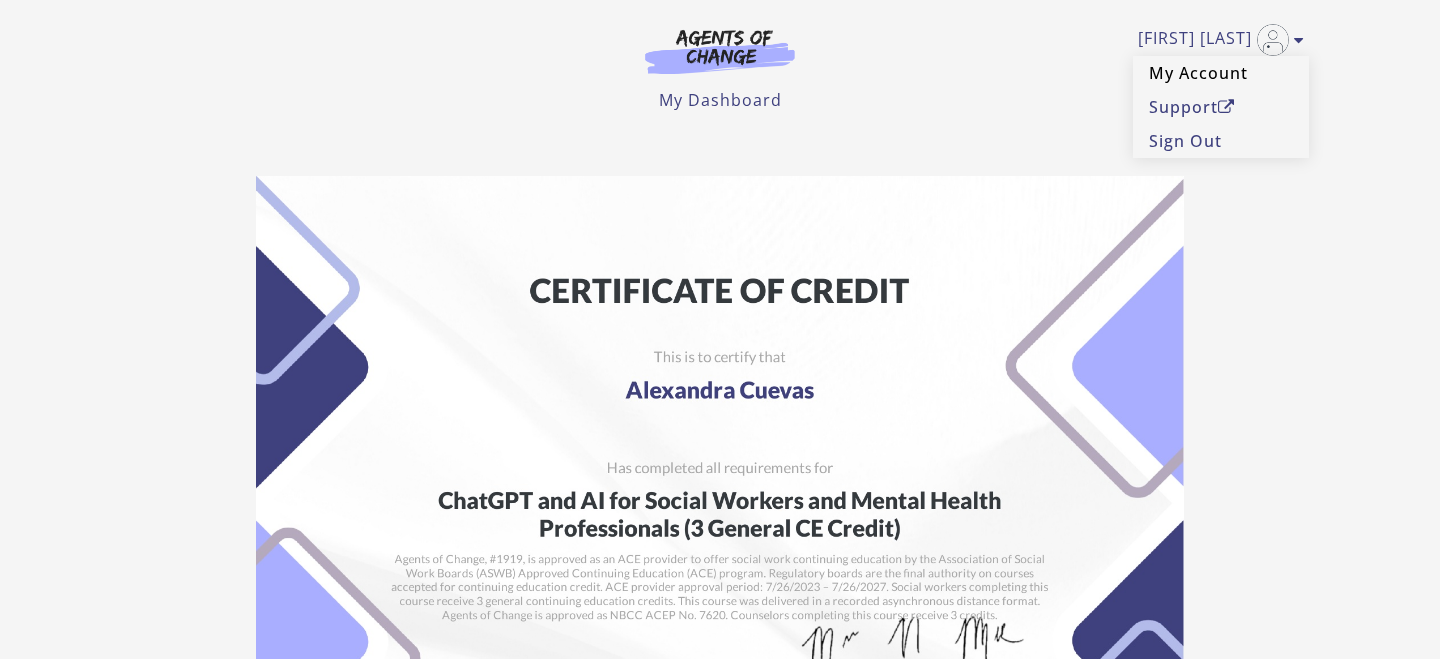 click on "My Account" at bounding box center [1221, 73] 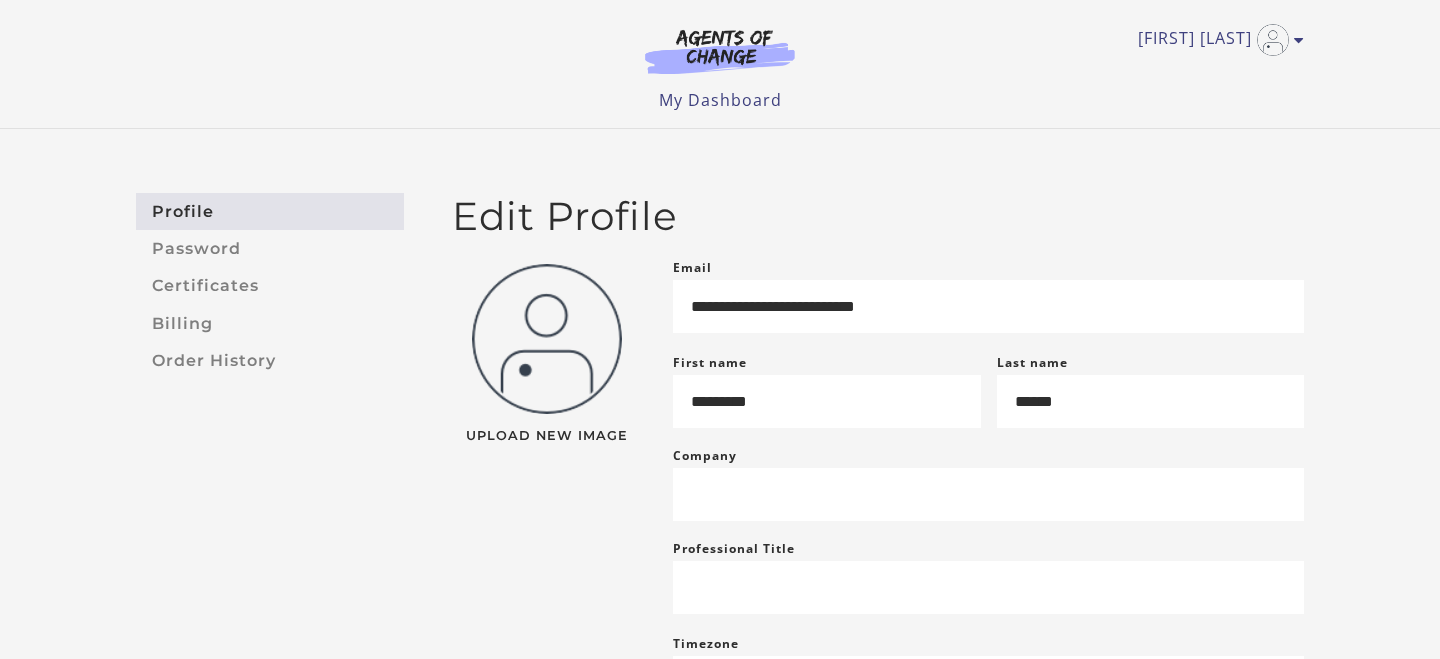 scroll, scrollTop: 0, scrollLeft: 0, axis: both 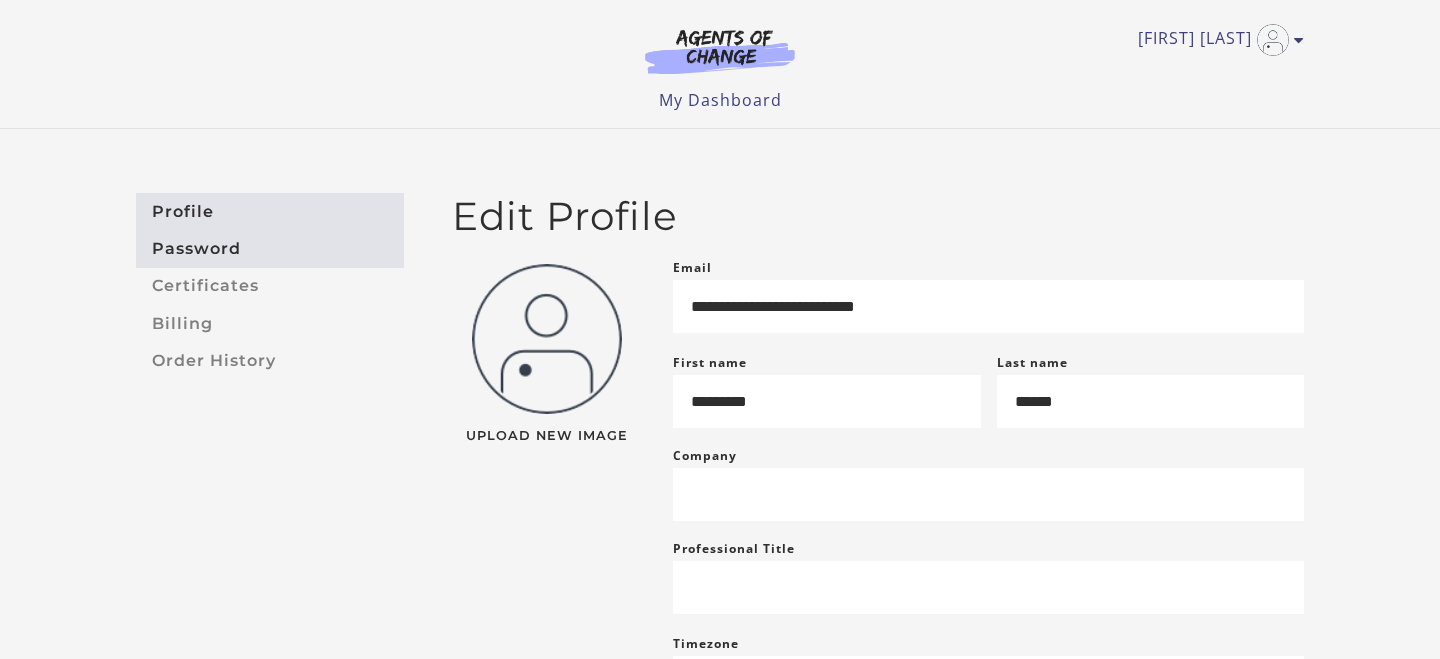 click on "Password" at bounding box center [270, 248] 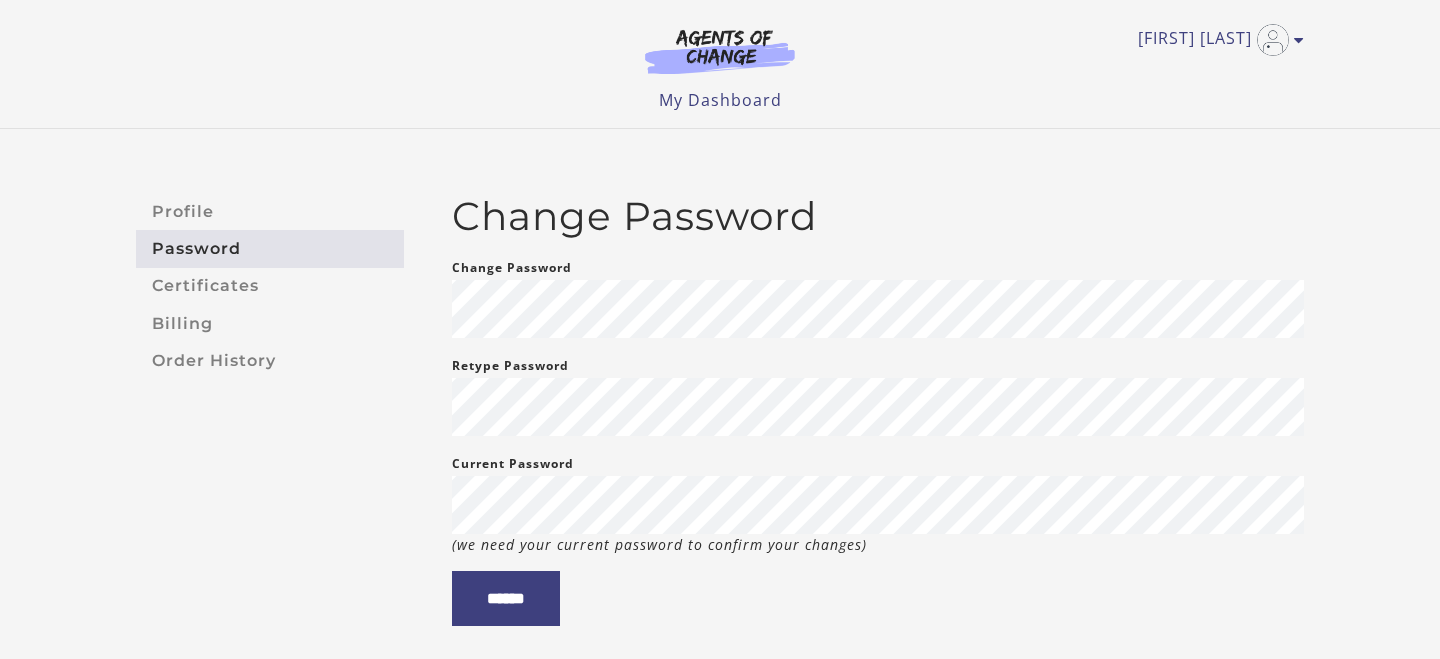 scroll, scrollTop: 0, scrollLeft: 0, axis: both 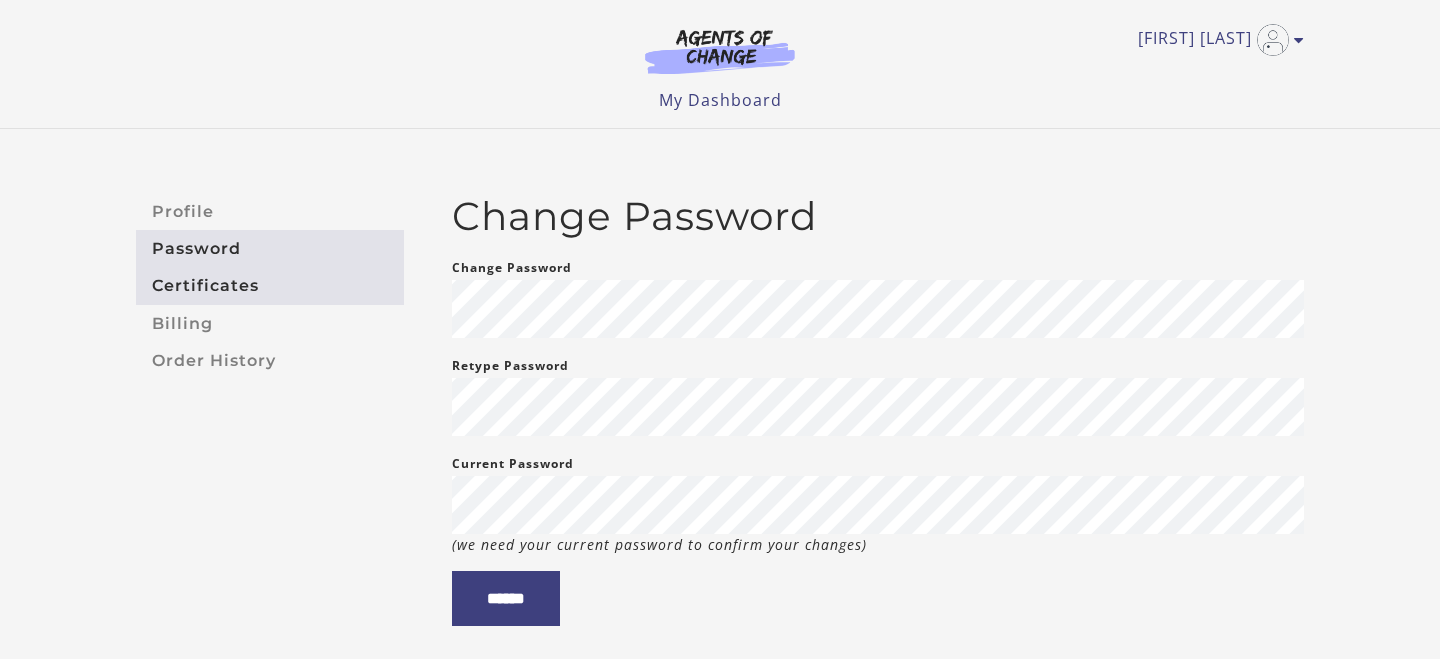 click on "Certificates" at bounding box center (270, 286) 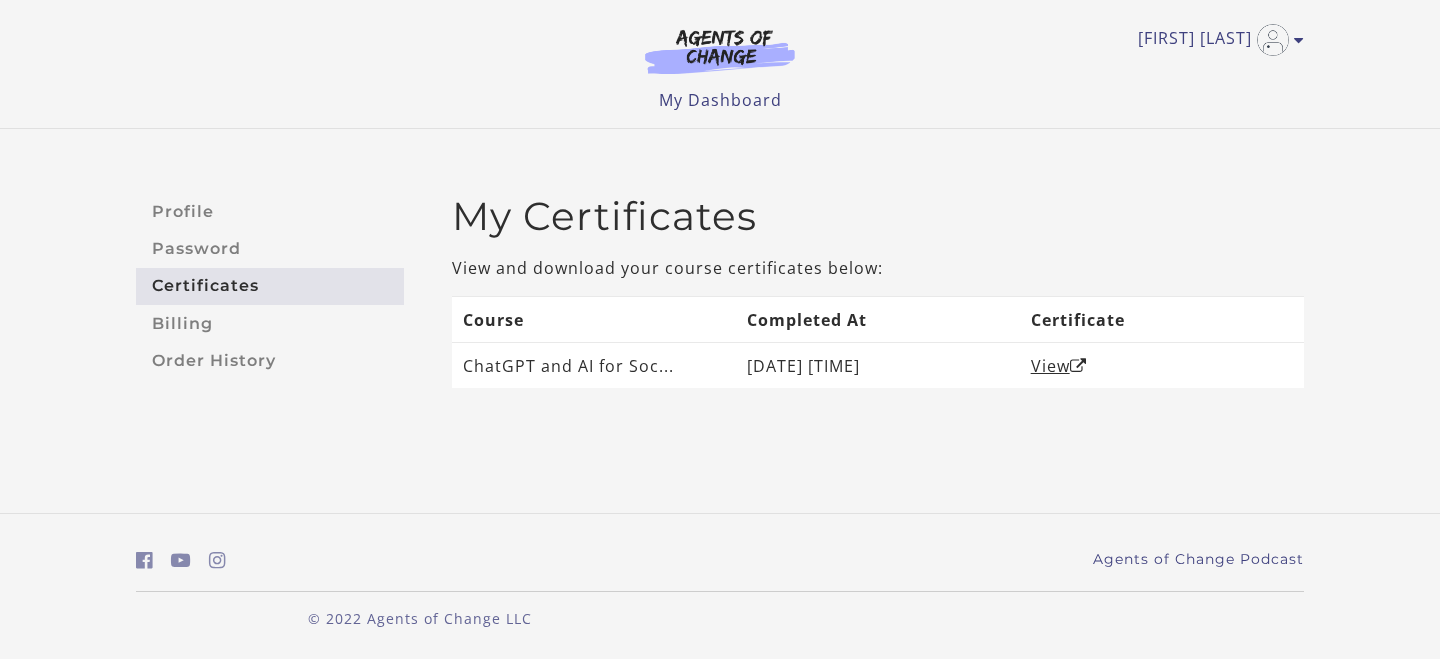 scroll, scrollTop: 0, scrollLeft: 0, axis: both 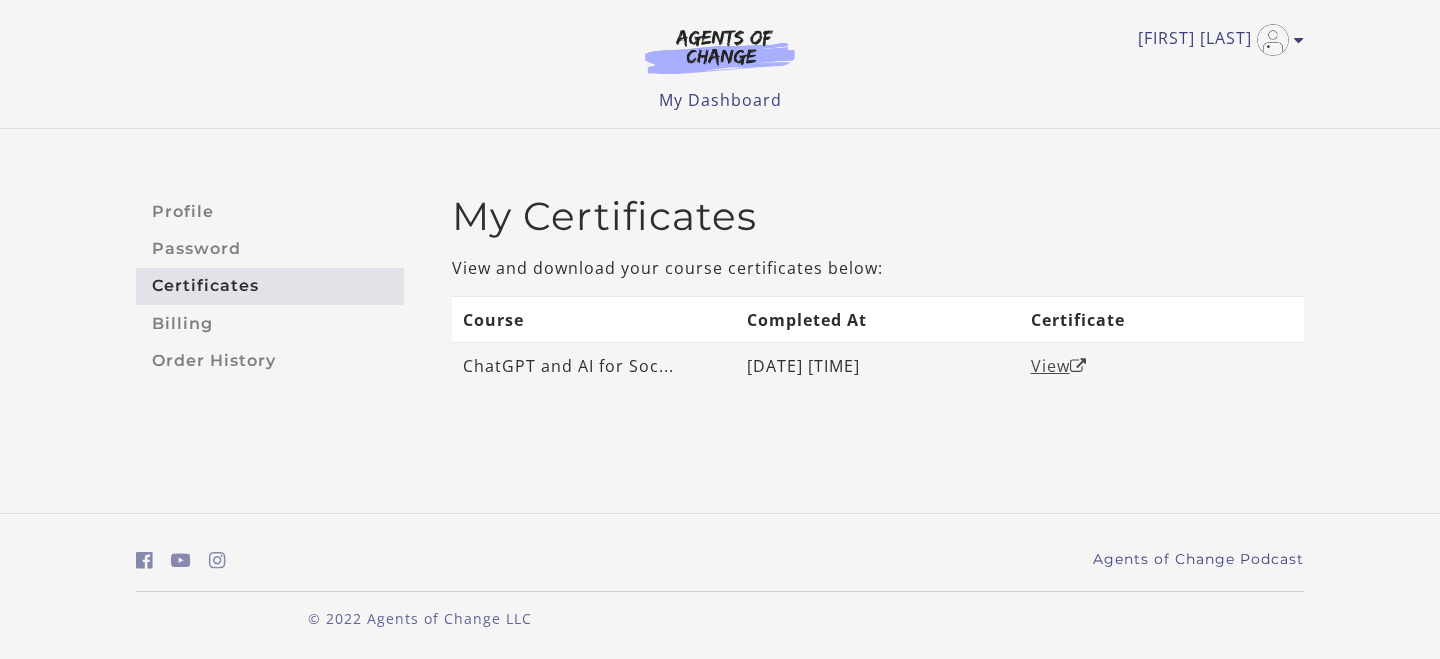 click on "View" at bounding box center [1059, 366] 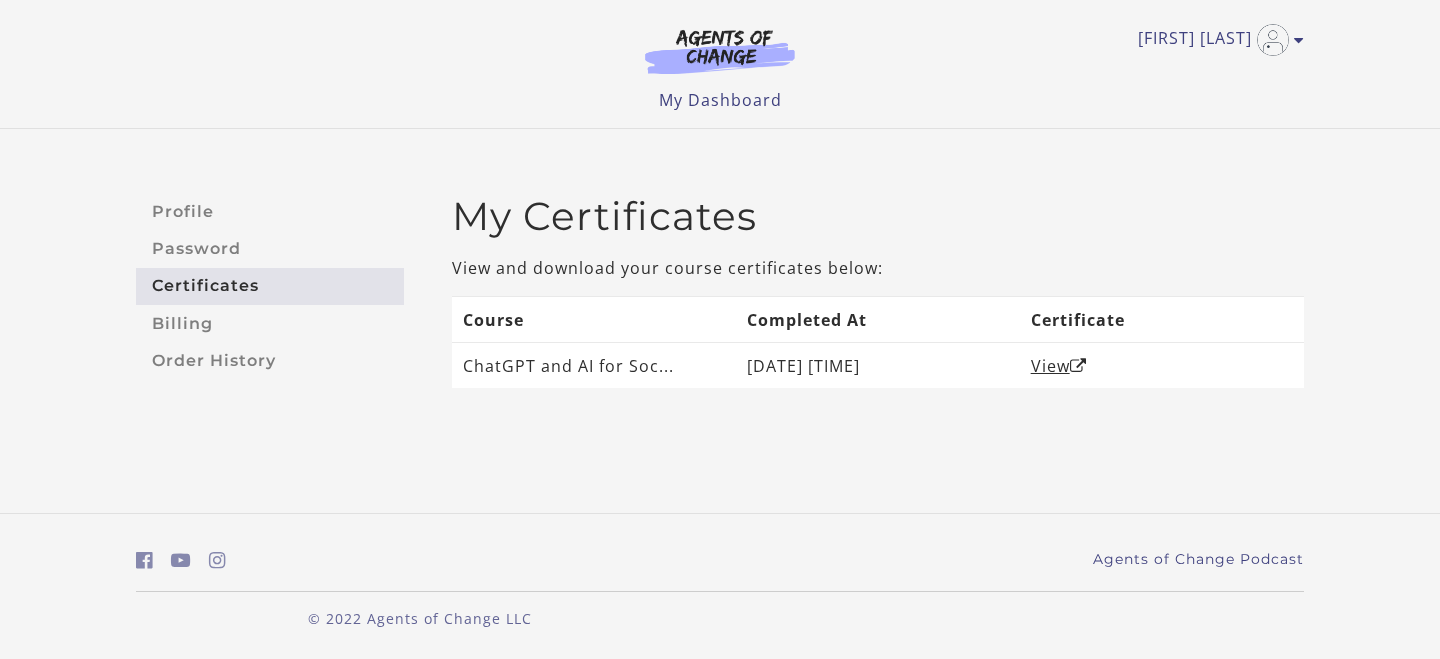 click at bounding box center (720, 51) 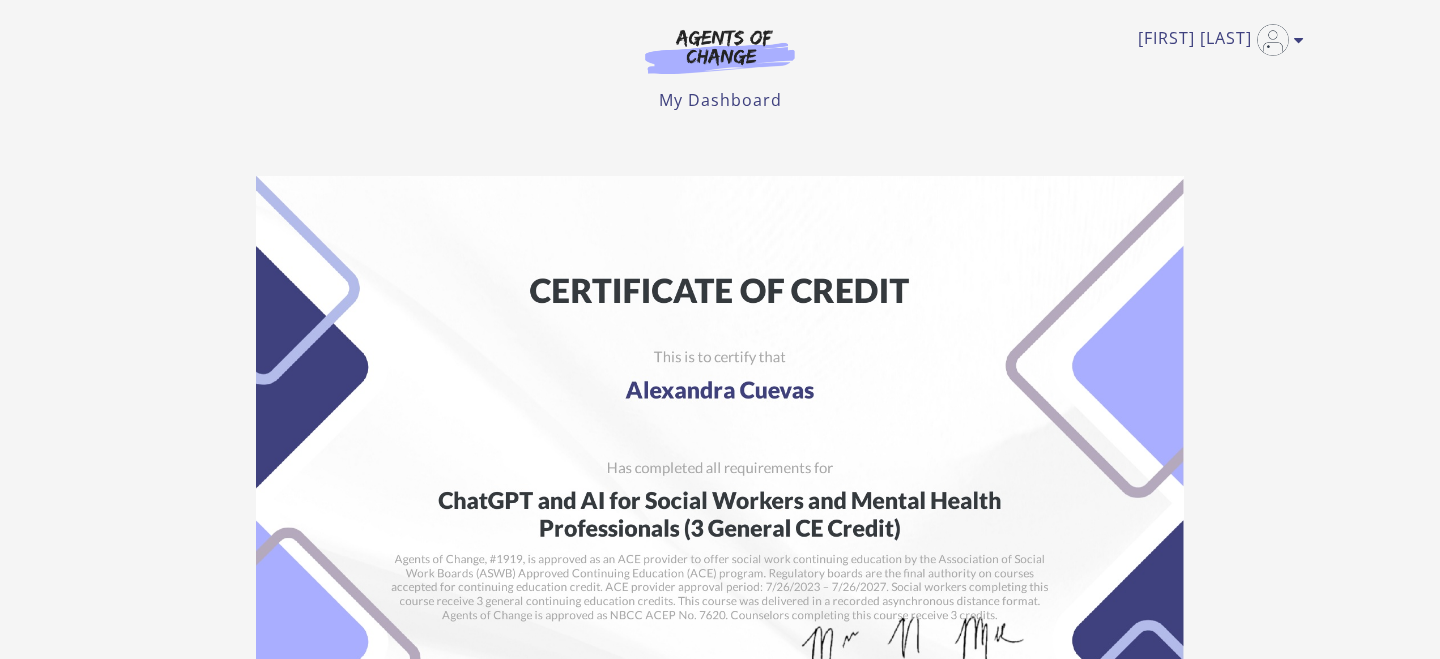 scroll, scrollTop: 0, scrollLeft: 0, axis: both 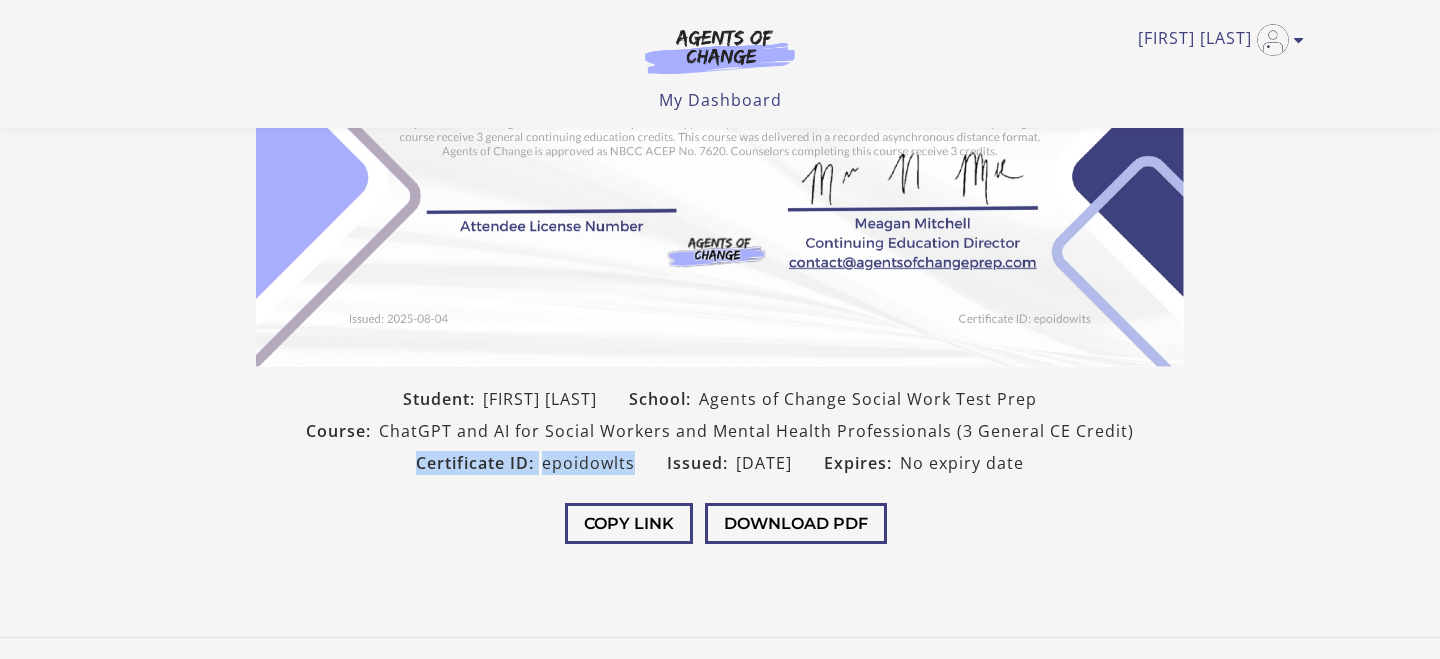drag, startPoint x: 619, startPoint y: 459, endPoint x: 394, endPoint y: 470, distance: 225.26872 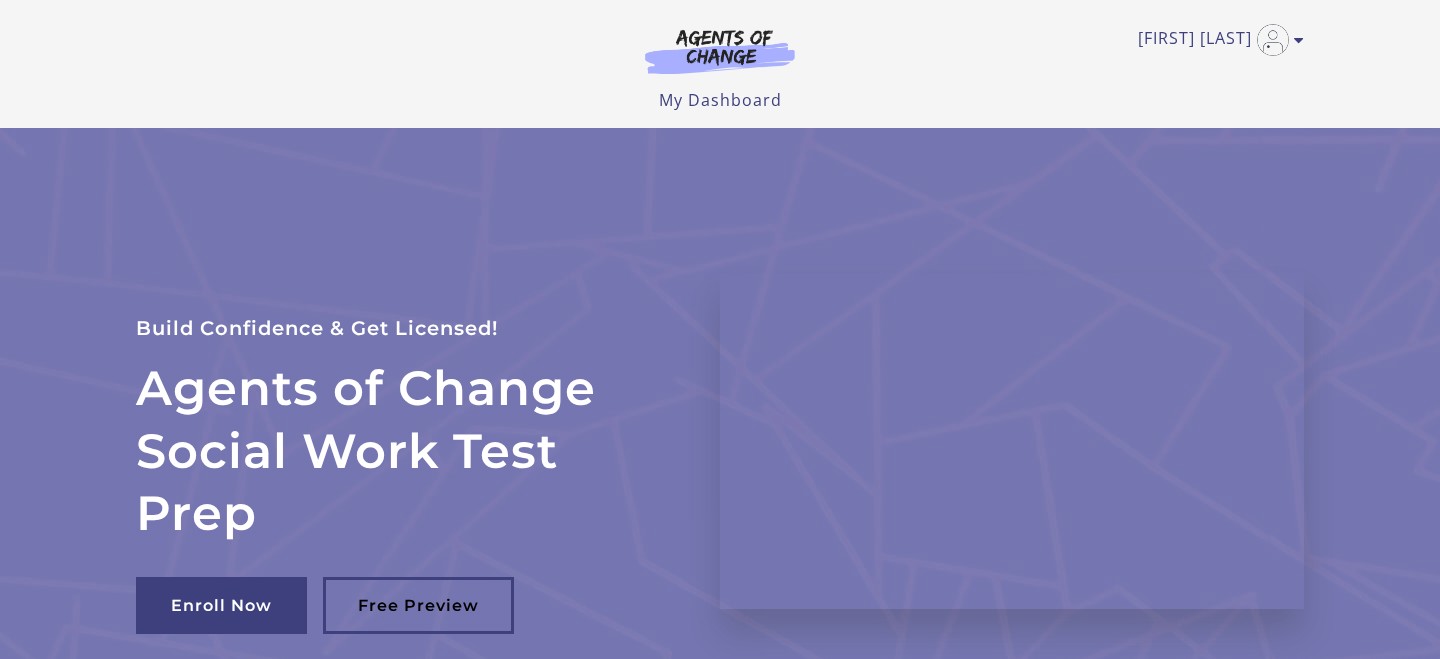 scroll, scrollTop: 0, scrollLeft: 0, axis: both 